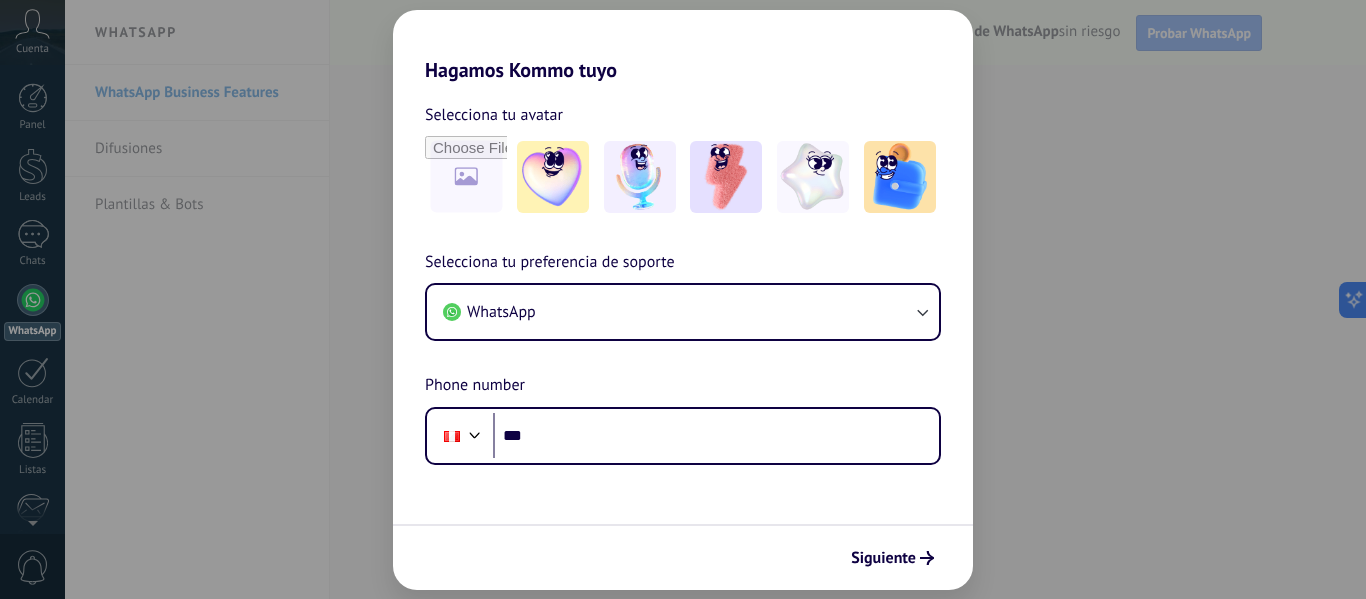 scroll, scrollTop: 0, scrollLeft: 0, axis: both 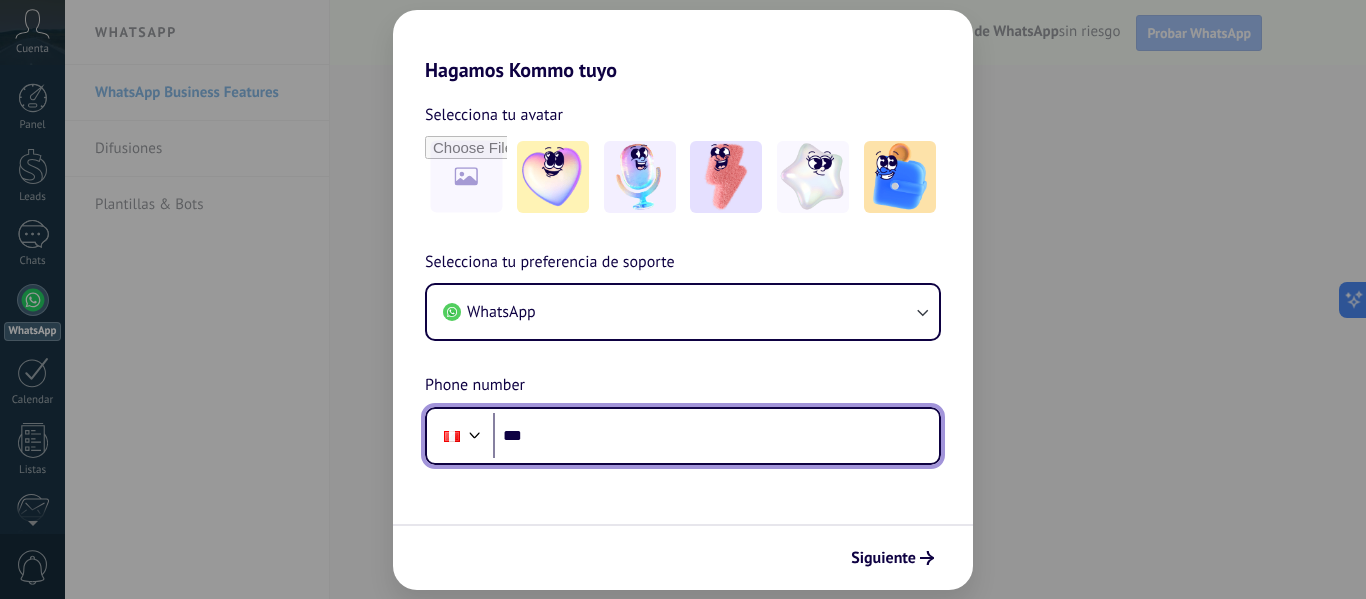 click on "***" at bounding box center [716, 436] 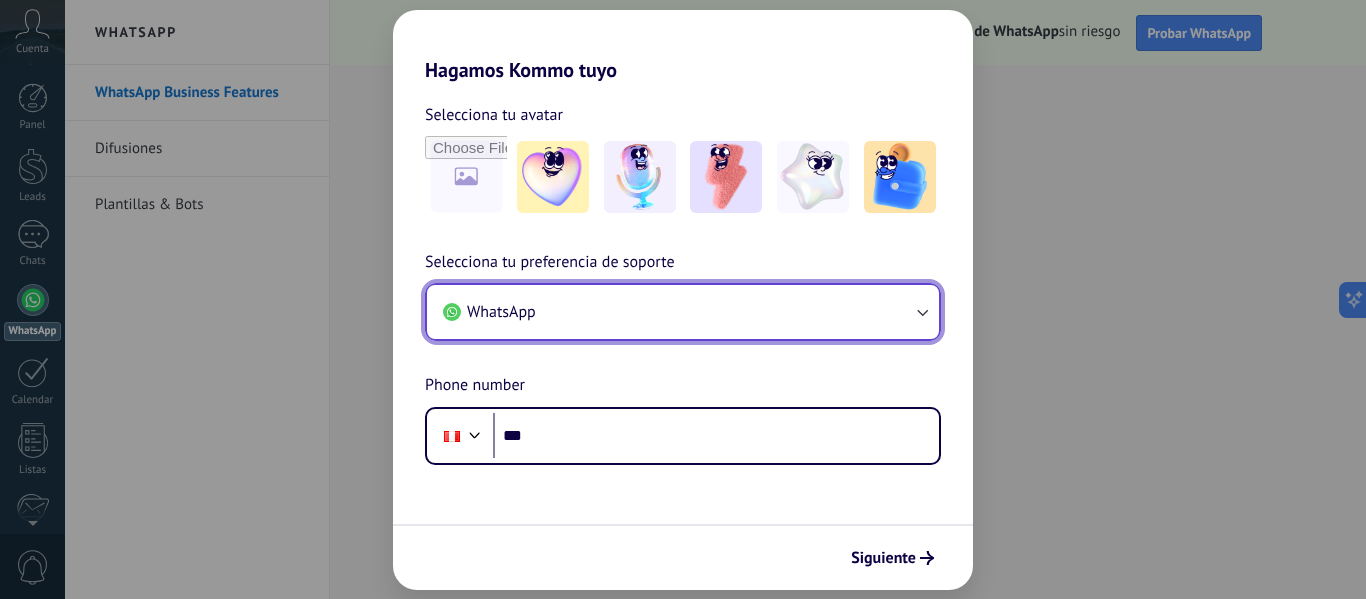 click on "WhatsApp" at bounding box center (683, 312) 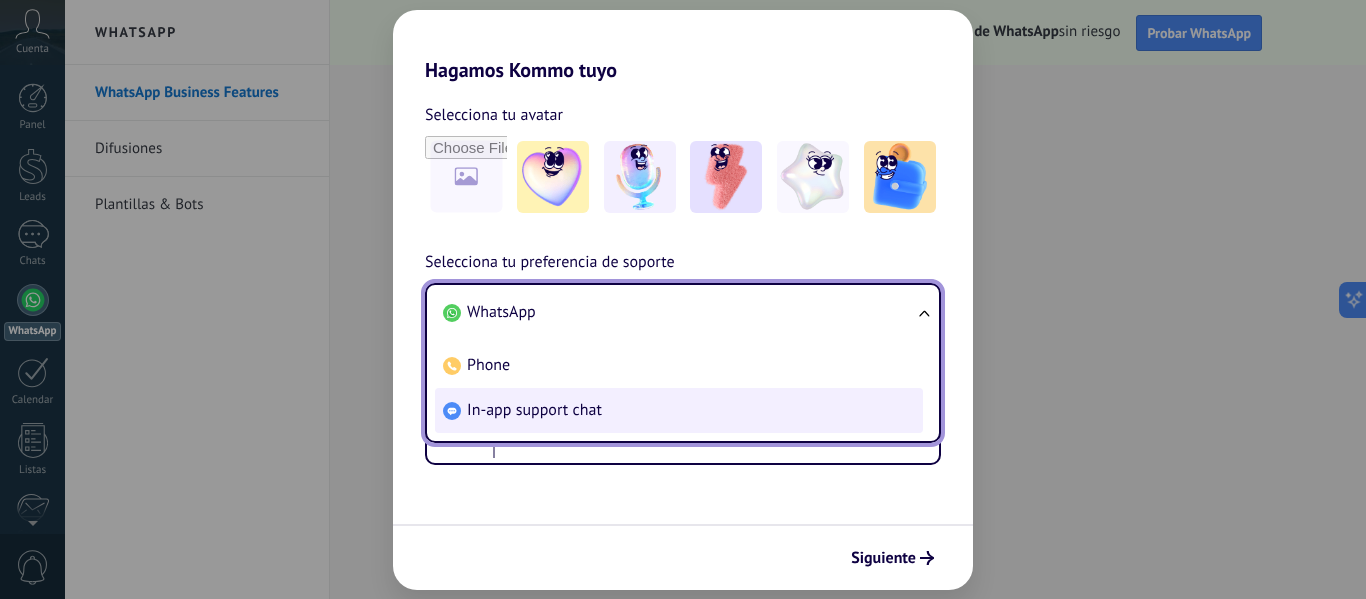 click on "Chat de soporte en la aplicación" at bounding box center (501, 312) 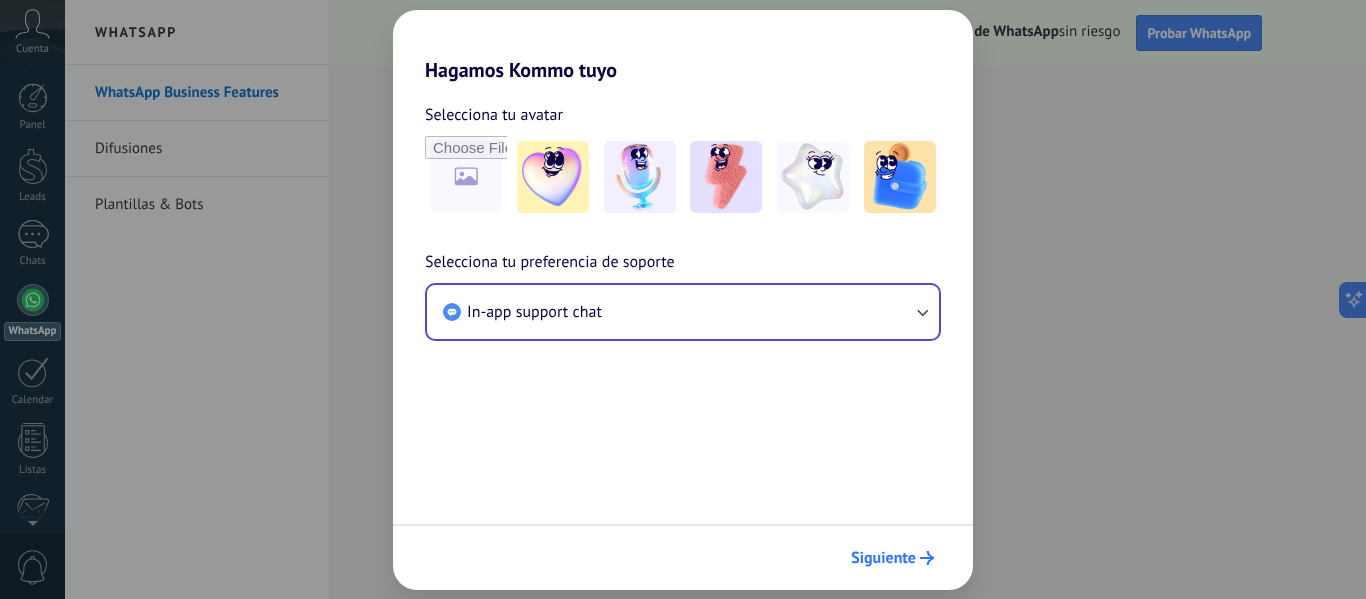 click on "Siguiente" at bounding box center (883, 558) 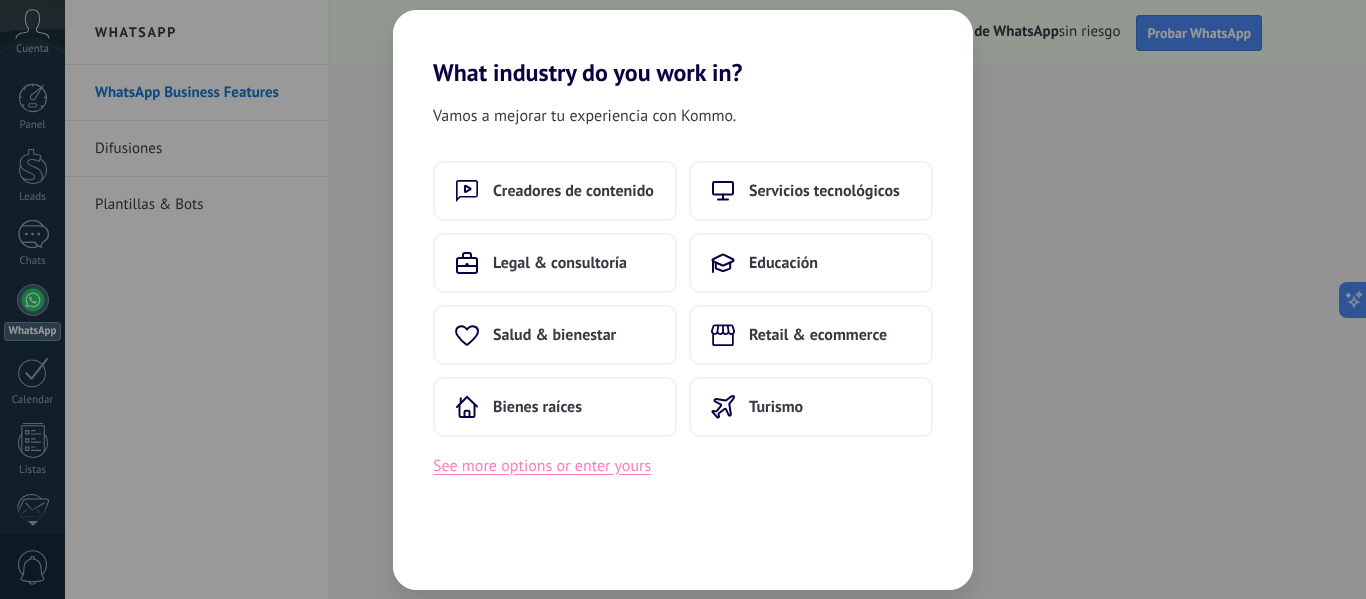 click on "Ver más opciones o ingresa la tuya" at bounding box center [542, 466] 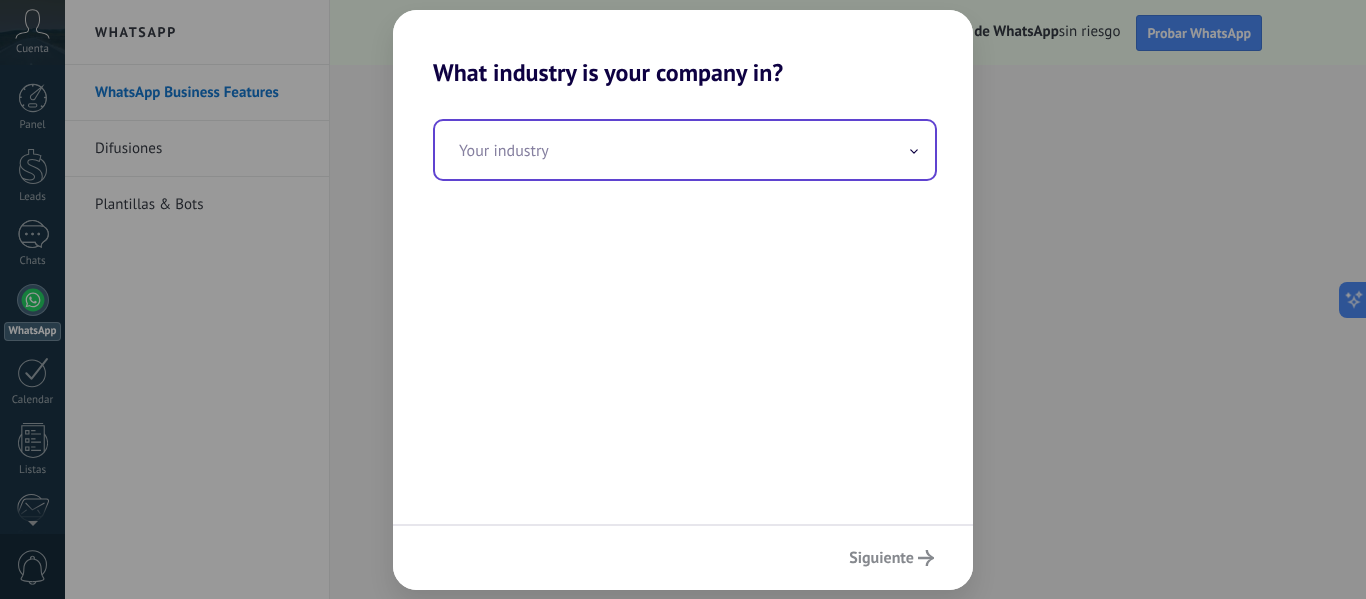 click at bounding box center [685, 150] 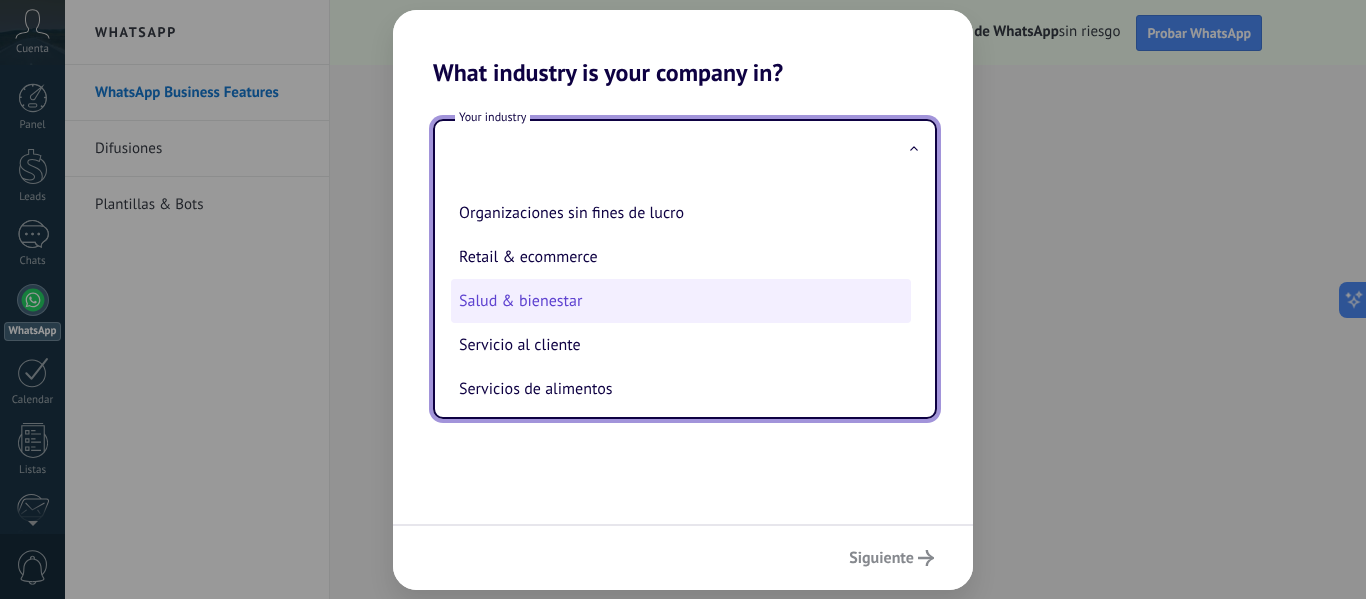 scroll, scrollTop: 330, scrollLeft: 0, axis: vertical 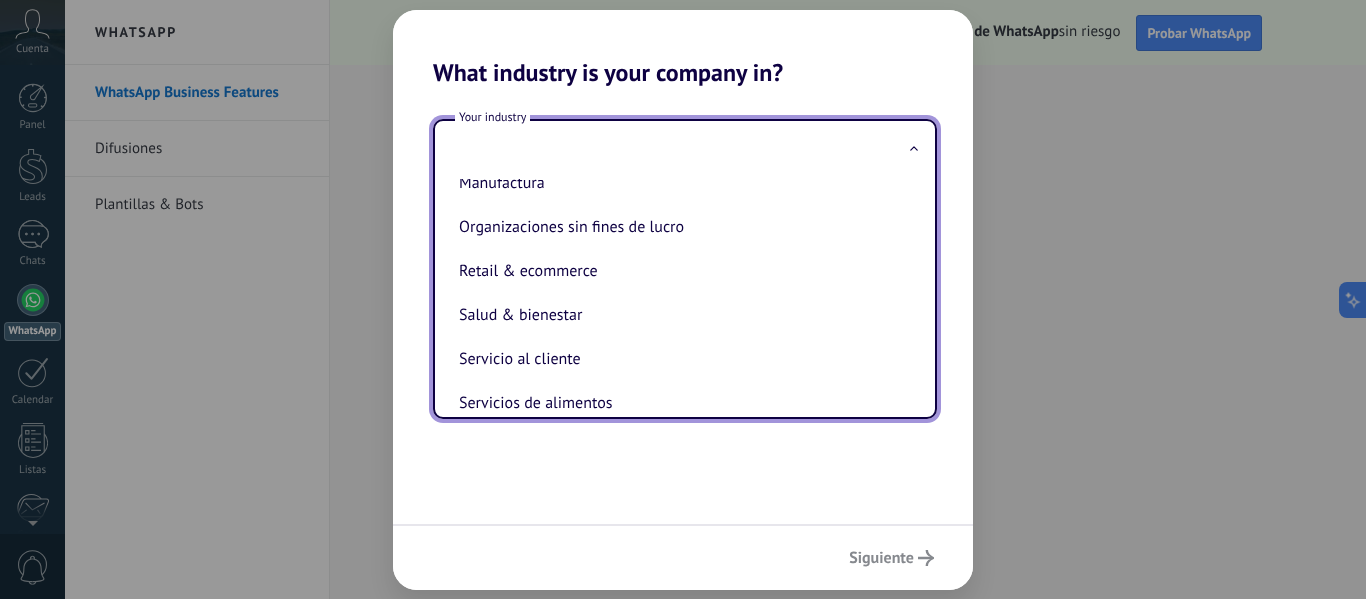 click on "What industry is your company in? Tu industria Automotriz Bienes raíces Creadores de contenido Educación Finanzas & seguros Gobierno Legal & consultoría Manufactura Organizaciones sin fines de lucro Retail & ecommerce Salud & bienestar Servicio al cliente Servicios de alimentos Servicios tecnológicos Telecomunicaciones Transporte Turismo Siguiente" at bounding box center [683, 299] 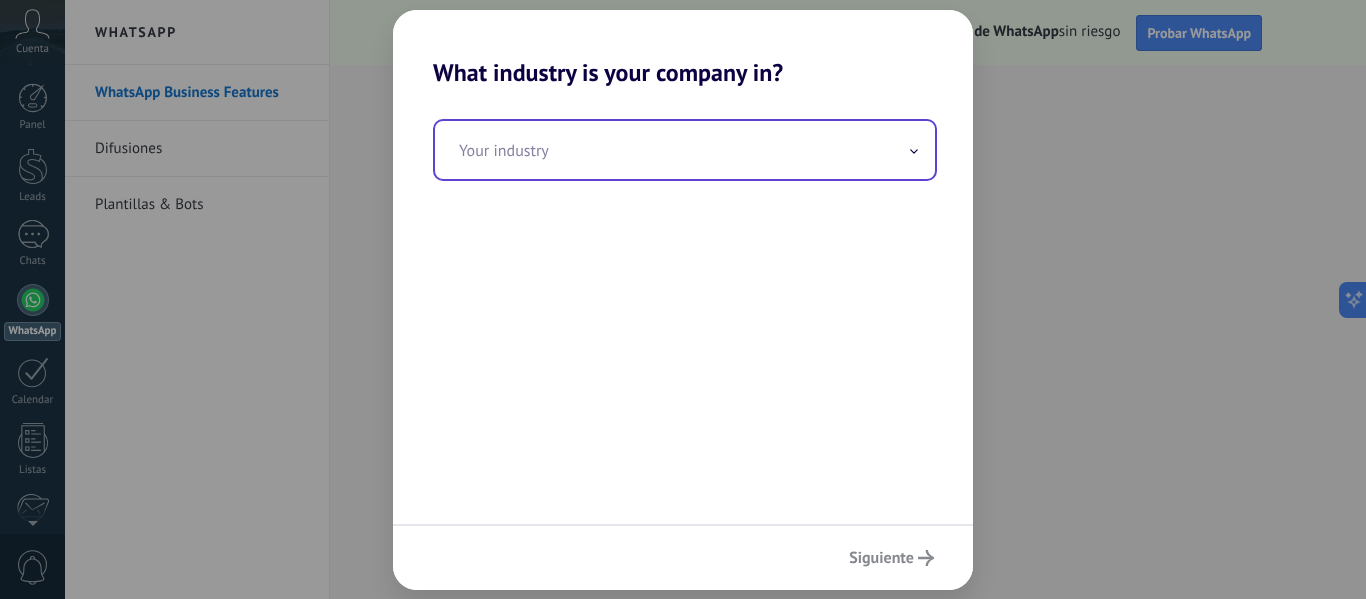click at bounding box center (685, 150) 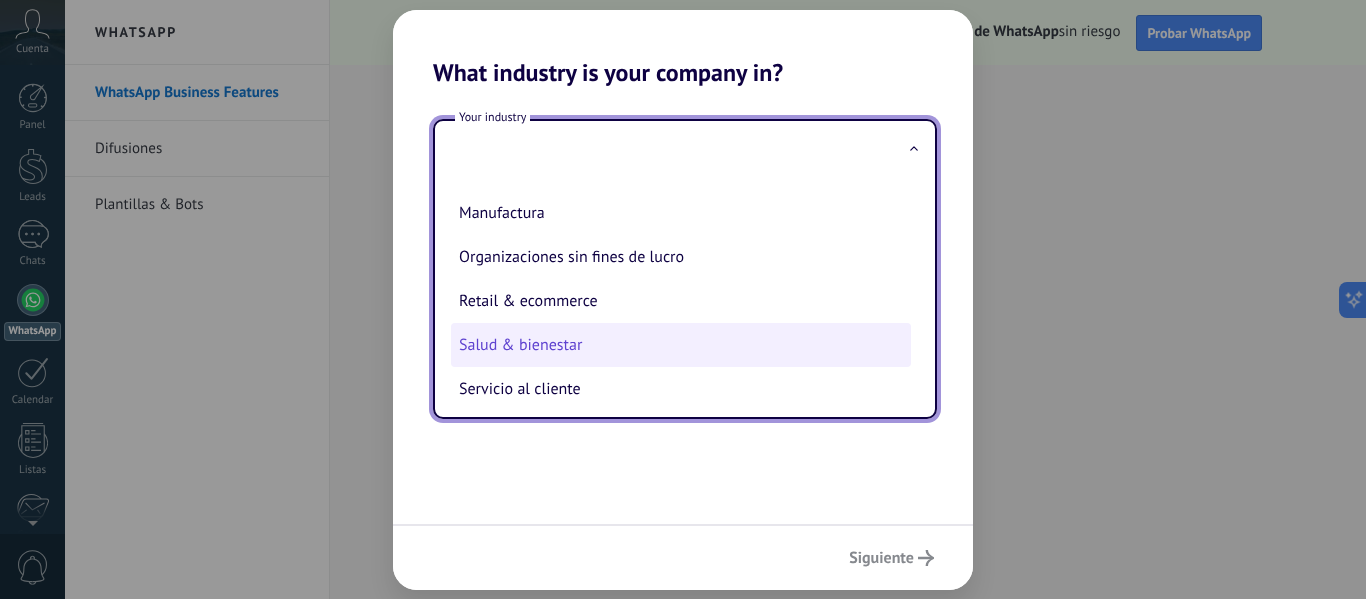 scroll, scrollTop: 400, scrollLeft: 0, axis: vertical 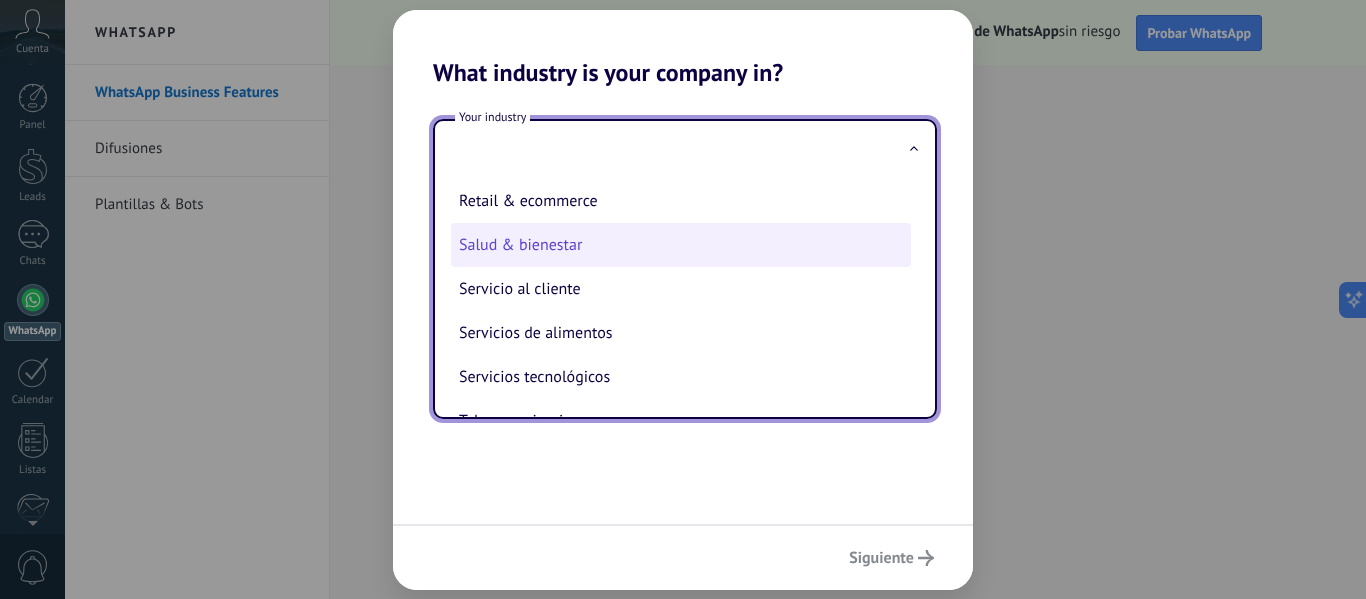 click on "Salud & bienestar" at bounding box center [681, 245] 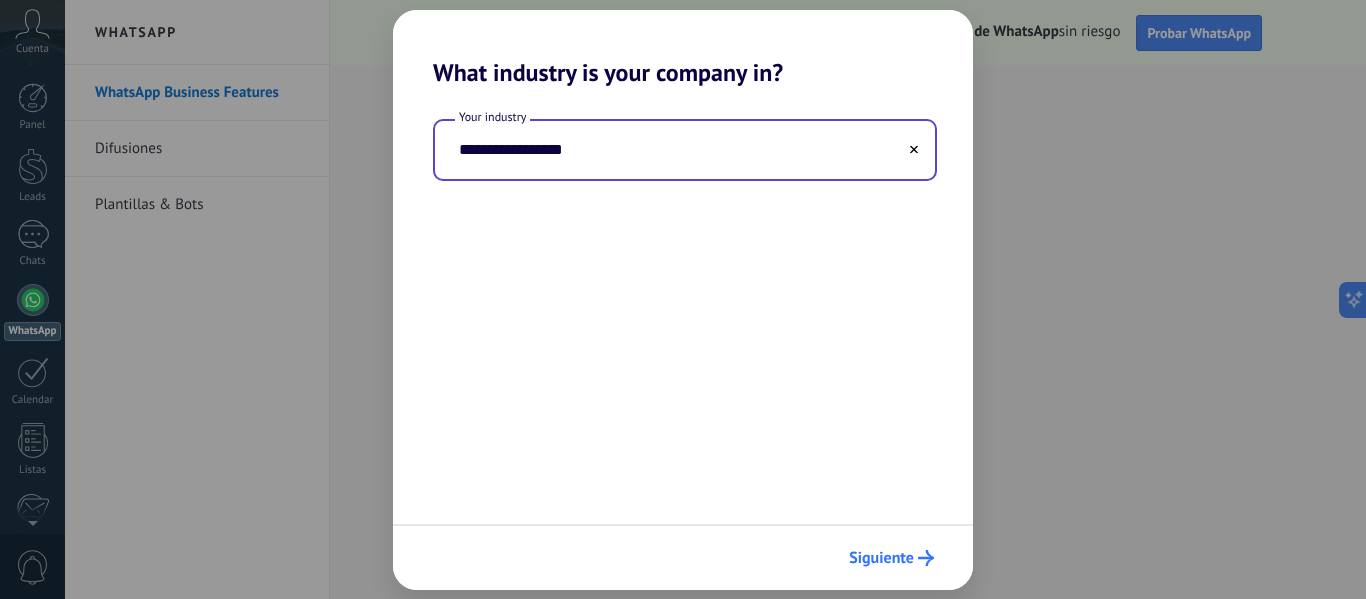 click on "Siguiente" at bounding box center (683, 557) 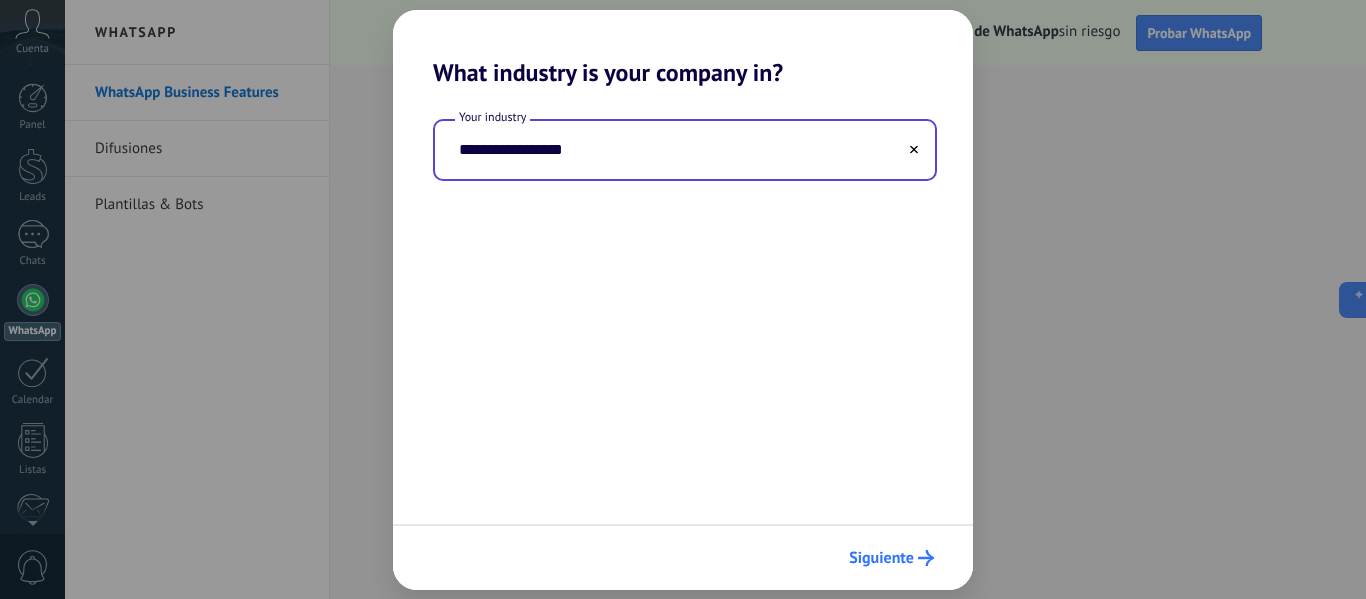 click on "Siguiente" at bounding box center (891, 558) 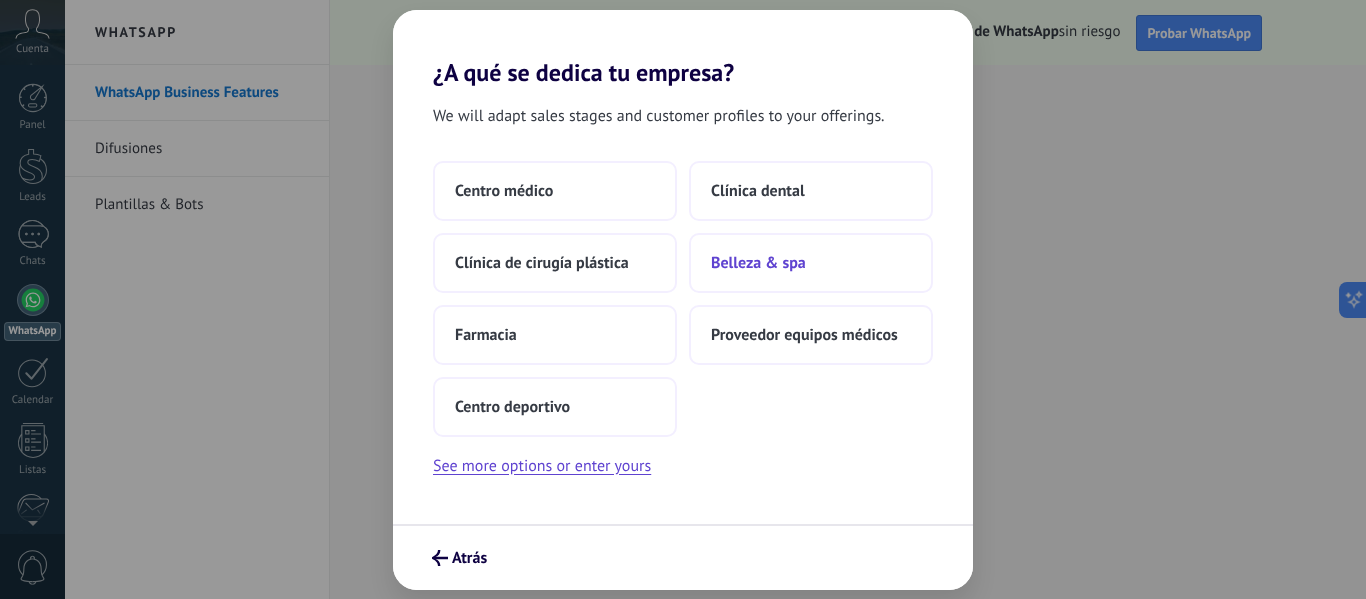 click on "Belleza & spa" at bounding box center [504, 191] 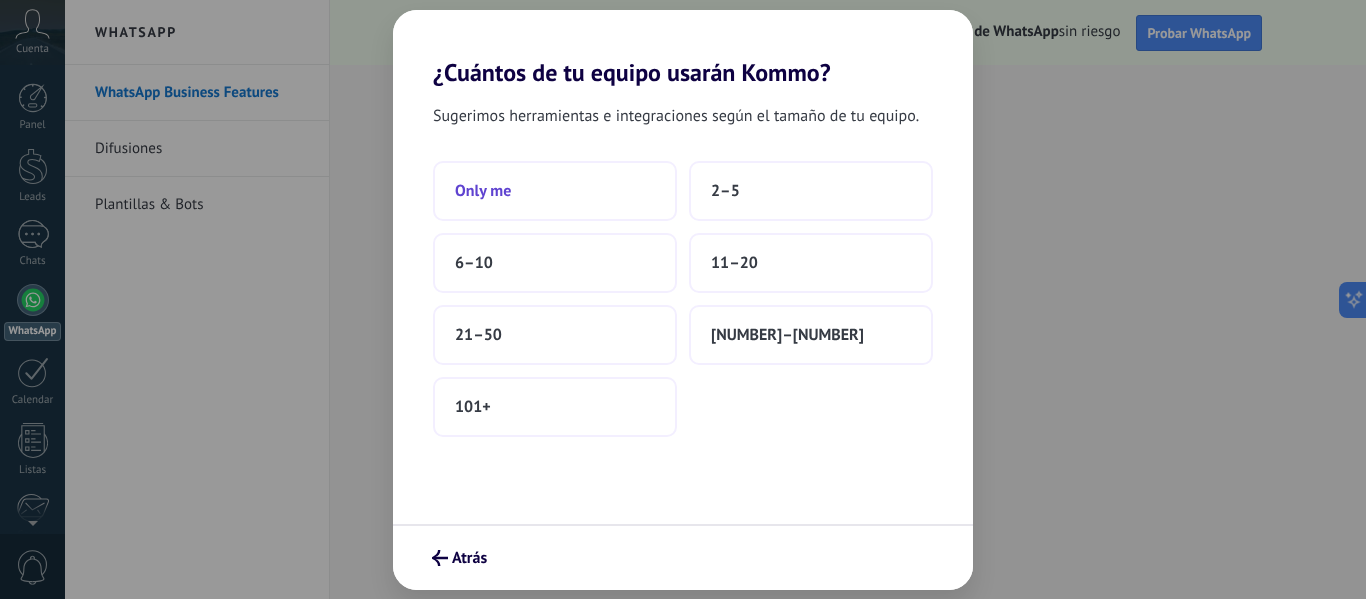 click on "Solo yo" at bounding box center (555, 191) 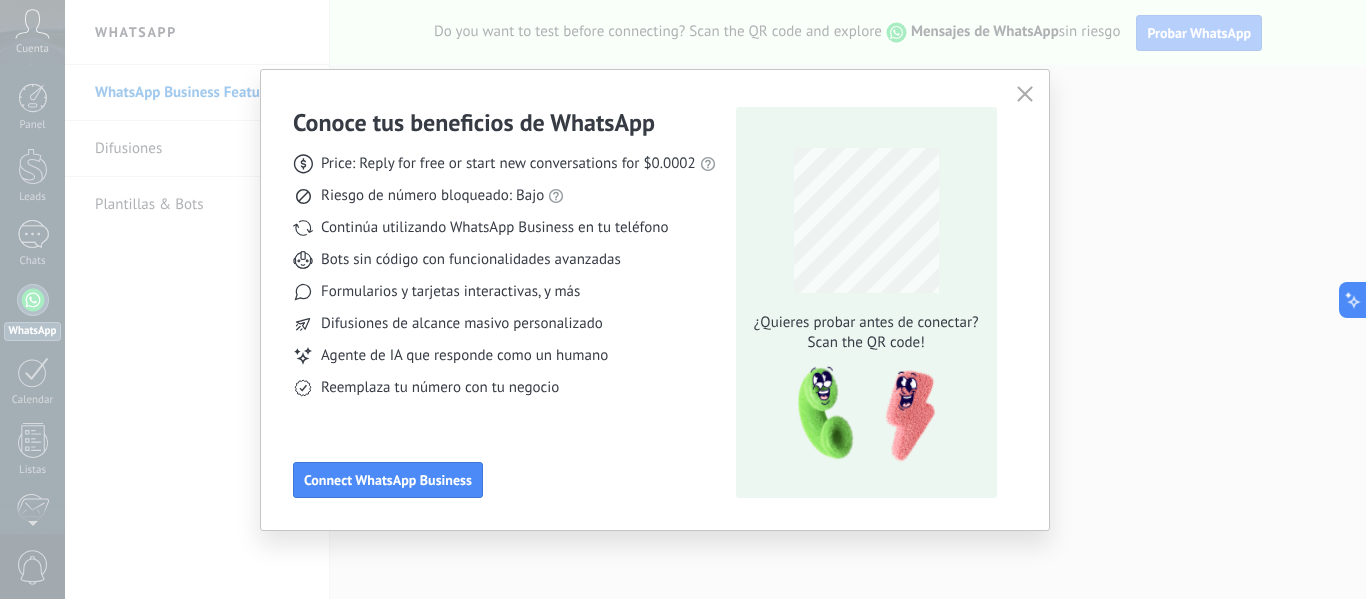 click at bounding box center (1025, 94) 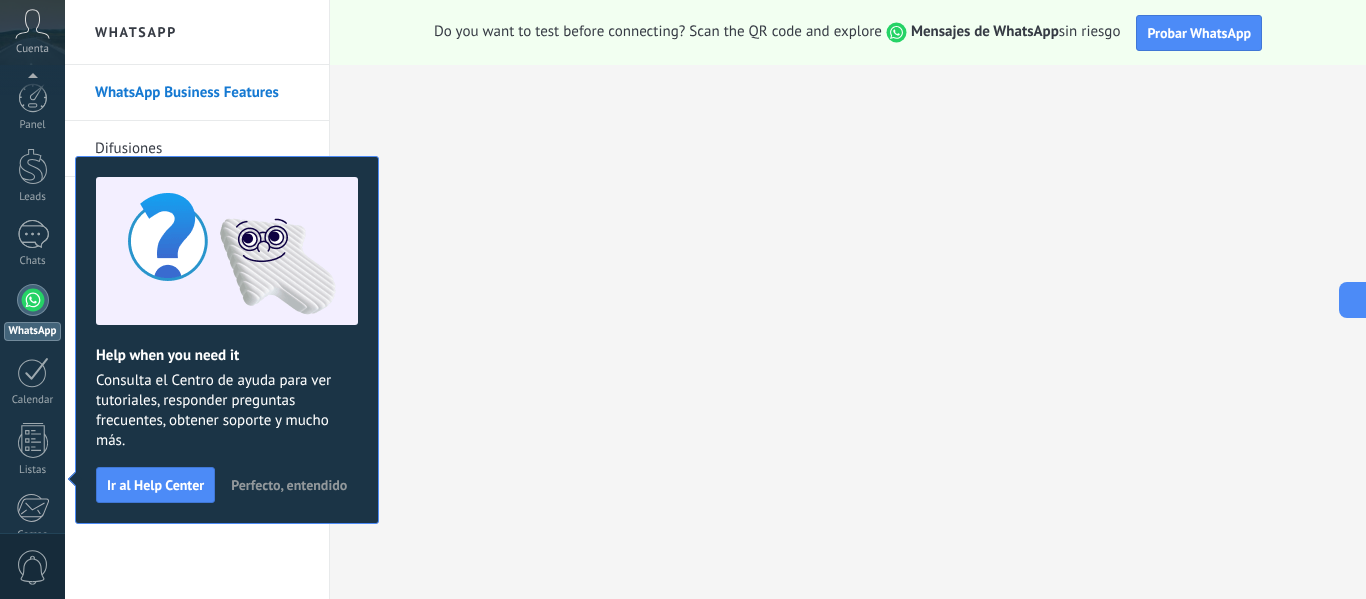 scroll, scrollTop: 233, scrollLeft: 0, axis: vertical 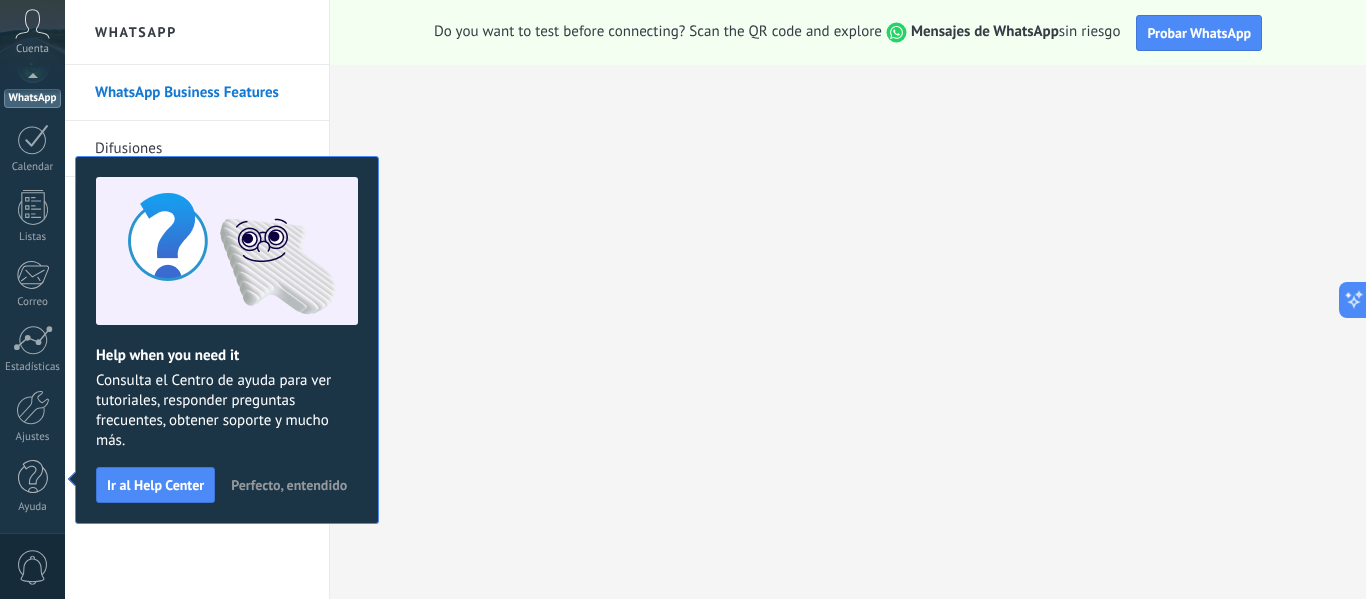 click on "Perfecto, entendido" at bounding box center [289, 485] 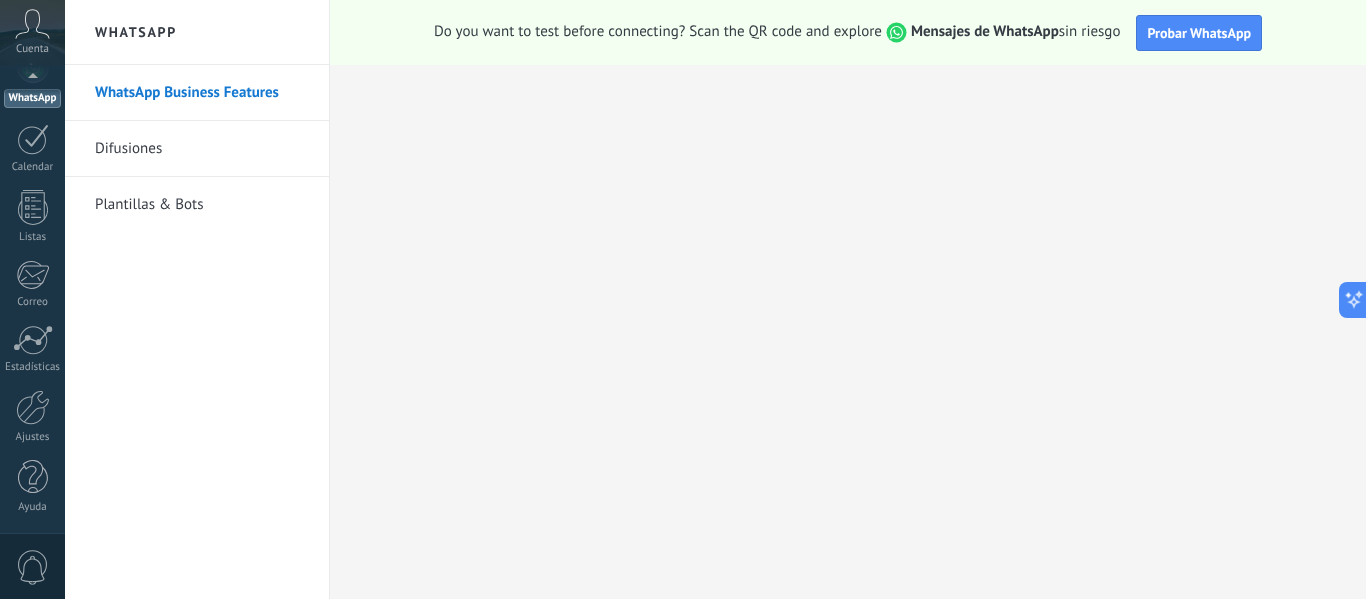 scroll, scrollTop: 0, scrollLeft: 0, axis: both 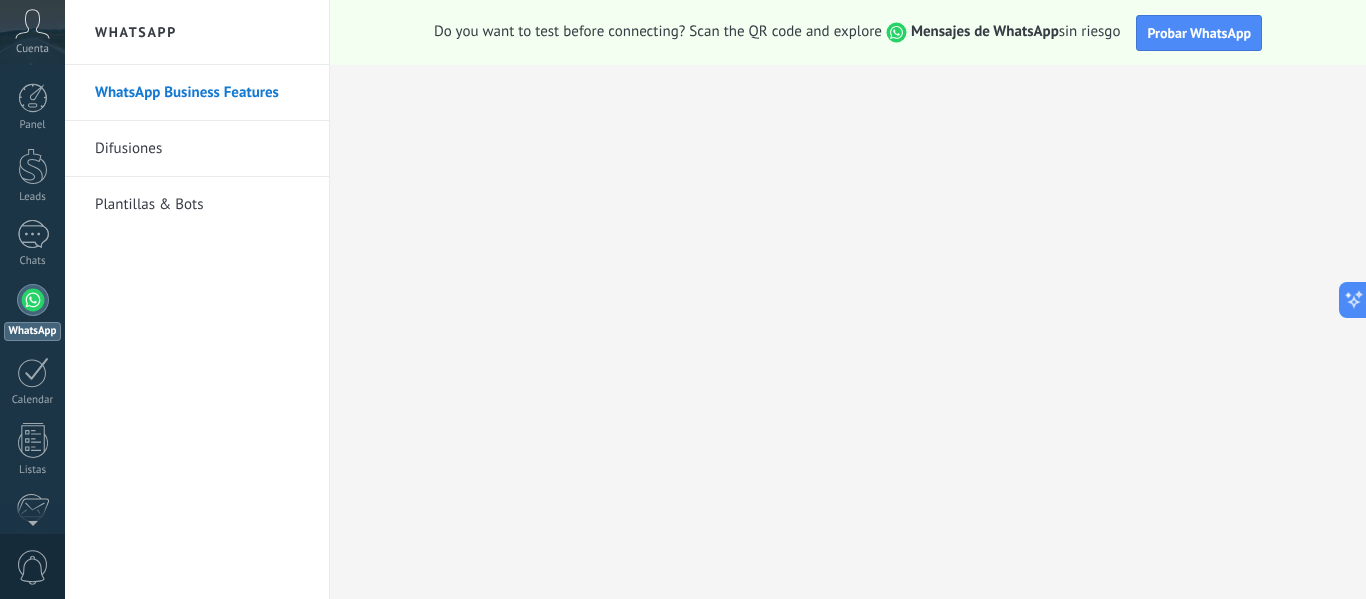 click on "Plantillas & Bots" at bounding box center (202, 205) 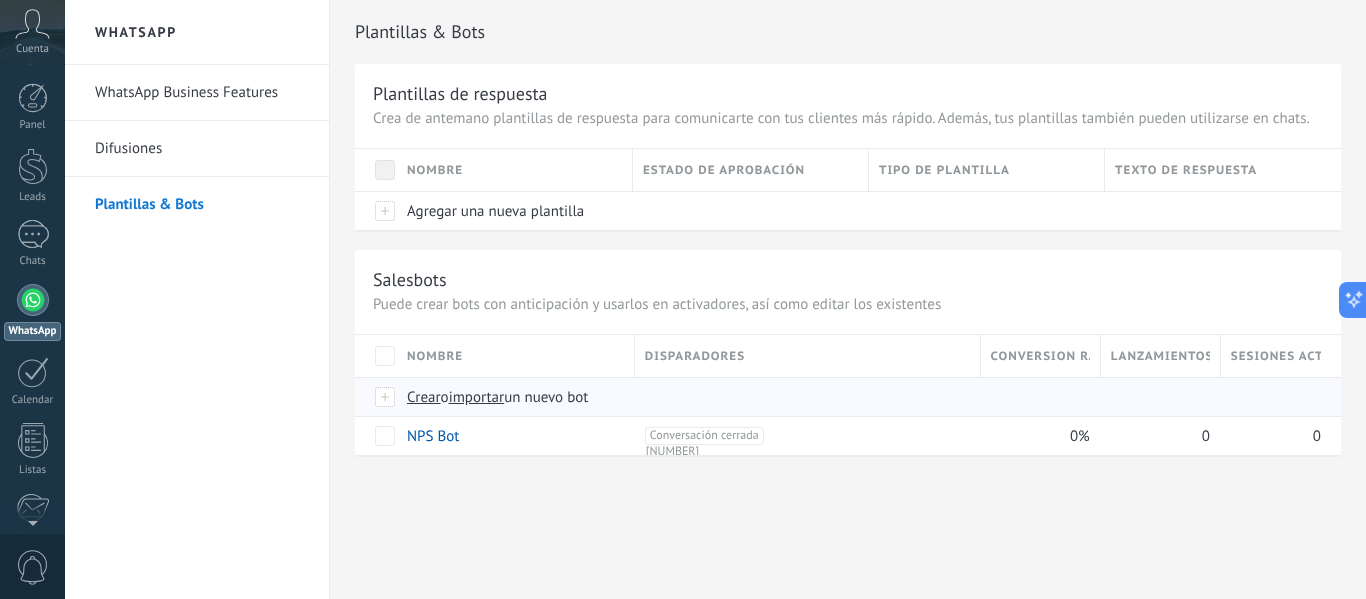 click on "importar" at bounding box center [477, 397] 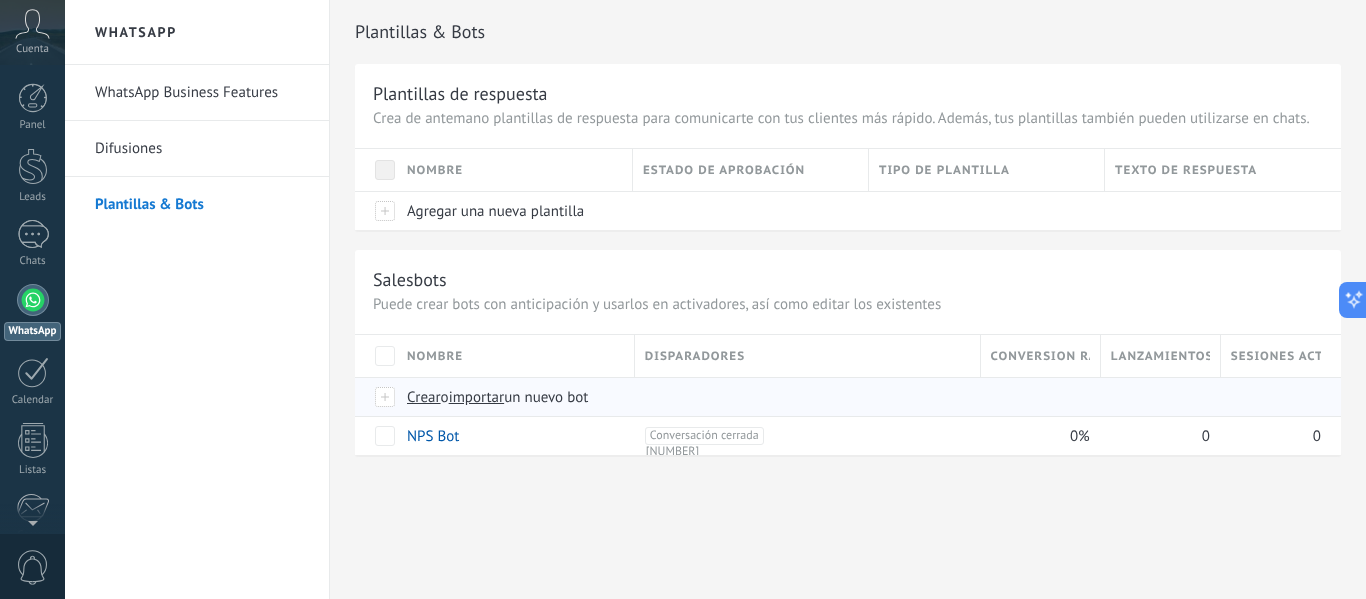 click on "importar  un nuevo bot" at bounding box center (0, 0) 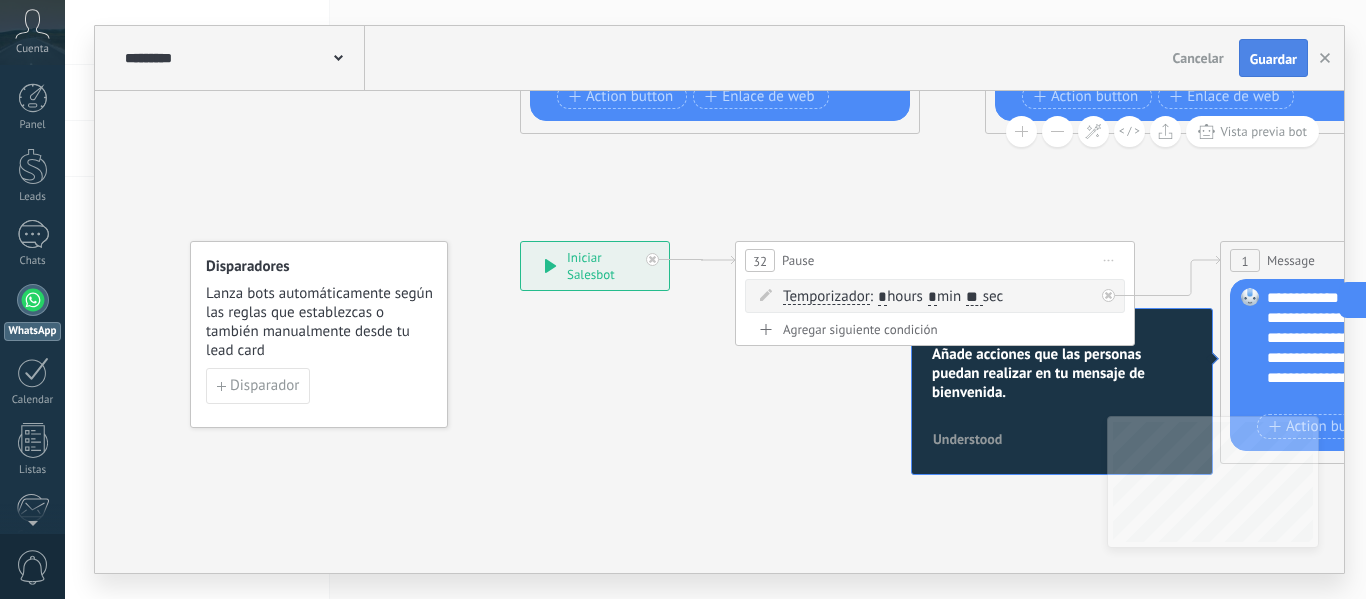 click on "Guardar" at bounding box center [1273, 59] 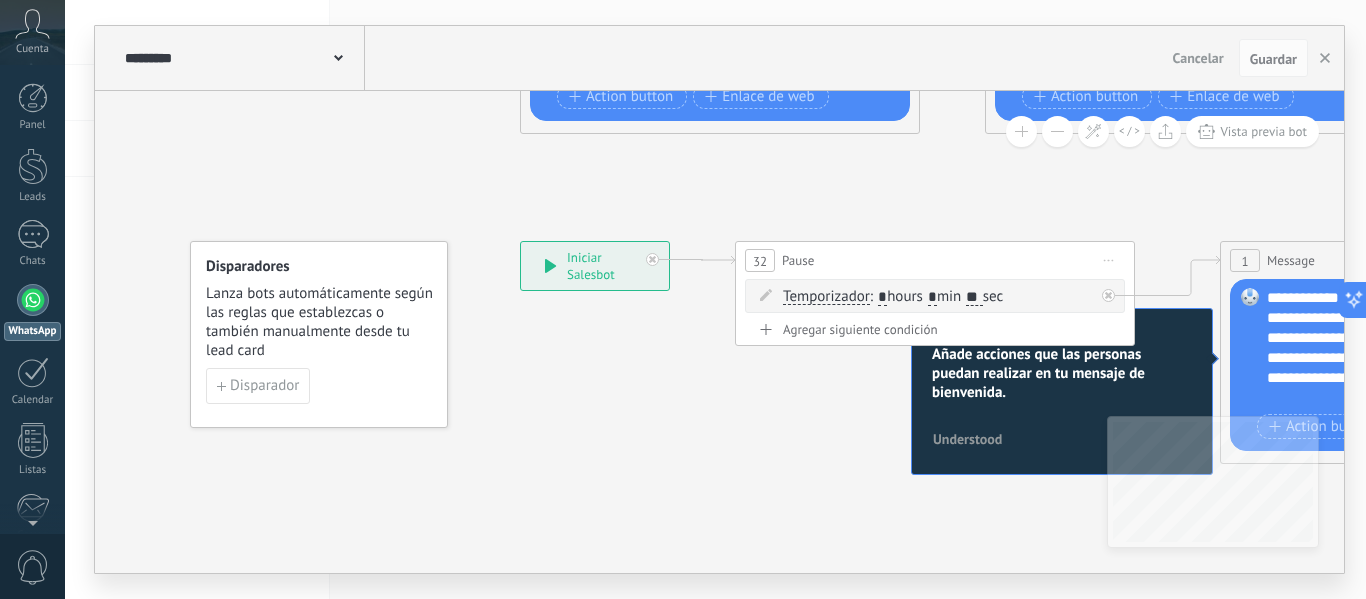 click on "********* Salesbots" at bounding box center [242, 58] 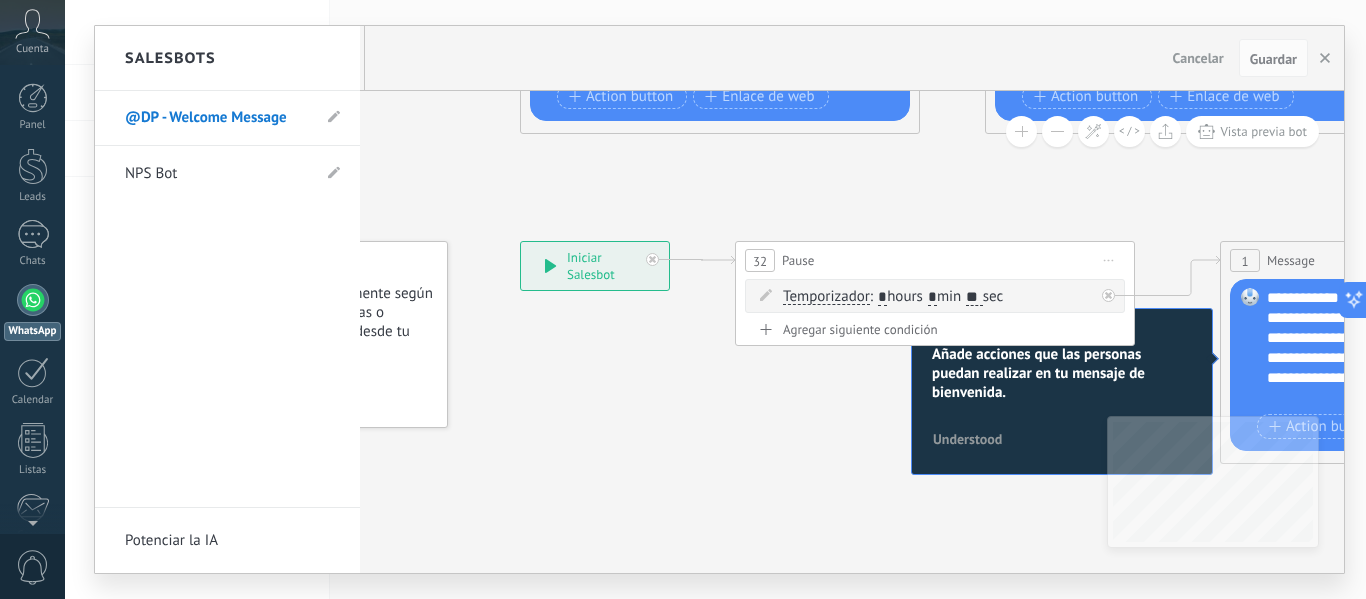 click at bounding box center [719, 299] 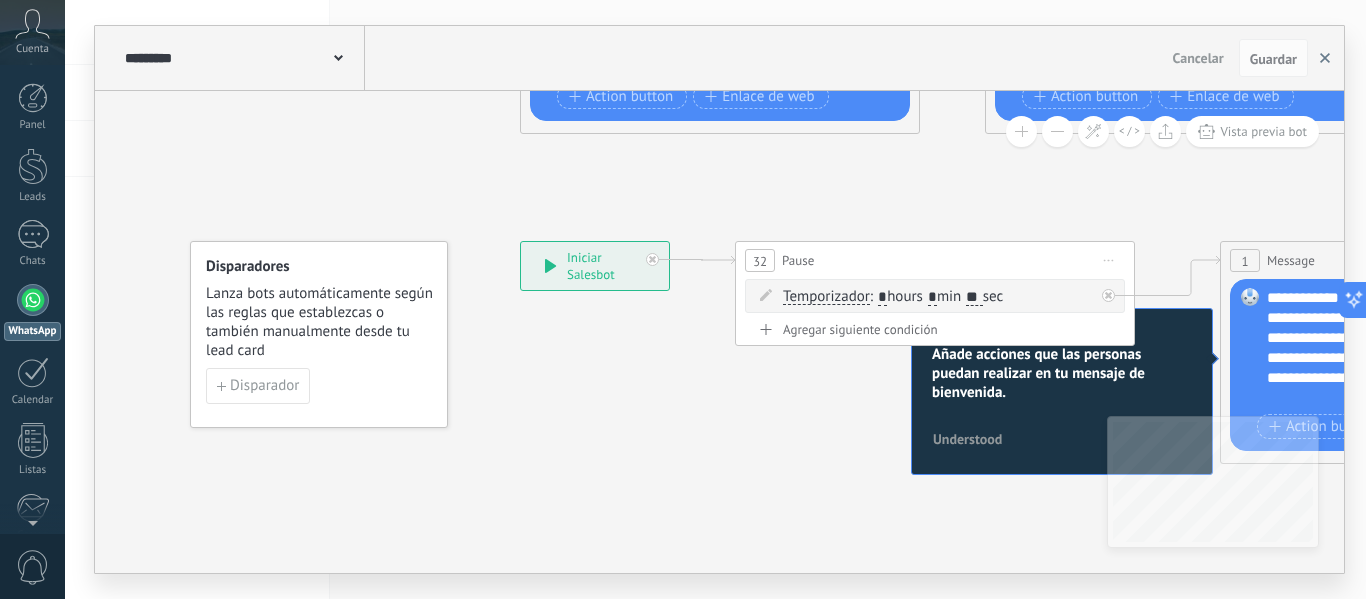 click at bounding box center [1325, 58] 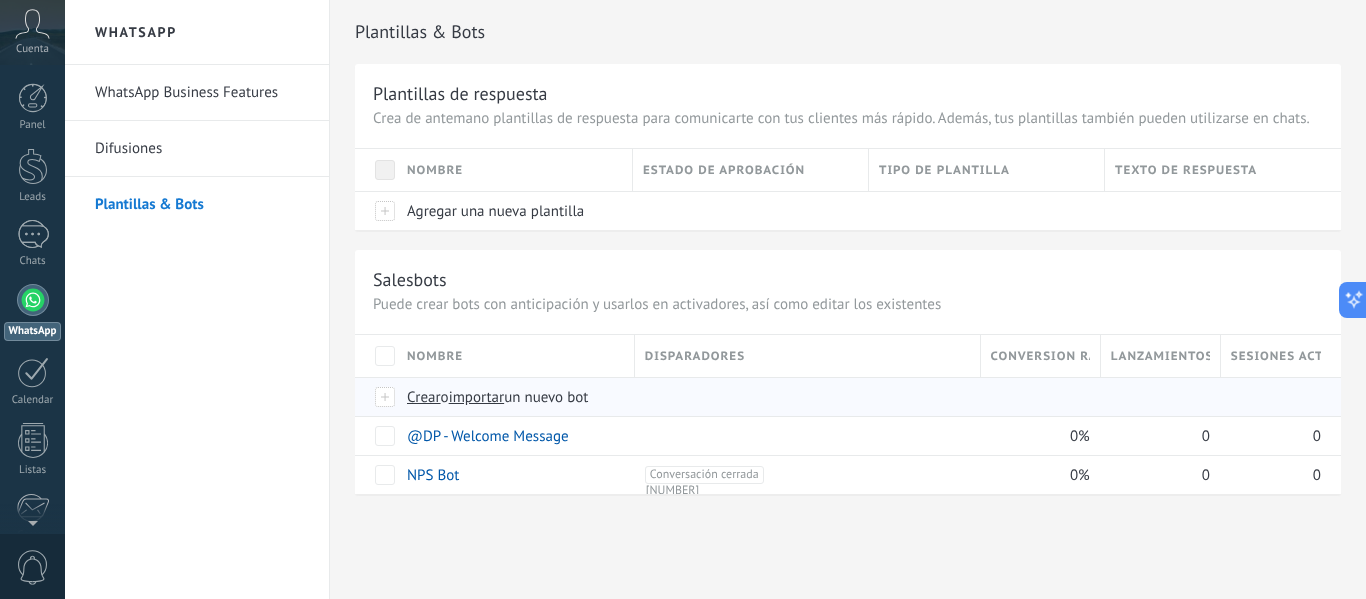 click on "importar" at bounding box center (477, 397) 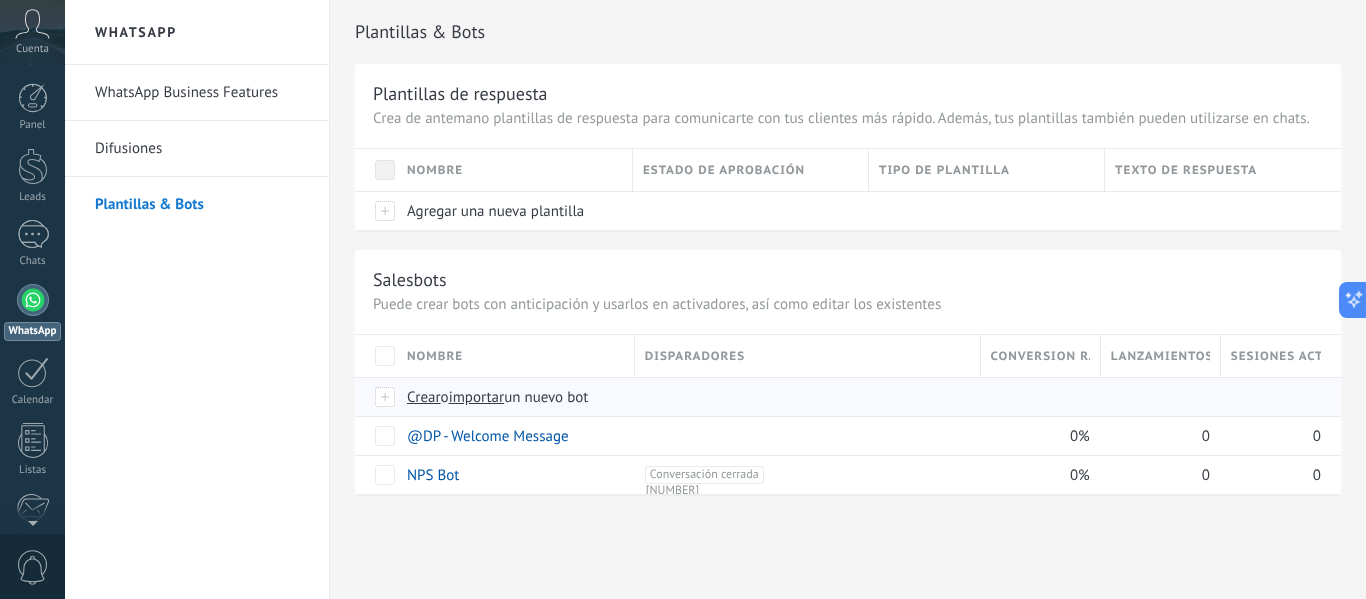 click on "importar  un nuevo bot" at bounding box center (0, 0) 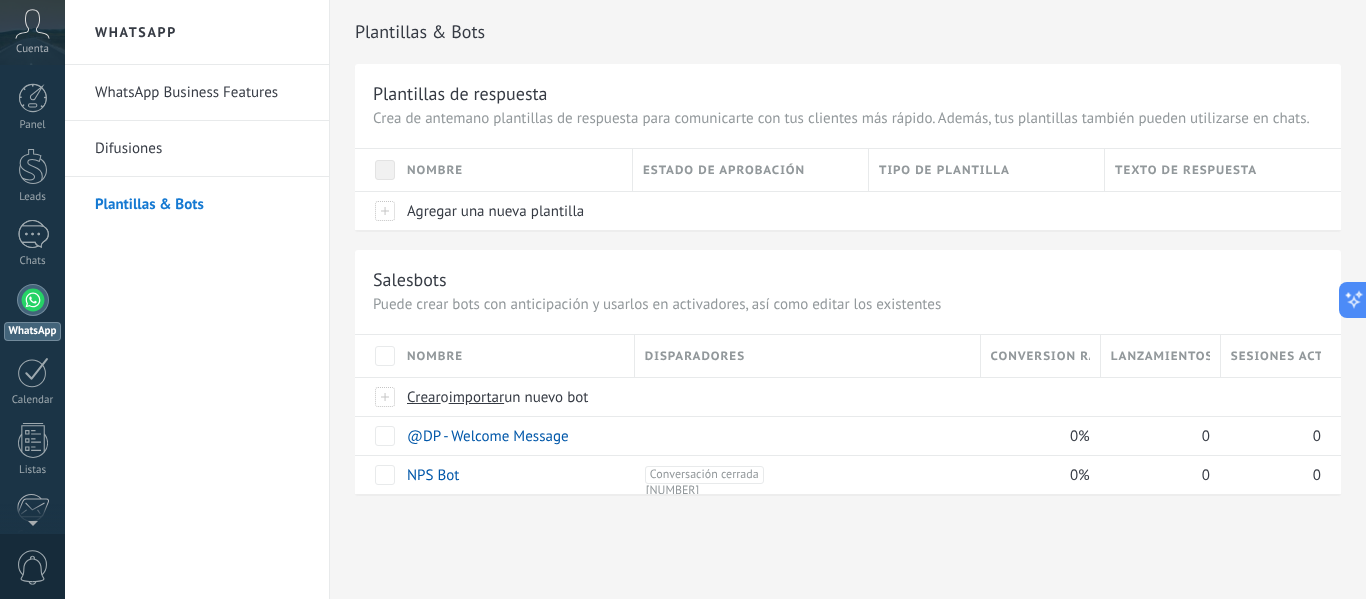 click on "Difusiones" at bounding box center (202, 149) 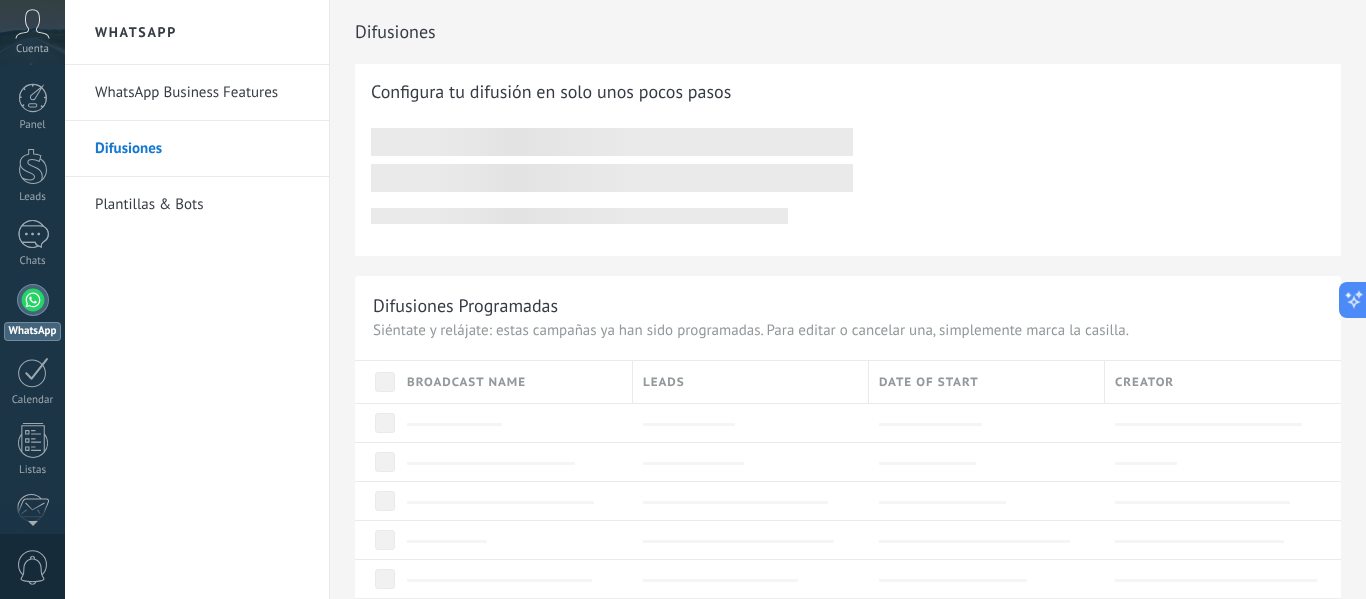click on "Plantillas & Bots" at bounding box center [202, 205] 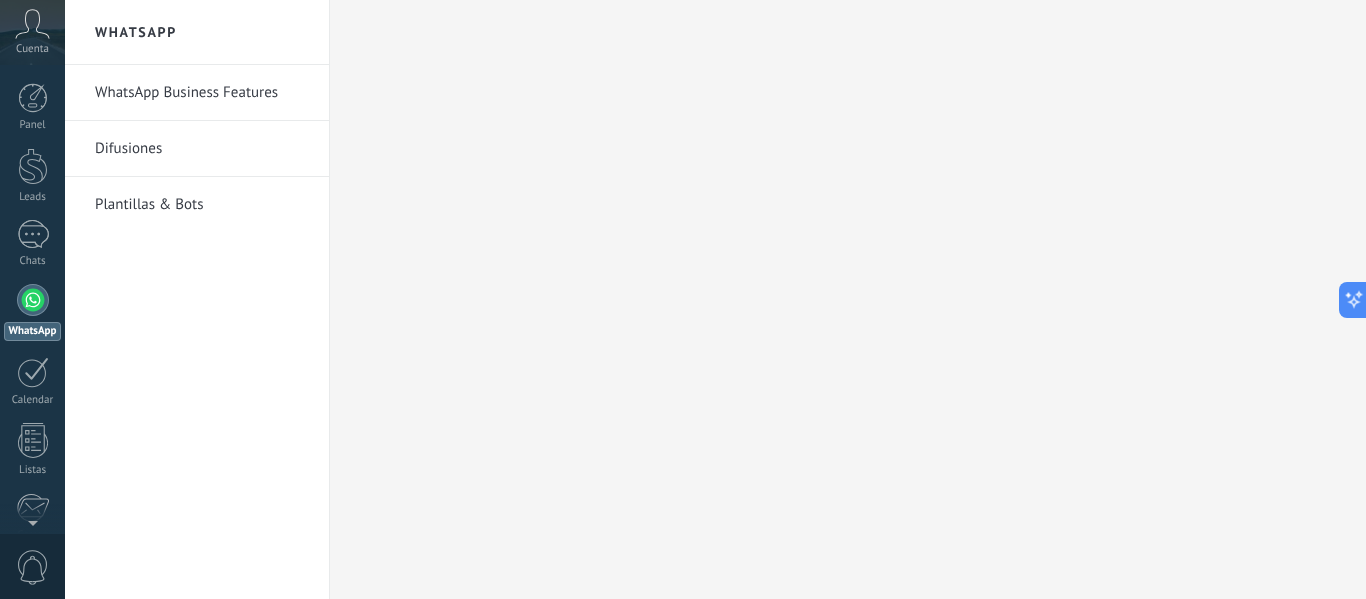click on "Plantillas & Bots" at bounding box center (202, 205) 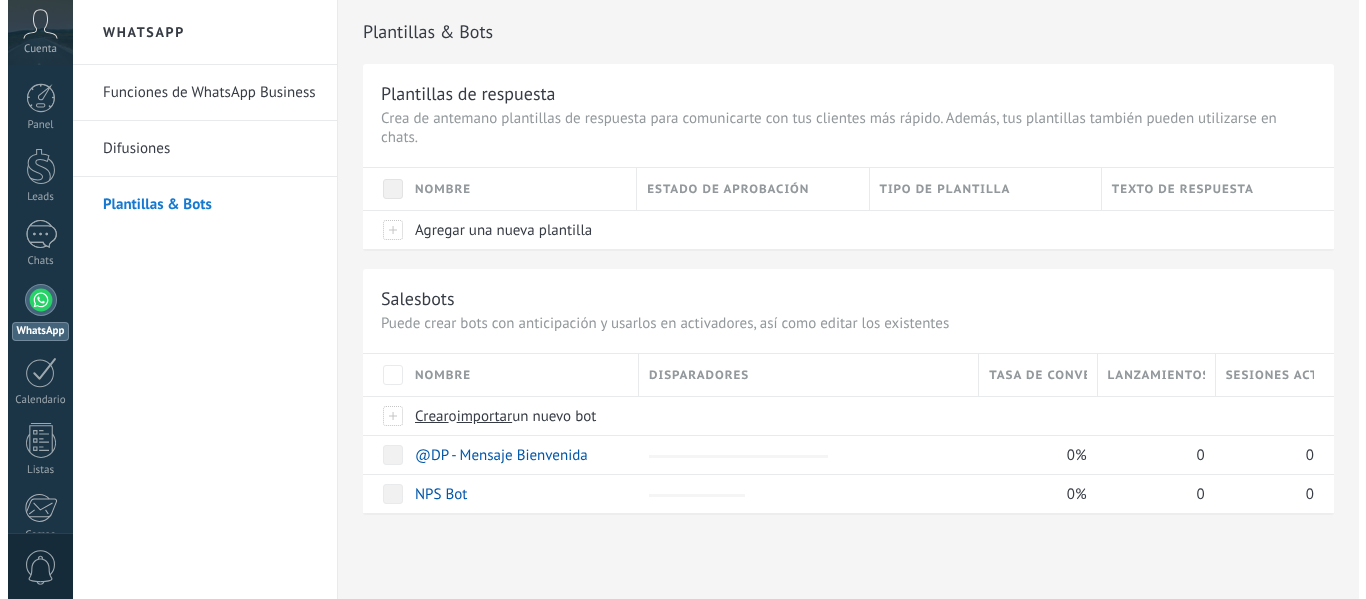 scroll, scrollTop: 0, scrollLeft: 0, axis: both 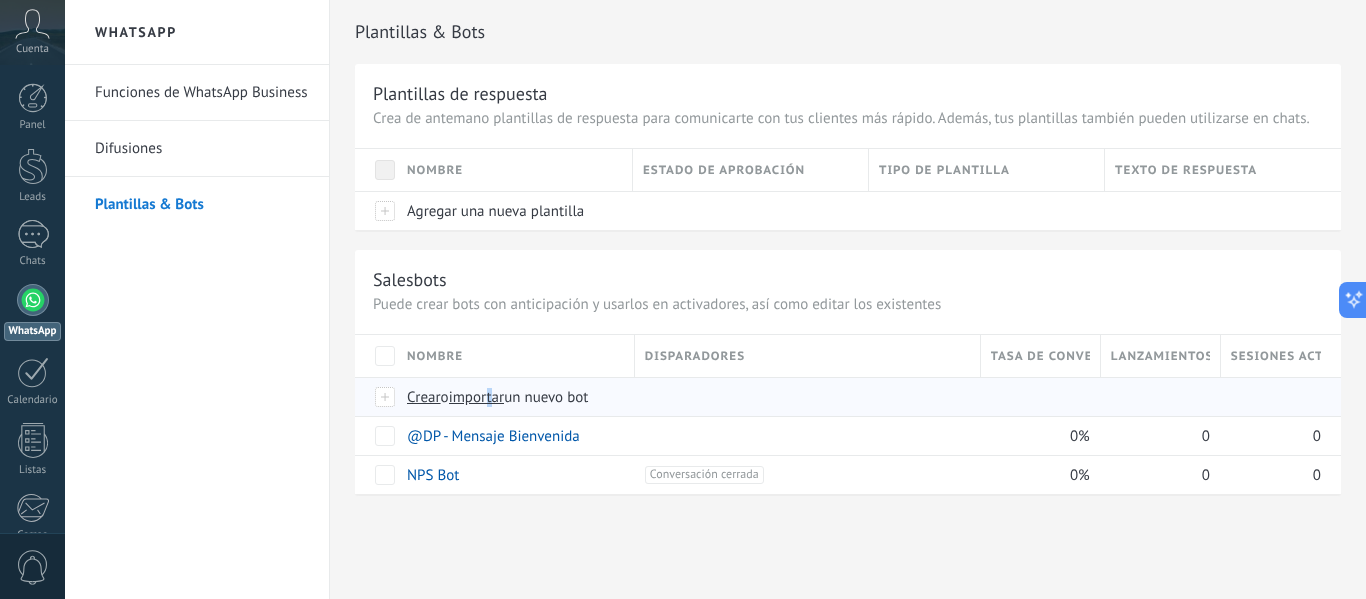 click on "importar" at bounding box center (477, 397) 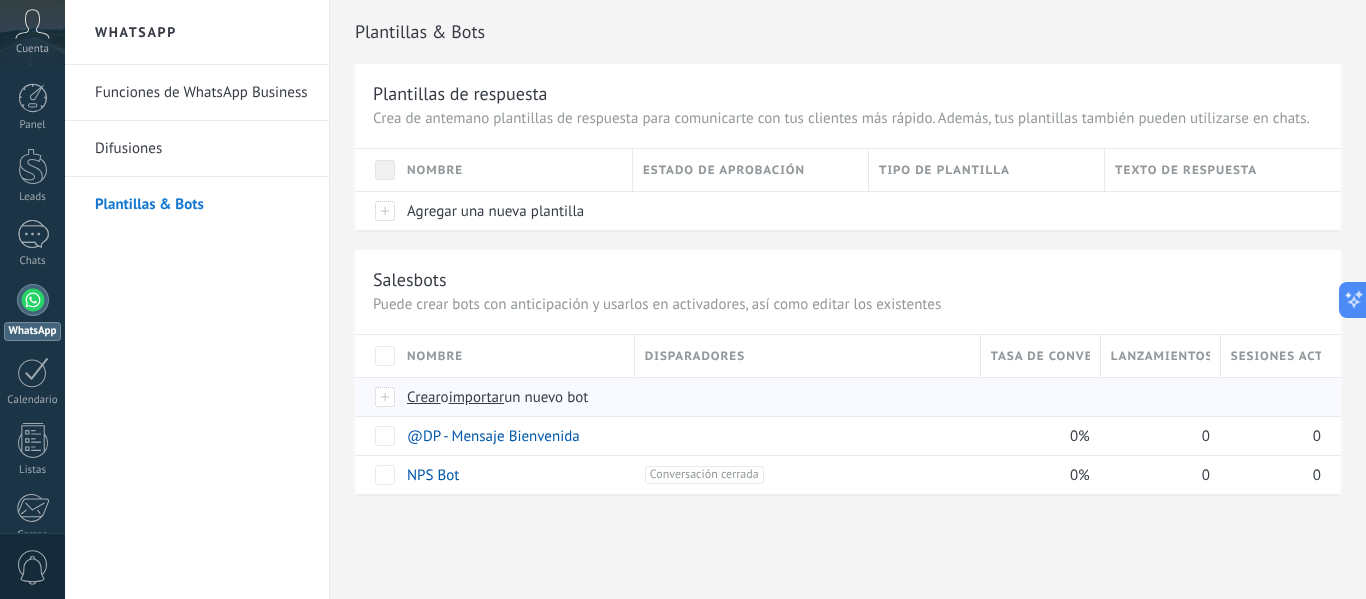 click on "importar" at bounding box center (477, 397) 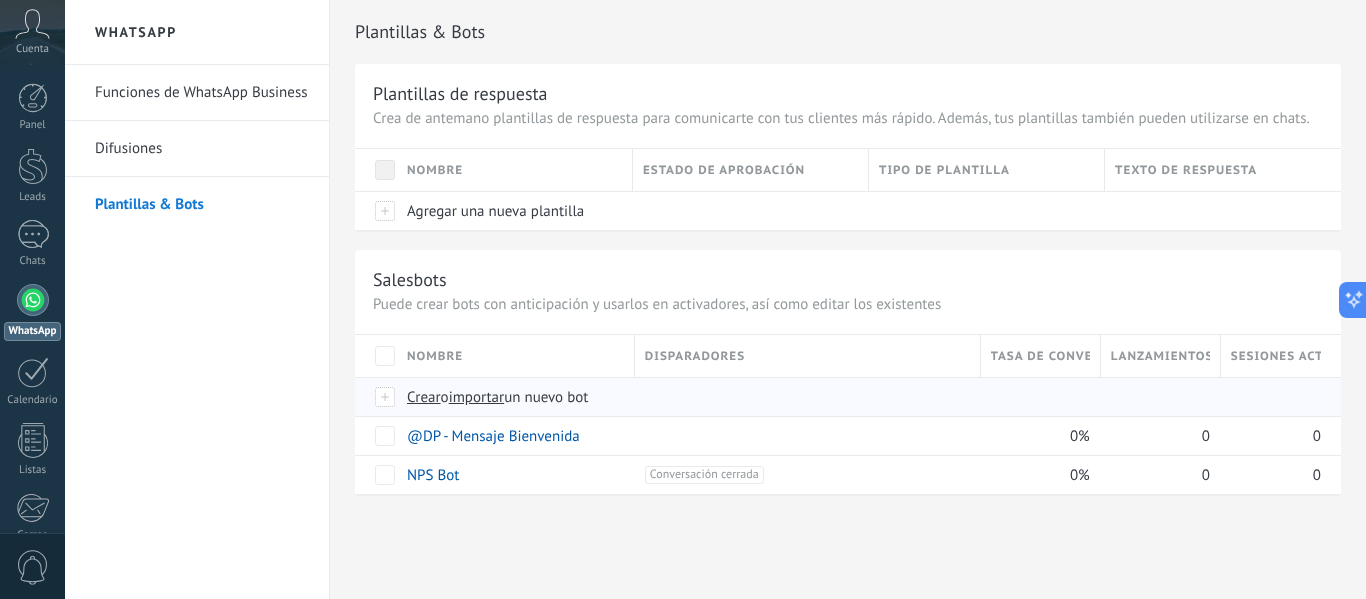 click on "importar  un nuevo bot" at bounding box center (0, 0) 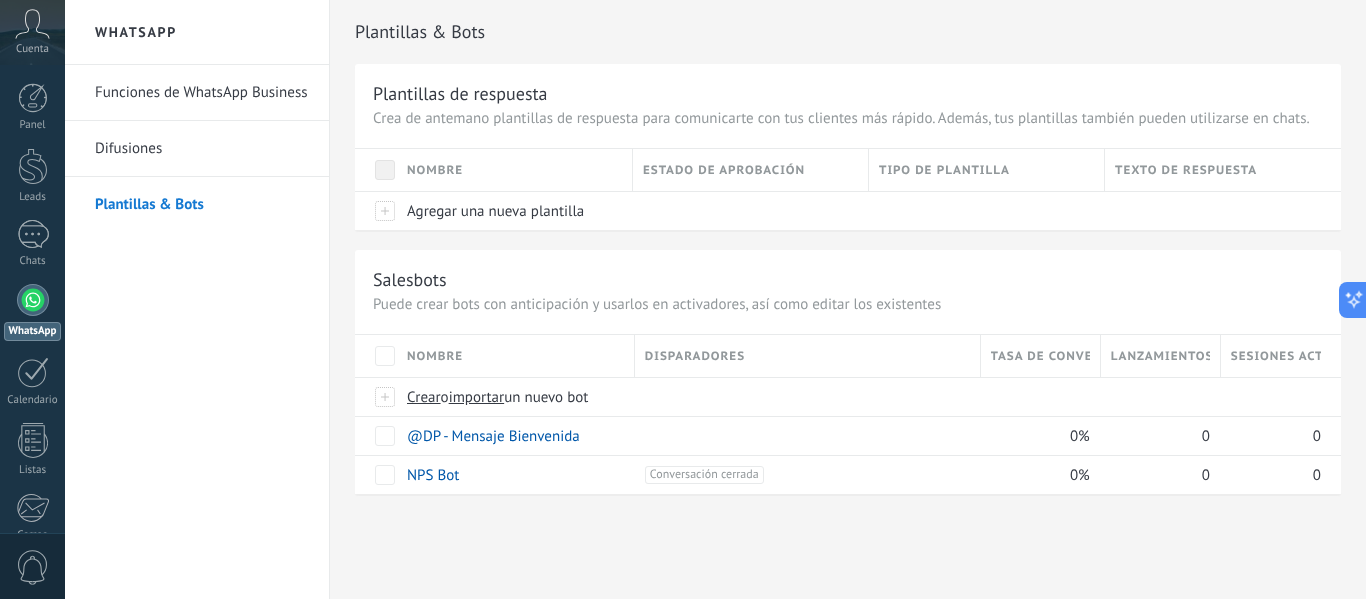 click on "Difusiones" at bounding box center (202, 149) 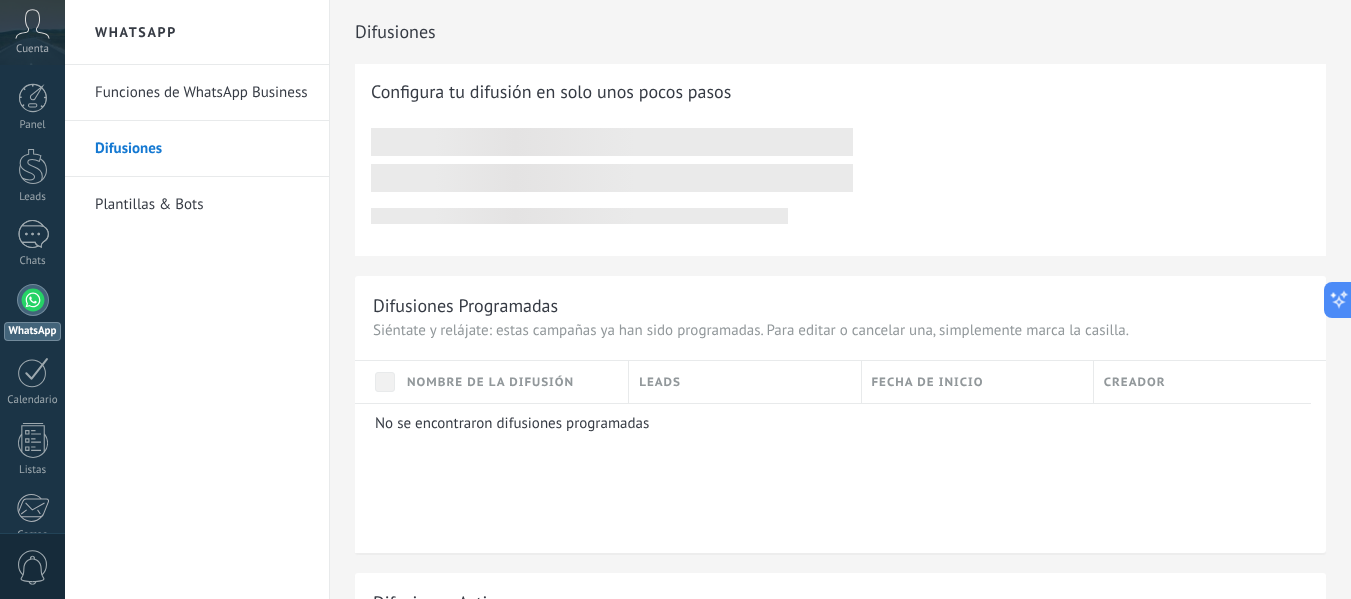 click on "Plantillas & Bots" at bounding box center (202, 205) 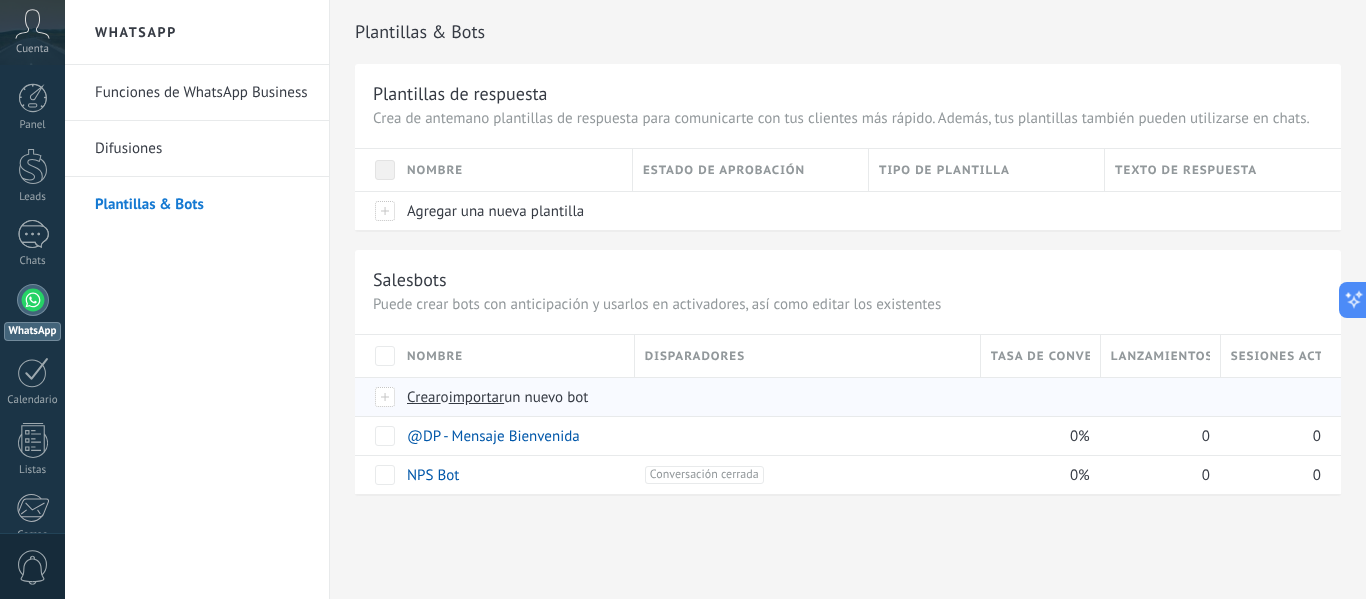 click at bounding box center [386, 397] 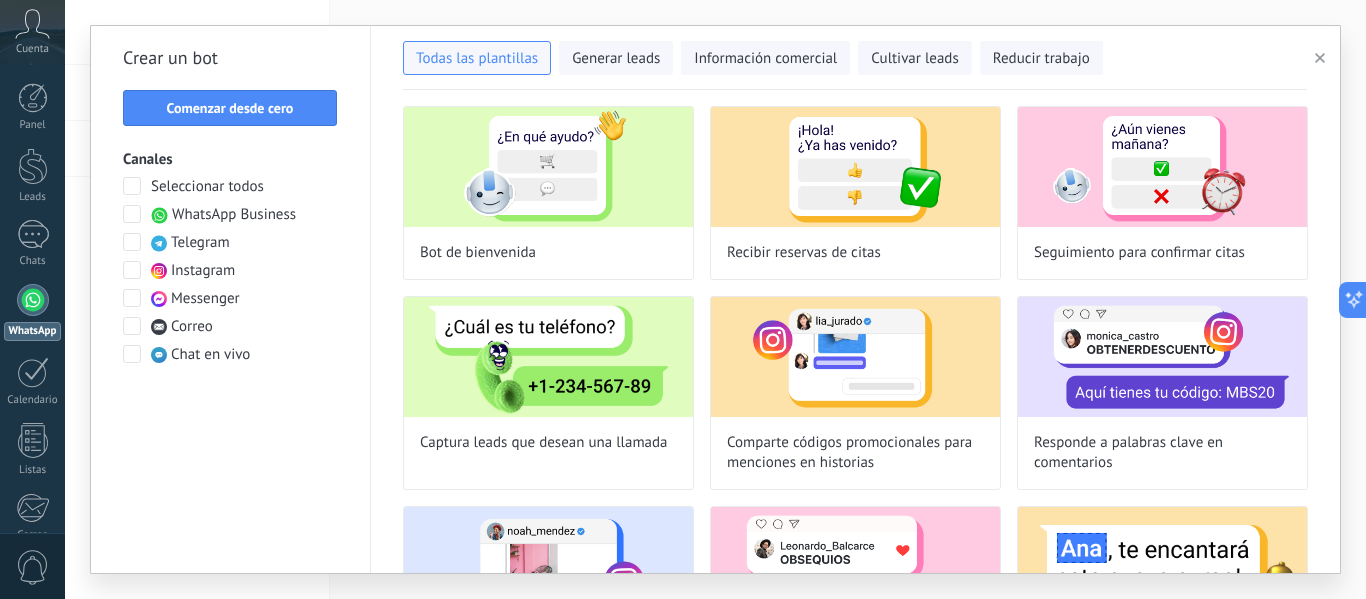 click at bounding box center (1320, 58) 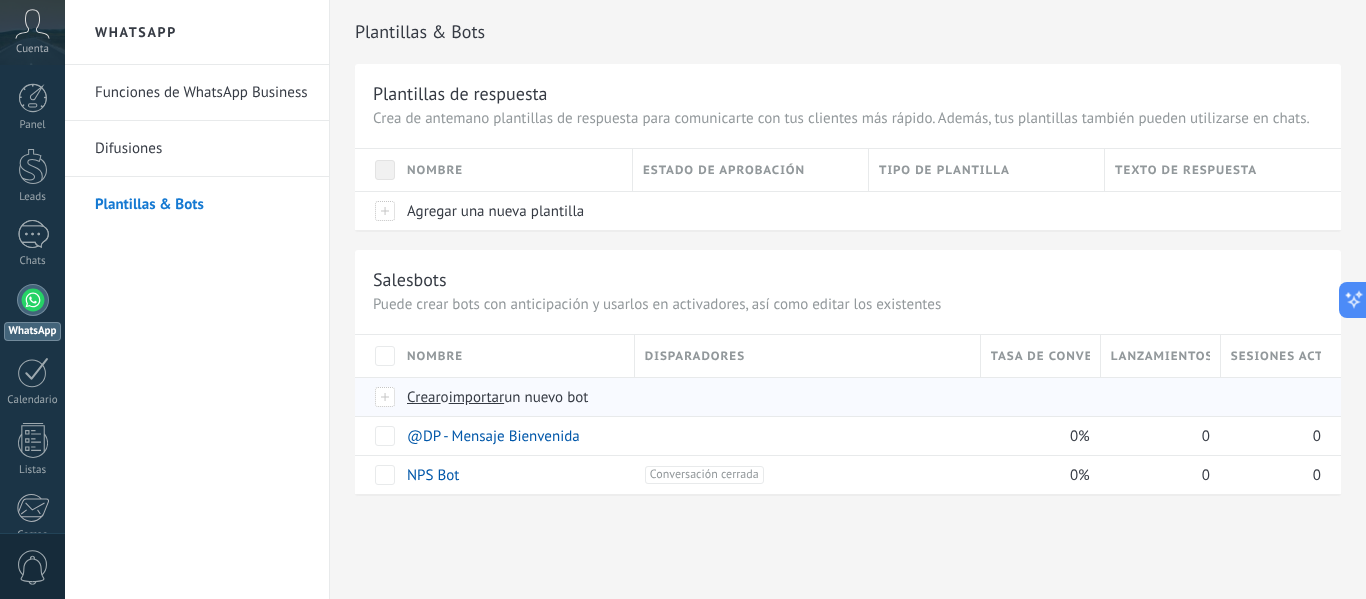 click on "importar" at bounding box center [477, 397] 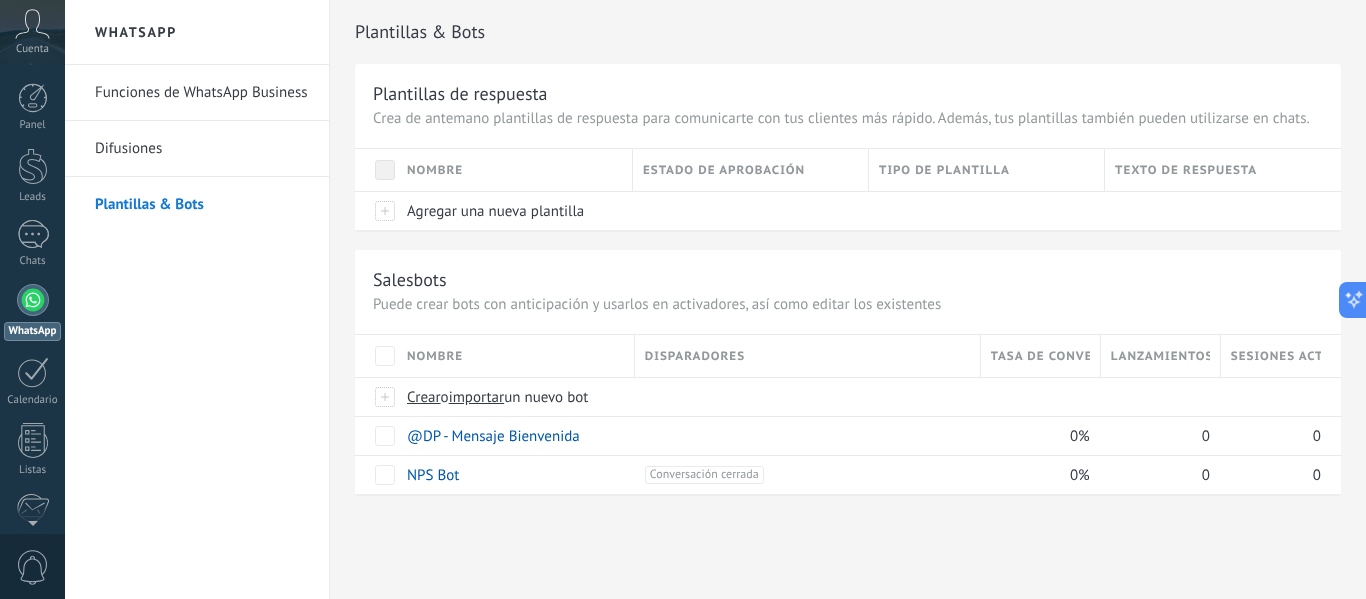 click at bounding box center (32, 24) 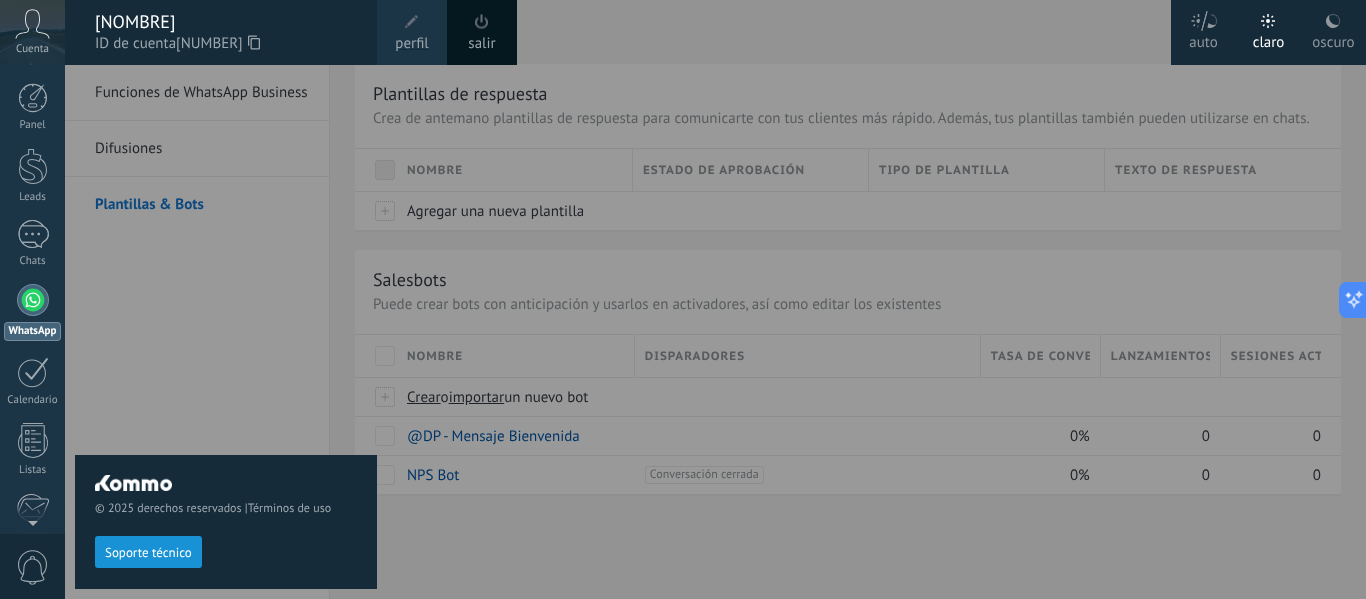 click on "perfil" at bounding box center (411, 44) 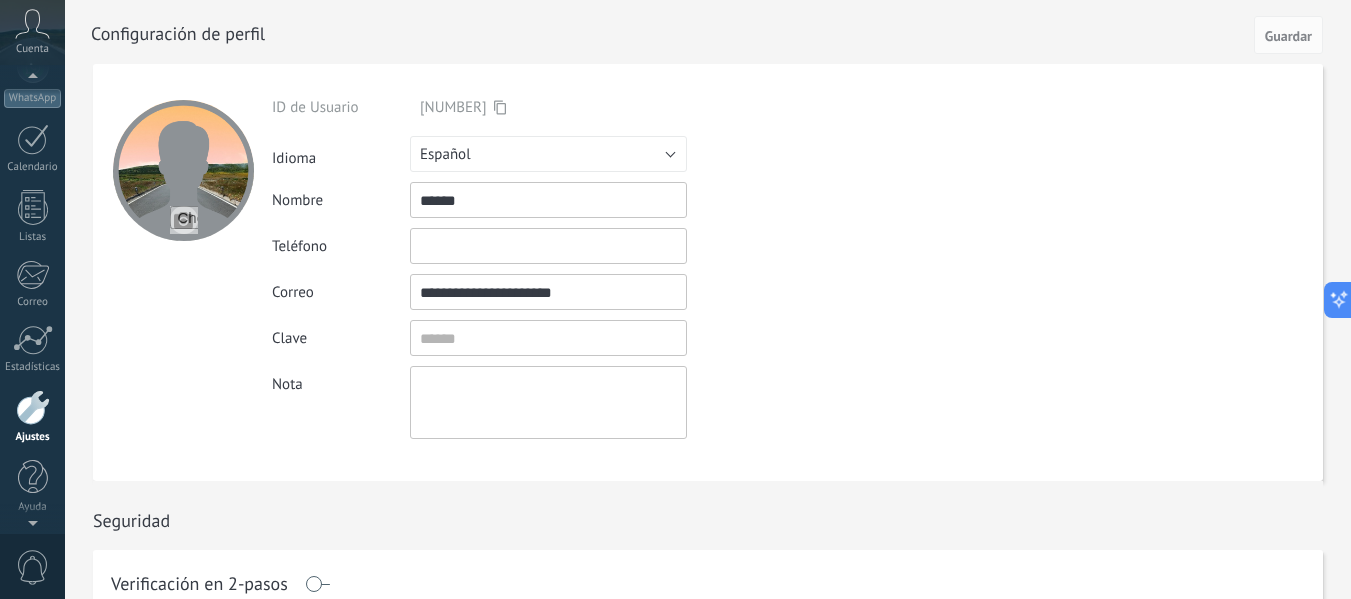 scroll, scrollTop: 185, scrollLeft: 0, axis: vertical 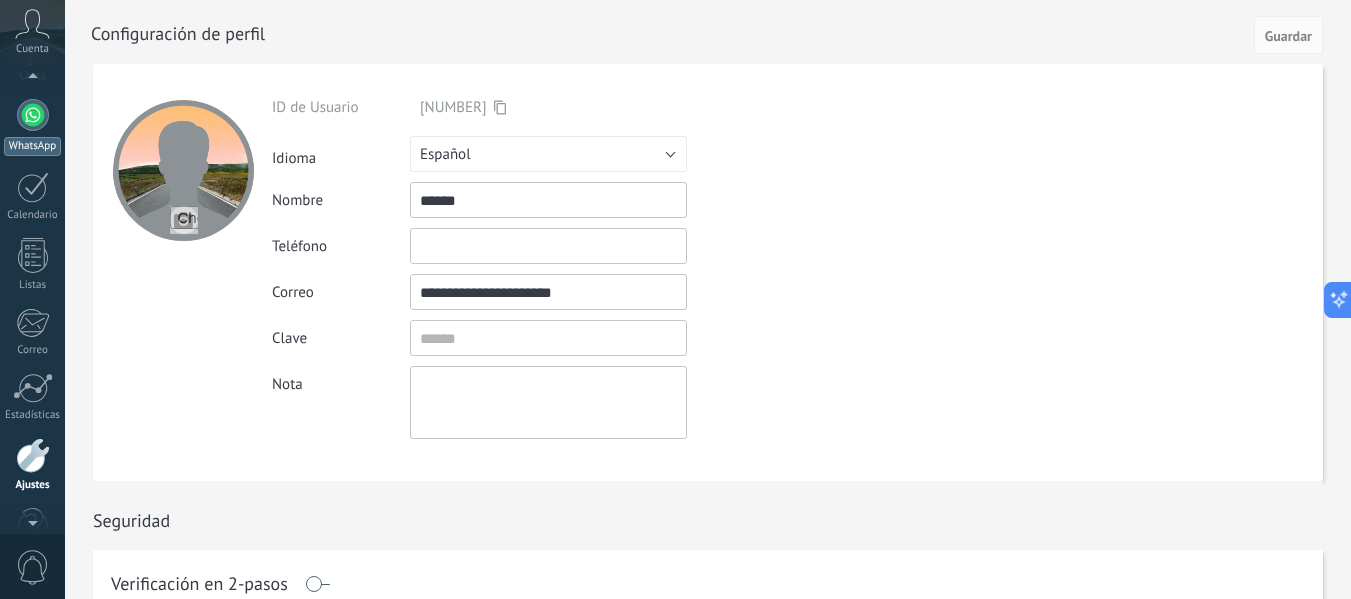 click at bounding box center (33, 115) 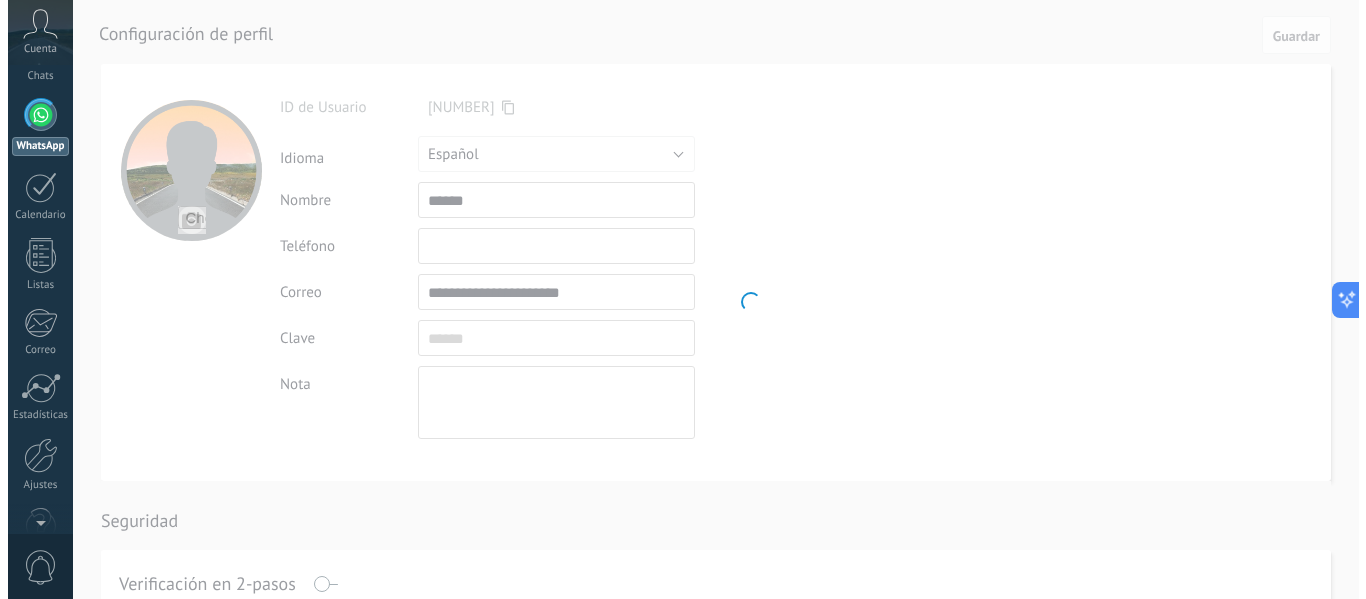 scroll, scrollTop: 0, scrollLeft: 0, axis: both 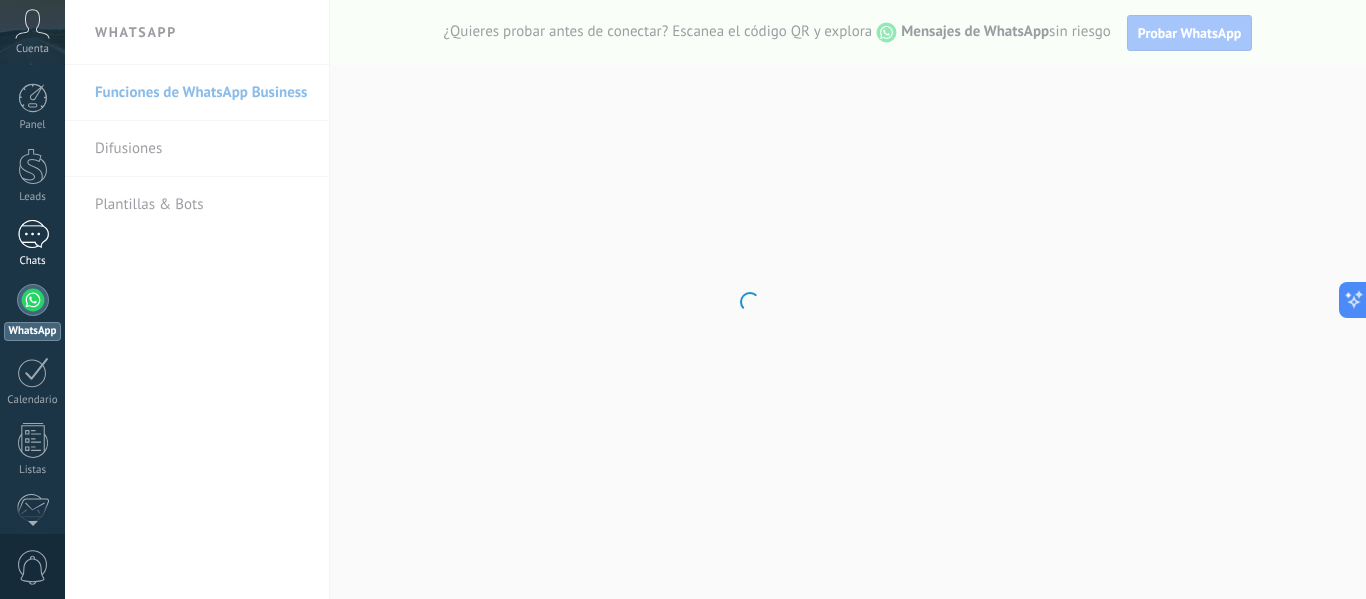 click at bounding box center (33, 234) 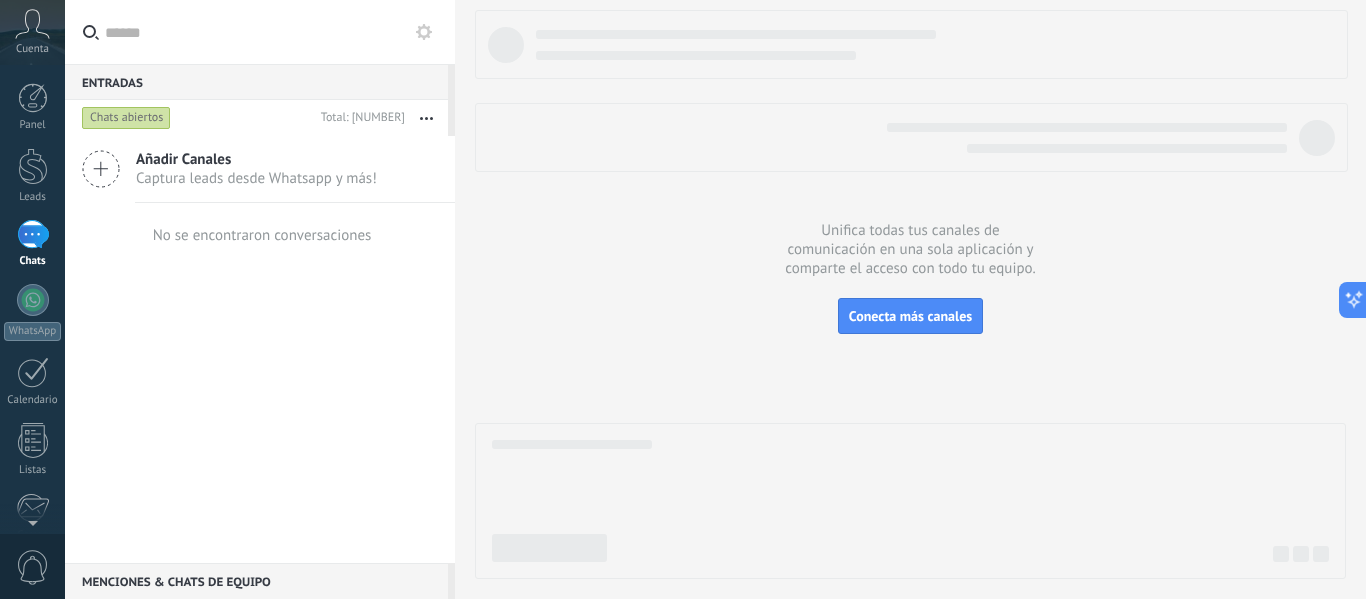 click at bounding box center [101, 169] 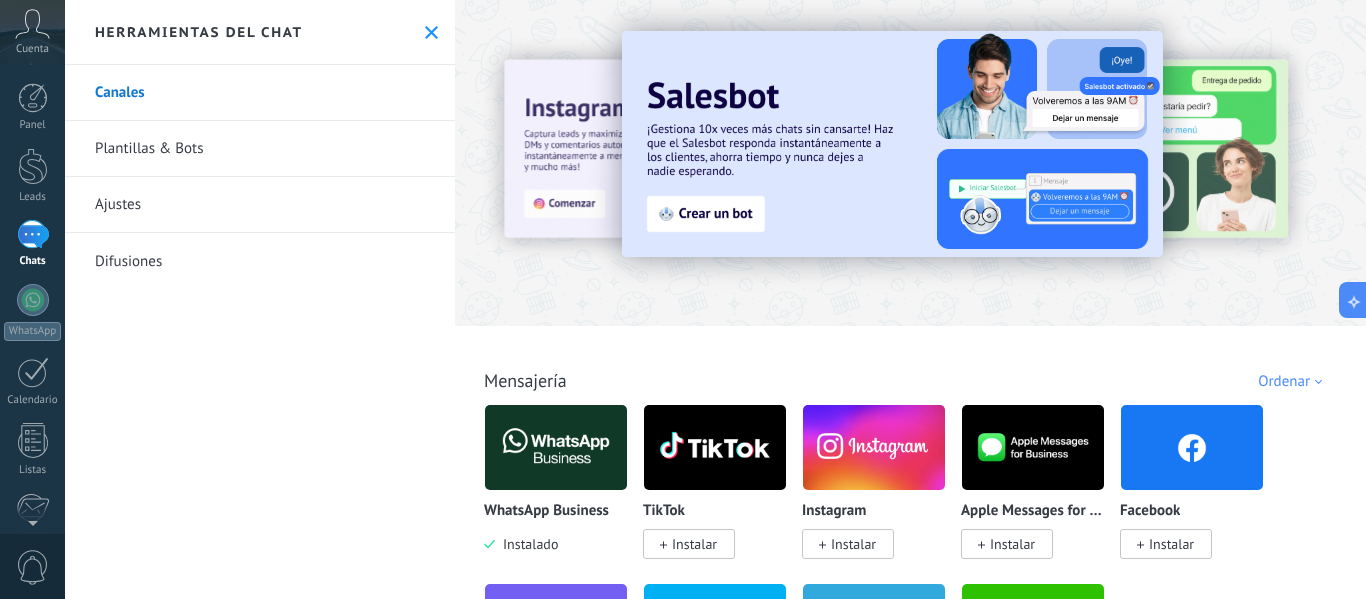 click on "Plantillas & Bots" at bounding box center [260, 149] 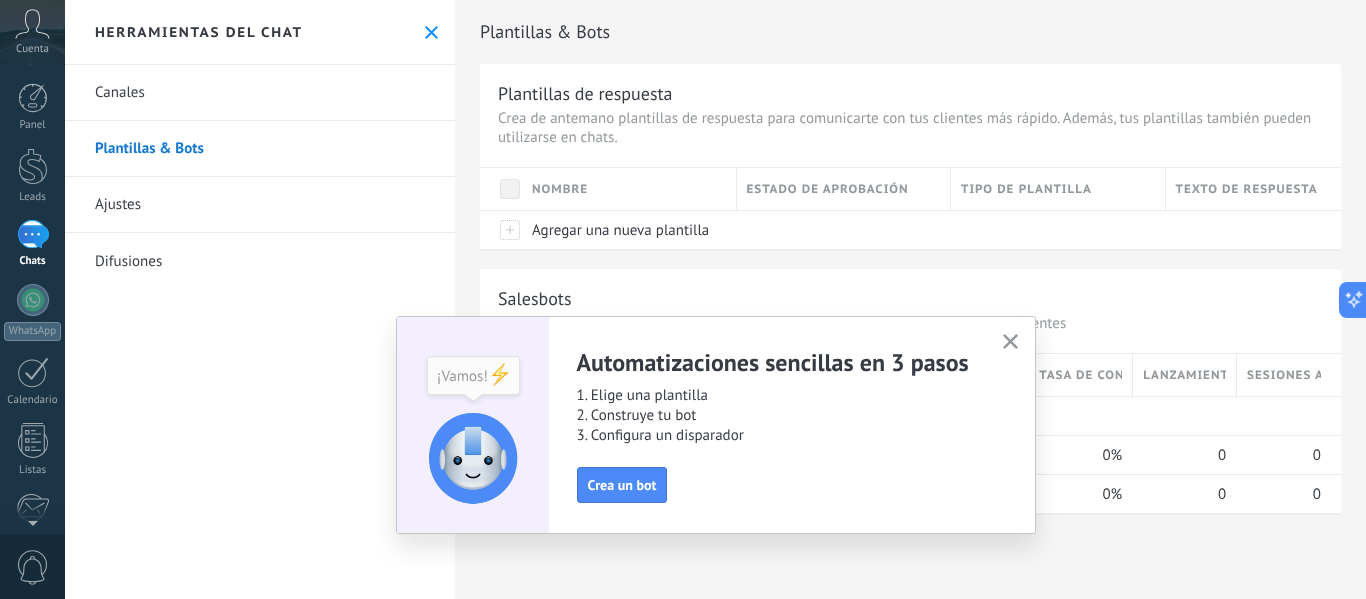 click at bounding box center [1010, 341] 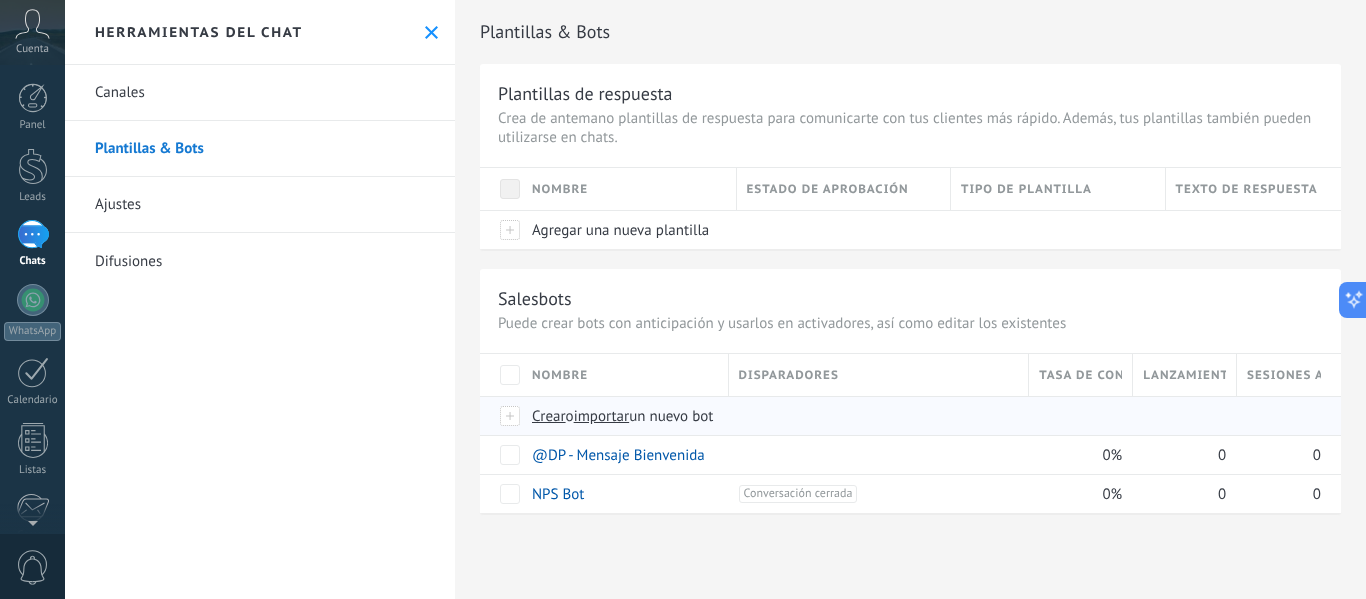 click on "importar" at bounding box center [602, 416] 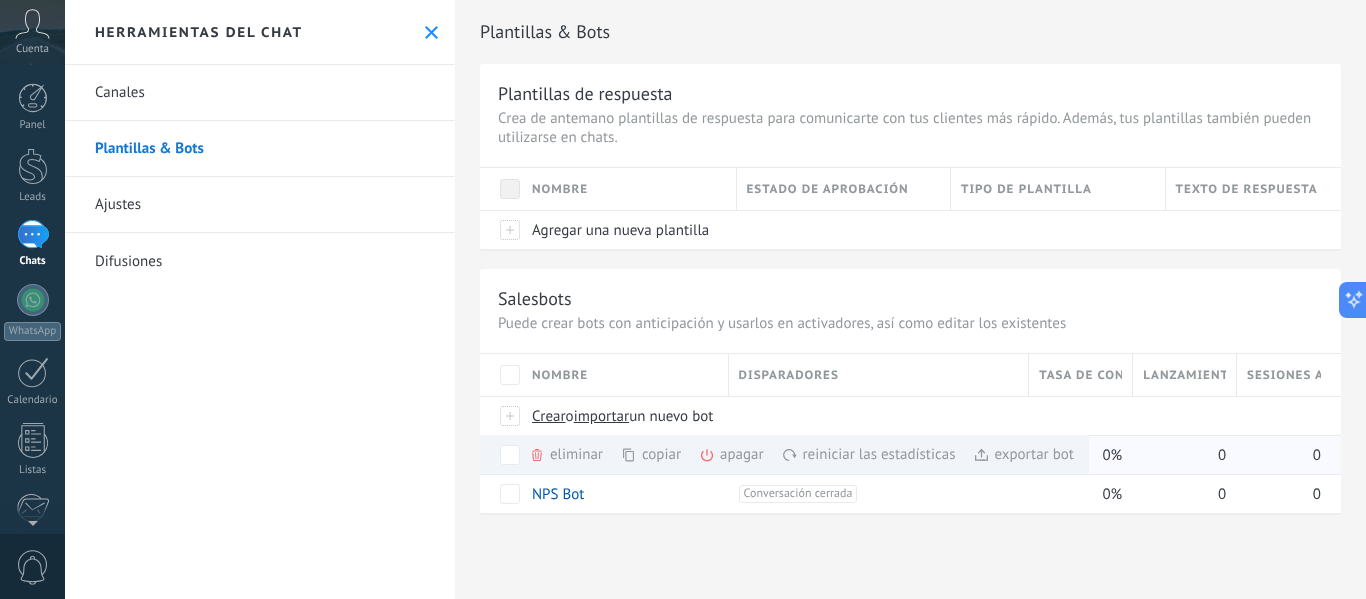click on "eliminar màs" at bounding box center (600, 454) 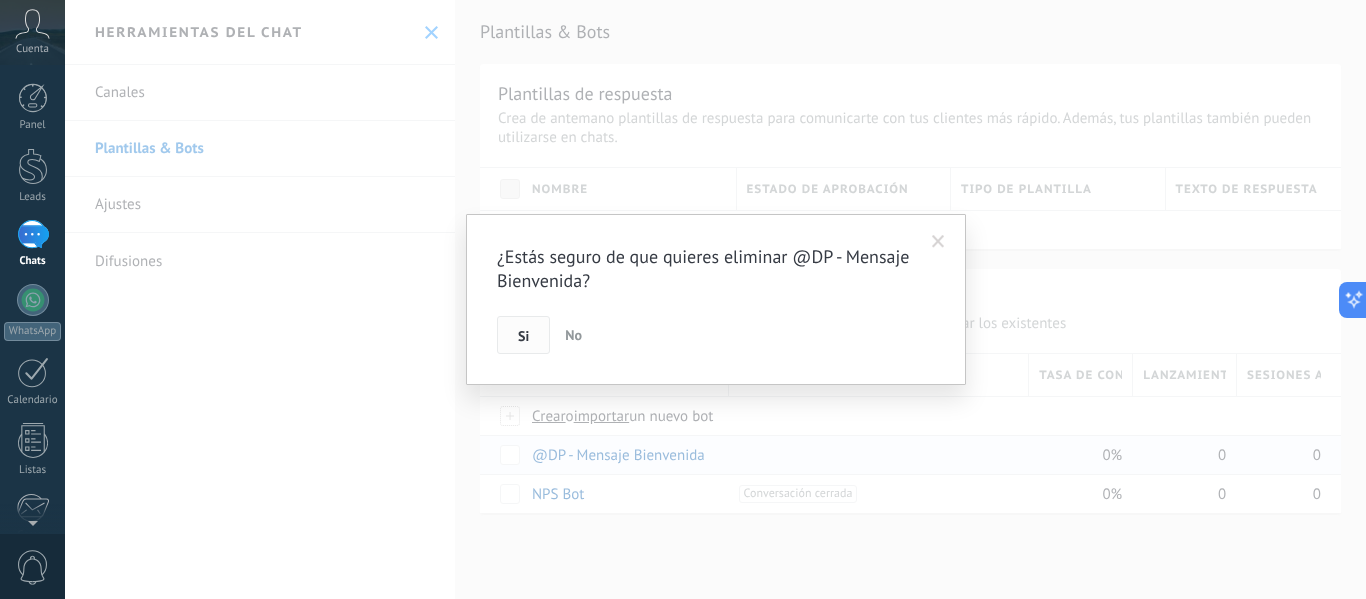 click on "Si" at bounding box center (523, 335) 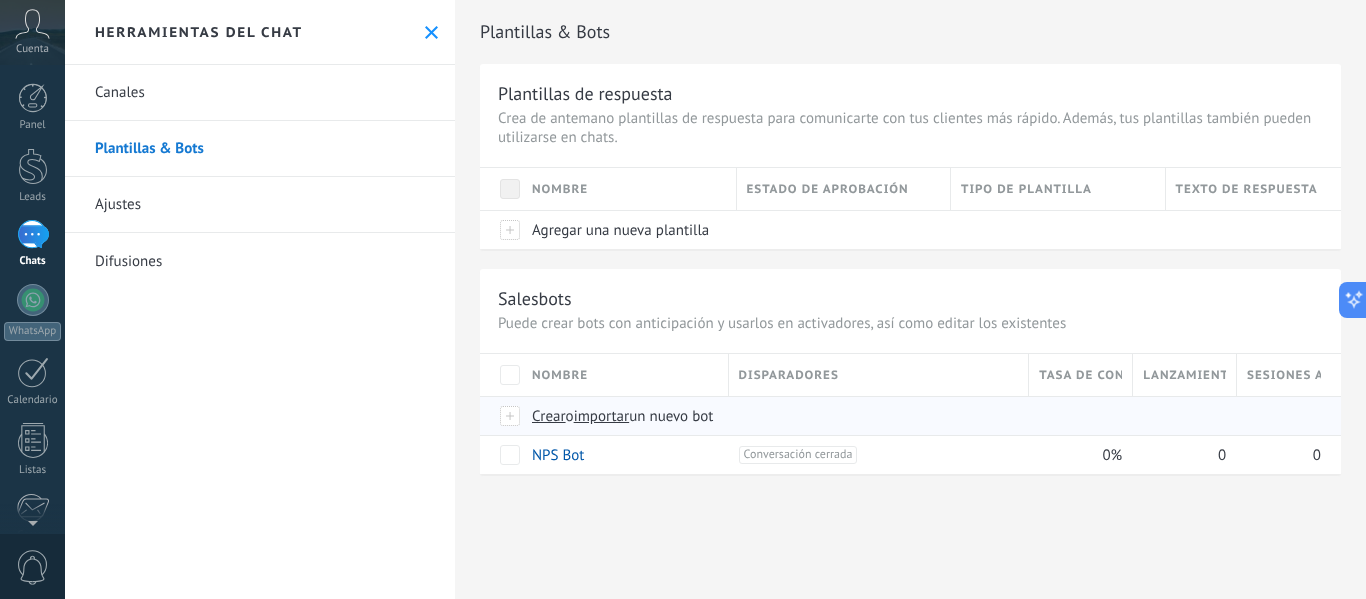 click on "Crear  o  importar  un nuevo bot" at bounding box center [877, 416] 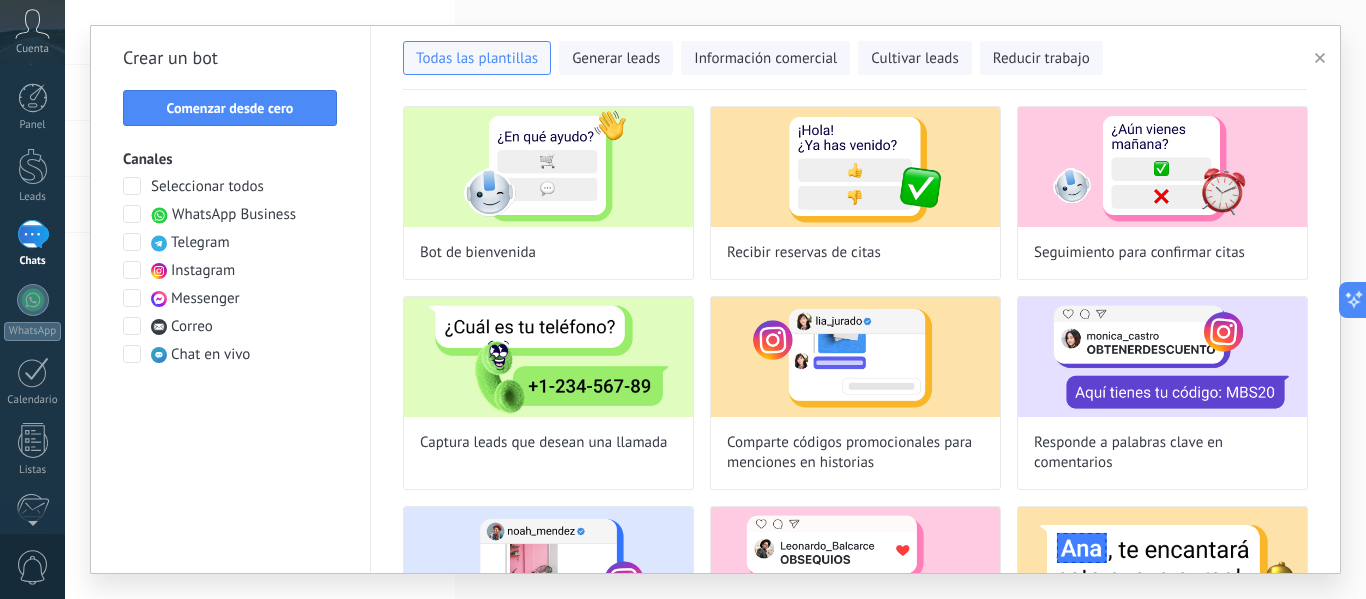 drag, startPoint x: 1335, startPoint y: 57, endPoint x: 1322, endPoint y: 57, distance: 13 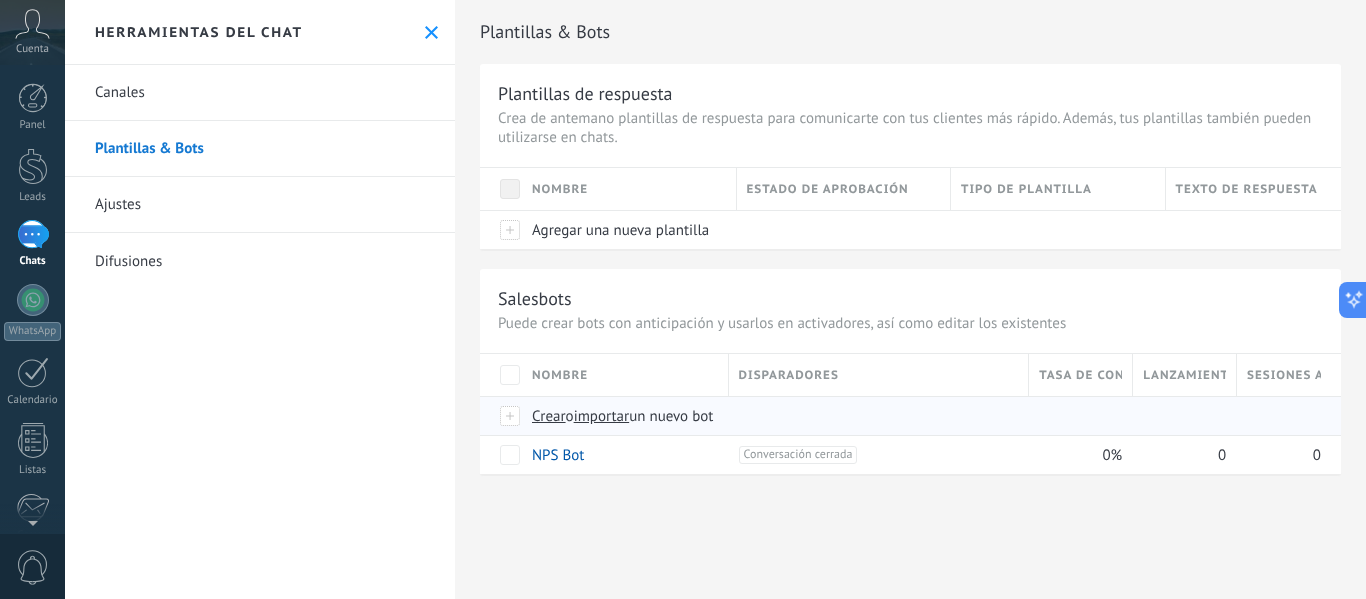 click on "importar" at bounding box center (602, 416) 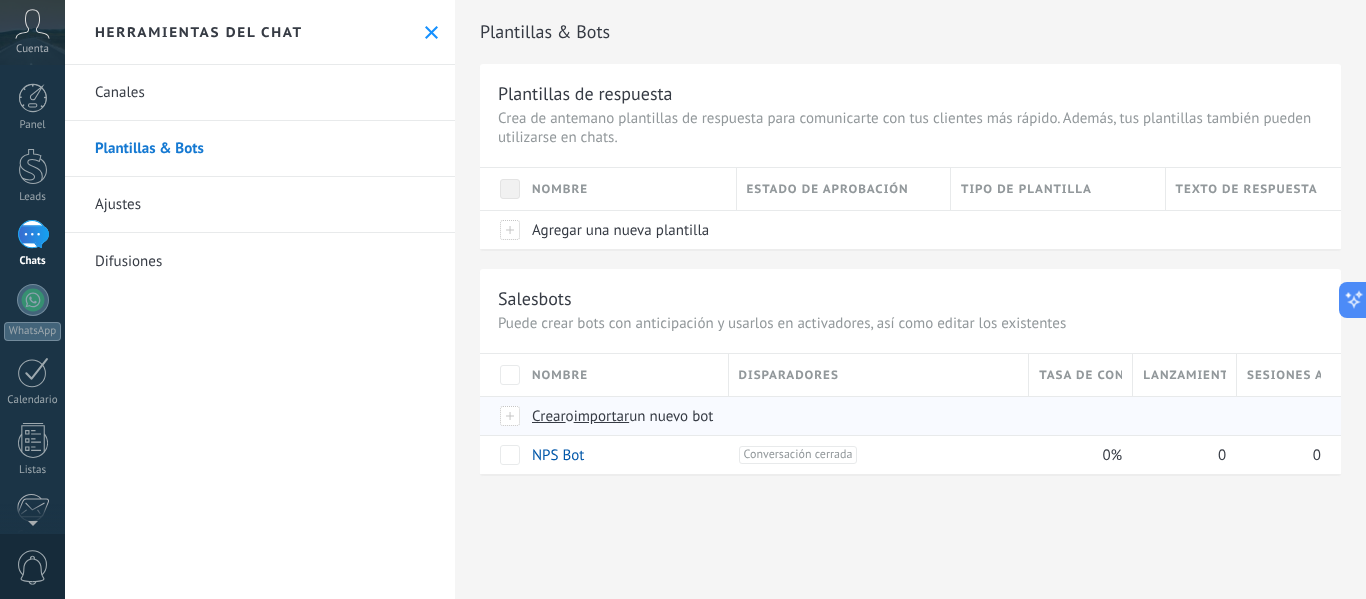 click on "importar" at bounding box center (602, 416) 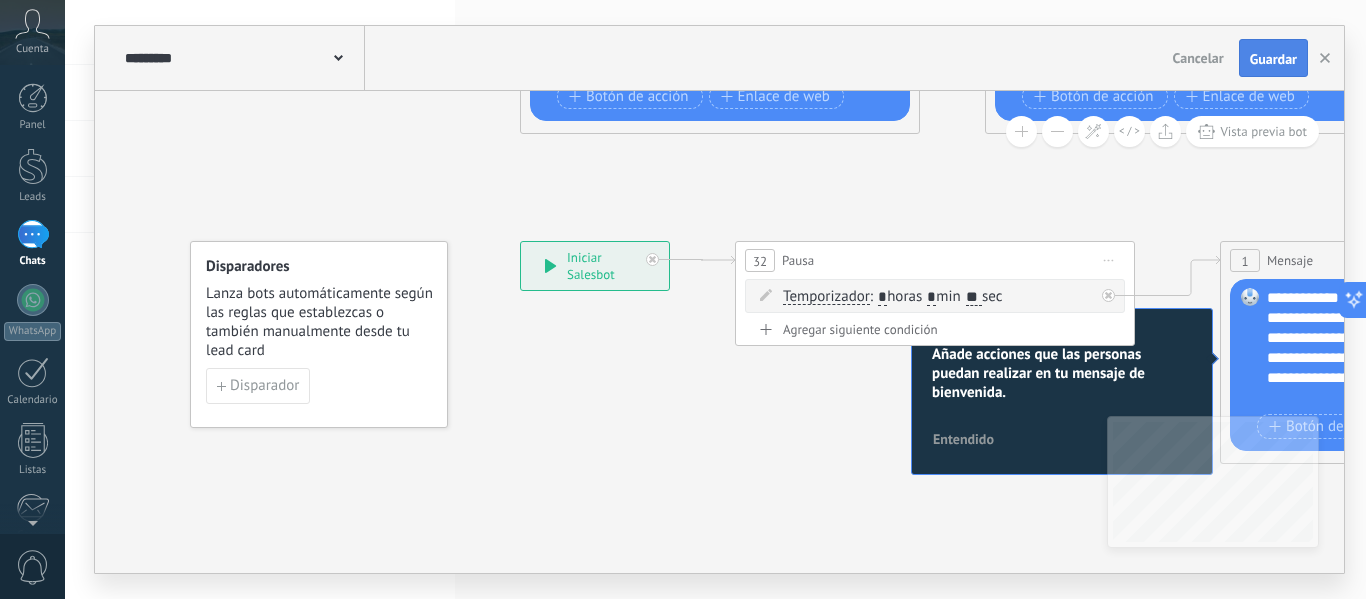 click on "Guardar" at bounding box center (1273, 58) 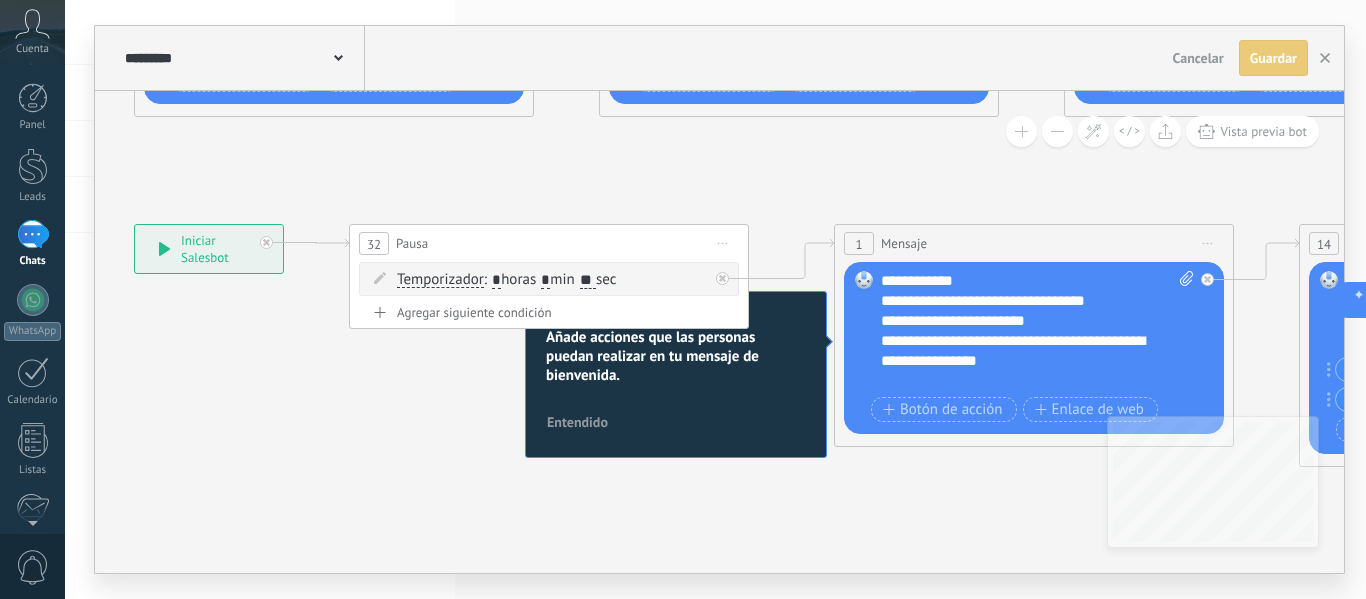 drag, startPoint x: 1132, startPoint y: 198, endPoint x: 663, endPoint y: 172, distance: 469.72012 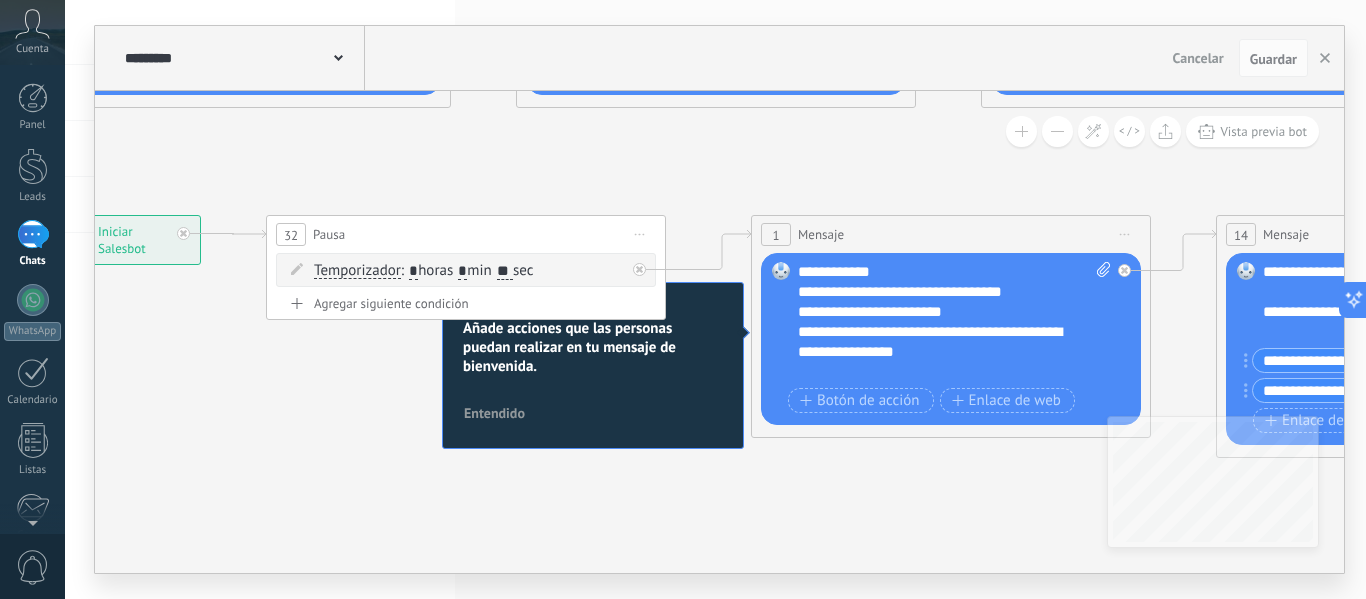 drag, startPoint x: 764, startPoint y: 179, endPoint x: 730, endPoint y: 222, distance: 54.81788 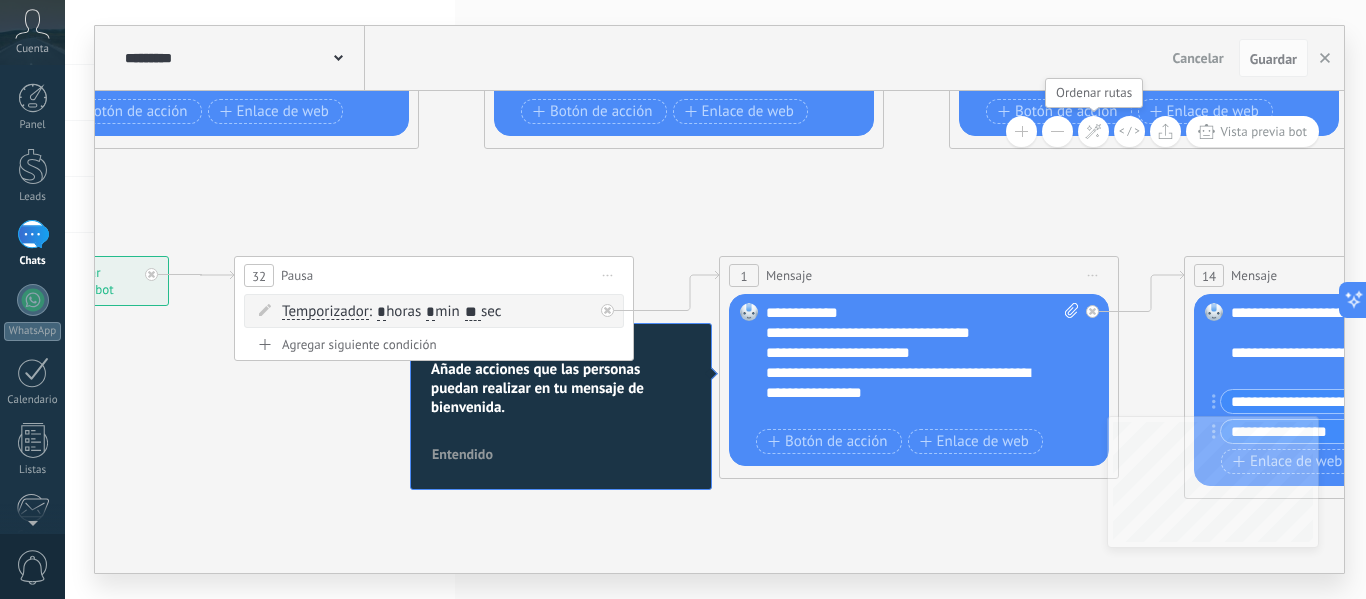 click at bounding box center [1093, 131] 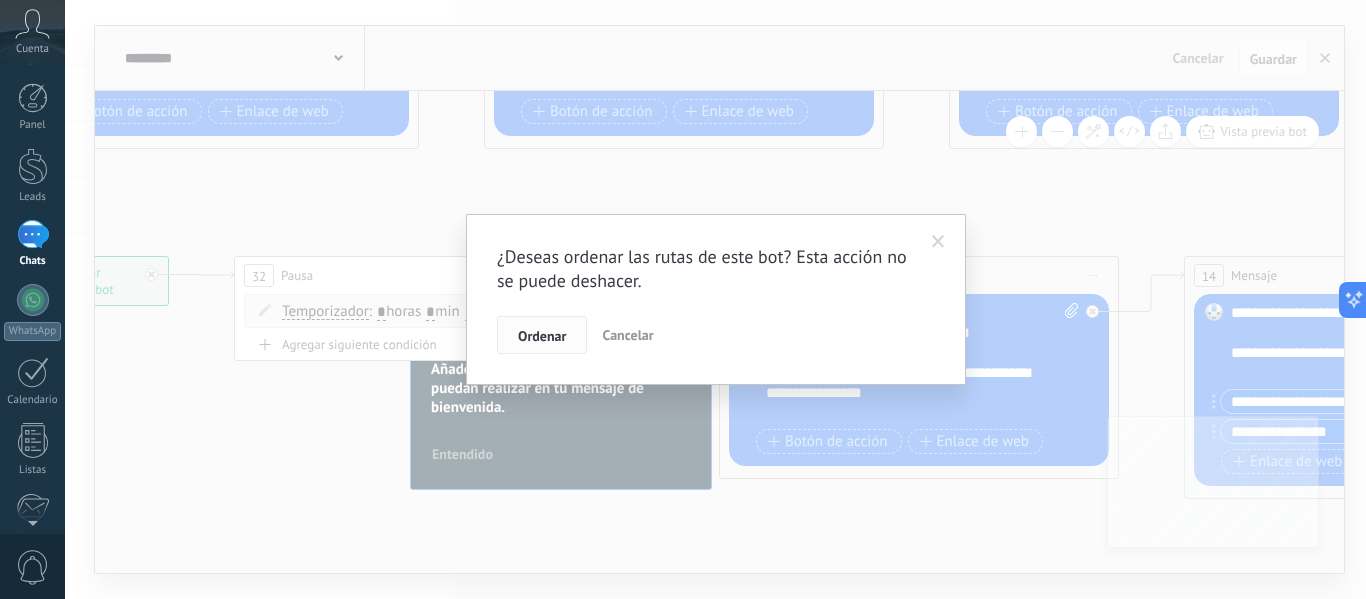 click on "Ordenar" at bounding box center [542, 336] 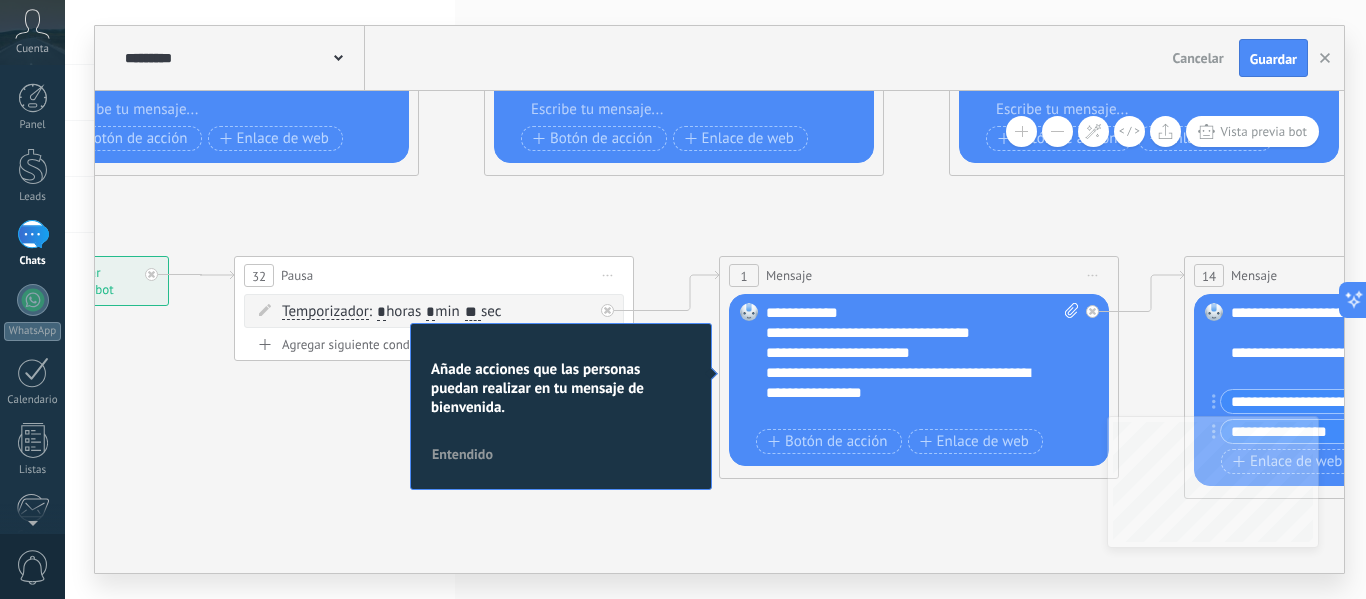 drag, startPoint x: 659, startPoint y: 393, endPoint x: 553, endPoint y: 481, distance: 137.76791 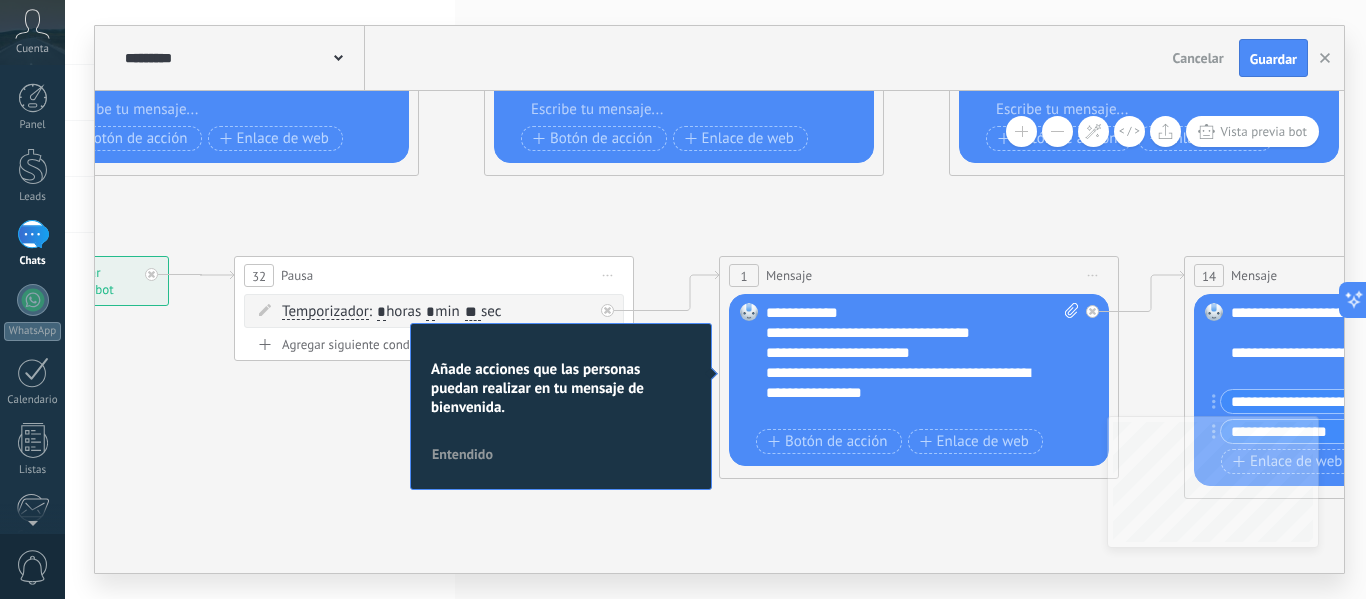 click on "**********" at bounding box center [19, 256] 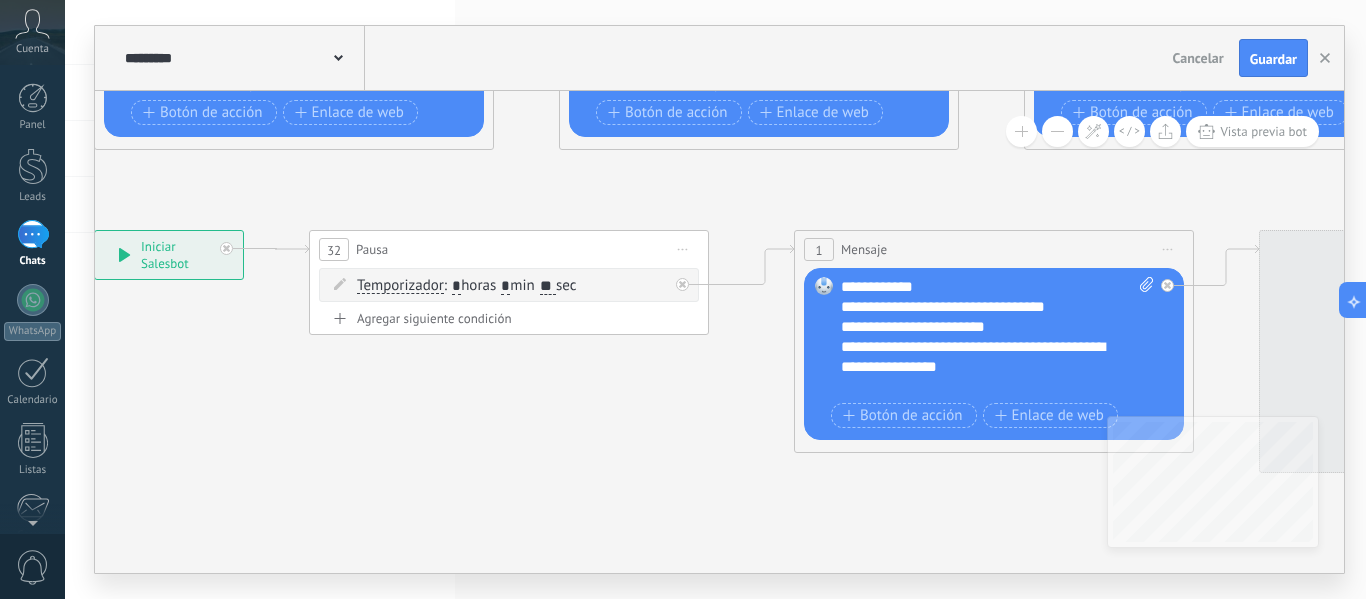 drag, startPoint x: 478, startPoint y: 439, endPoint x: 285, endPoint y: 420, distance: 193.93298 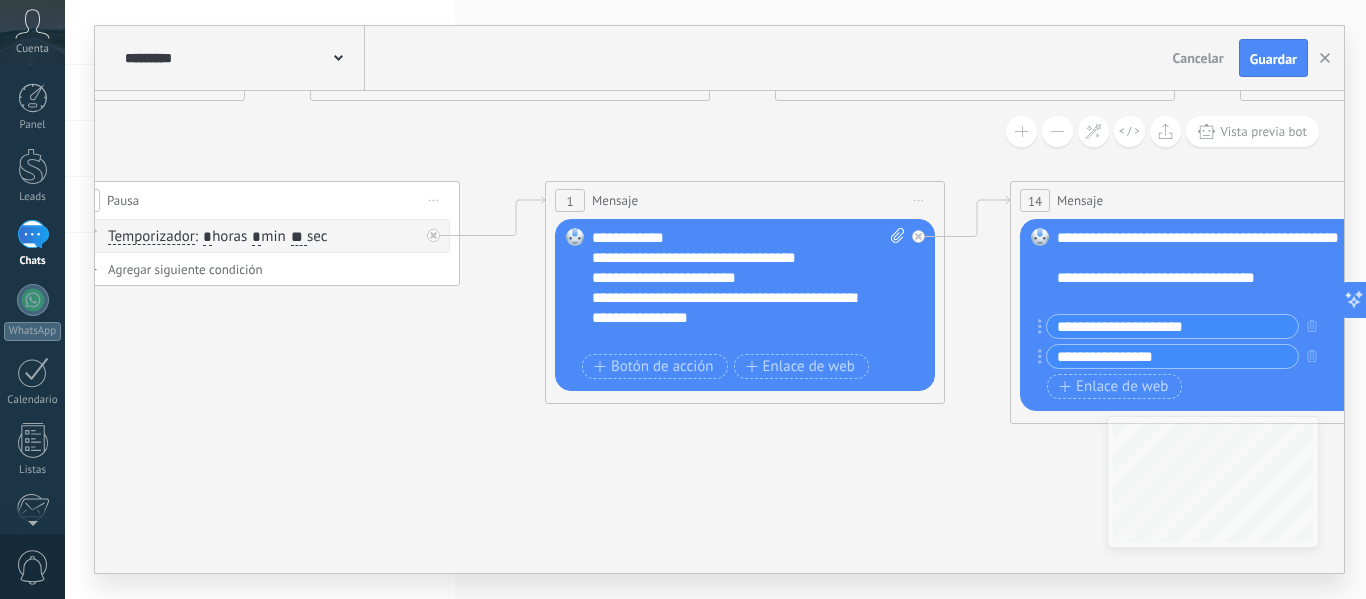 drag, startPoint x: 911, startPoint y: 485, endPoint x: 543, endPoint y: 360, distance: 388.65024 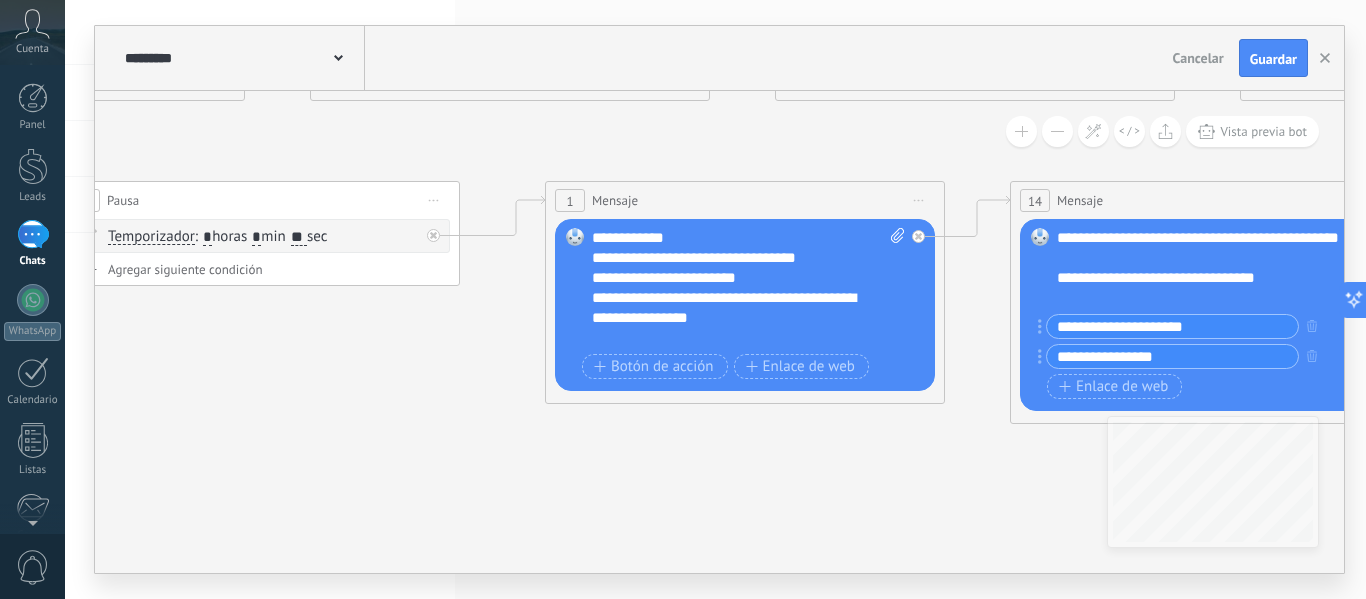 click at bounding box center (2285, 462) 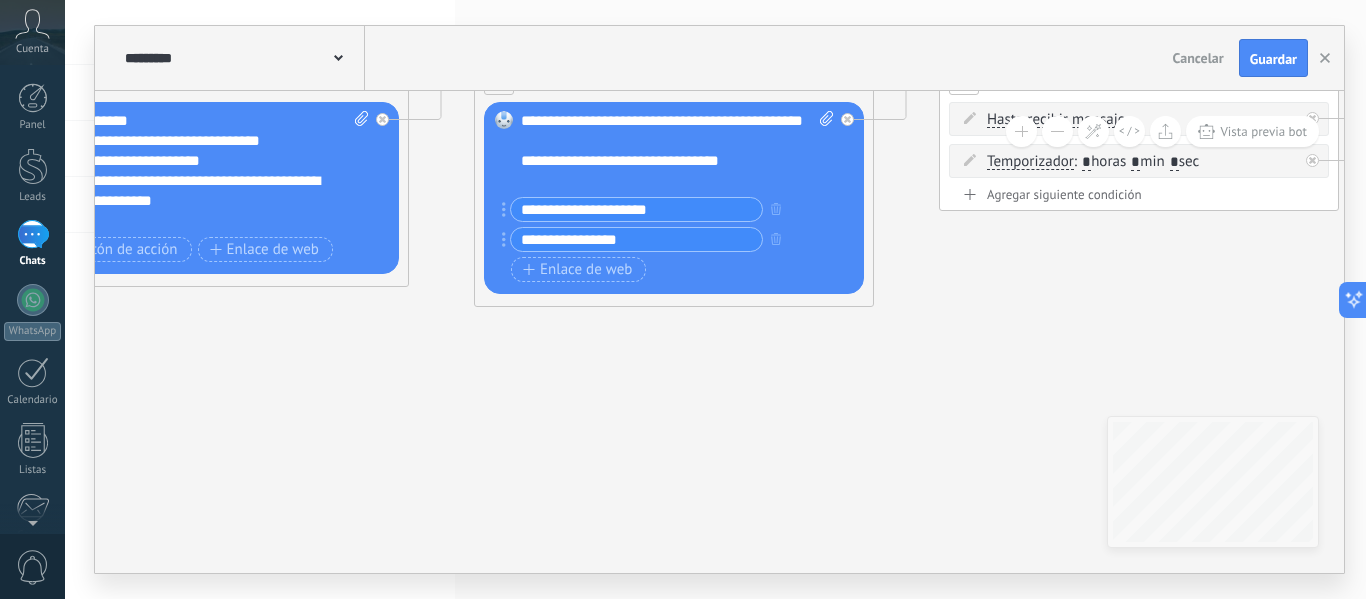 drag, startPoint x: 825, startPoint y: 365, endPoint x: 543, endPoint y: 402, distance: 284.41696 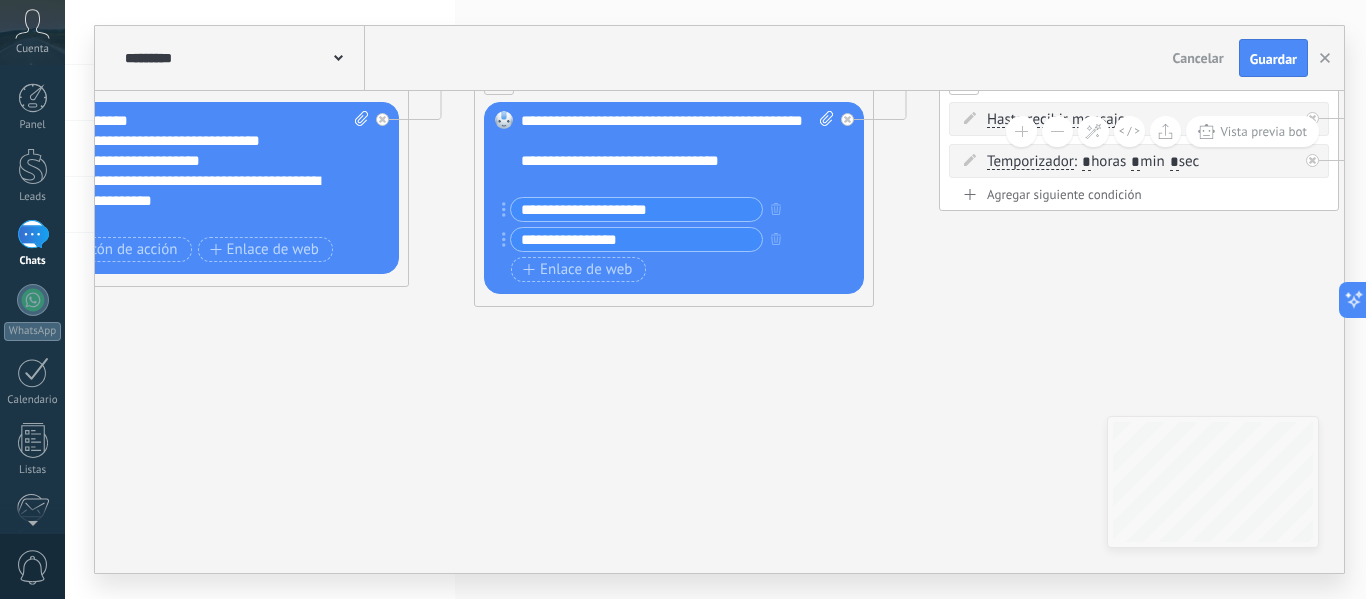 click at bounding box center (1749, 345) 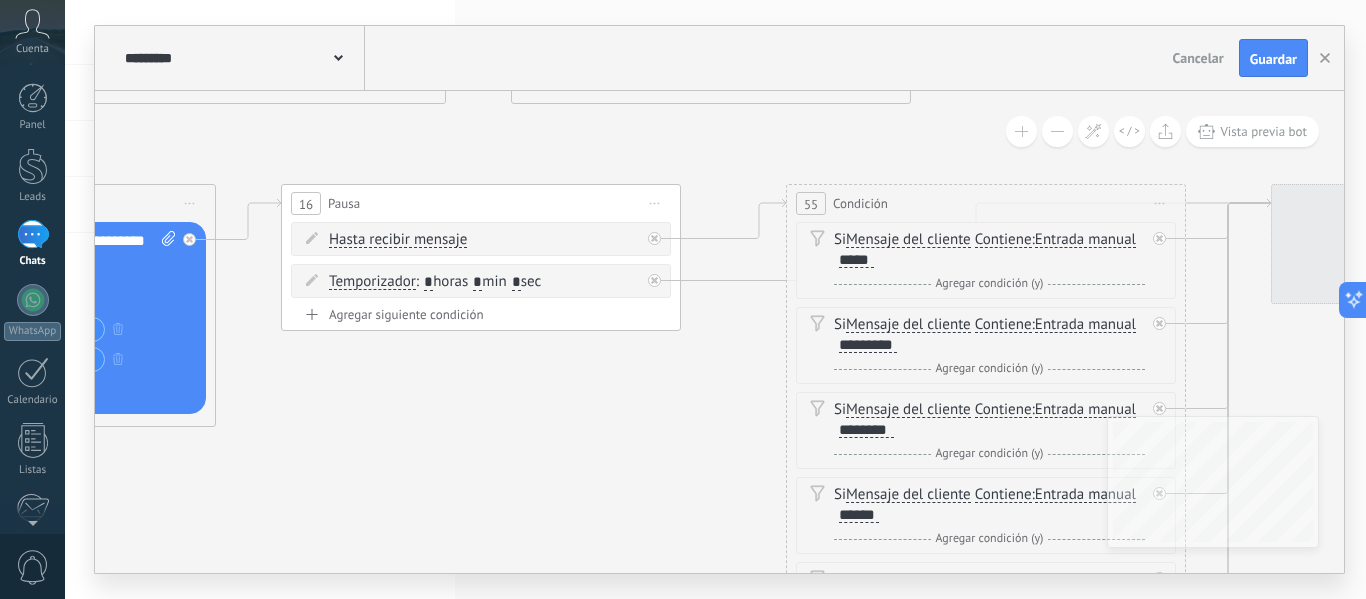 drag, startPoint x: 1022, startPoint y: 336, endPoint x: 618, endPoint y: 425, distance: 413.68707 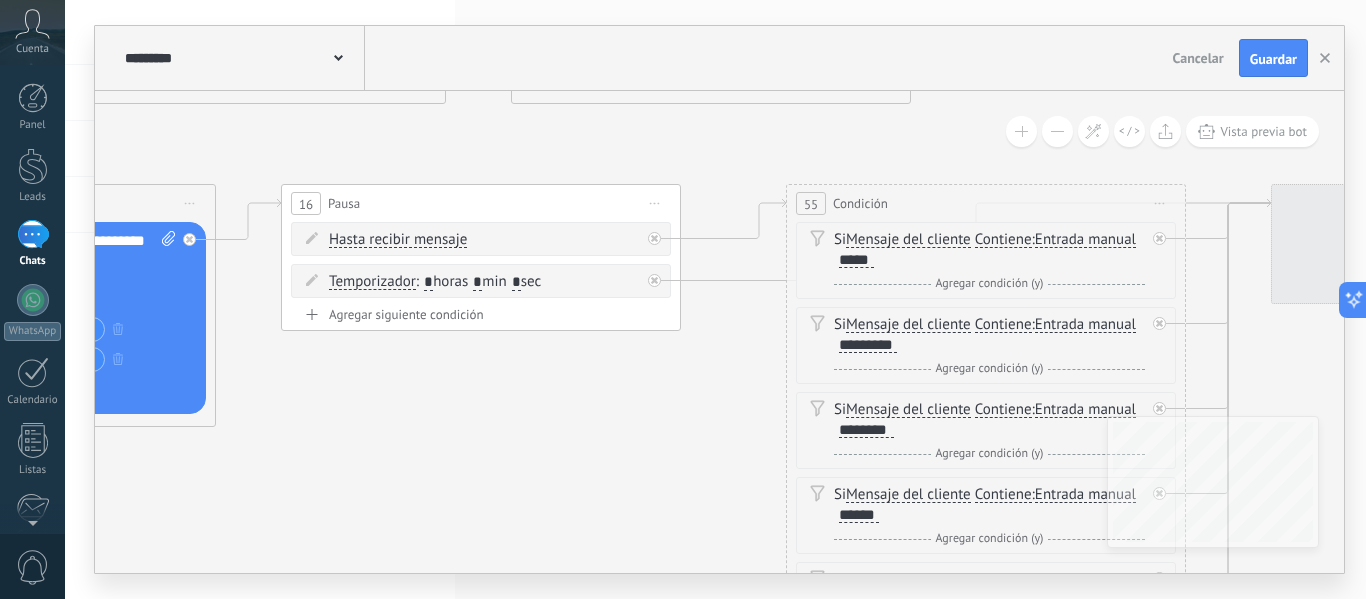 click at bounding box center [1091, 465] 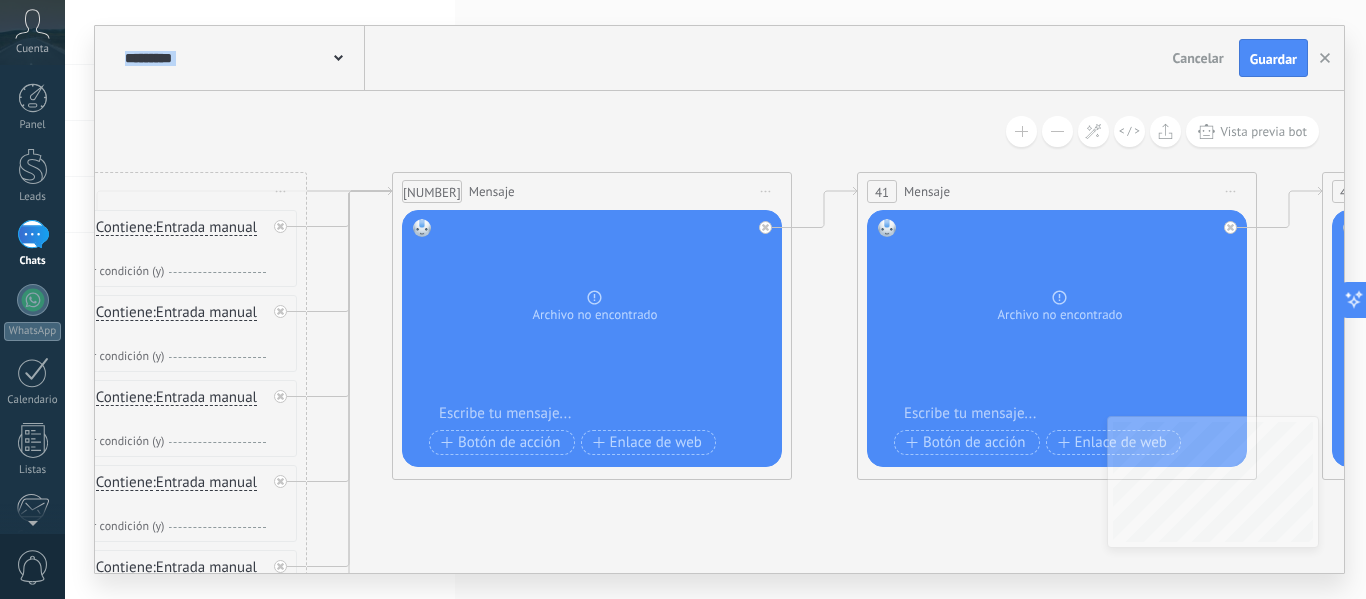 drag, startPoint x: 1230, startPoint y: 185, endPoint x: 359, endPoint y: 173, distance: 871.08264 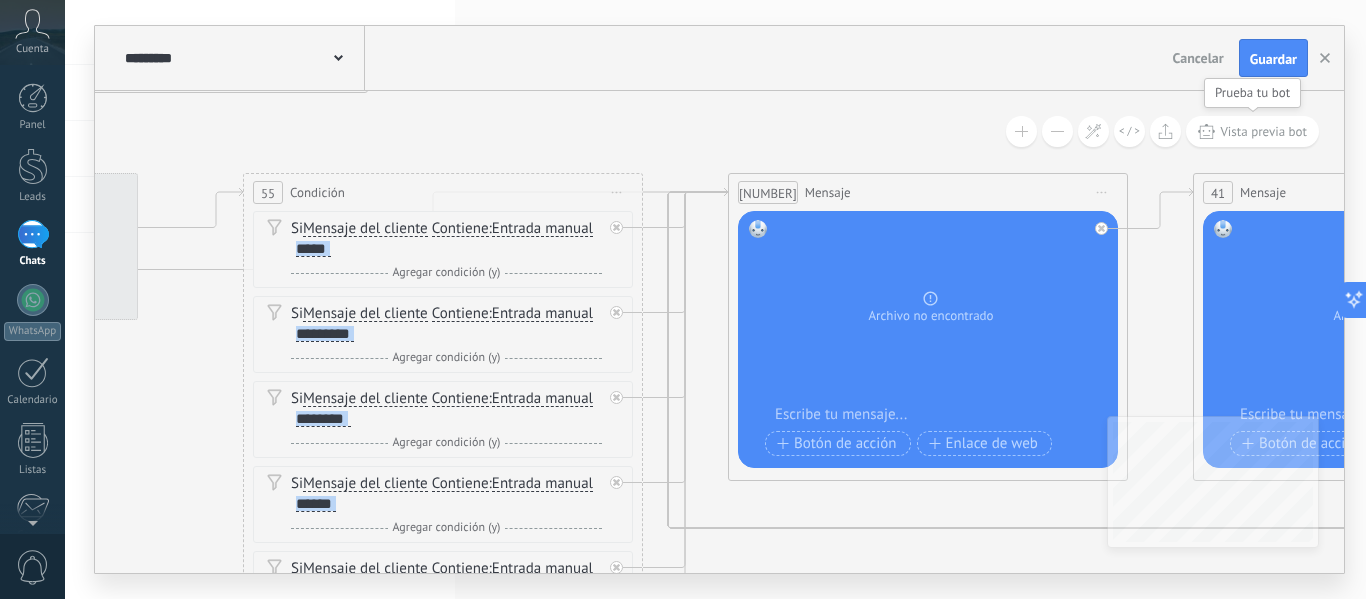 drag, startPoint x: 857, startPoint y: 137, endPoint x: 1201, endPoint y: 138, distance: 344.00146 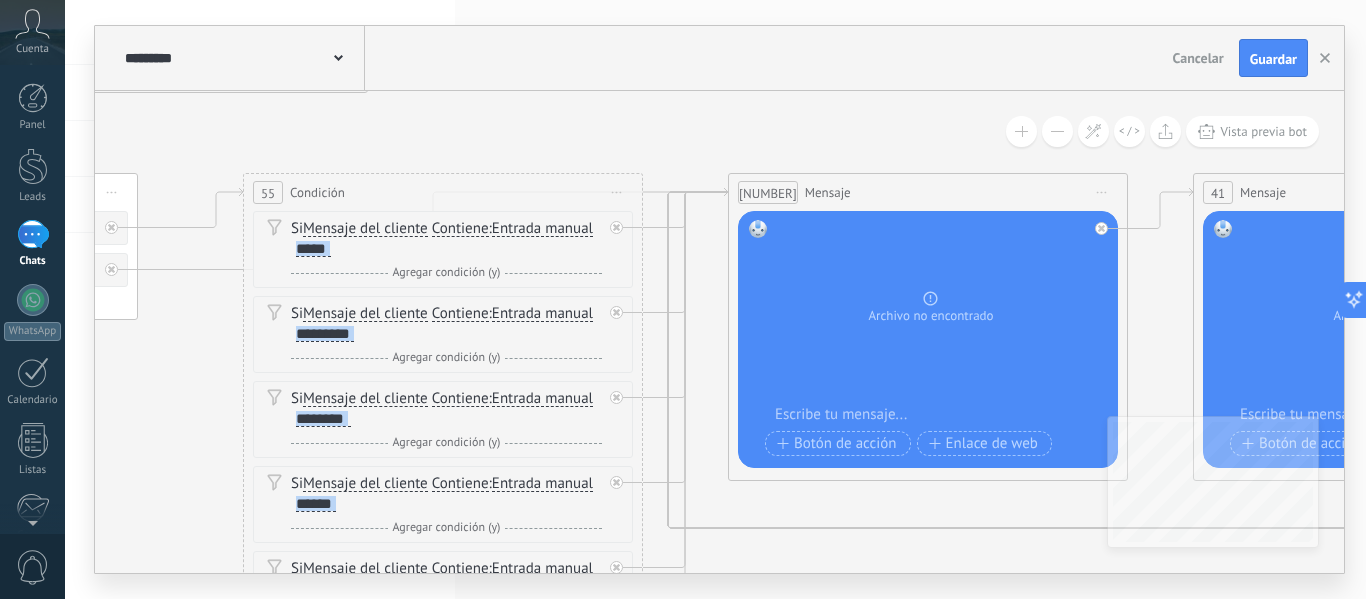 drag, startPoint x: 660, startPoint y: 80, endPoint x: 1090, endPoint y: 107, distance: 430.84683 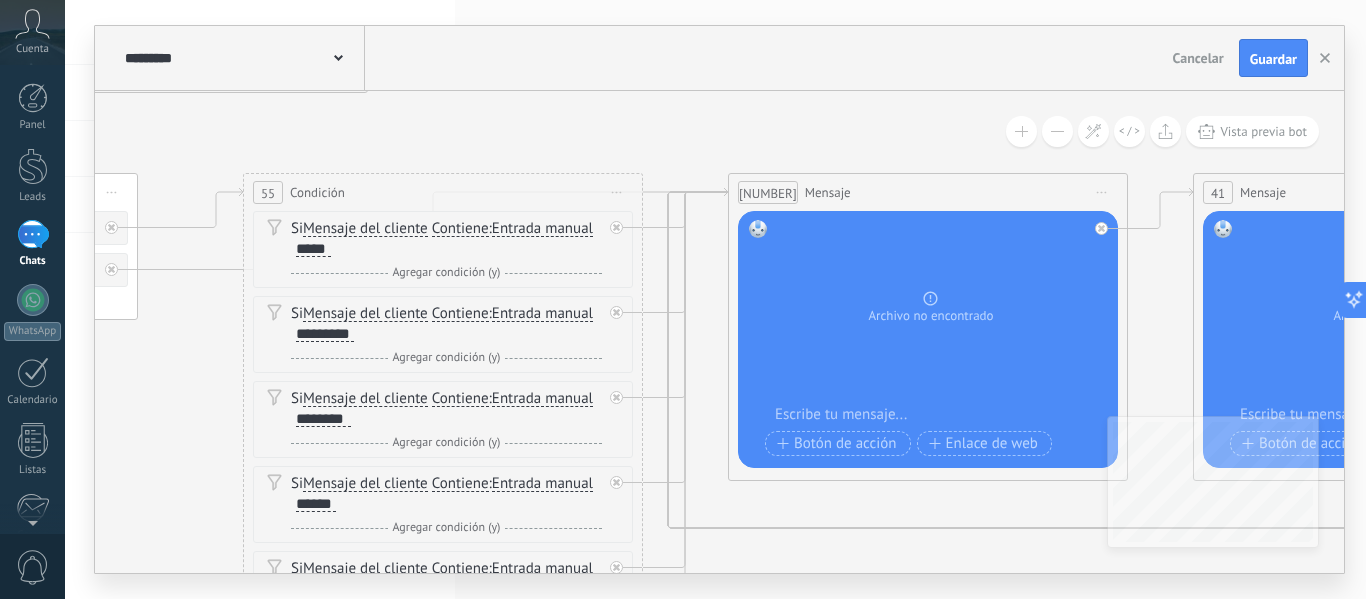 click at bounding box center (548, 453) 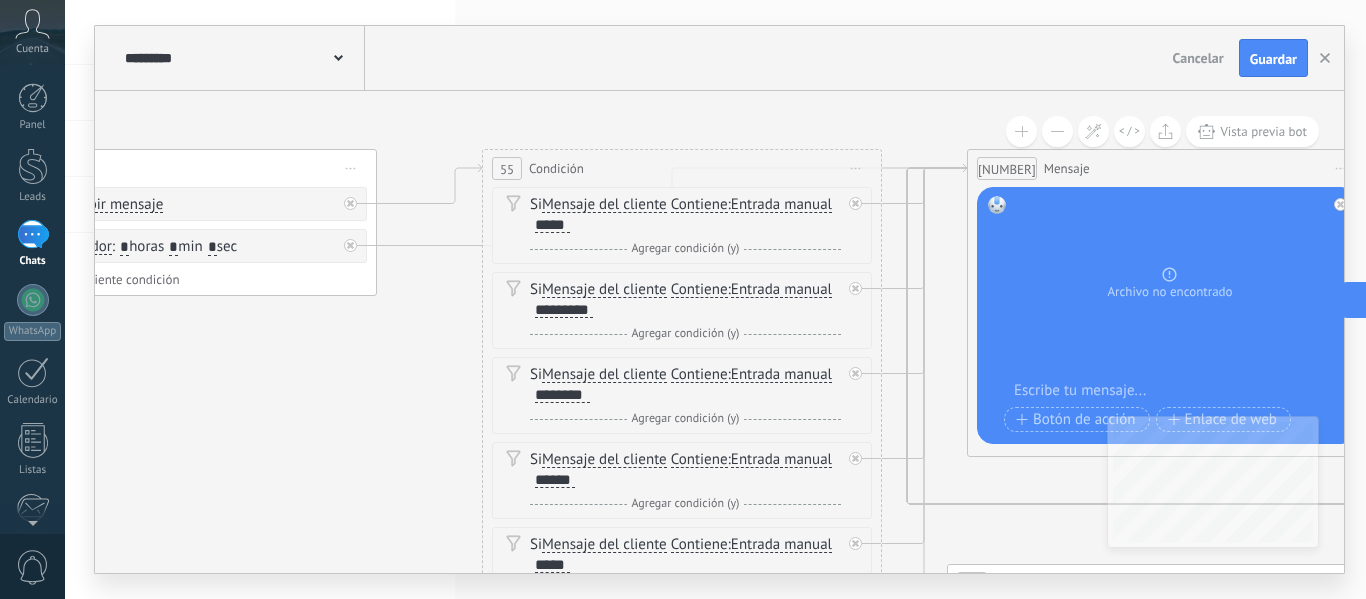 drag, startPoint x: 694, startPoint y: 134, endPoint x: 1185, endPoint y: 138, distance: 491.0163 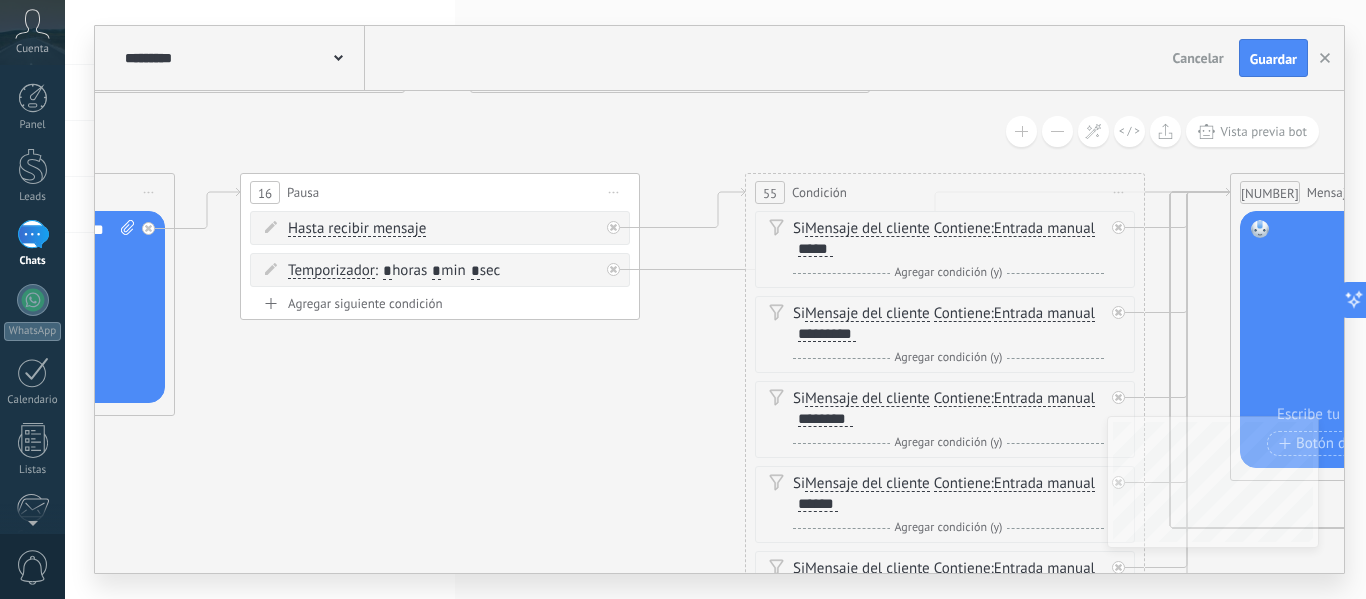 drag, startPoint x: 694, startPoint y: 167, endPoint x: 1049, endPoint y: 131, distance: 356.82068 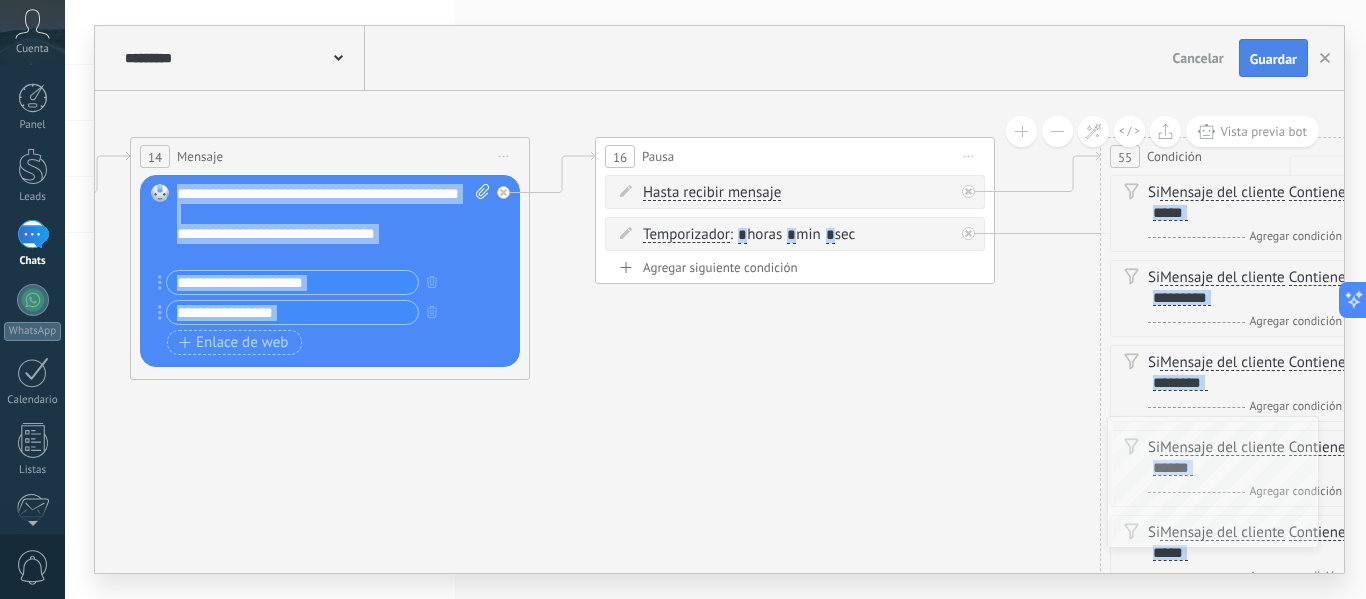 click on "Guardar" at bounding box center (1273, 59) 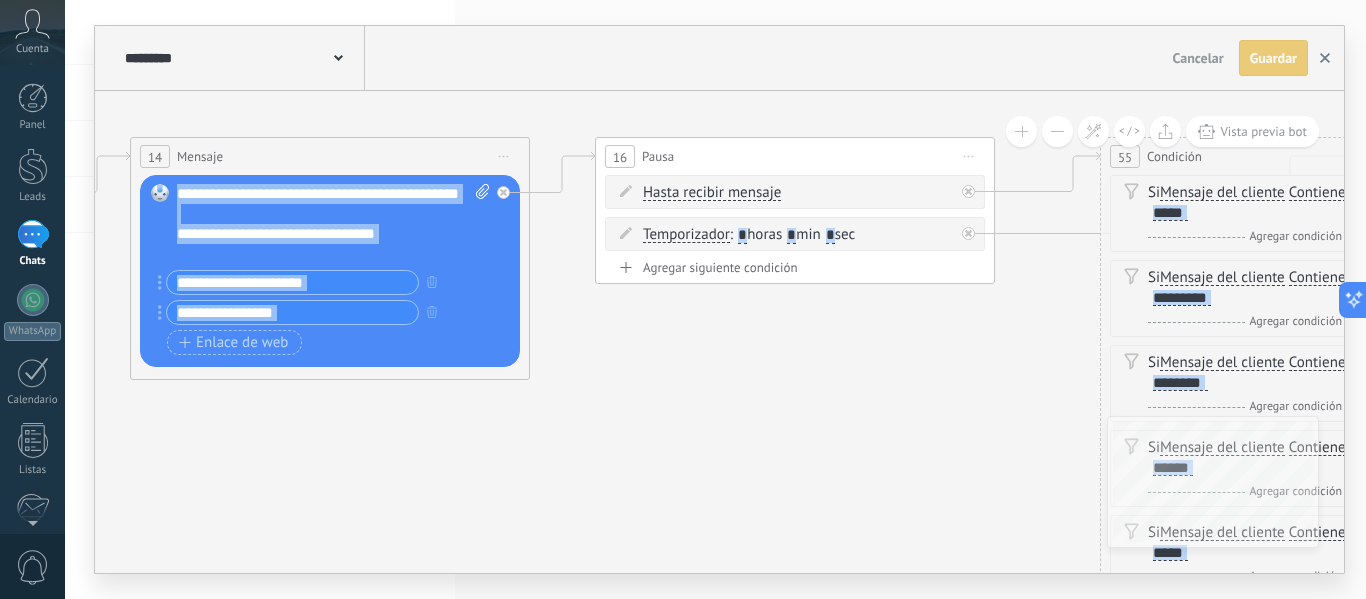 click at bounding box center [1325, 58] 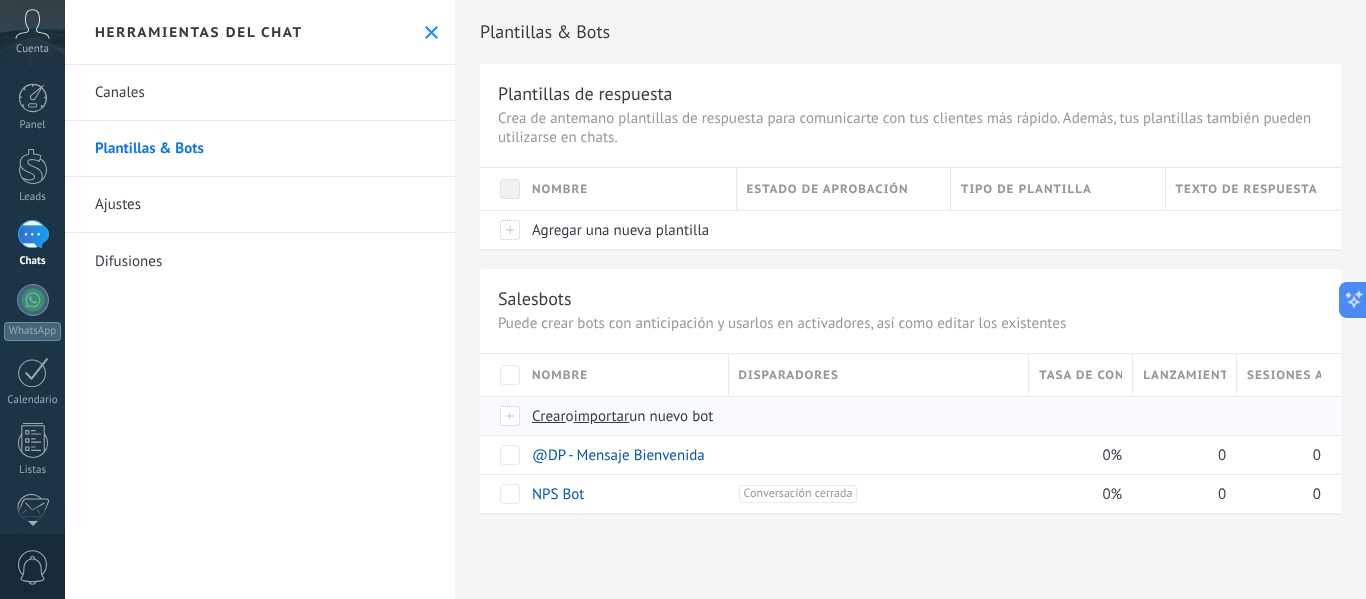click on "Crear" at bounding box center (549, 416) 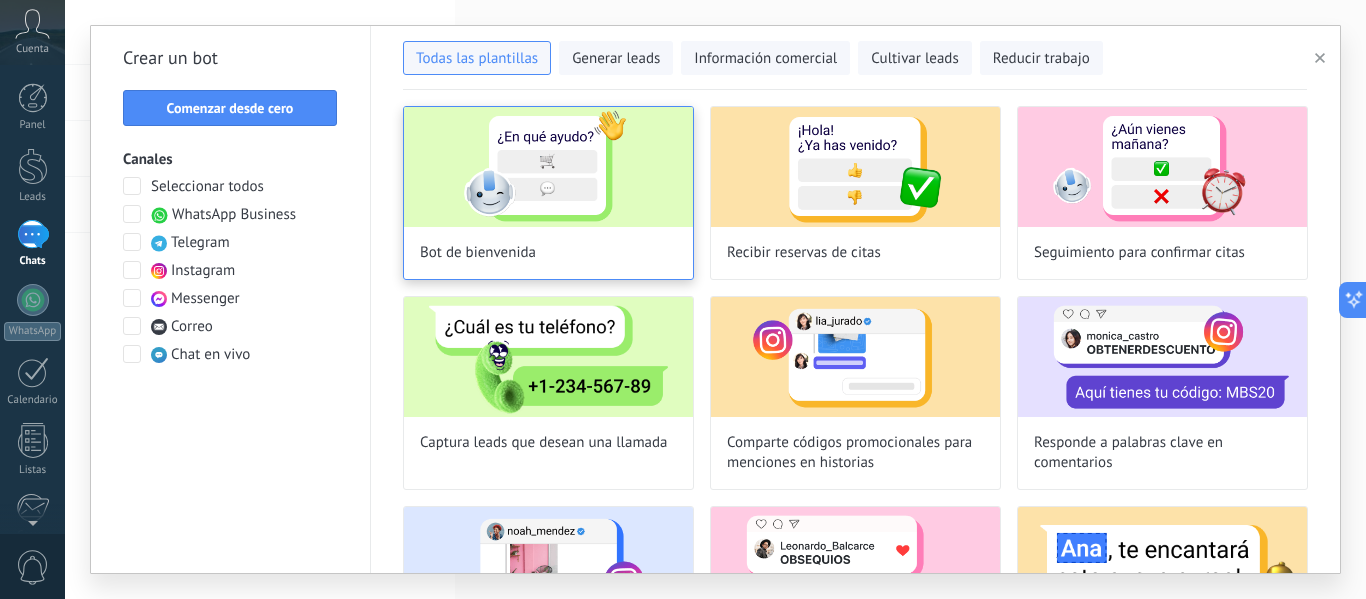 click at bounding box center (548, 167) 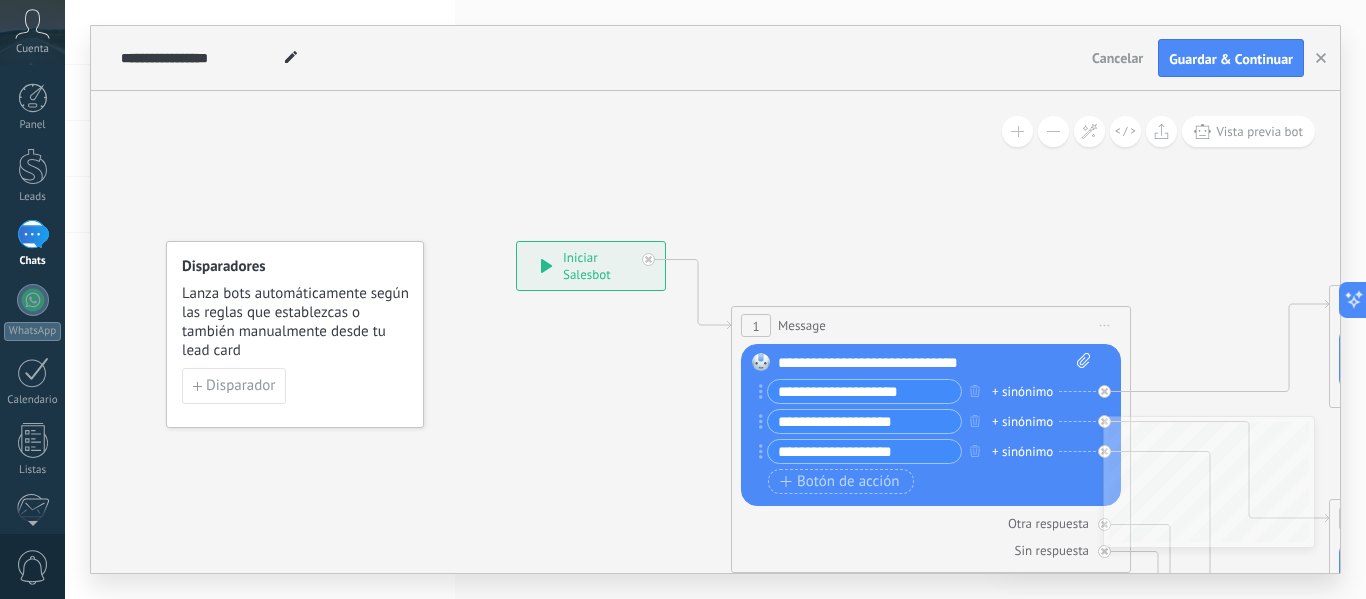 drag, startPoint x: 838, startPoint y: 250, endPoint x: 250, endPoint y: 139, distance: 598.3853 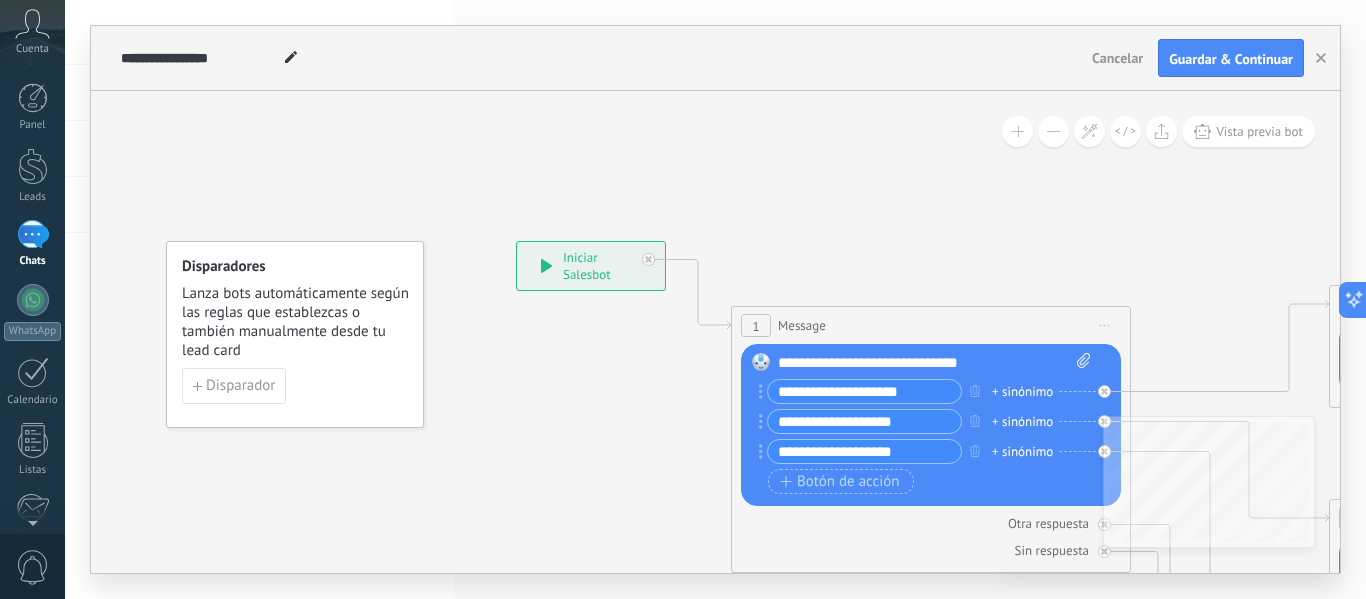 click at bounding box center [1574, 740] 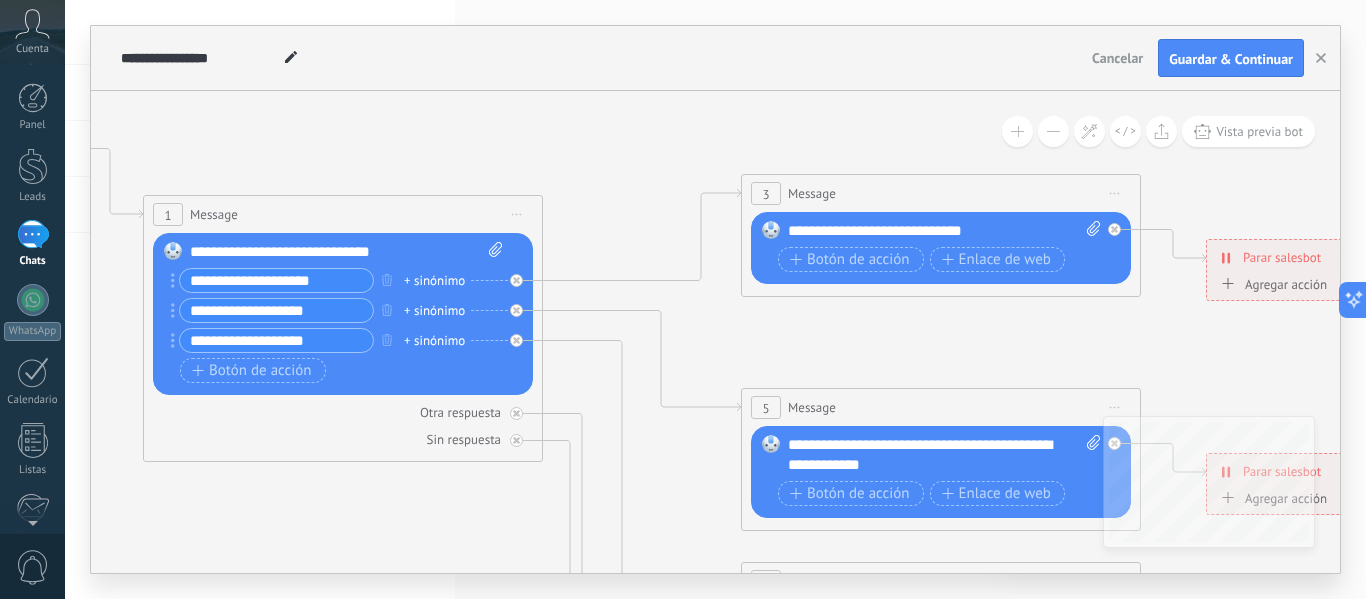 drag, startPoint x: 589, startPoint y: 180, endPoint x: 566, endPoint y: 134, distance: 51.42956 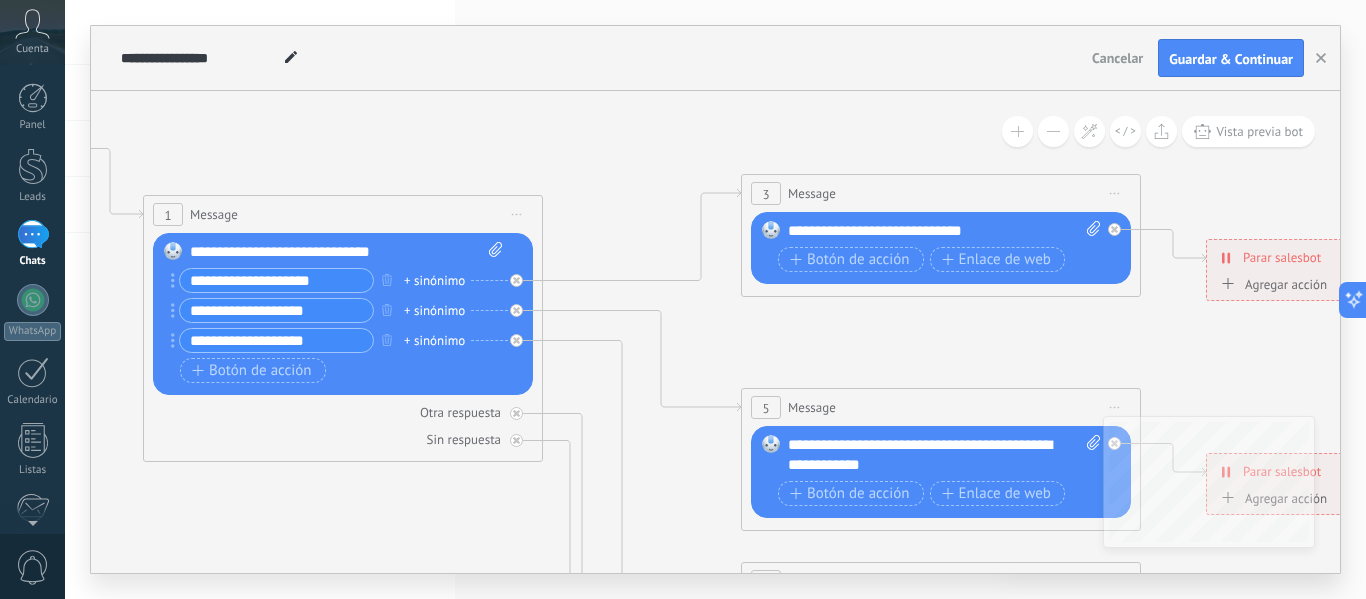 click at bounding box center [986, 629] 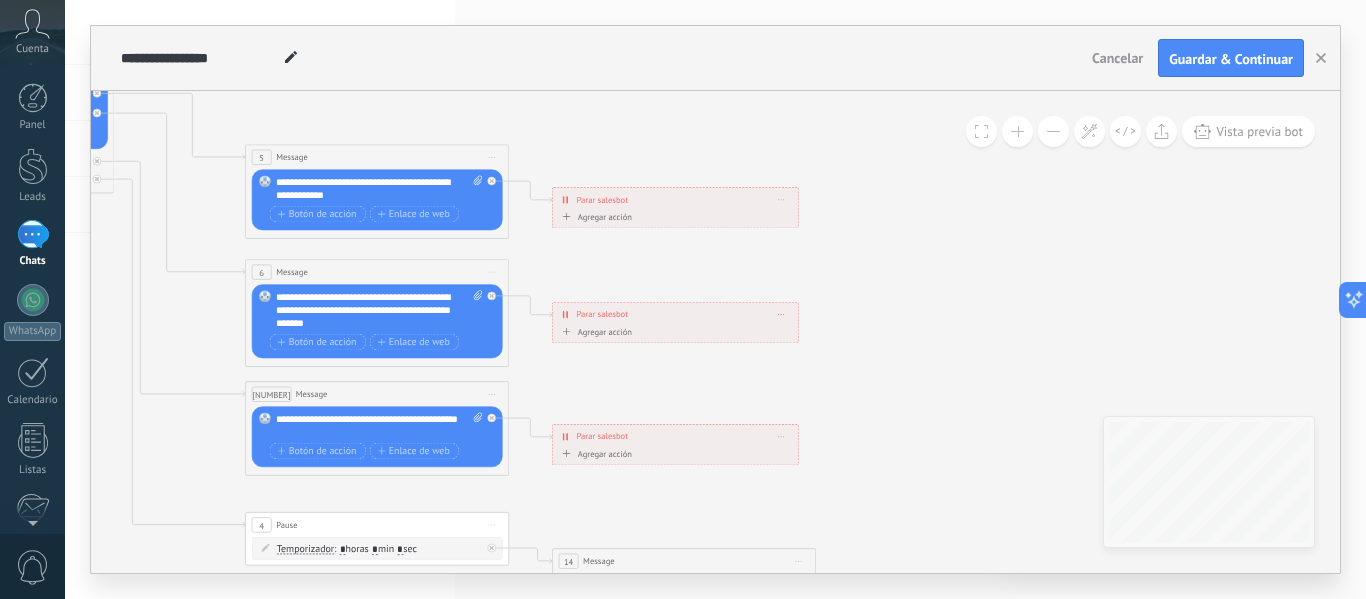 drag, startPoint x: 1189, startPoint y: 263, endPoint x: 716, endPoint y: 103, distance: 499.32855 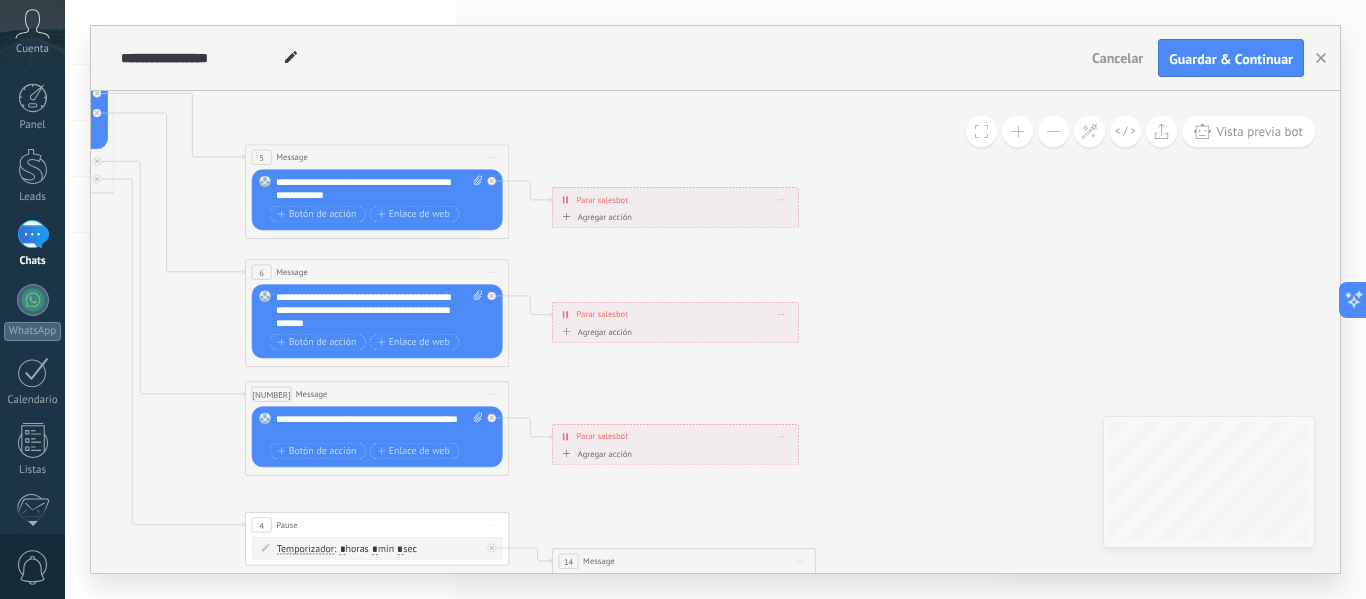 click at bounding box center (407, 303) 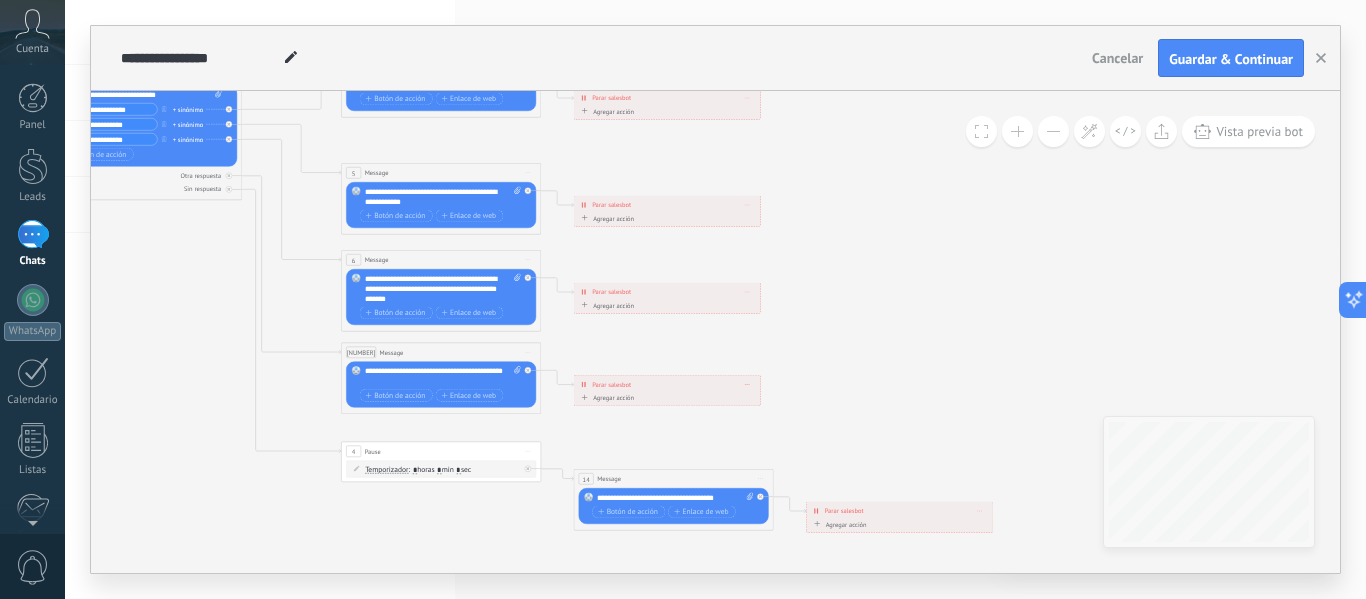 click on "Iniciar vista previa aquí
Cambiar nombre
Duplicar
Borrar" at bounding box center [229, 76] 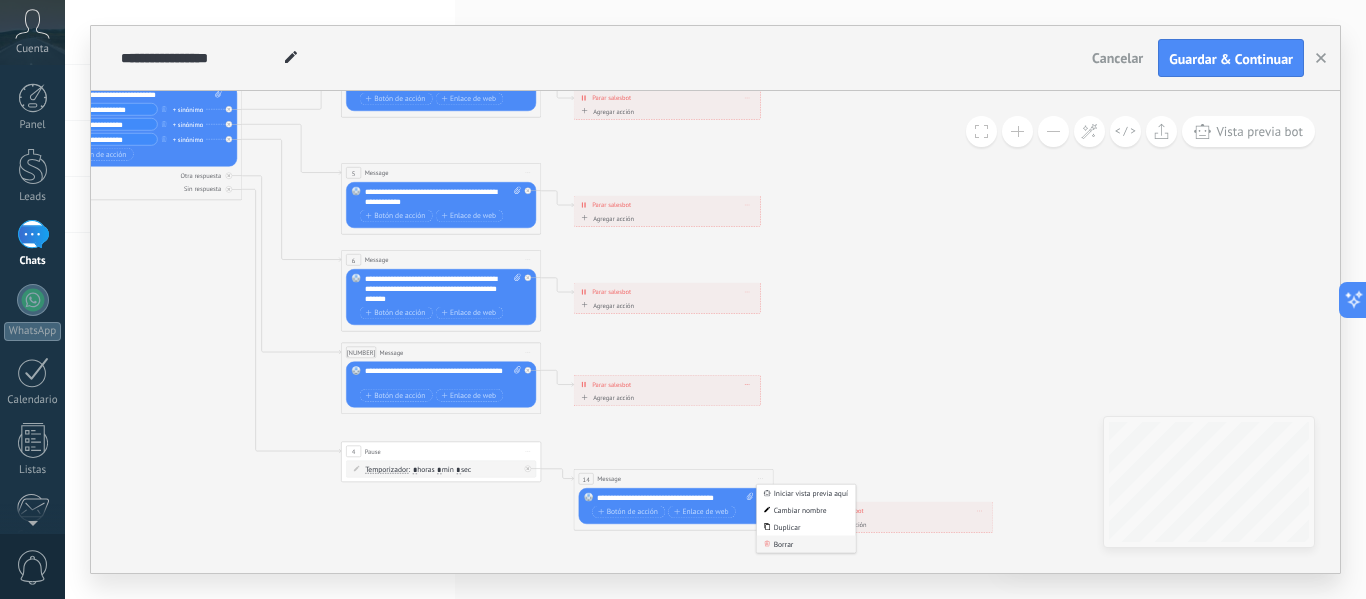click on "Borrar" at bounding box center (0, 0) 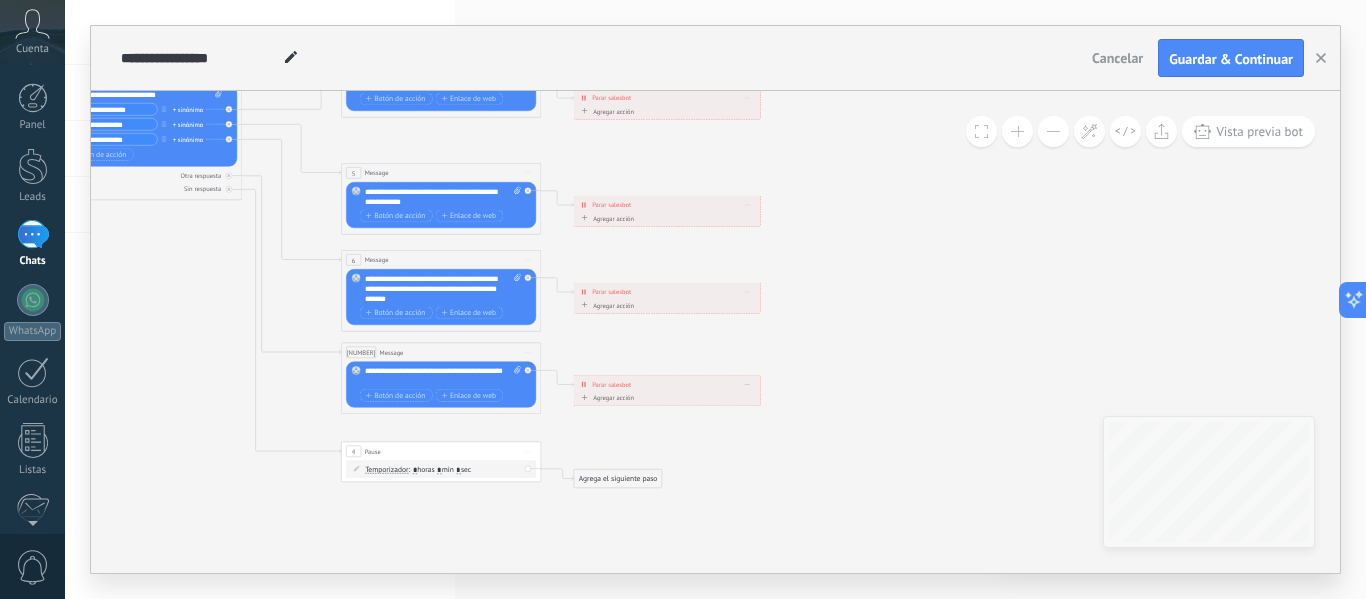 click on "Iniciar vista previa aquí
Cambiar nombre
Duplicar
Borrar" at bounding box center (229, 76) 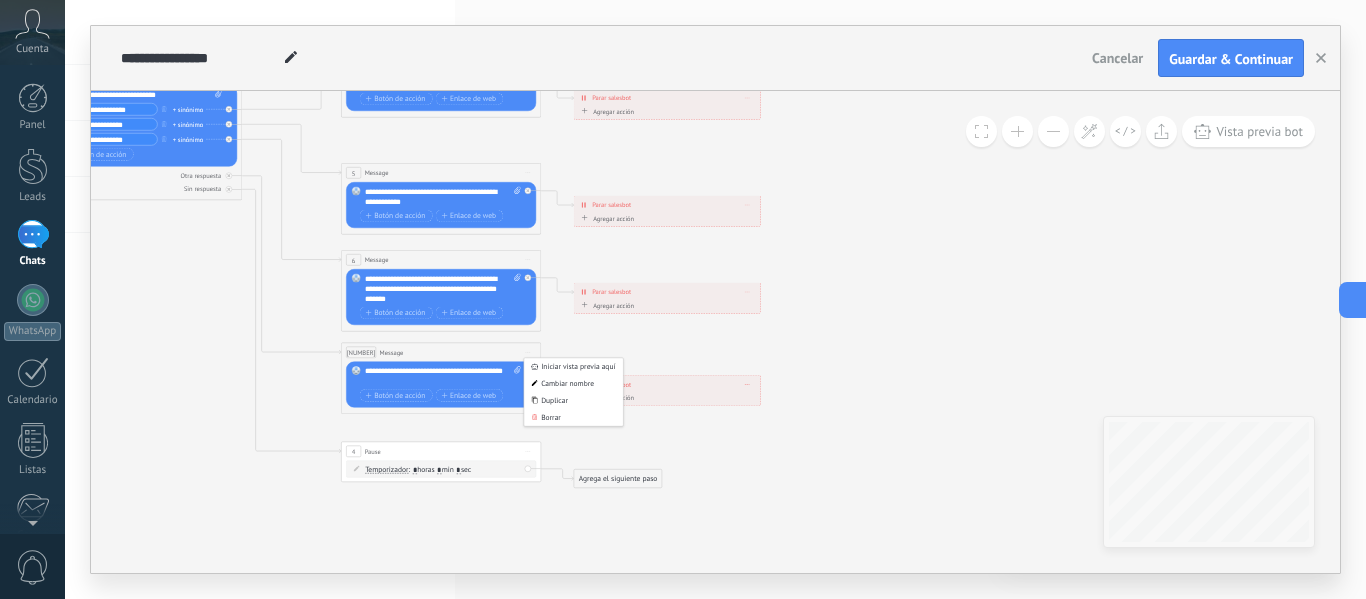 drag, startPoint x: 562, startPoint y: 411, endPoint x: 528, endPoint y: 448, distance: 50.24938 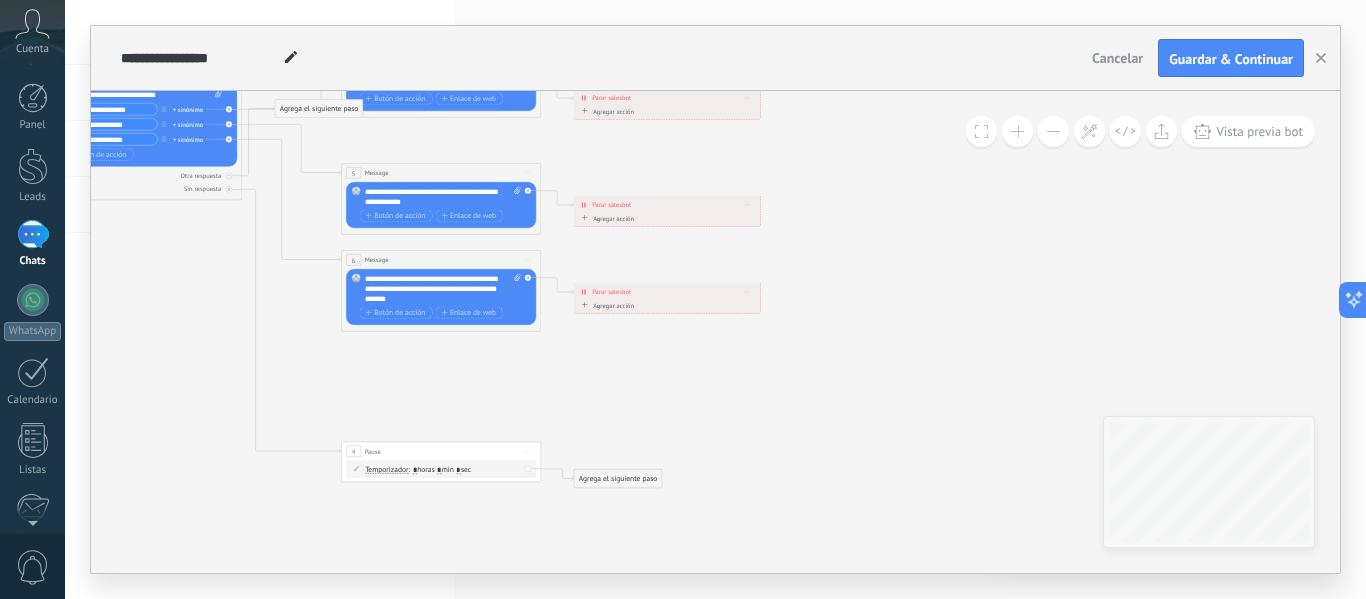 click on "Iniciar vista previa aquí
Cambiar nombre
Duplicar
Borrar" at bounding box center [528, 451] 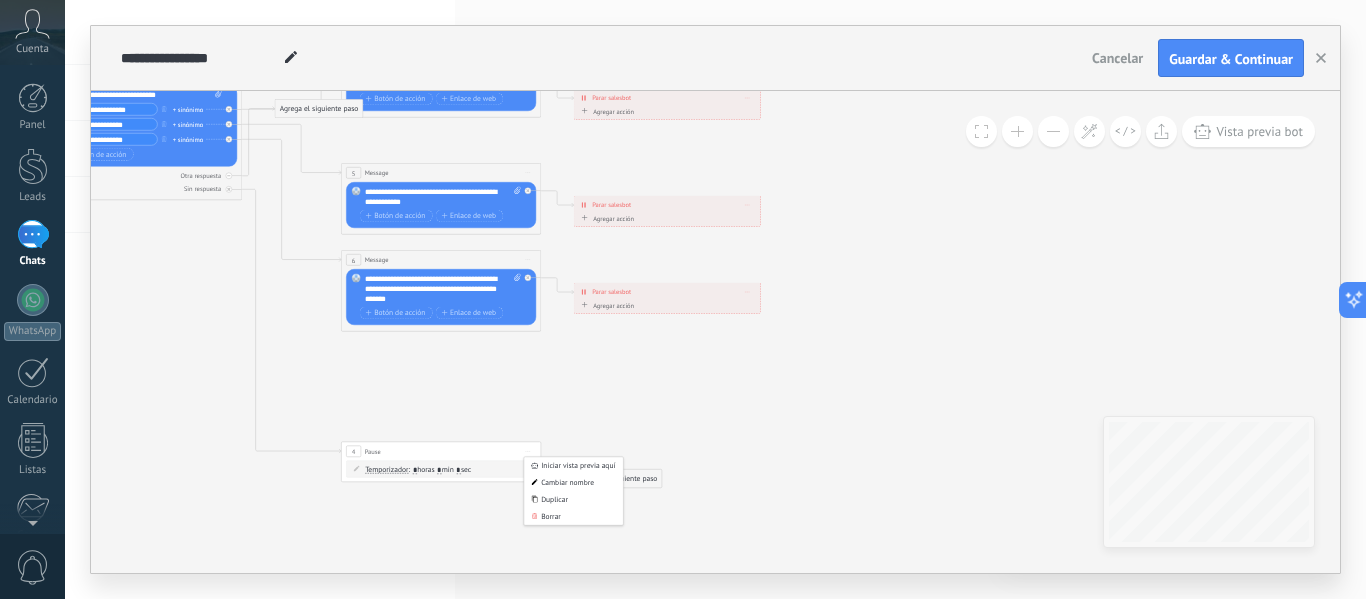 drag, startPoint x: 552, startPoint y: 510, endPoint x: 532, endPoint y: 389, distance: 122.641754 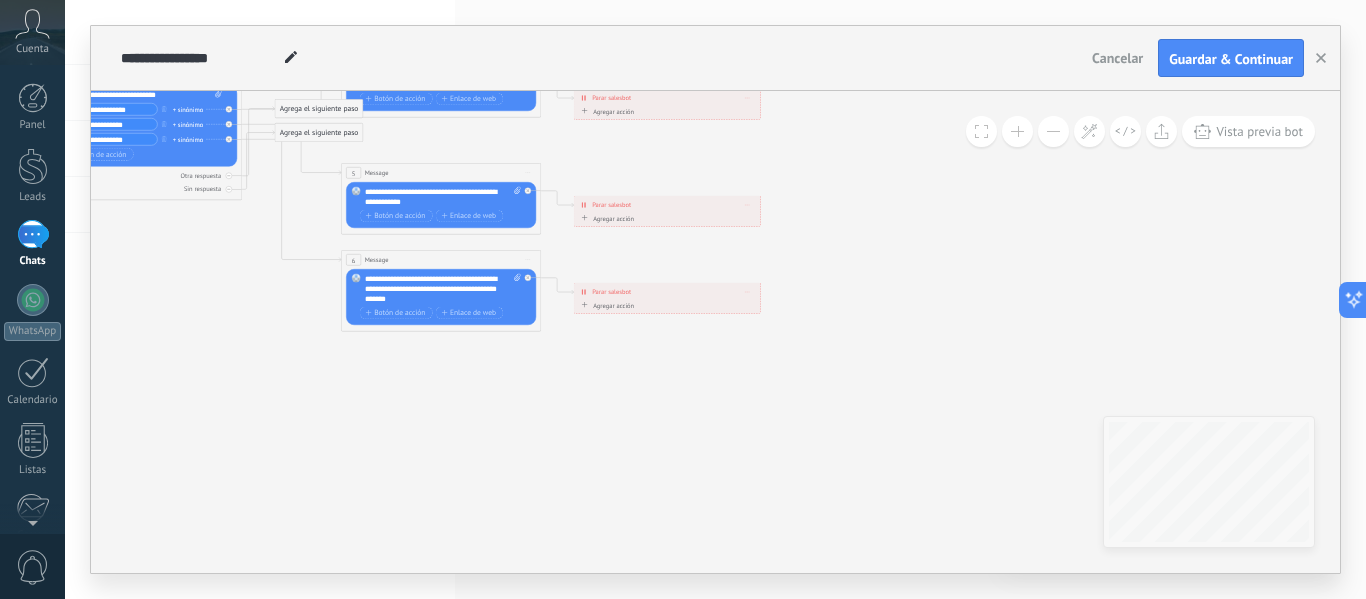 click at bounding box center (229, 76) 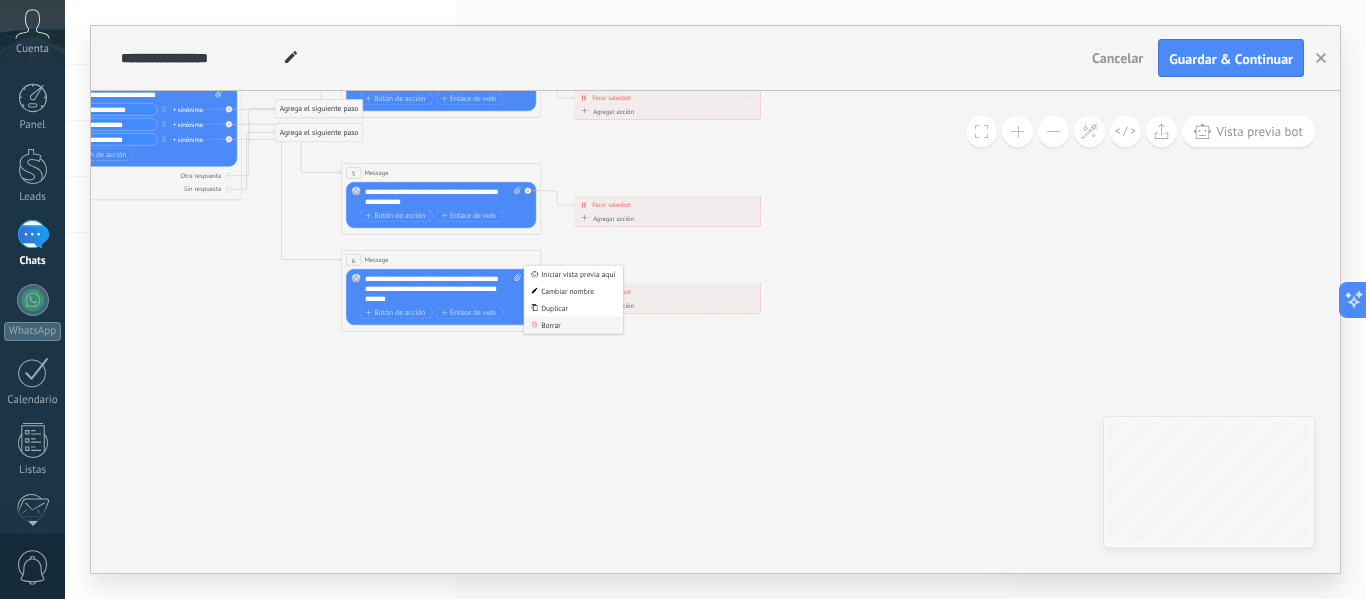 click on "Borrar" at bounding box center [0, 0] 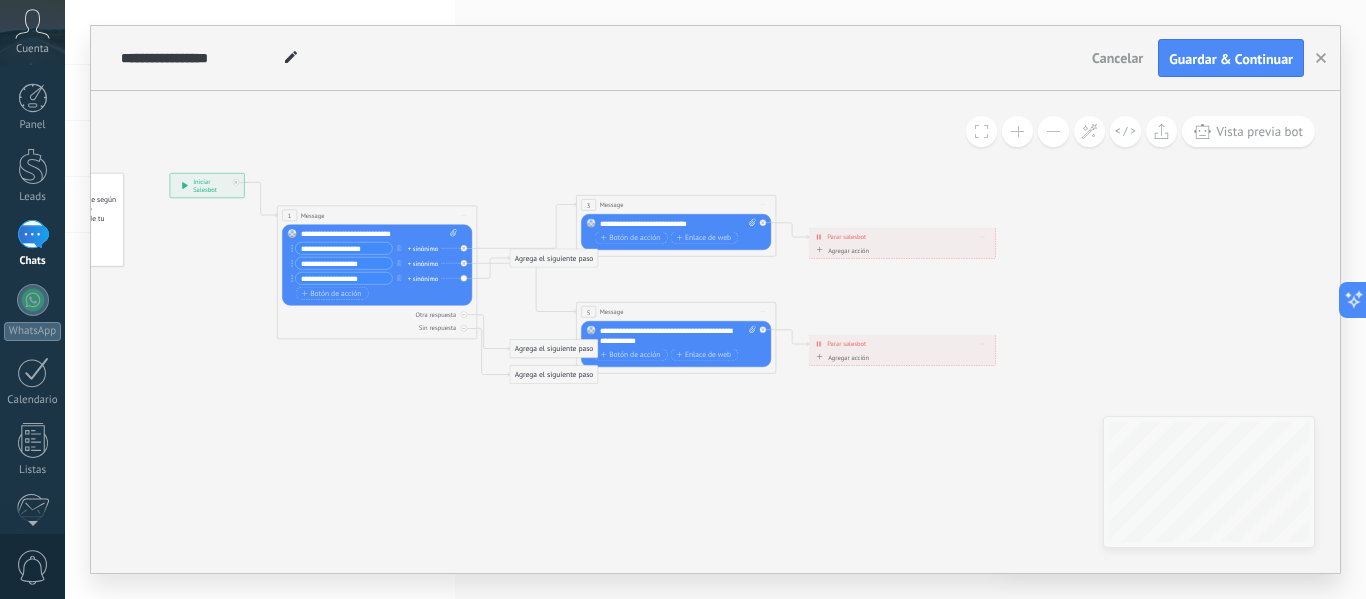 drag, startPoint x: 491, startPoint y: 358, endPoint x: 720, endPoint y: 463, distance: 251.92459 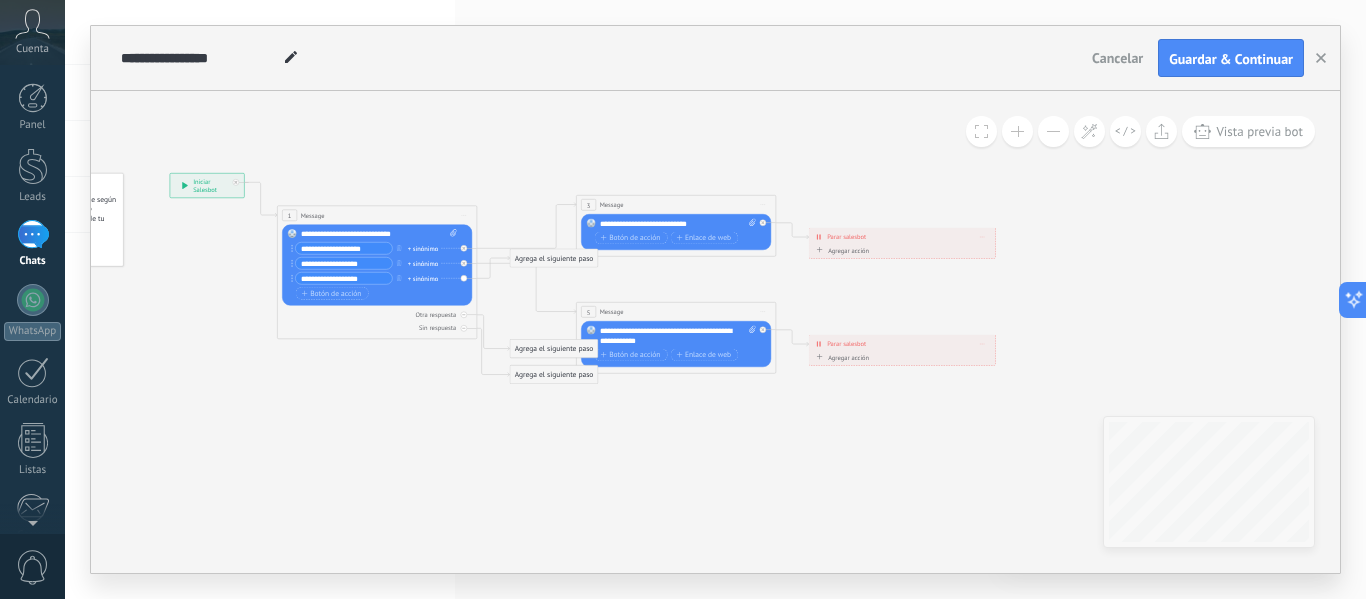 click at bounding box center (583, 278) 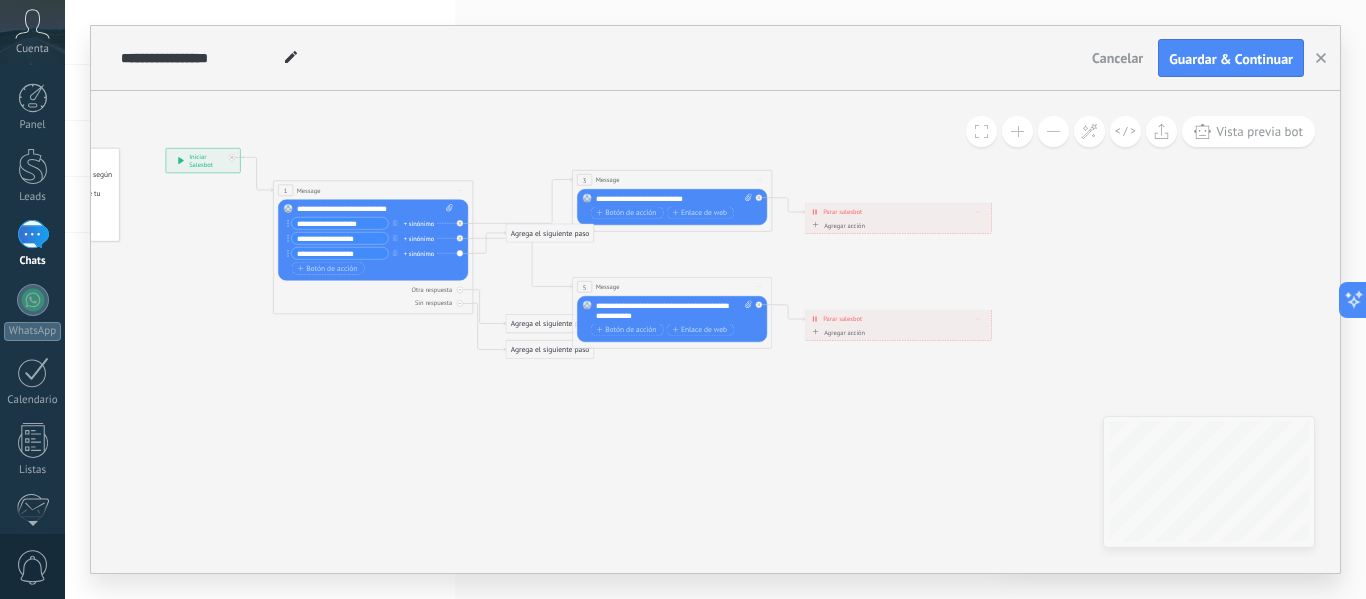 click on "Iniciar vista previa aquí
Cambiar nombre
Duplicar
Borrar" at bounding box center (460, 190) 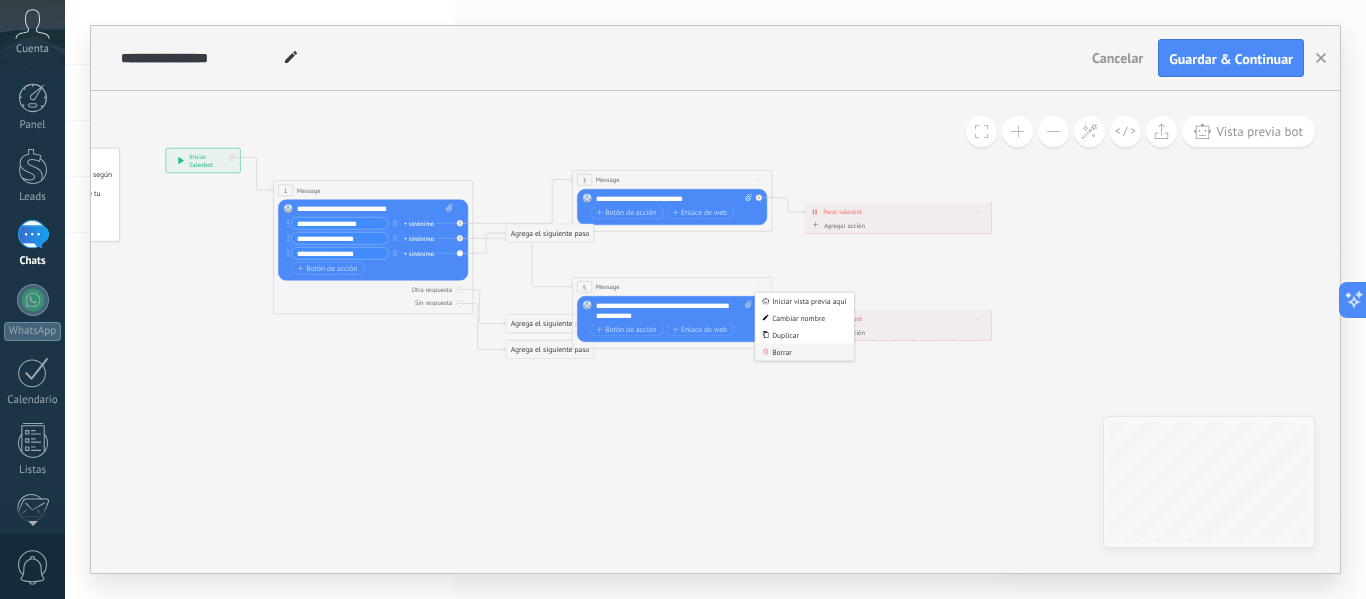 click on "Borrar" at bounding box center (0, 0) 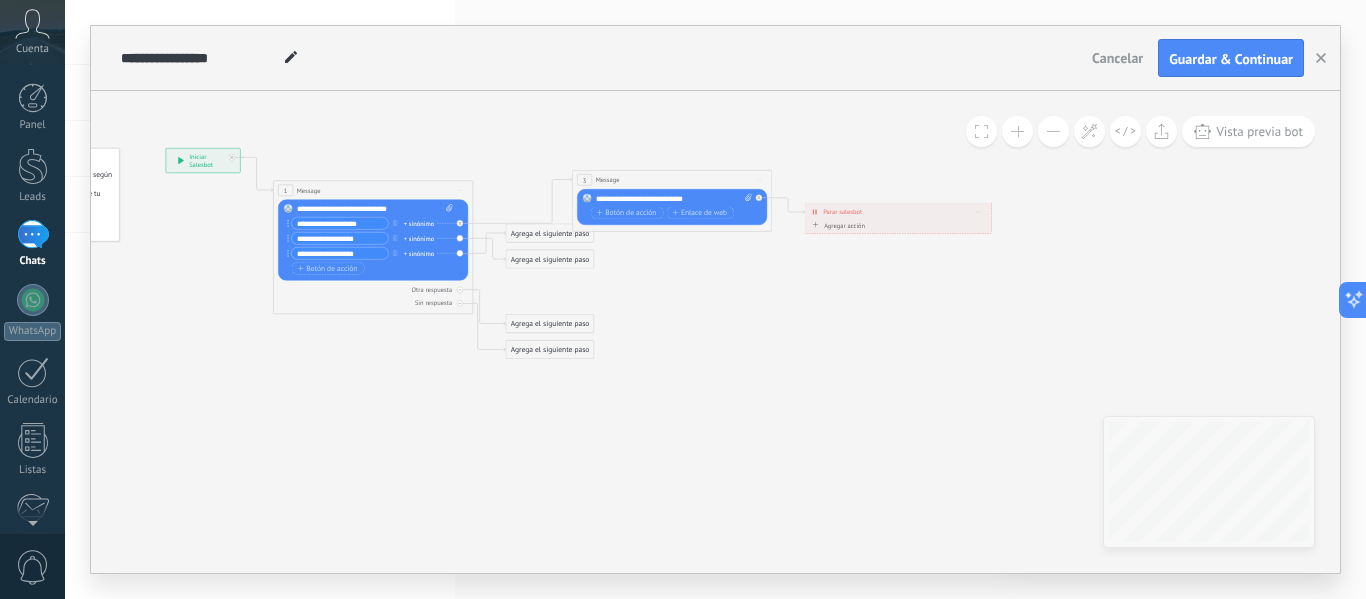 click on "Iniciar vista previa aquí
Cambiar nombre
Duplicar
Borrar" at bounding box center [460, 190] 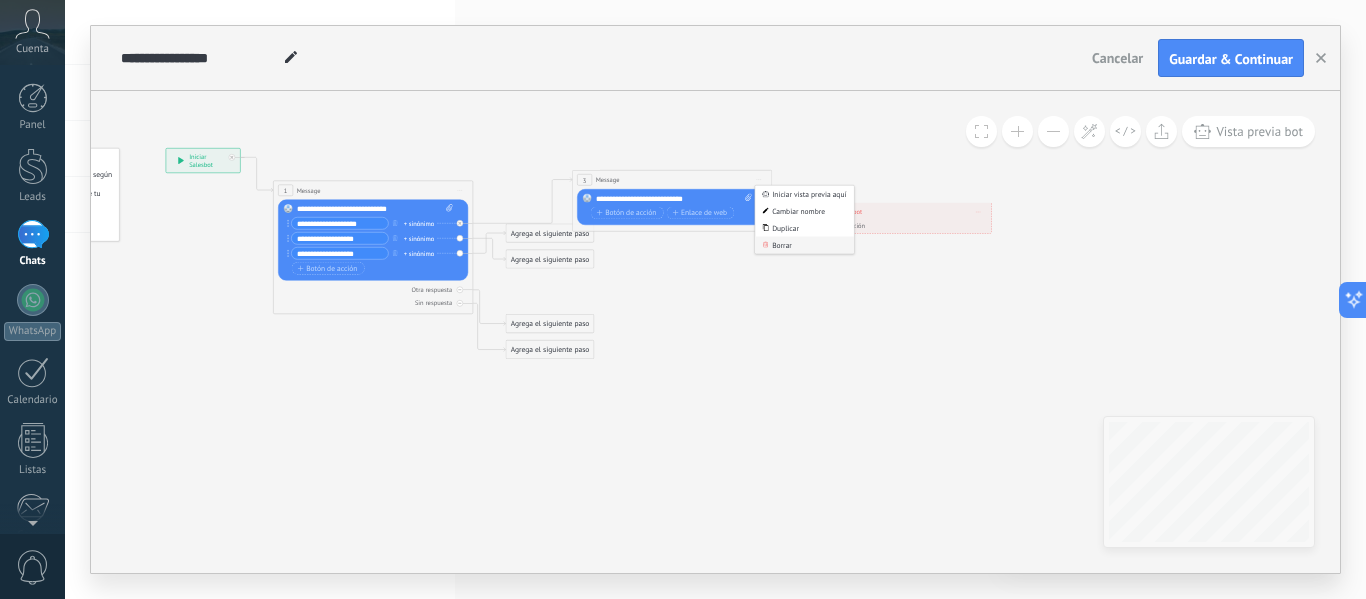 click on "Borrar" at bounding box center (0, 0) 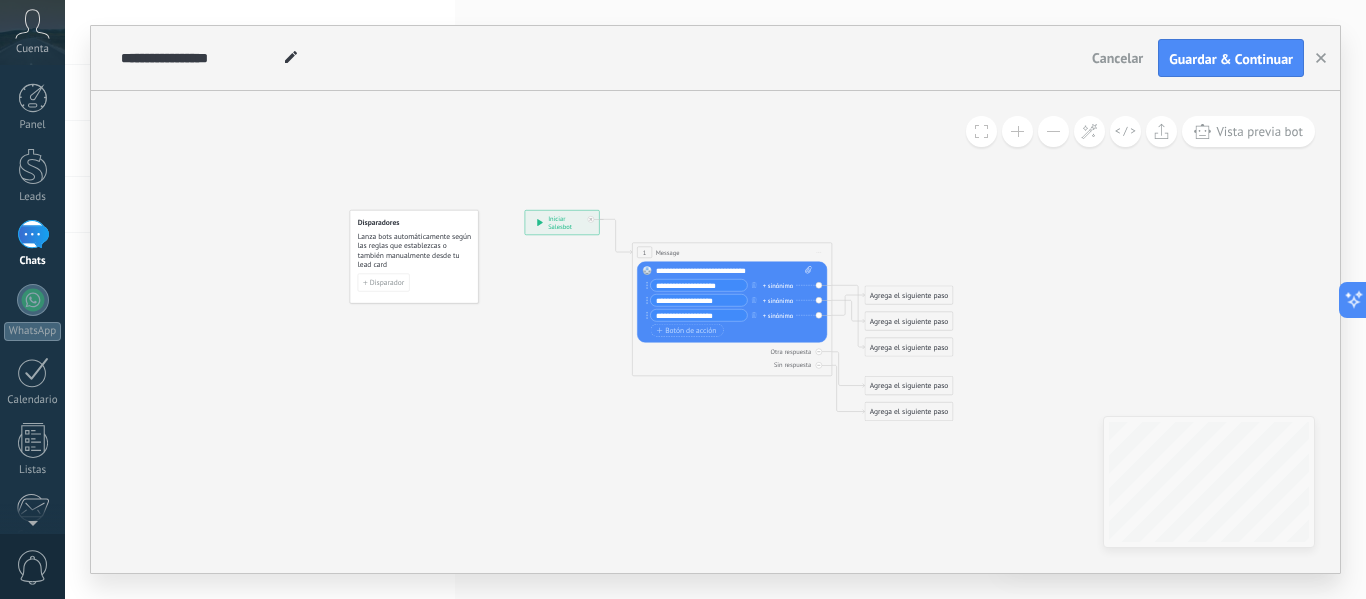 drag, startPoint x: 701, startPoint y: 330, endPoint x: 1055, endPoint y: 391, distance: 359.2172 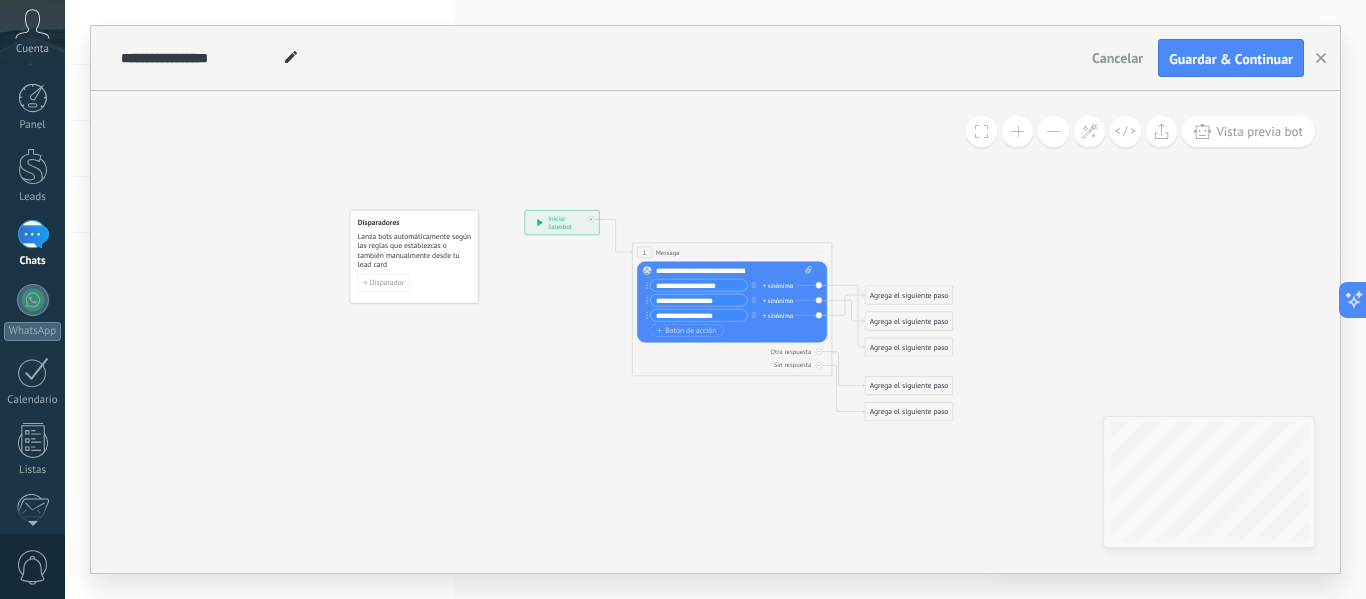 click at bounding box center [722, 315] 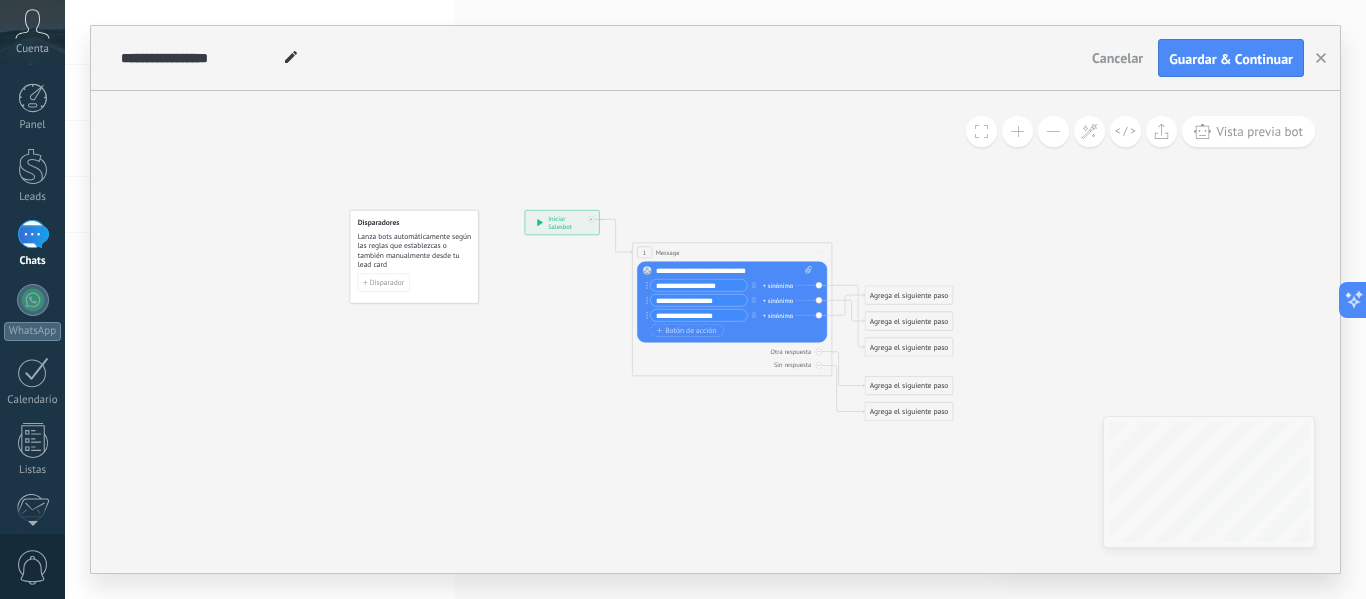 click on "Iniciar vista previa aquí
Cambiar nombre
Duplicar
Borrar" at bounding box center [819, 252] 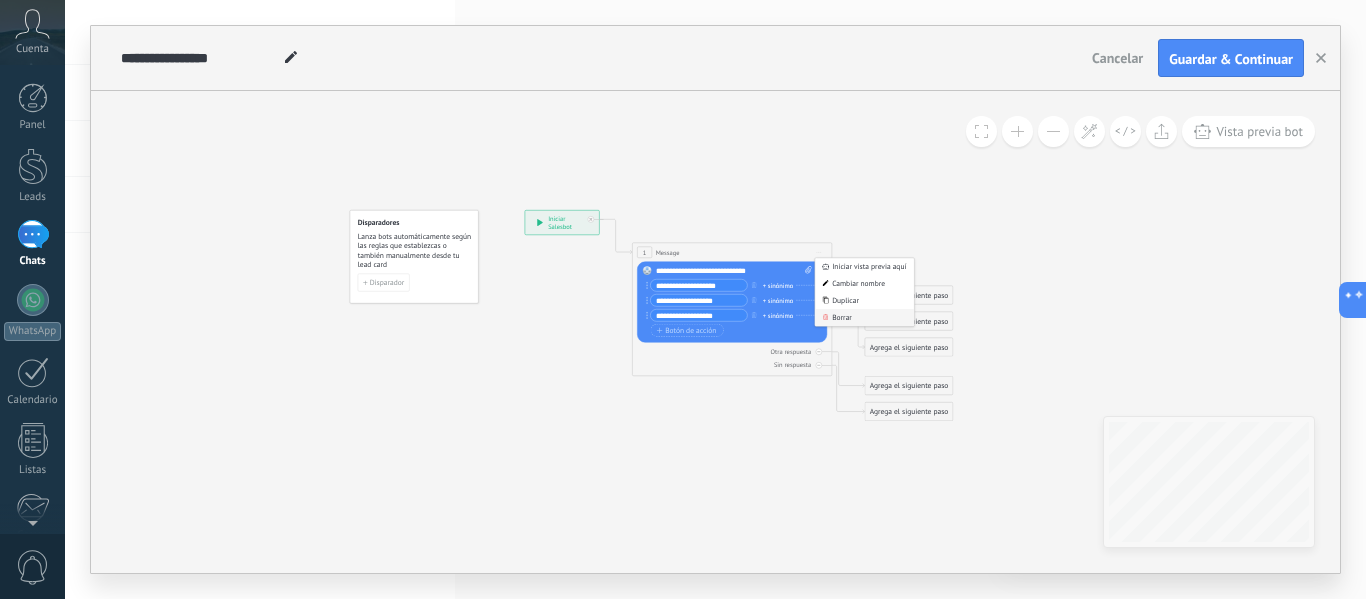 click on "Borrar" at bounding box center (864, 317) 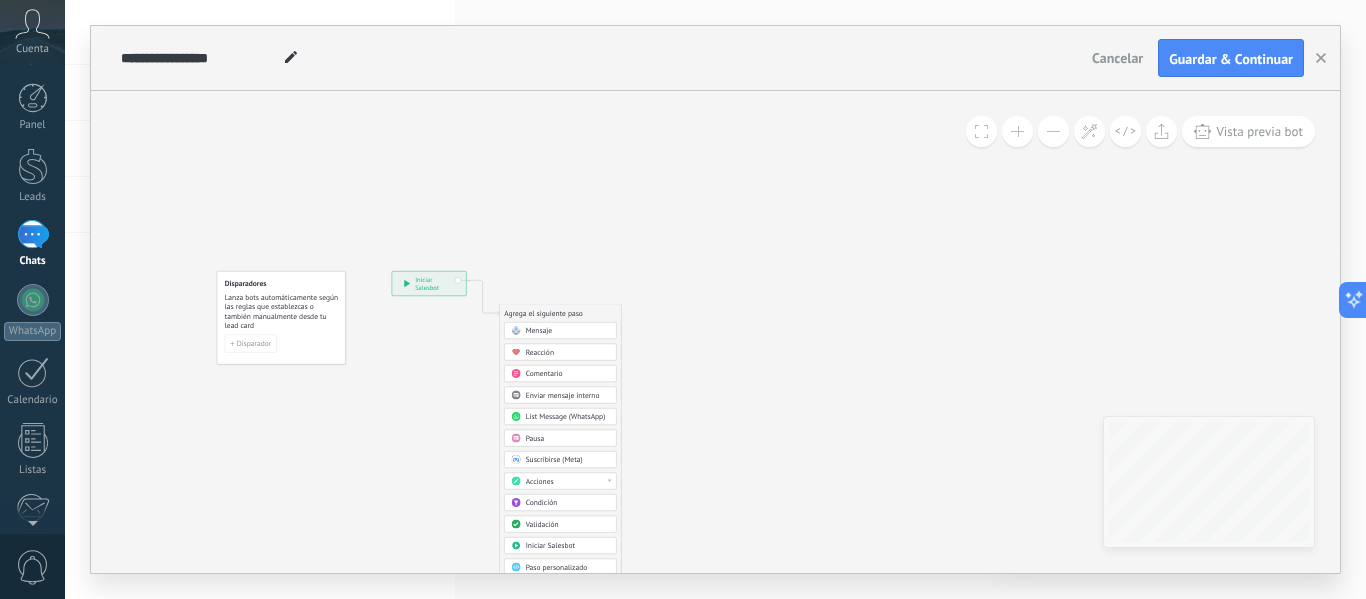 drag, startPoint x: 875, startPoint y: 219, endPoint x: 769, endPoint y: 141, distance: 131.60547 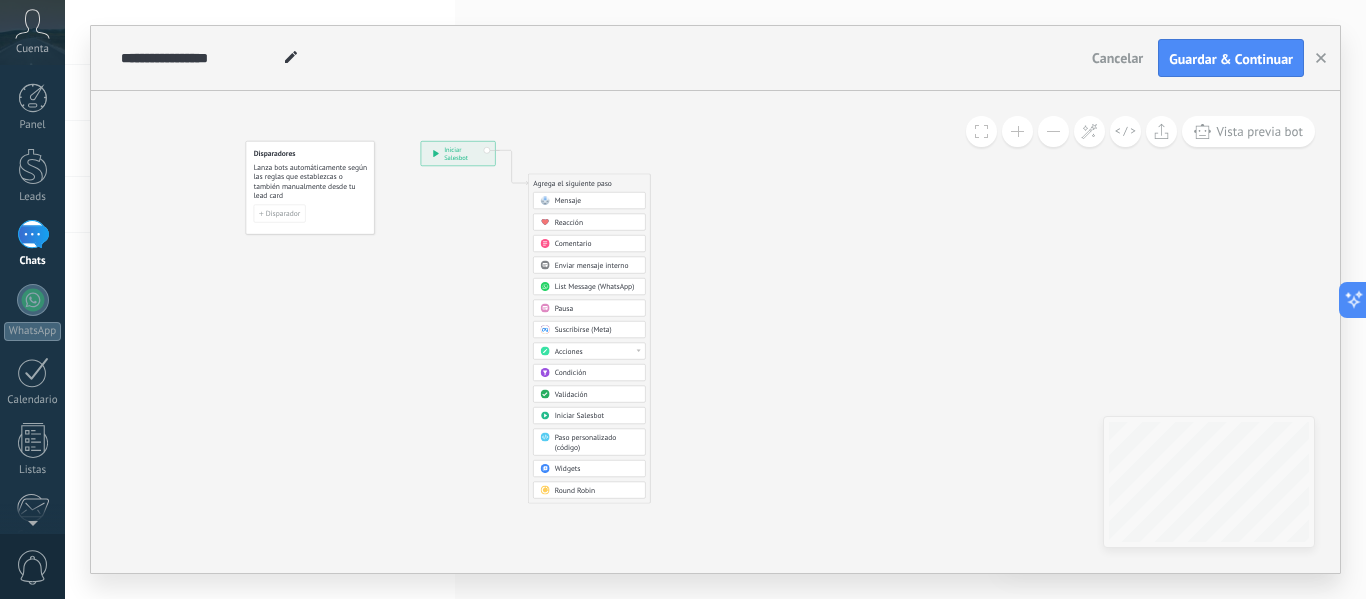 click on ".abccls-1,.abccls-2{fill-rule:evenodd}.abccls-2{fill:#fff} .abfcls-1{fill:none}.abfcls-2{fill:#fff} .abncls-1{isolation:isolate} .abncls-2{opacity:.06}.abncls-2,.abncls-3,.abncls-6{mix-blend-mode:multiply}.abncls-3{opacity:.15}.abncls-4,.abncls-8{fill:#fff}.abncls-5{fill:url(#abnlinear-gradient)}.abncls-6{opacity:.04}.abncls-7{fill:url(#abnlinear-gradient-2)}.abncls-8{fill-rule:evenodd} .abqst0{fill:#ffa200} .abwcls-1{fill:#252525} .cls-1{isolation:isolate} .acicls-1{fill:none} .aclcls-1{fill:#232323} .acnst0{display:none} .addcls-1,.addcls-2{fill:none;stroke-miterlimit:10}.addcls-1{stroke:#dfe0e5}.addcls-2{stroke:#a1a7ab} .adecls-1,.adecls-2{fill:none;stroke-miterlimit:10}.adecls-1{stroke:#dfe0e5}.adecls-2{stroke:#a1a7ab} .adqcls-1{fill:#8591a5;fill-rule:evenodd} .aeccls-1{fill:#5c9f37} .aeecls-1{fill:#f86161} .aejcls-1{fill:#8591a5;fill-rule:evenodd} .aekcls-1{fill-rule:evenodd} .aelcls-1{fill-rule:evenodd;fill:currentColor} .aemcls-1{fill-rule:evenodd;fill:currentColor} .aencls-2{fill:#f86161;opacity:.3}" at bounding box center [683, 299] 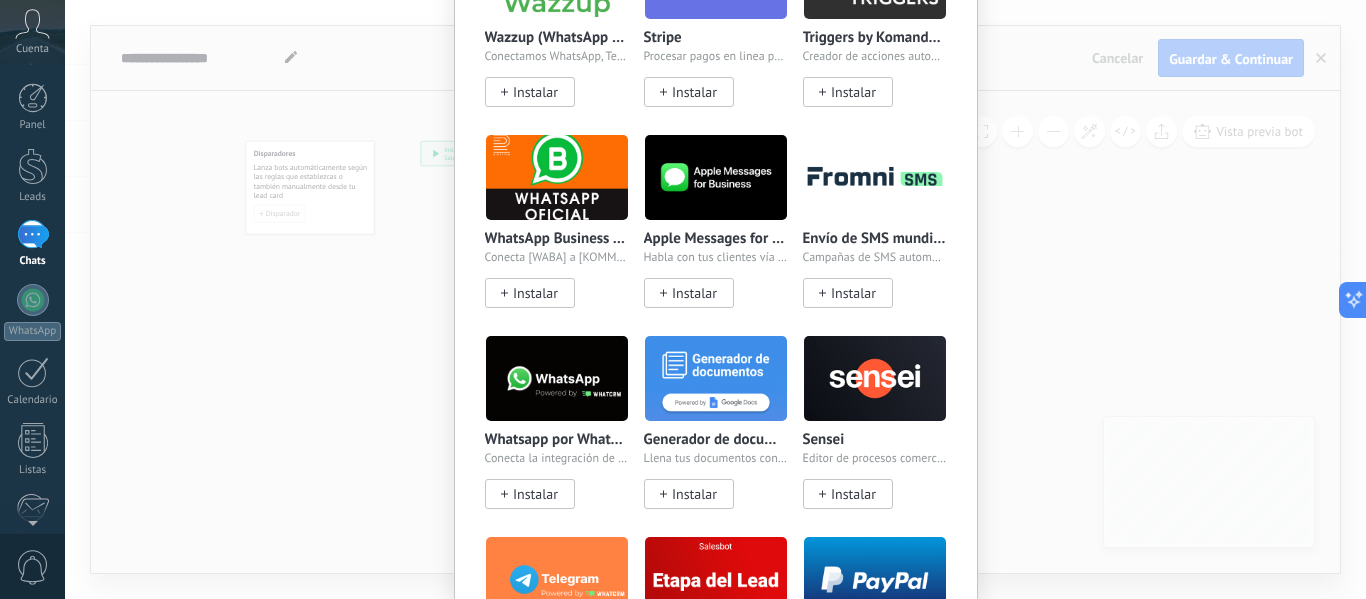 scroll, scrollTop: 600, scrollLeft: 0, axis: vertical 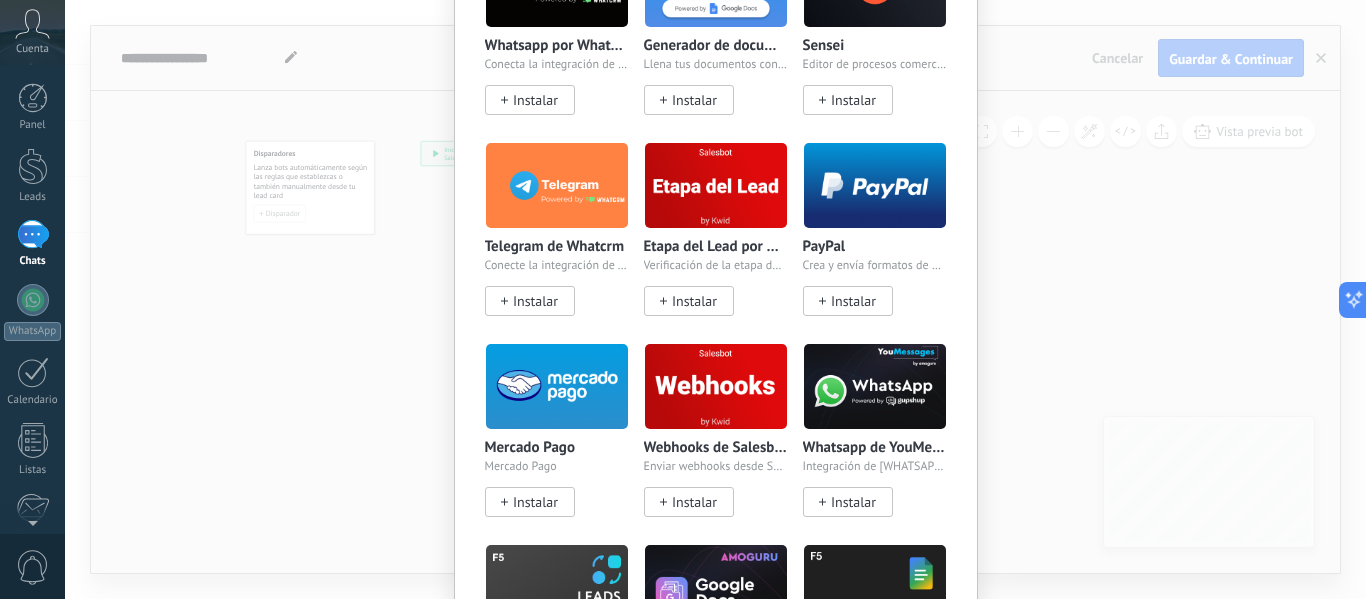 click on "Instalar" at bounding box center (694, 502) 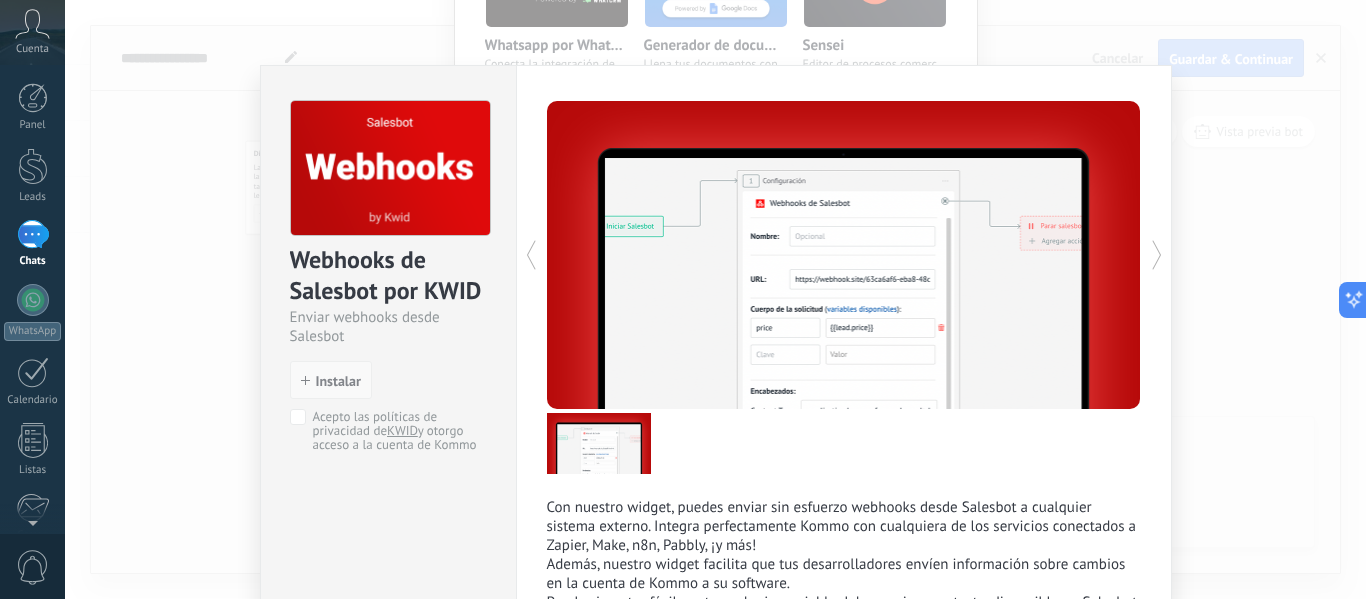 click on "Instalar" at bounding box center [338, 381] 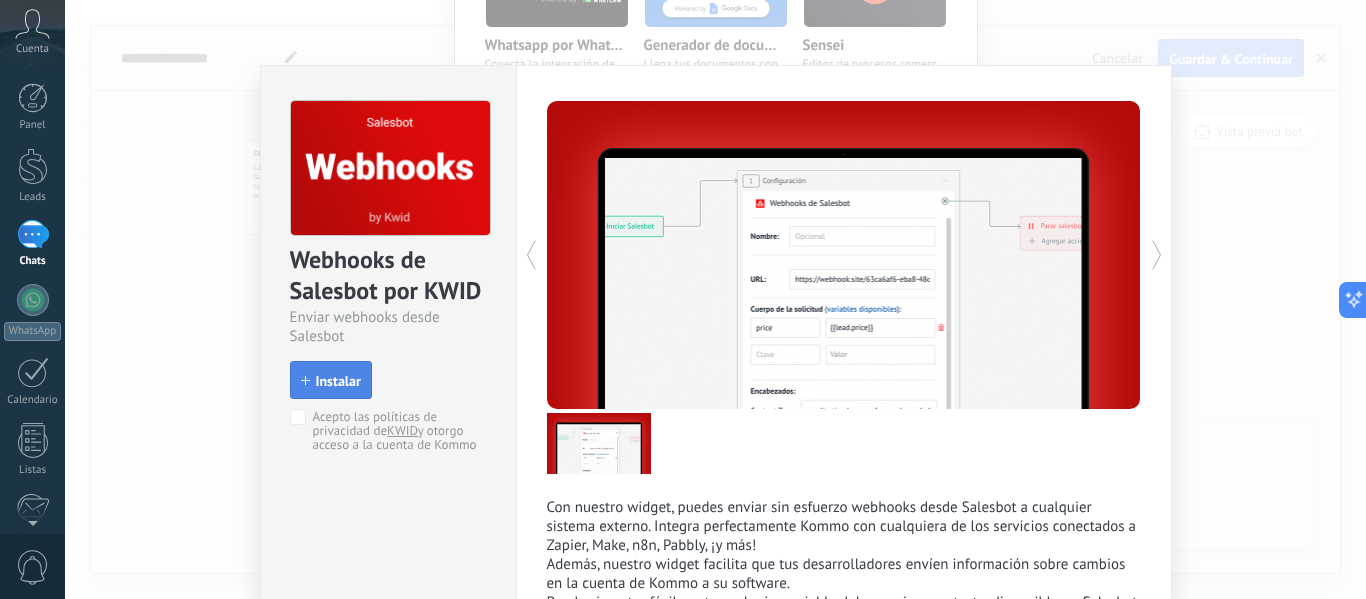 click on "Instalar" at bounding box center (331, 381) 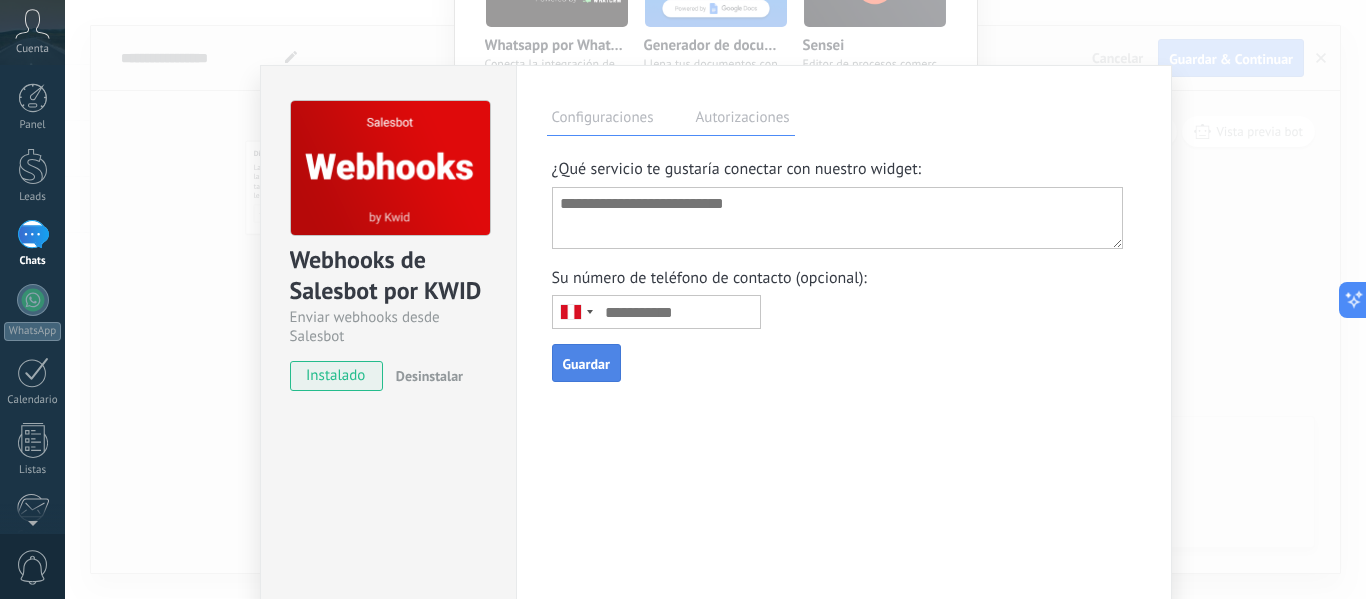 click at bounding box center [838, 218] 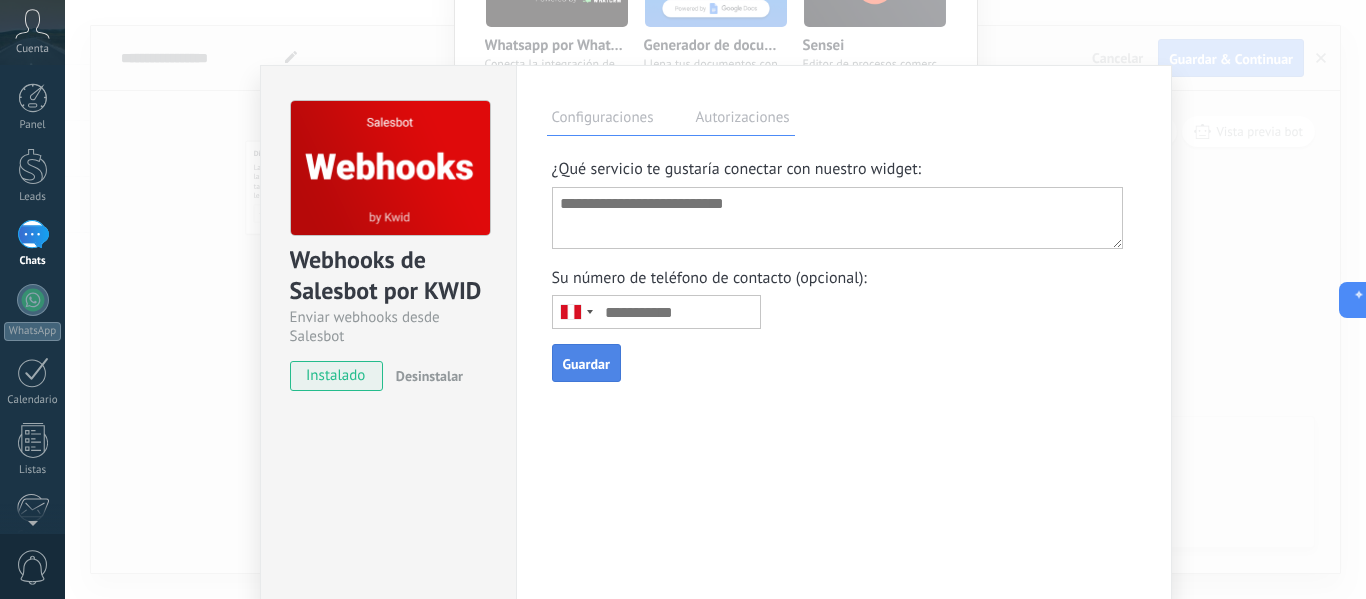 click at bounding box center (838, 218) 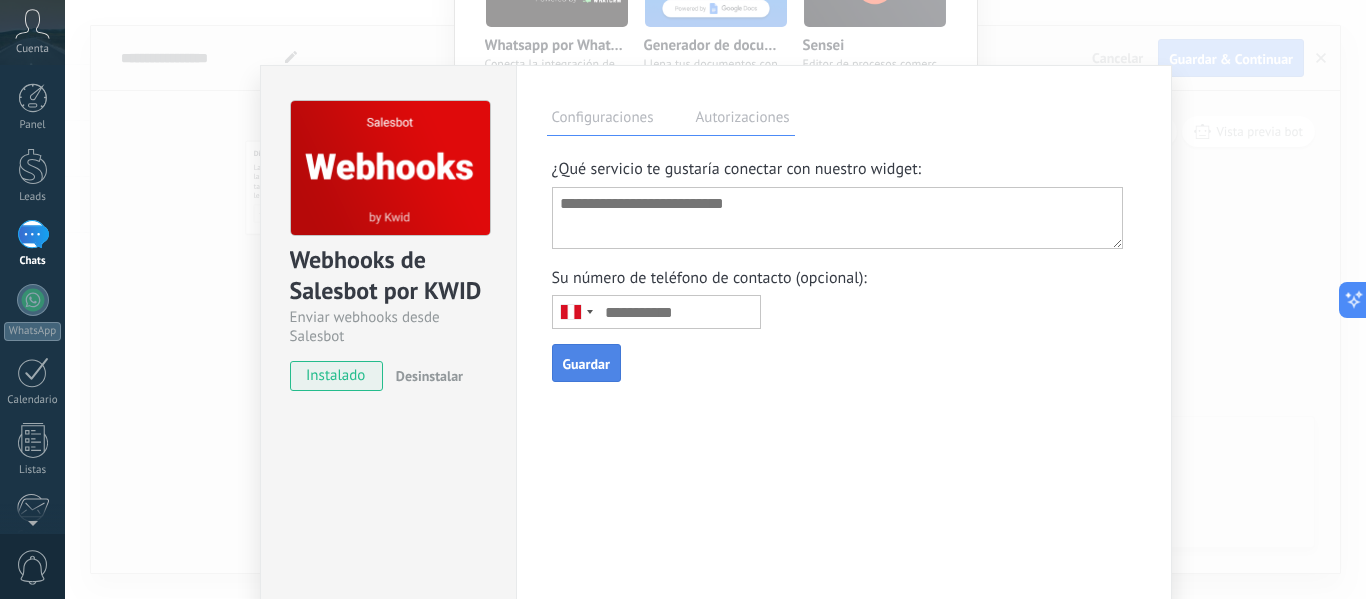 click at bounding box center (838, 218) 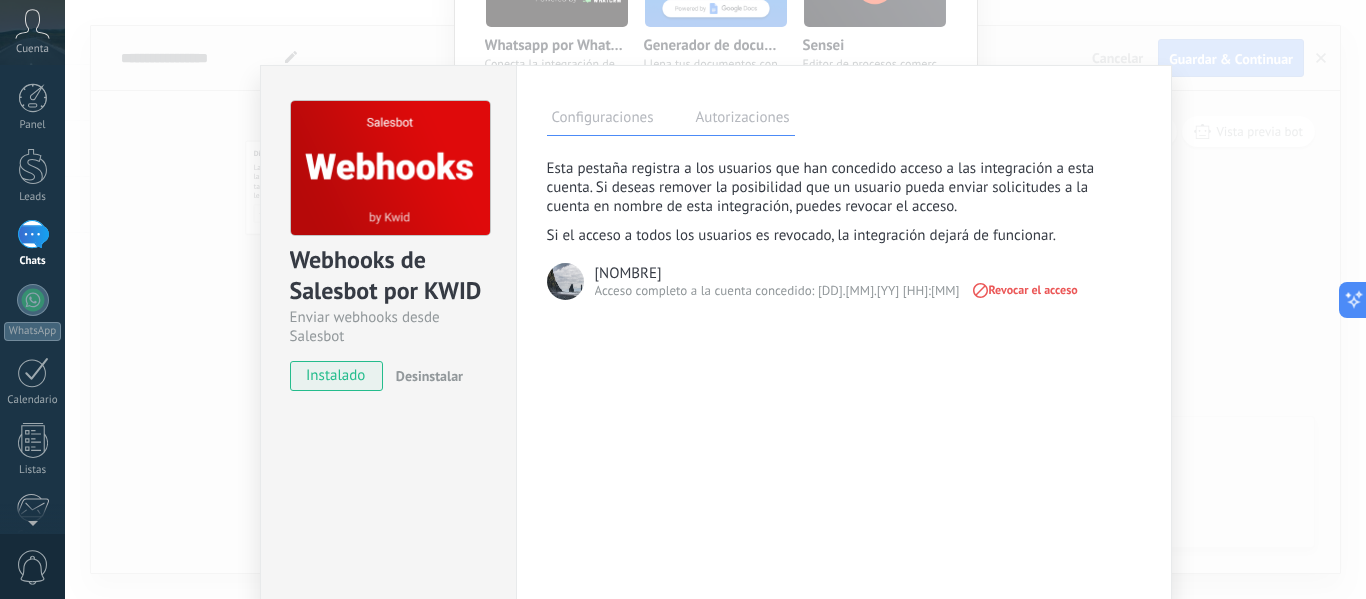 click on "Webhooks de Salesbot por KWID Enviar webhooks desde Salesbot instalado Desinstalar Configuraciones Autorizaciones Esta pestaña registra a los usuarios que han concedido acceso a las integración a esta cuenta. Si deseas remover la posibilidad que un usuario pueda enviar solicitudes a la cuenta en nombre de esta integración, puedes revocar el acceso. Si el acceso a todos los usuarios es revocado, la integración dejará de funcionar. Esta aplicacion está instalada, pero nadie le ha dado acceso aun. Andres Acceso completo a la cuenta concedido: [FECHA] [HORA] Revocar el acceso
¿Qué servicio te gustaría conectar con nuestro widget:
Tu número de teléfono de contacto (opcional):
United States +1 Brazil (Brasil) +55 Mexico (México) +52 Portugal +351 Spain (España) +34 Afghanistan (‫افغانستان‬‎) +93 Albania (Shqipëri) +355 Algeria (‫الجزائر‬‎) +213 American Samoa +1 +376" at bounding box center (715, 299) 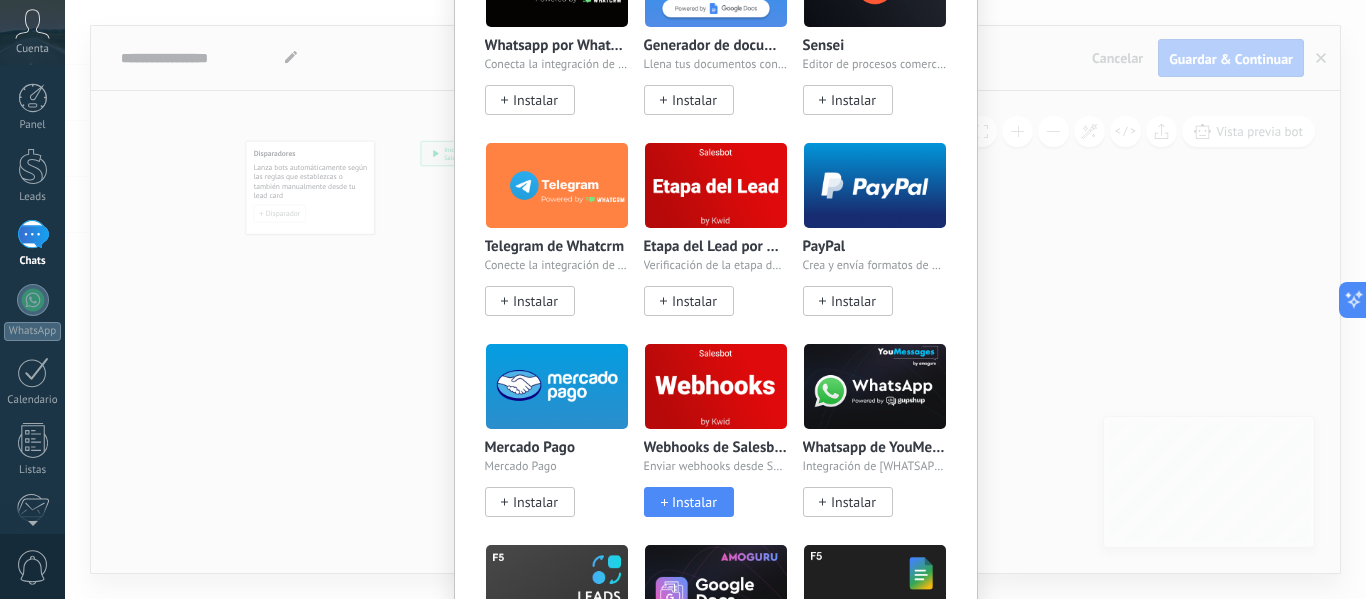 click on "[WIDGETS] [WAZZUP] ([WHATSAPP] & [INSTAGRAM]) Conectamos [WHATSAPP], [TELEGRAM] e [INSTAGRAM] a [KOMMO] Instalar [STRIPE] Procesar pagos en linea para negocios digitales  Instalar [TRIGGERS] by [KOMANDA] [F5] Creador de acciones automáticas Instalar [WHATSAPP] [BUSINESS] [API] ([WABA]) via [RADIST.ONLINE] Conecta [WABA] a [KOMMO] en 10 minutos Instalar [APPLE] [MESSAGES] for [BUSINESS] Habla con tus clientes vía [IMESSAGE] Instalar Envío de [SMS] mundiald por [FROMNI] Campañas de [SMS] automatizadas y manuales - [KOMMO] Instalar [WHATSAPP] por [WHATCRM] y [TELPHIN] Conecta la integración de [WHATSAPP] en un minuto Instalar Generador de documentos Llena tus documentos con la info de tus leads Instalar [SENSEI] Editor de procesos comerciales de venta Instalar [TELEGRAM] de [WHATCRM] Conecte la integración de [TELEGRAM] en un minuto Instalar Etapa del Lead por [KWID] Verificación de la etapa del lead en [SALESBOT] Instalar [PAYPAL] Crea y envía formatos de pago Instalar [MERCADO PAGO] [MERCADO PAGO] Instalar [WEBHOOKS] de [SALESBOT] por [KWID] Enviar [WEBHOOKS] desde [SALESBOT] Instalar" at bounding box center (715, 299) 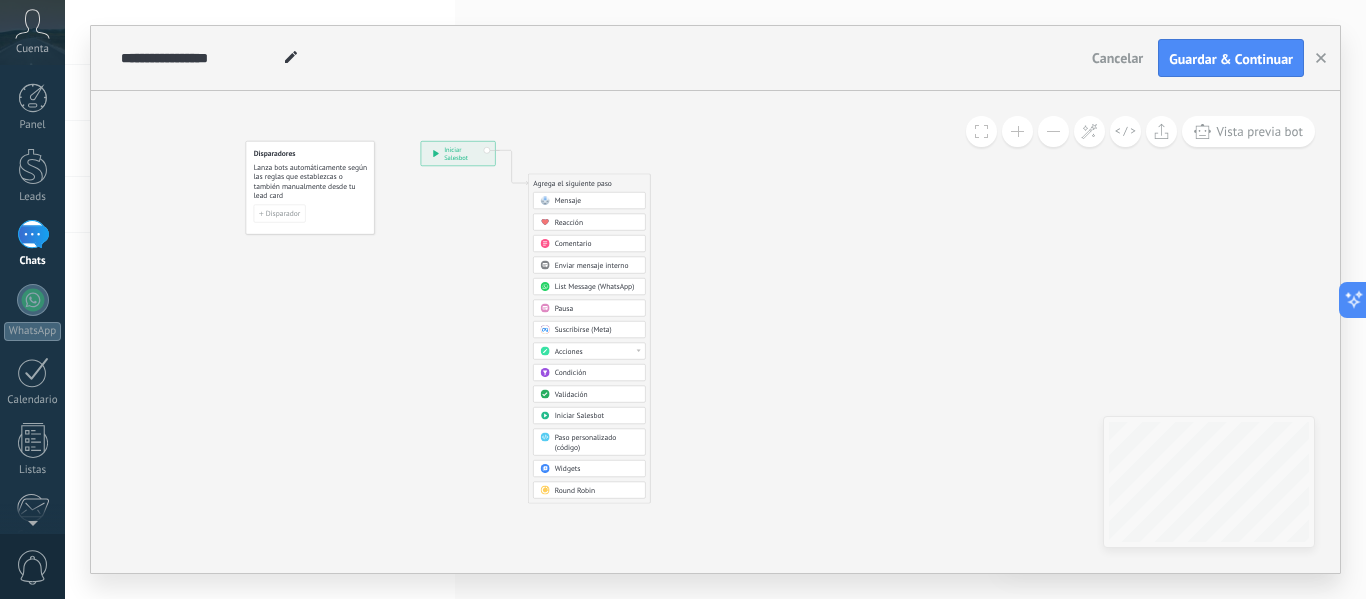 click on ".abccls-1,.abccls-2{fill-rule:evenodd}.abccls-2{fill:#fff} .abfcls-1{fill:none}.abfcls-2{fill:#fff} .abncls-1{isolation:isolate} .abncls-2{opacity:.06}.abncls-2,.abncls-3,.abncls-6{mix-blend-mode:multiply}.abncls-3{opacity:.15}.abncls-4,.abncls-8{fill:#fff}.abncls-5{fill:url(#abnlinear-gradient)}.abncls-6{opacity:.04}.abncls-7{fill:url(#abnlinear-gradient-2)}.abncls-8{fill-rule:evenodd} .abqst0{fill:#ffa200} .abwcls-1{fill:#252525} .cls-1{isolation:isolate} .acicls-1{fill:none} .aclcls-1{fill:#232323} .acnst0{display:none} .addcls-1,.addcls-2{fill:none;stroke-miterlimit:10}.addcls-1{stroke:#dfe0e5}.addcls-2{stroke:#a1a7ab} .adecls-1,.adecls-2{fill:none;stroke-miterlimit:10}.adecls-1{stroke:#dfe0e5}.adecls-2{stroke:#a1a7ab} .adqcls-1{fill:#8591a5;fill-rule:evenodd} .aeccls-1{fill:#5c9f37} .aeecls-1{fill:#f86161} .aejcls-1{fill:#8591a5;fill-rule:evenodd} .aekcls-1{fill-rule:evenodd} .aelcls-1{fill-rule:evenodd;fill:currentColor} .aemcls-1{fill-rule:evenodd;fill:currentColor} .aencls-2{fill:#f86161;opacity:.3}" at bounding box center (683, 299) 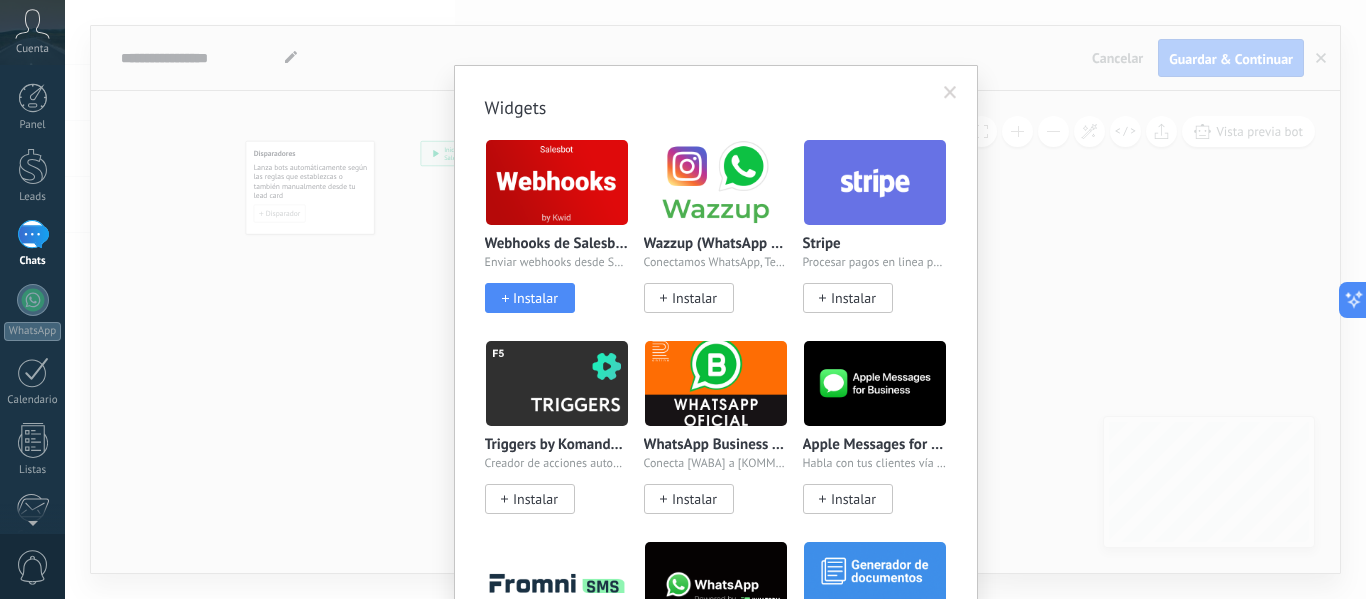 click on "Instalar" at bounding box center [535, 298] 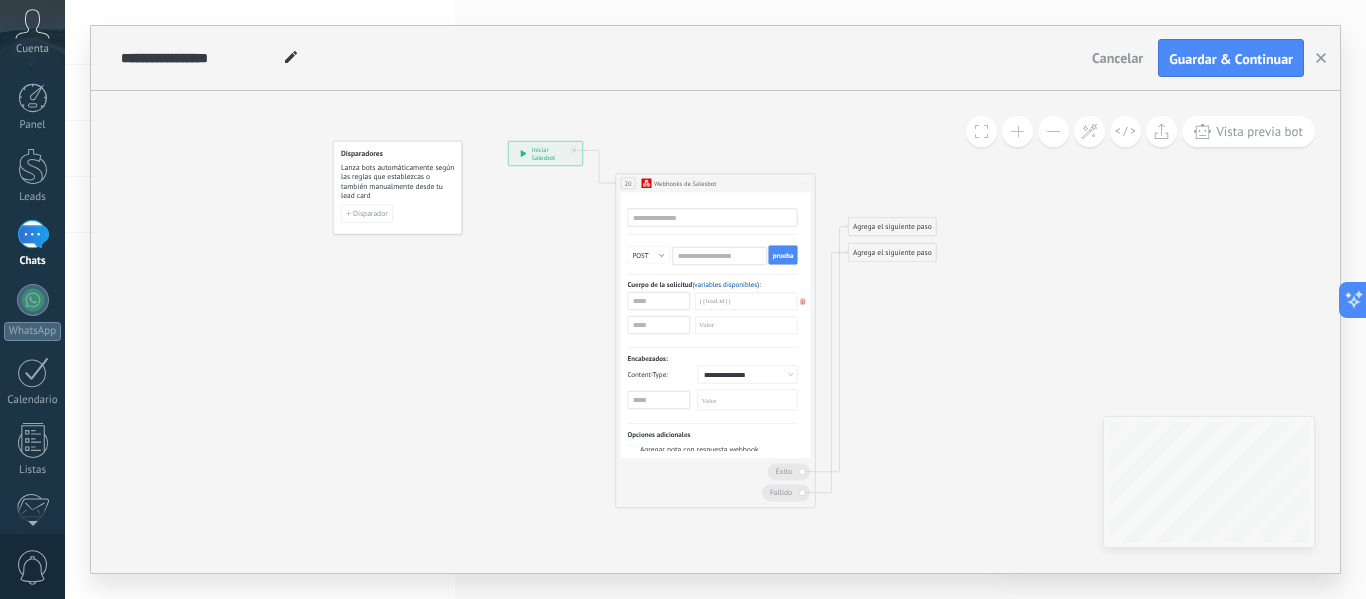 drag, startPoint x: 919, startPoint y: 342, endPoint x: 777, endPoint y: 313, distance: 144.93102 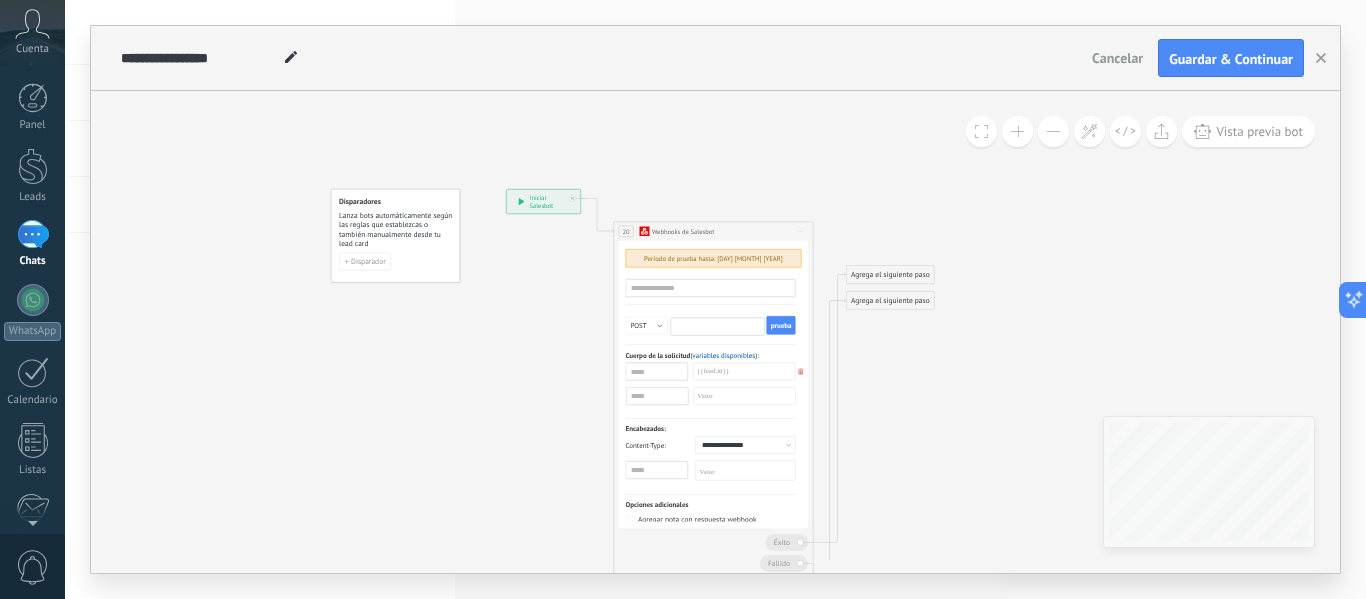 click at bounding box center [718, 326] 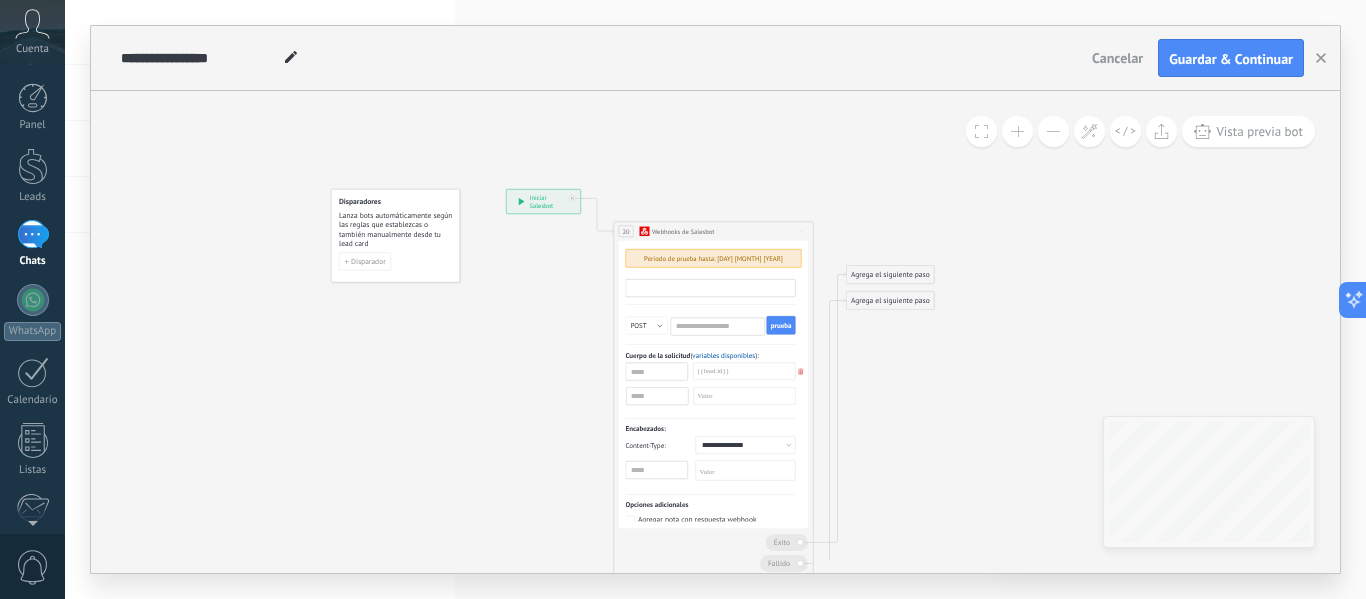 click at bounding box center [711, 288] 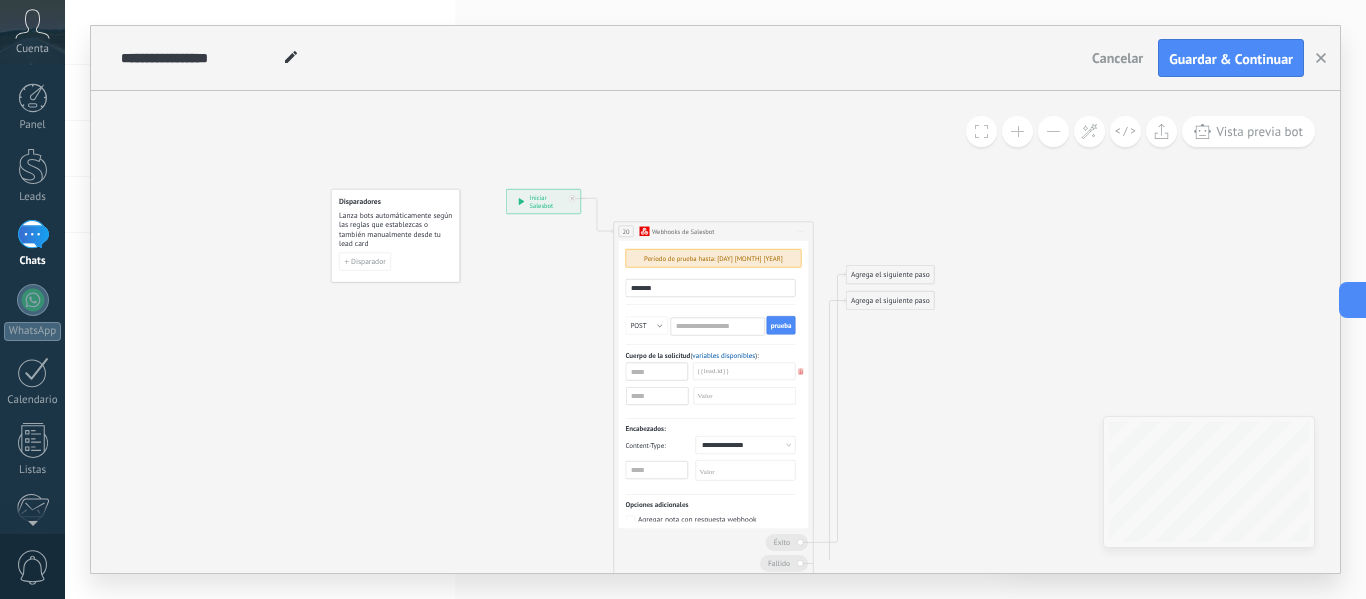 type on "********" 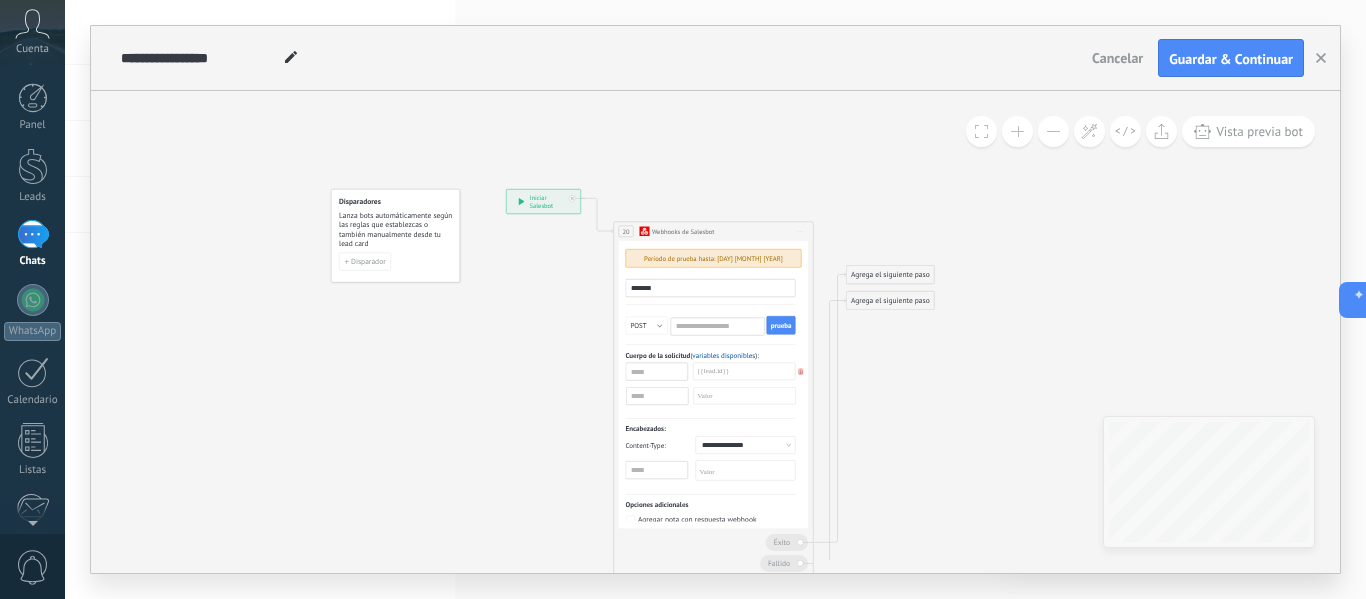 scroll, scrollTop: 0, scrollLeft: 0, axis: both 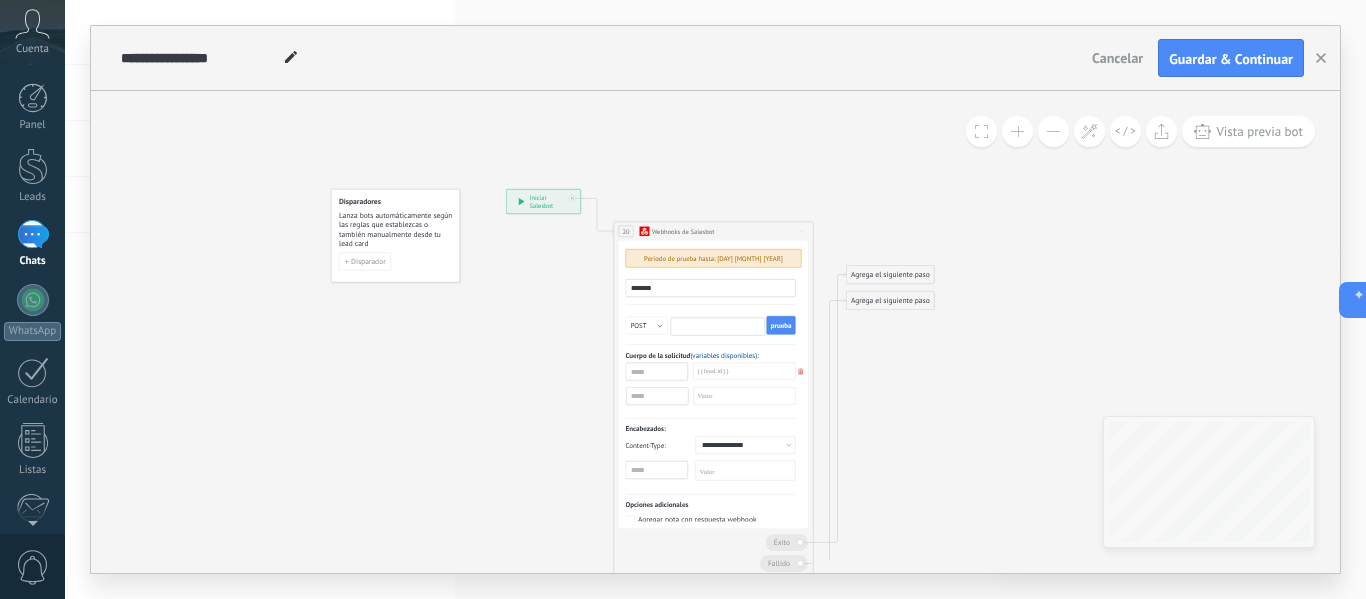 click at bounding box center (718, 326) 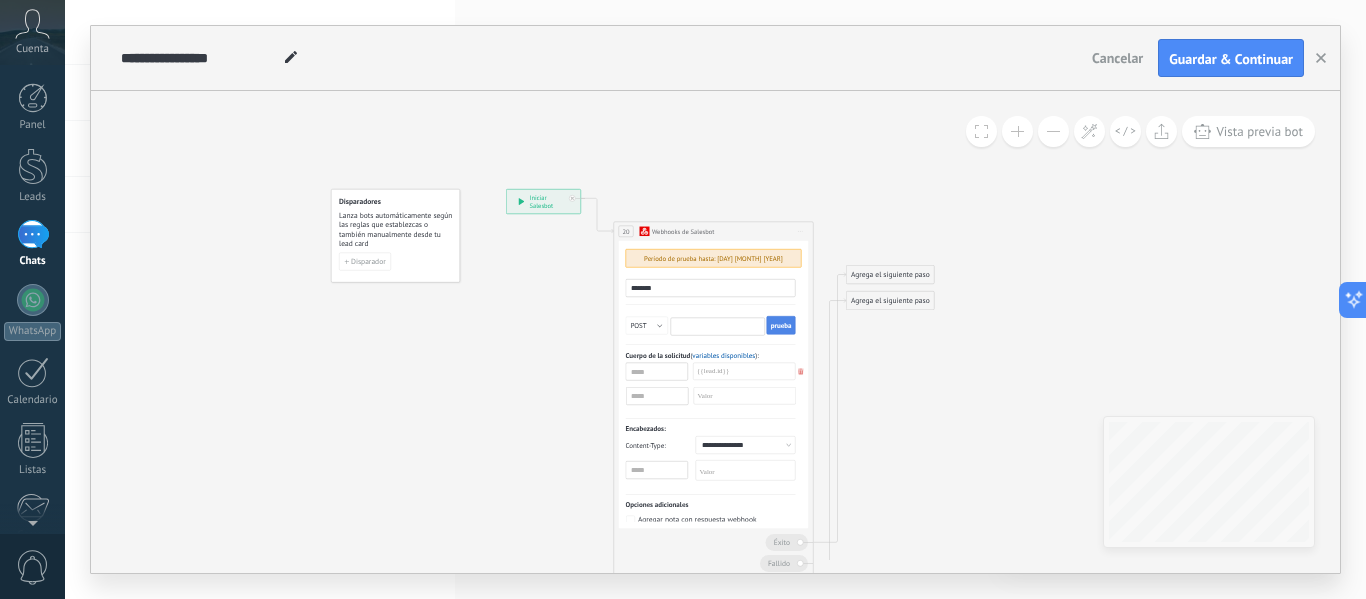 paste on "**********" 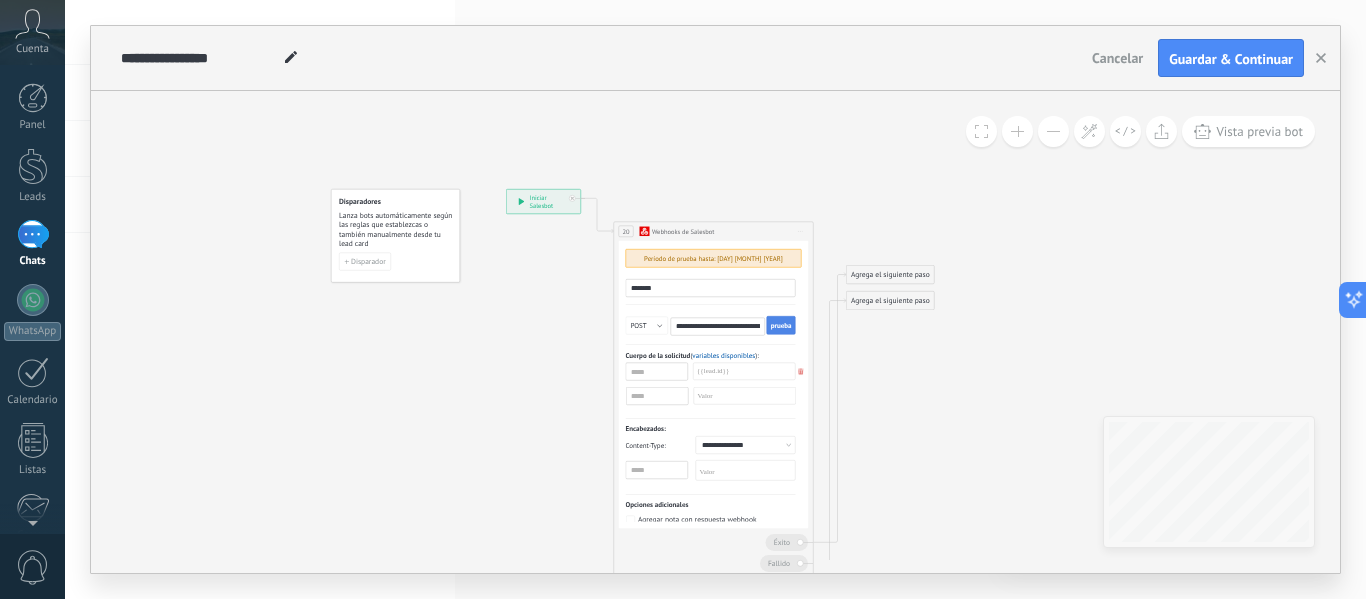 scroll, scrollTop: 0, scrollLeft: 240, axis: horizontal 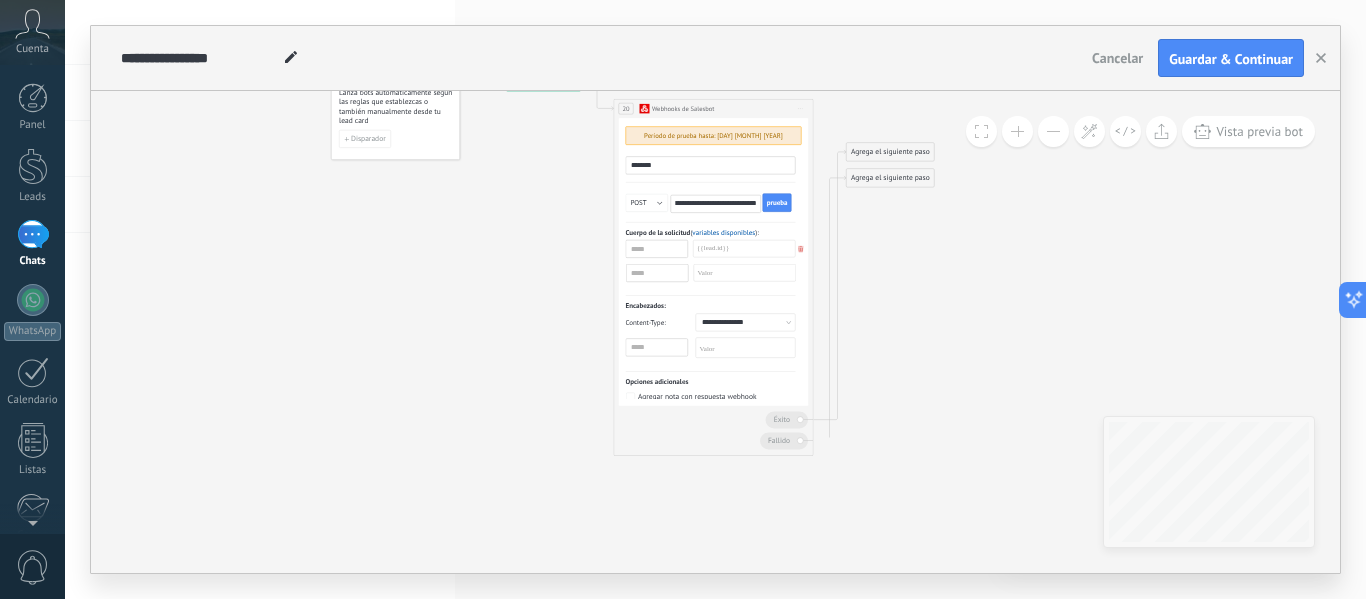 type on "**********" 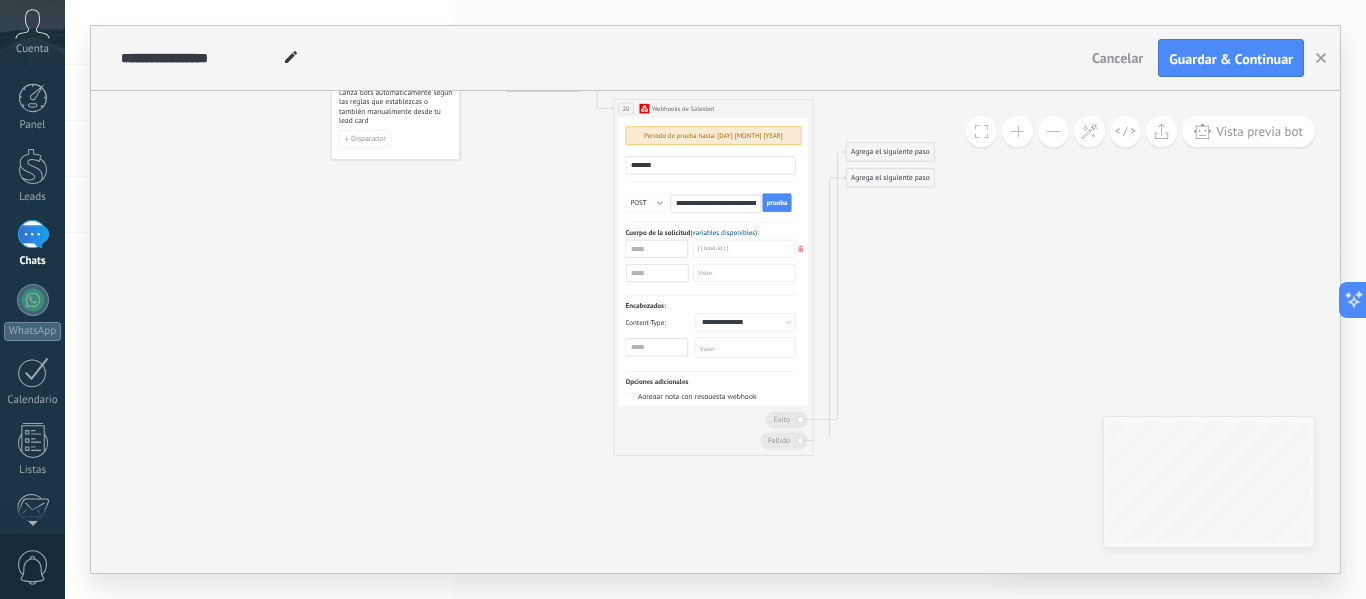 click at bounding box center (703, 126) 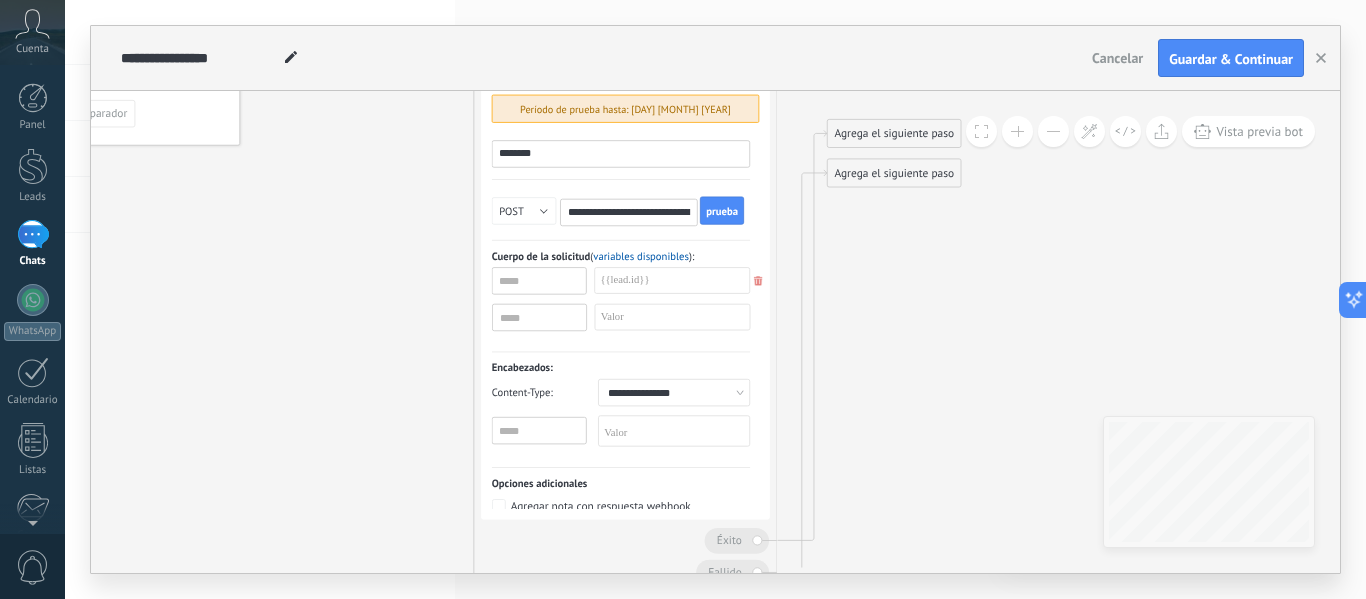 drag, startPoint x: 912, startPoint y: 253, endPoint x: 908, endPoint y: 463, distance: 210.03809 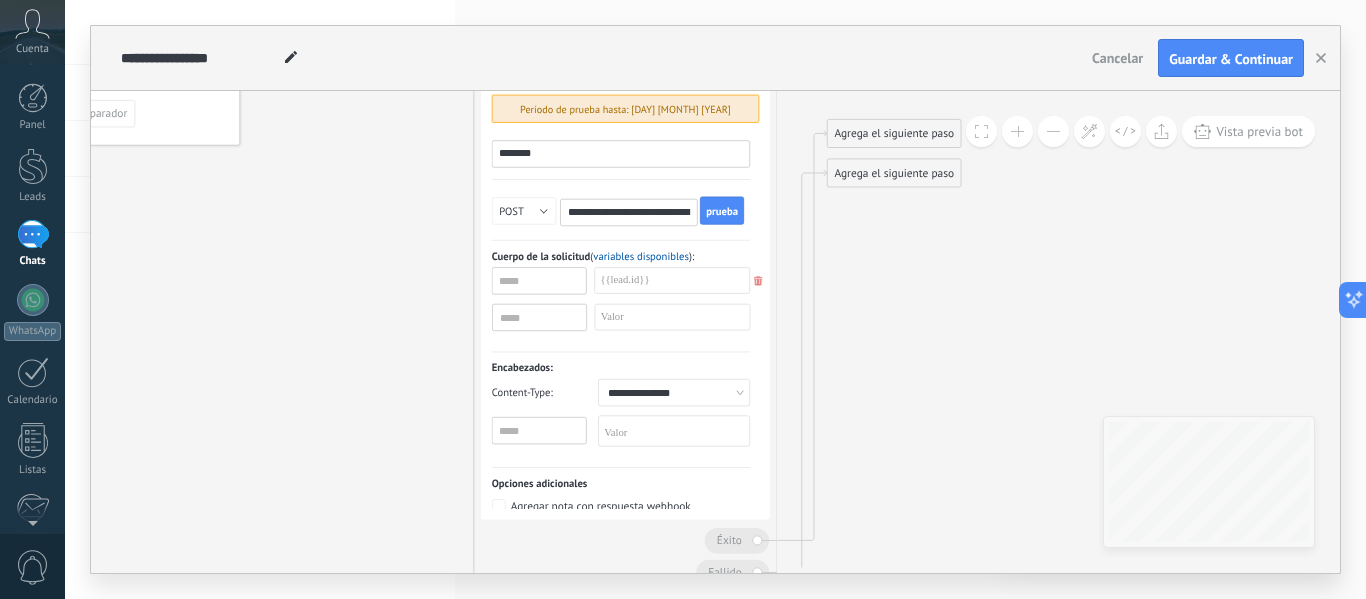 click at bounding box center (610, 95) 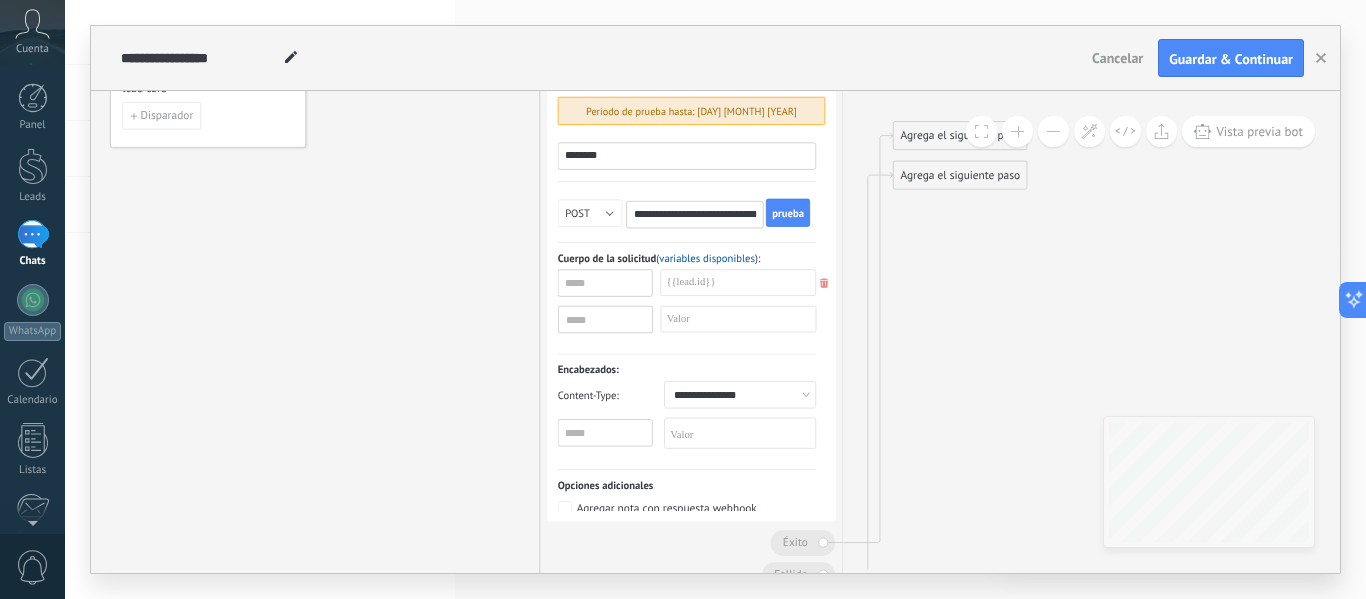 drag, startPoint x: 912, startPoint y: 407, endPoint x: 971, endPoint y: 268, distance: 151.00331 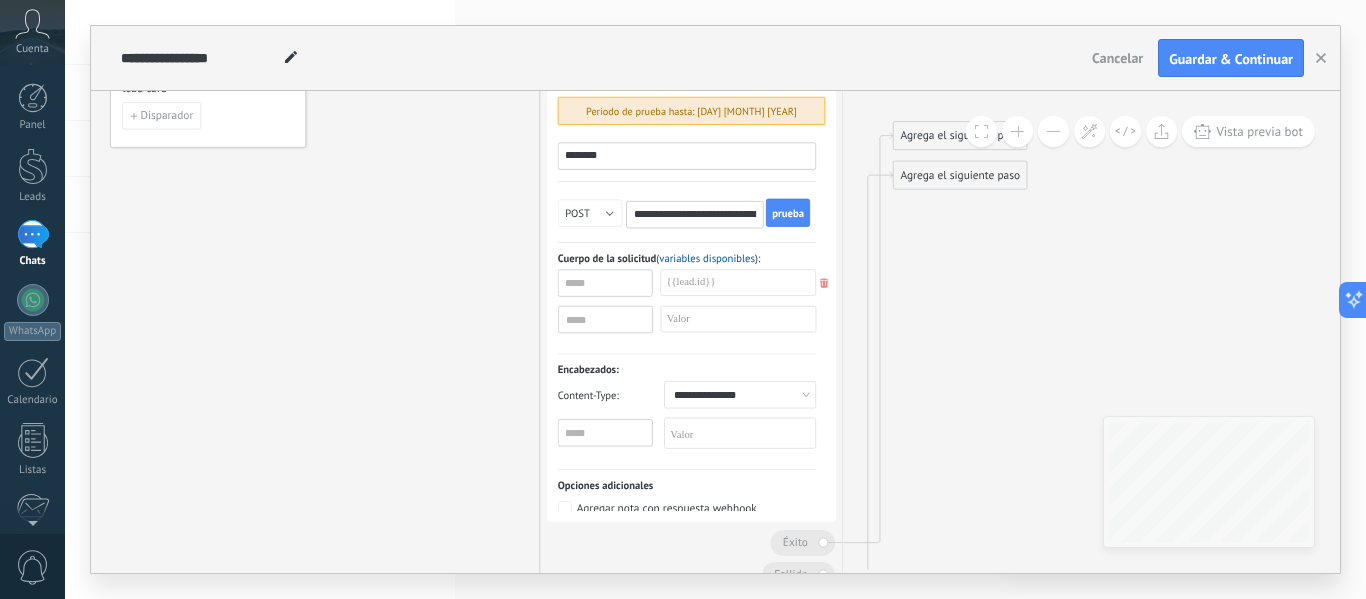 click at bounding box center (676, 98) 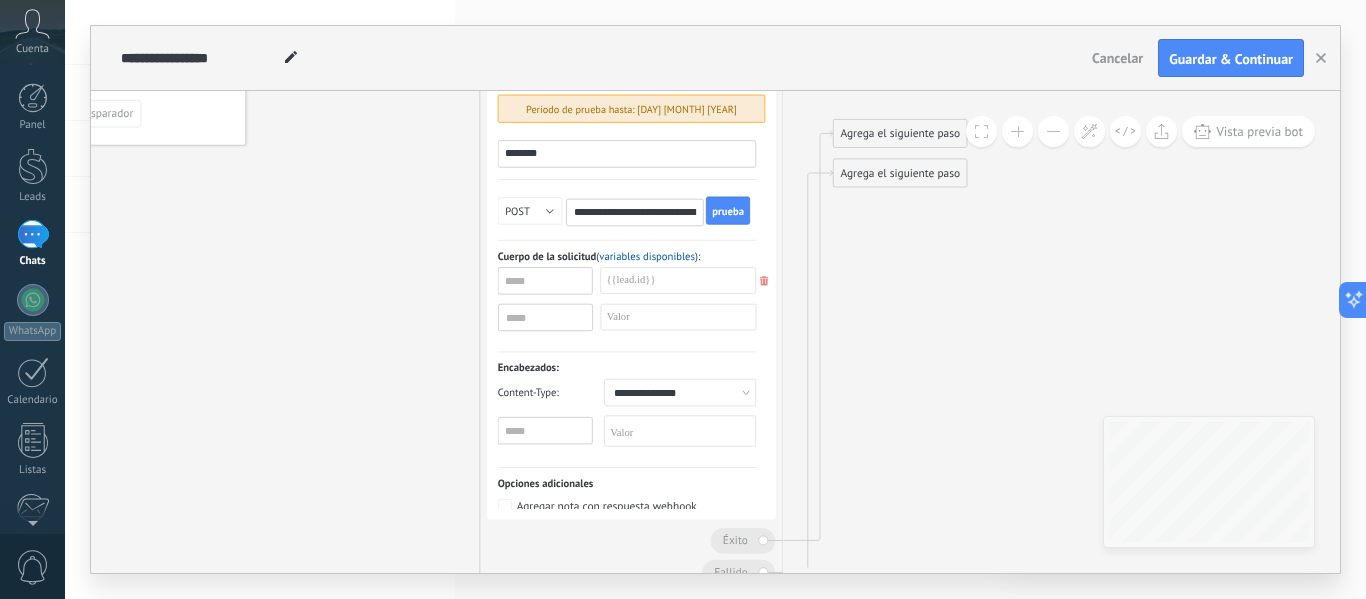 drag, startPoint x: 967, startPoint y: 317, endPoint x: 864, endPoint y: 217, distance: 143.55835 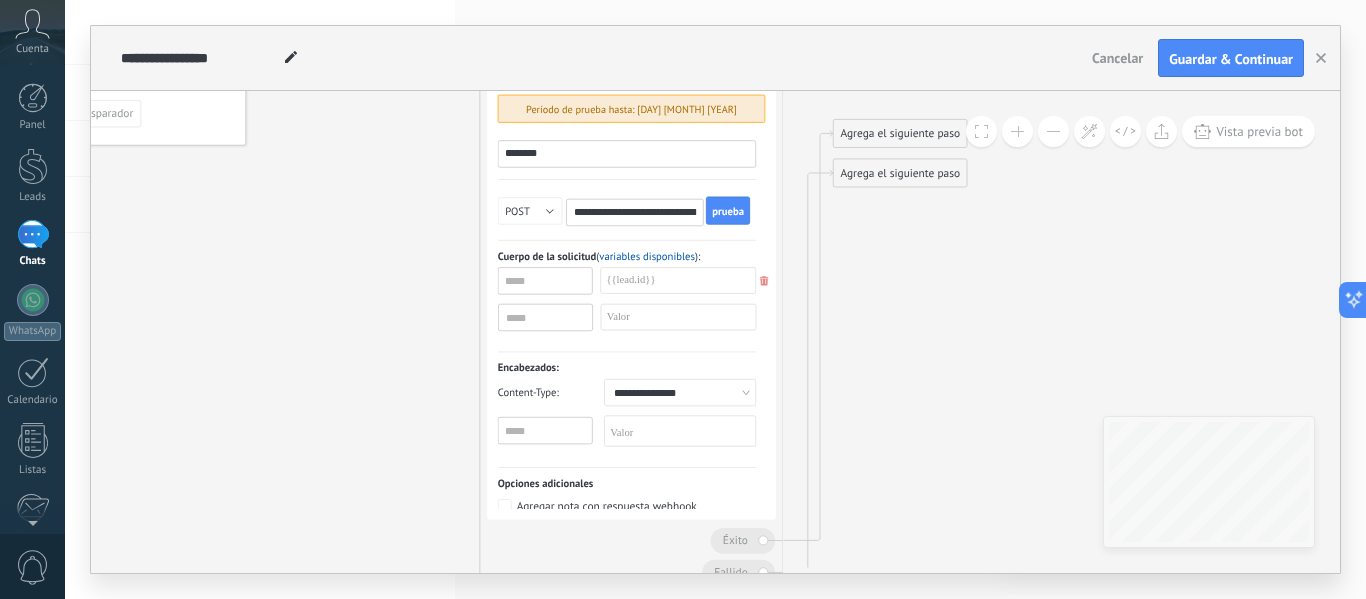 click at bounding box center (616, 95) 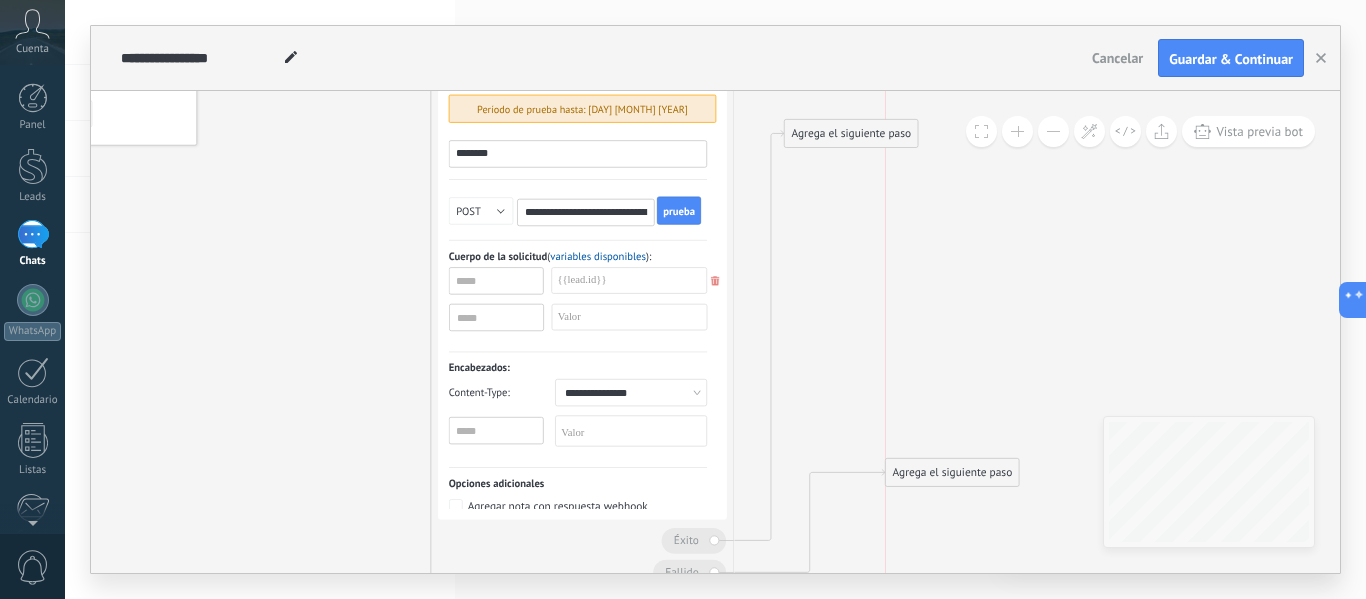 drag, startPoint x: 844, startPoint y: 171, endPoint x: 966, endPoint y: 493, distance: 344.33704 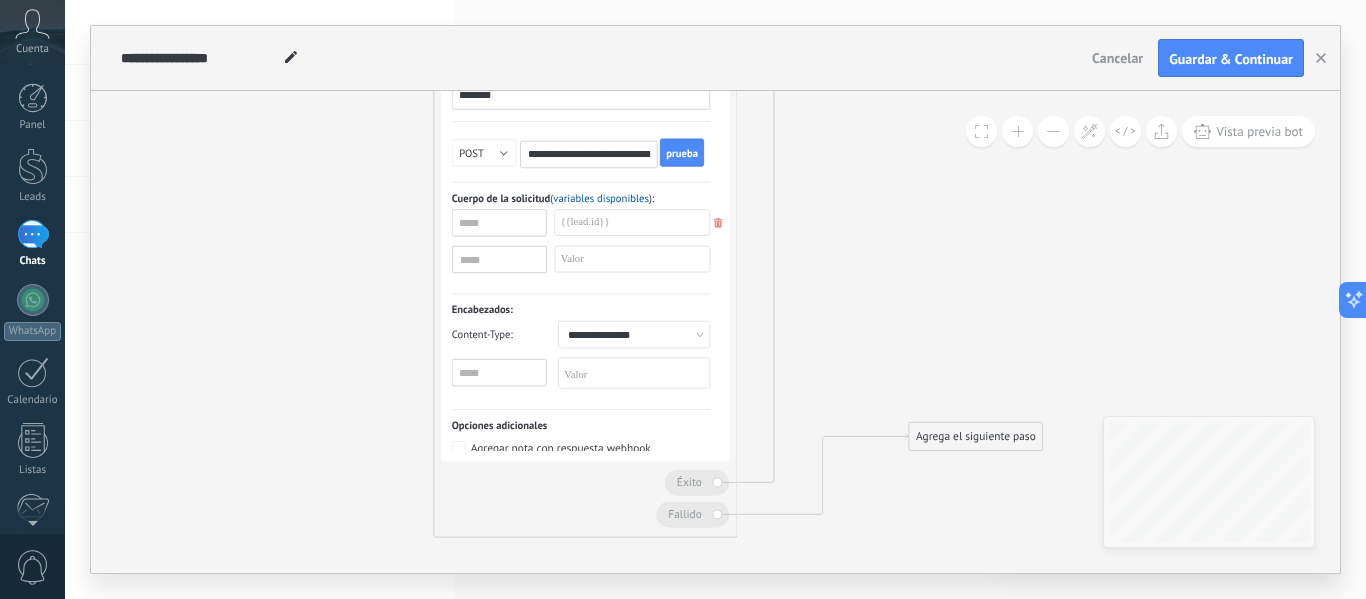 drag, startPoint x: 993, startPoint y: 295, endPoint x: 994, endPoint y: 249, distance: 46.010868 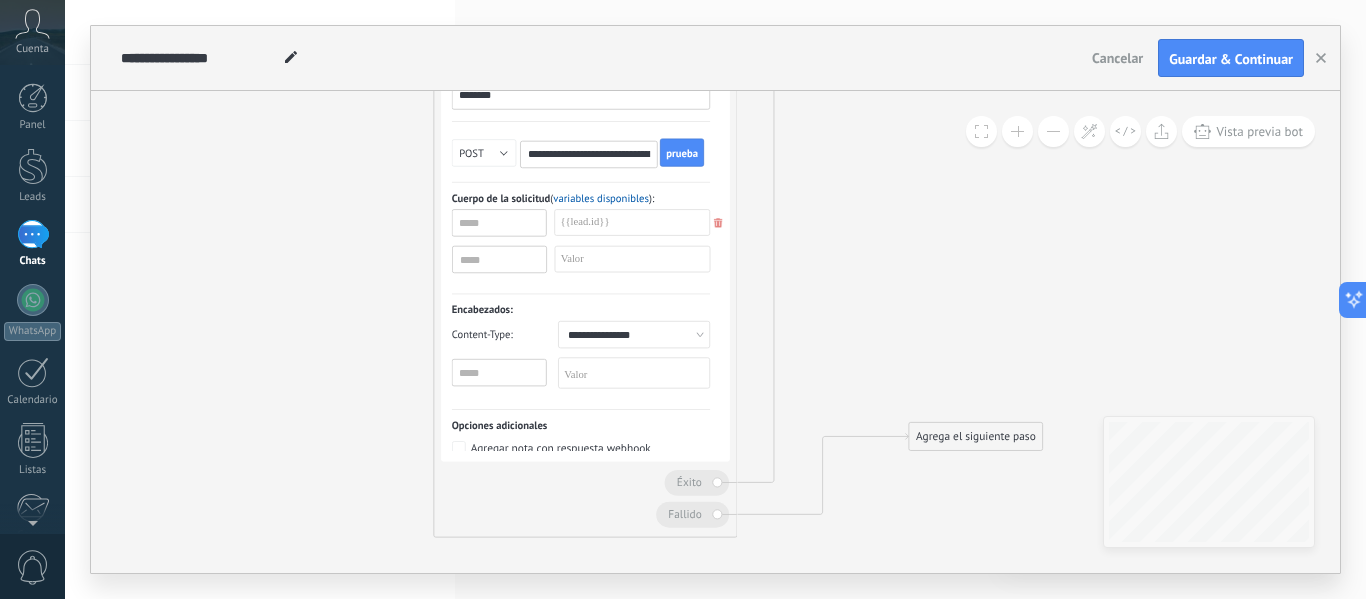 click at bounding box center (629, 241) 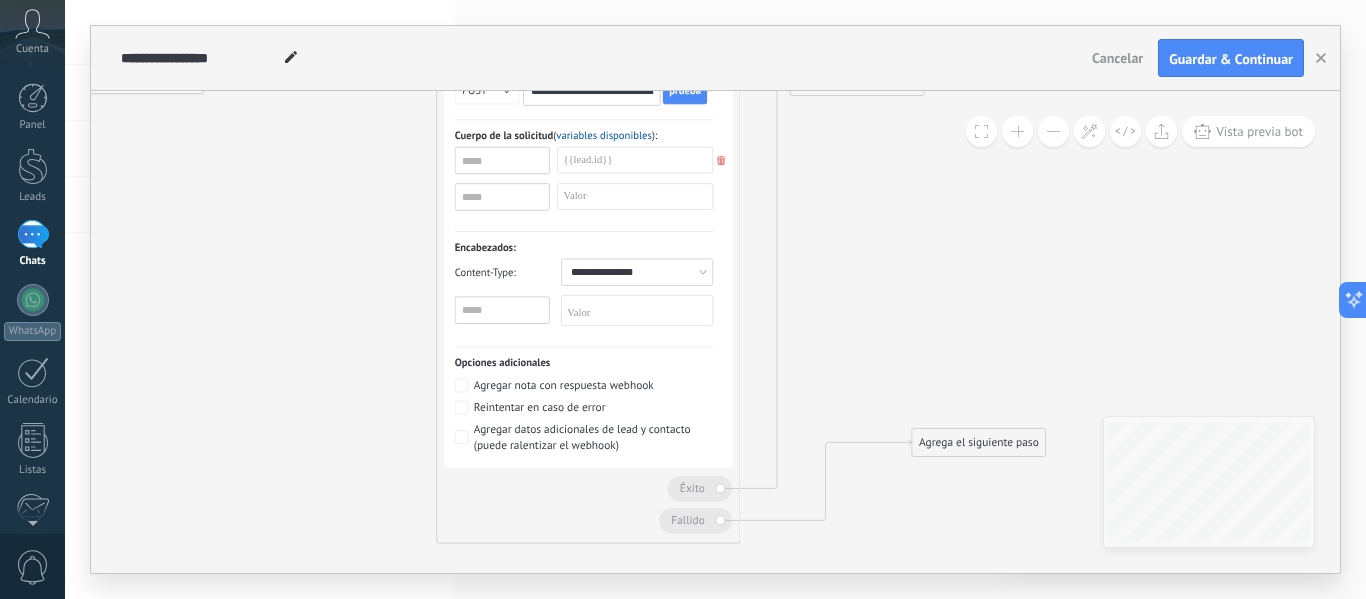 scroll, scrollTop: 190, scrollLeft: 0, axis: vertical 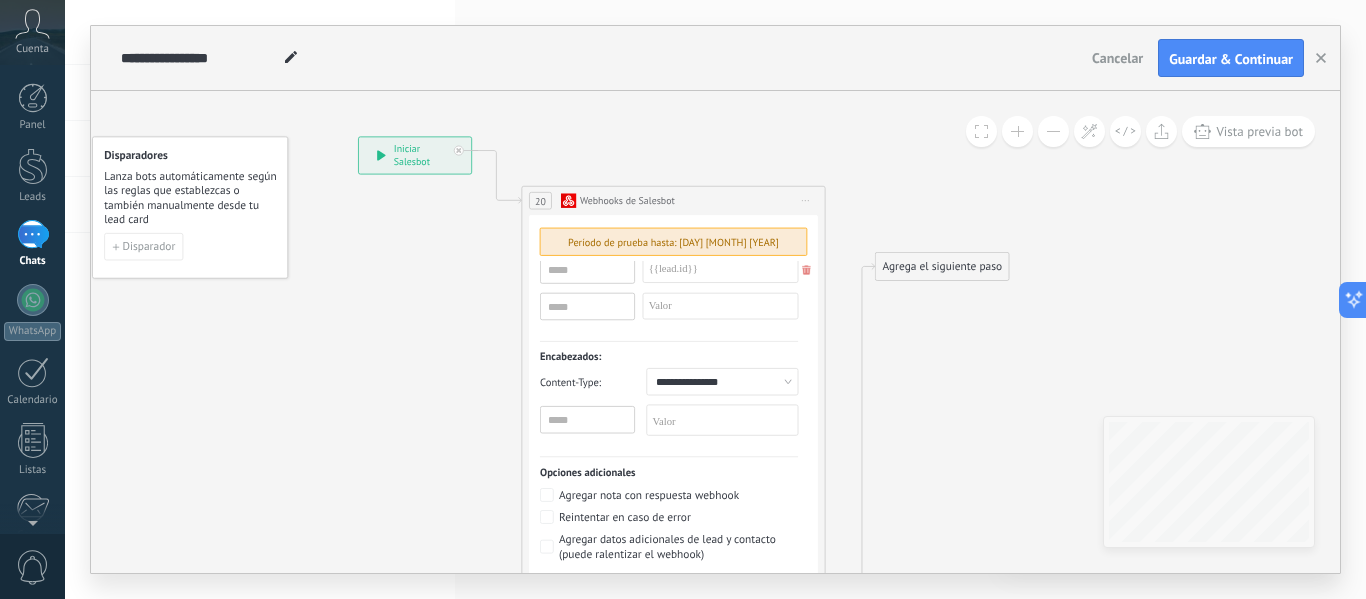 drag, startPoint x: 864, startPoint y: 283, endPoint x: 968, endPoint y: 486, distance: 228.08989 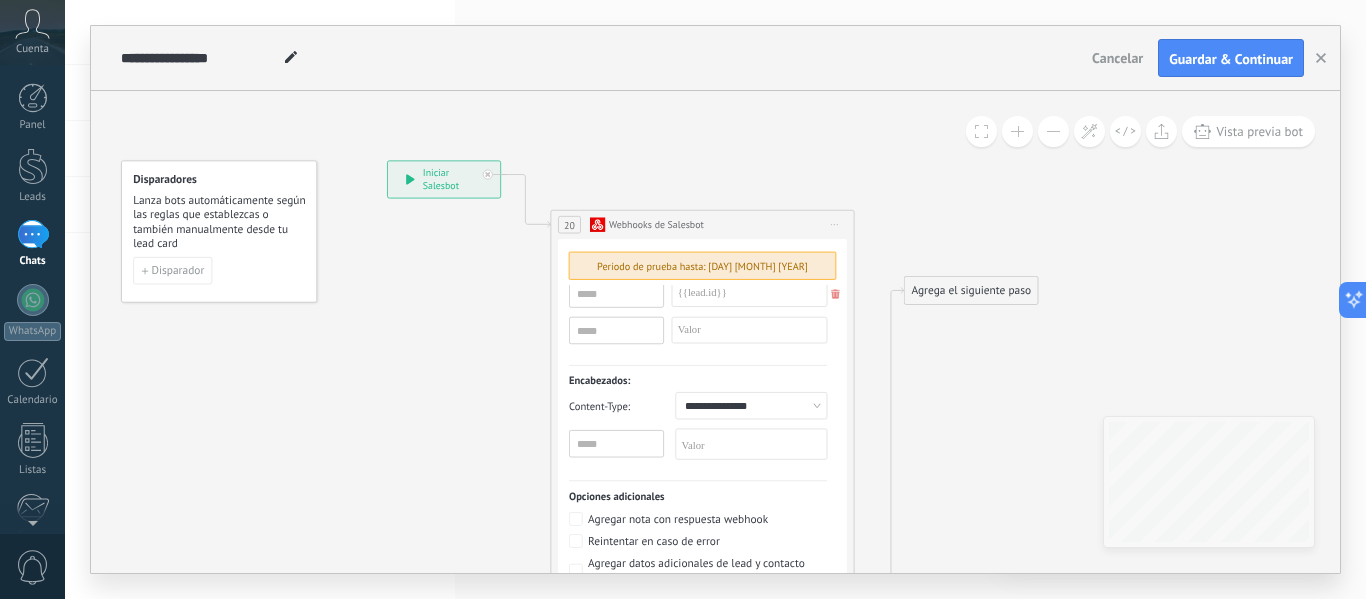 drag, startPoint x: 937, startPoint y: 182, endPoint x: 770, endPoint y: 148, distance: 170.42593 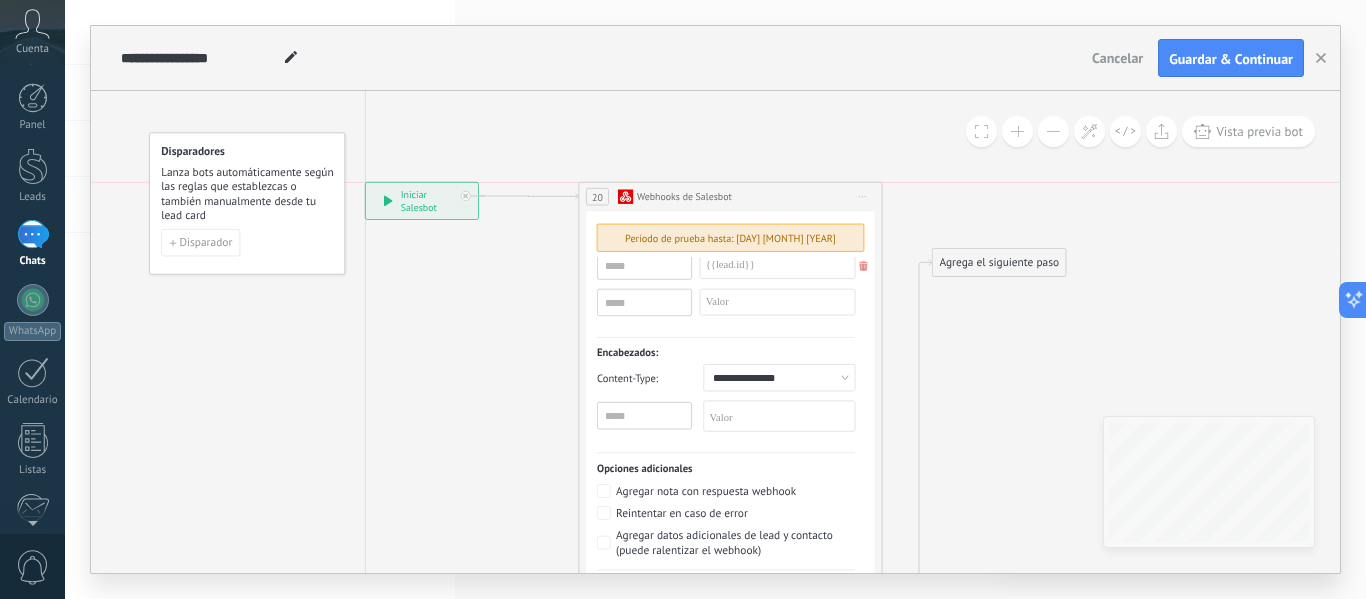 drag, startPoint x: 479, startPoint y: 164, endPoint x: 433, endPoint y: 215, distance: 68.68042 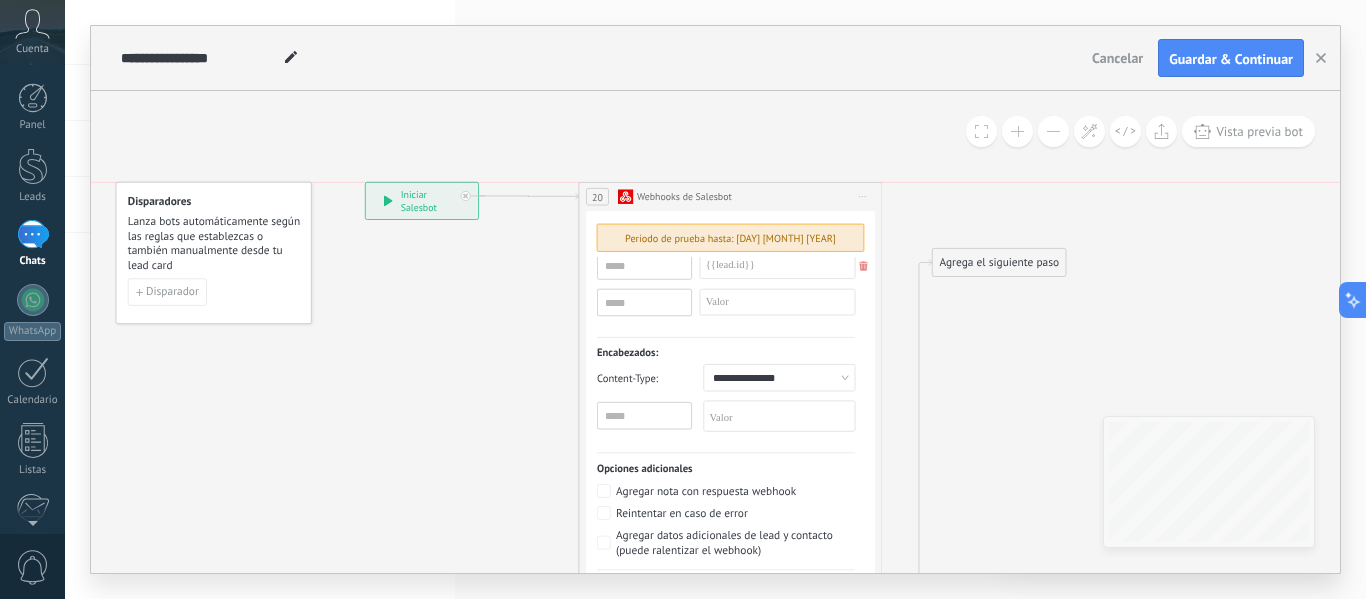 drag, startPoint x: 273, startPoint y: 253, endPoint x: 229, endPoint y: 296, distance: 61.522354 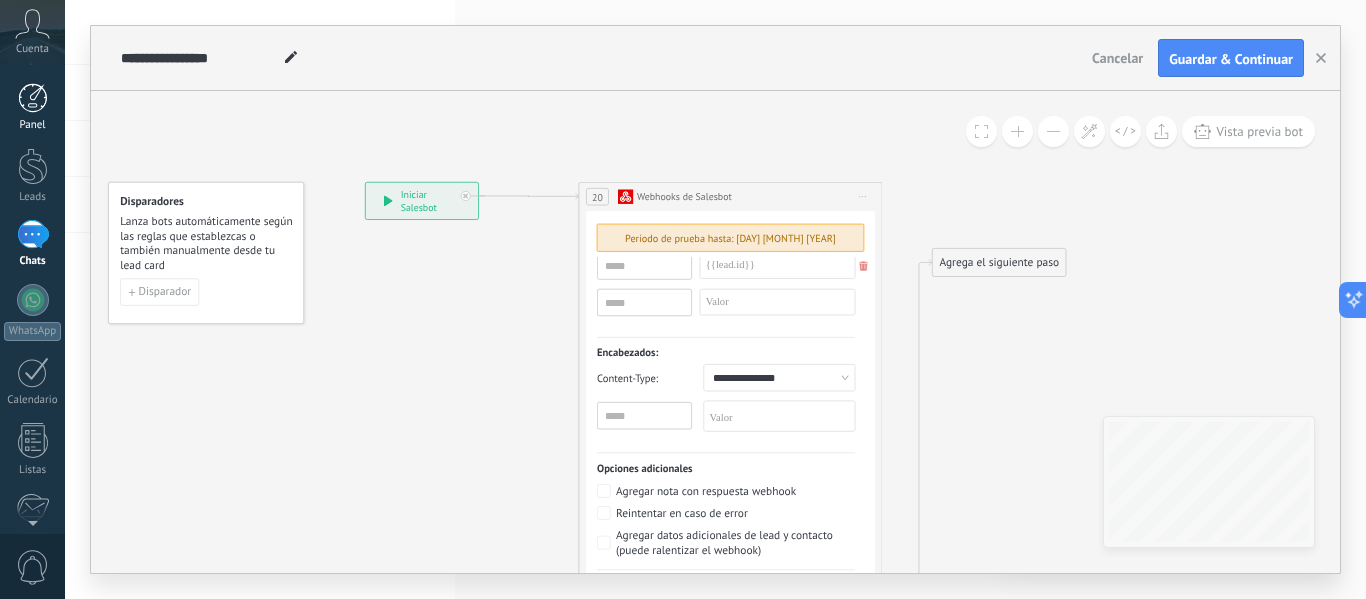 click at bounding box center (33, 98) 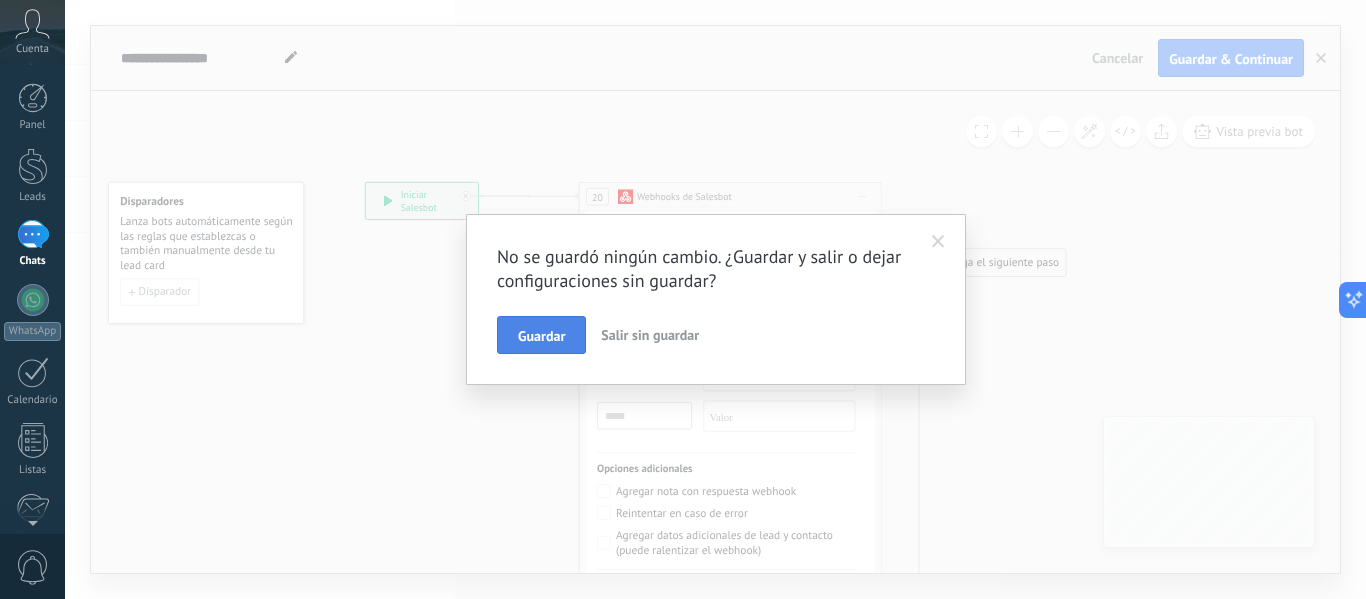 click on "Guardar" at bounding box center (541, 335) 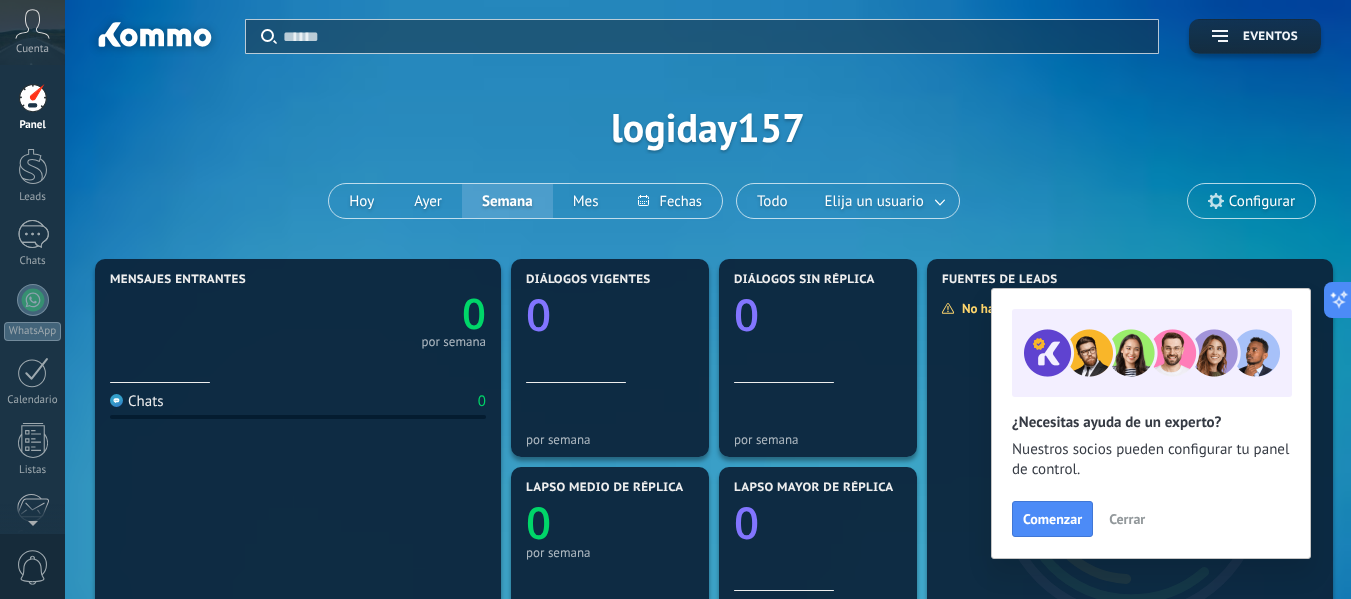 click on "Panel" at bounding box center [33, 125] 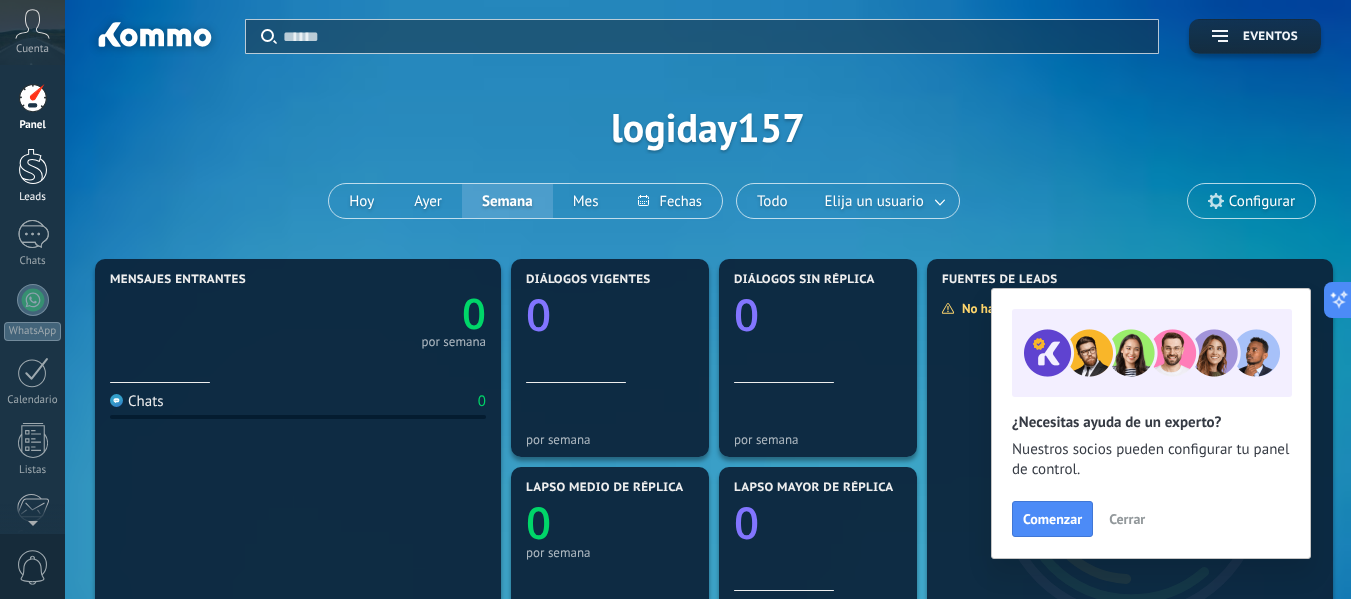 click at bounding box center [33, 166] 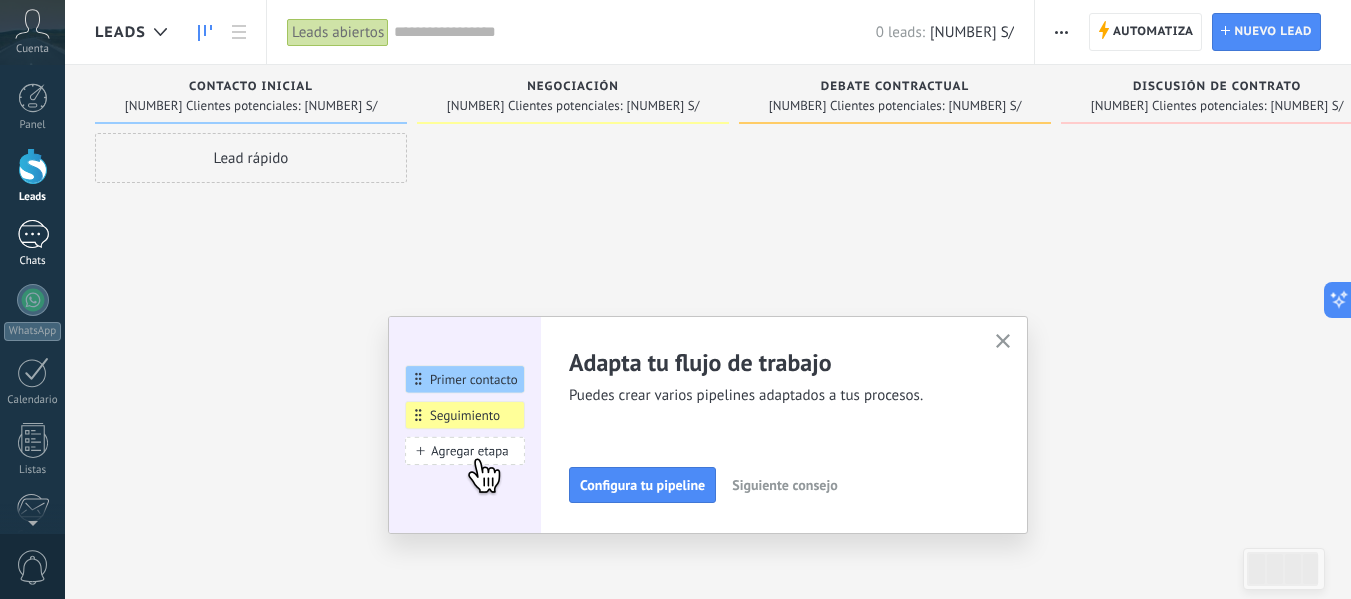 click at bounding box center [33, 234] 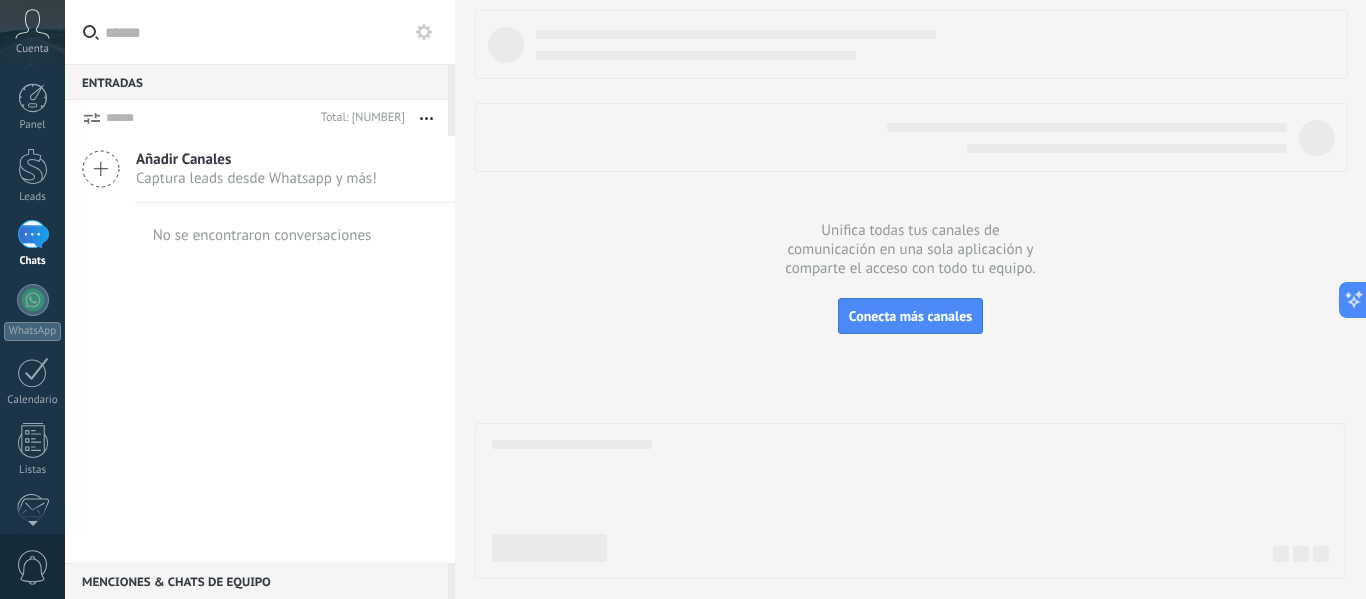 click on "Captura leads desde Whatsapp y más!" at bounding box center (256, 178) 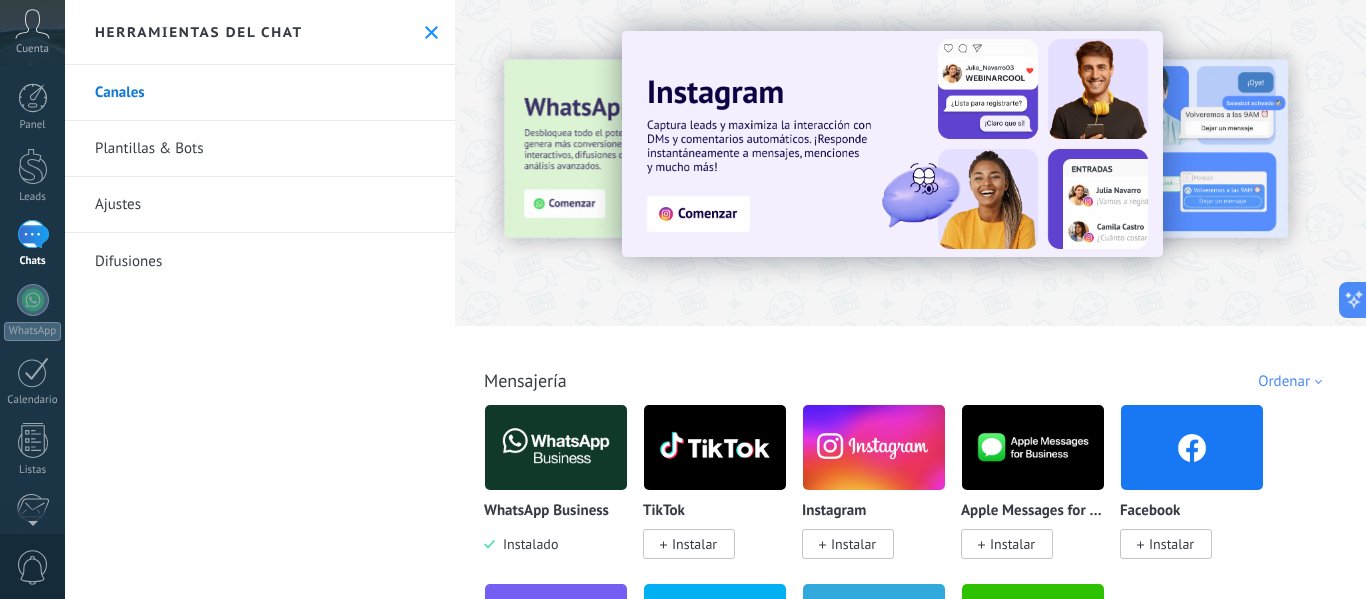 click on "Instalar" at bounding box center (848, 544) 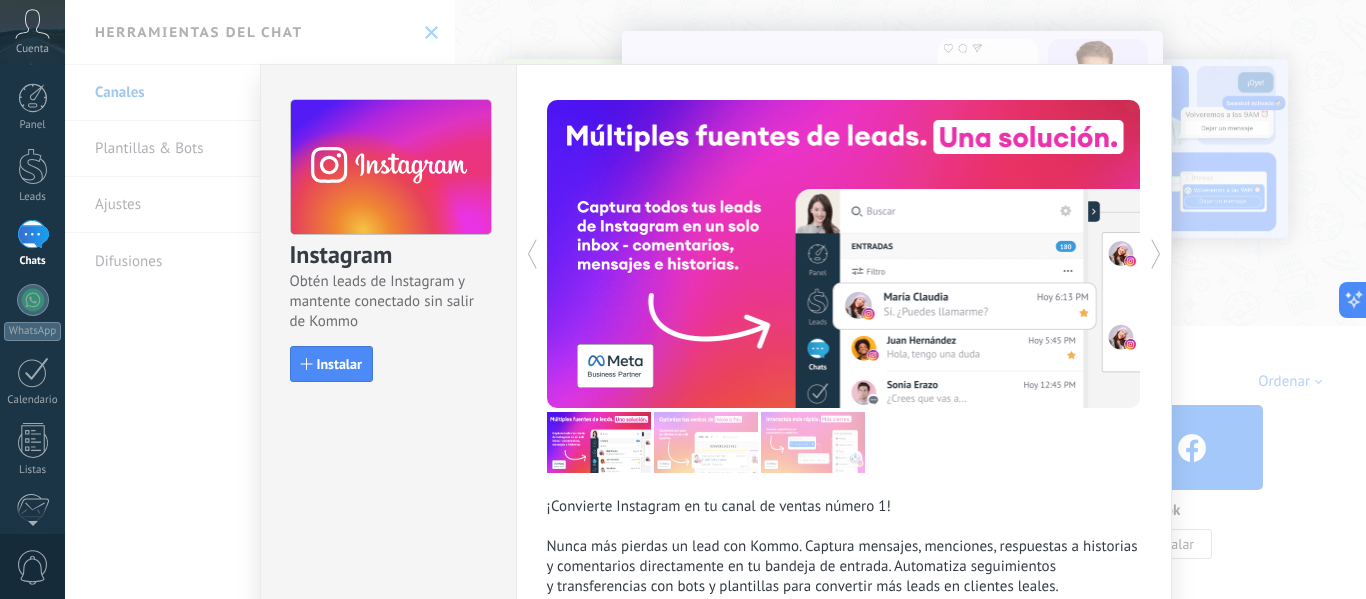 scroll, scrollTop: 0, scrollLeft: 0, axis: both 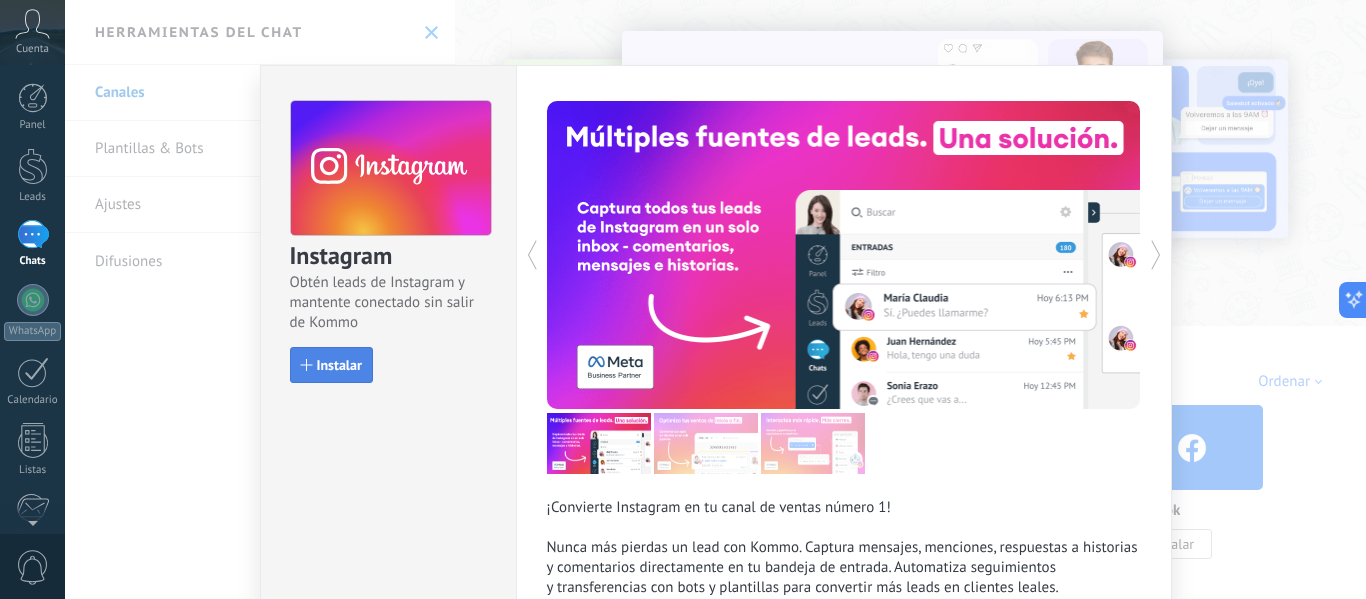 click on "Instalar" at bounding box center [331, 365] 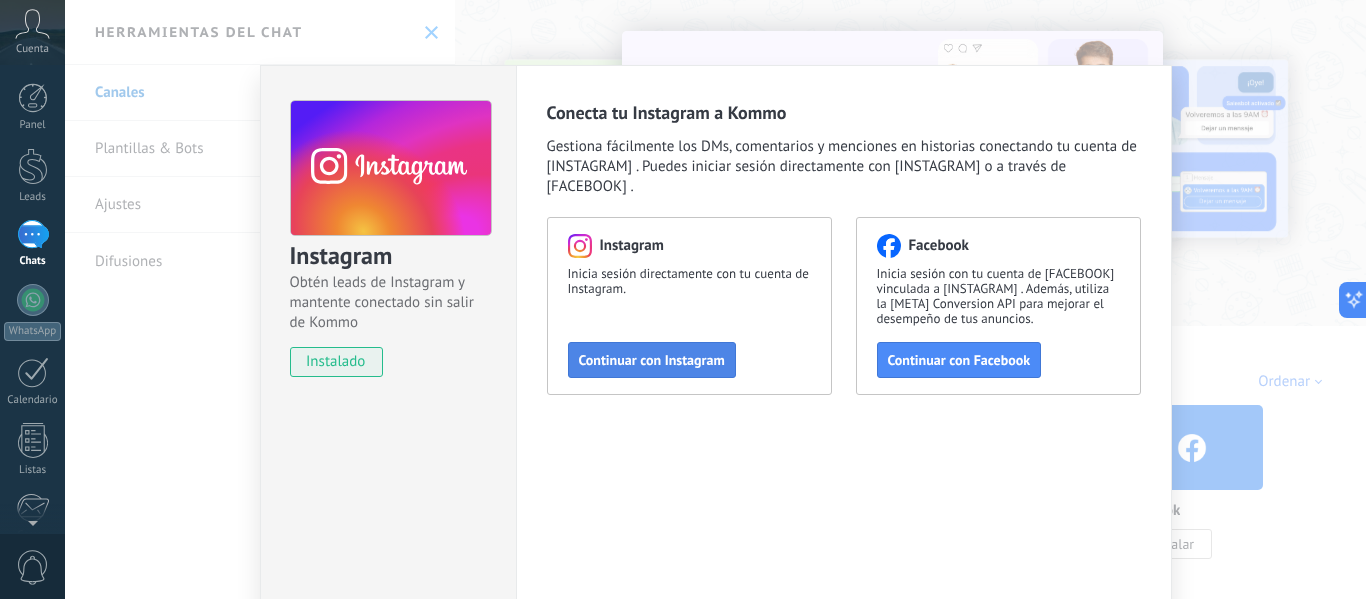 click on "Continuar con Instagram" at bounding box center [652, 360] 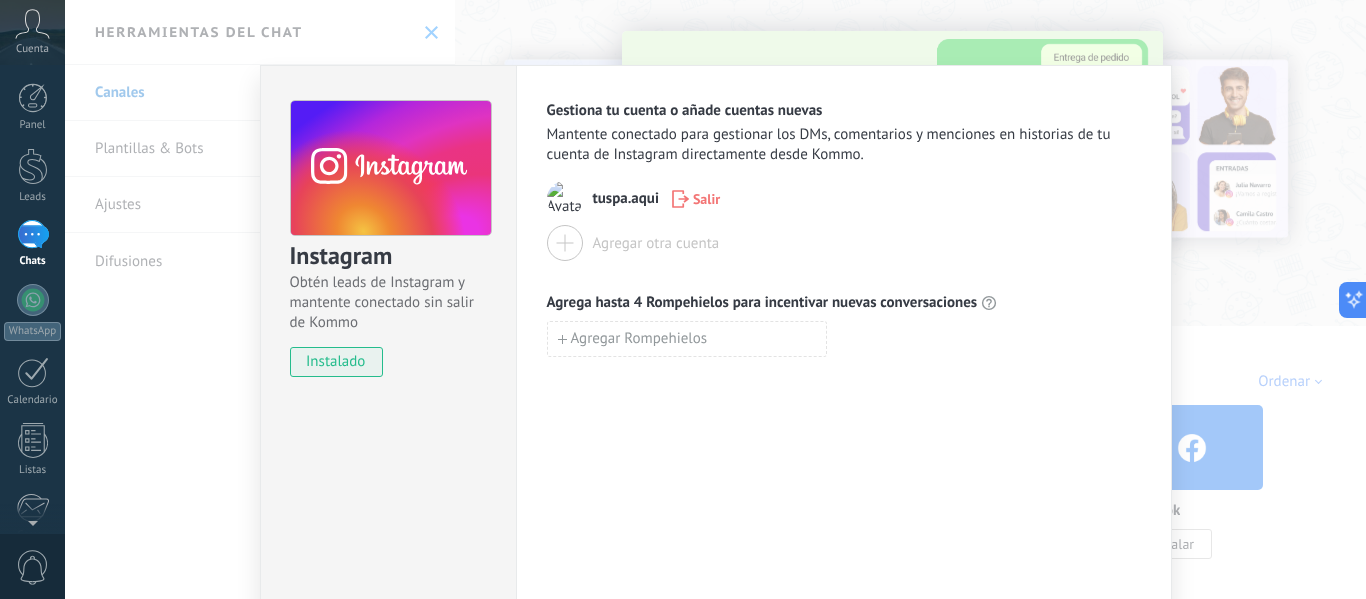 click on "Gestiona tu cuenta o añade cuentas nuevas Mantente conectado para gestionar los DMs, comentarios y menciones en historias de tu cuenta de [INSTAGRAM] directamente desde [KOMMO] . [TUSPA.AQUI] Salir Agregar otra cuenta Agrega hasta 4 Rompehielos para incentivar nuevas conversaciones Agregar Rompehielos" at bounding box center [844, 362] 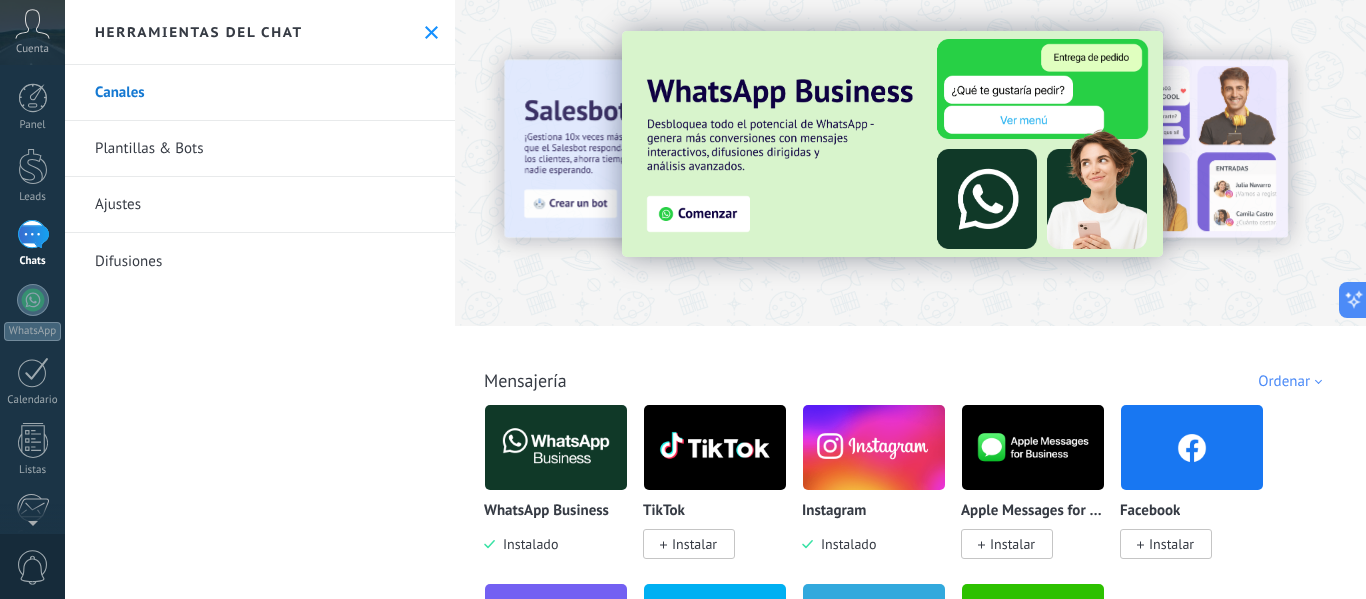 click at bounding box center (874, 447) 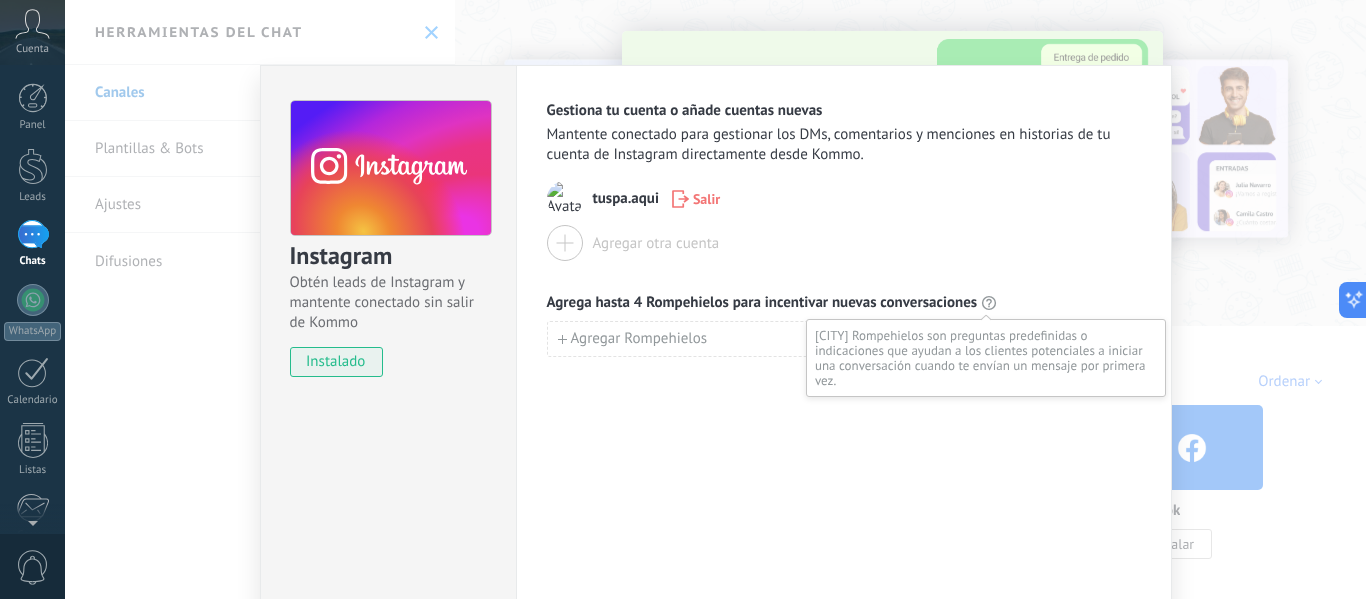 click at bounding box center (989, 303) 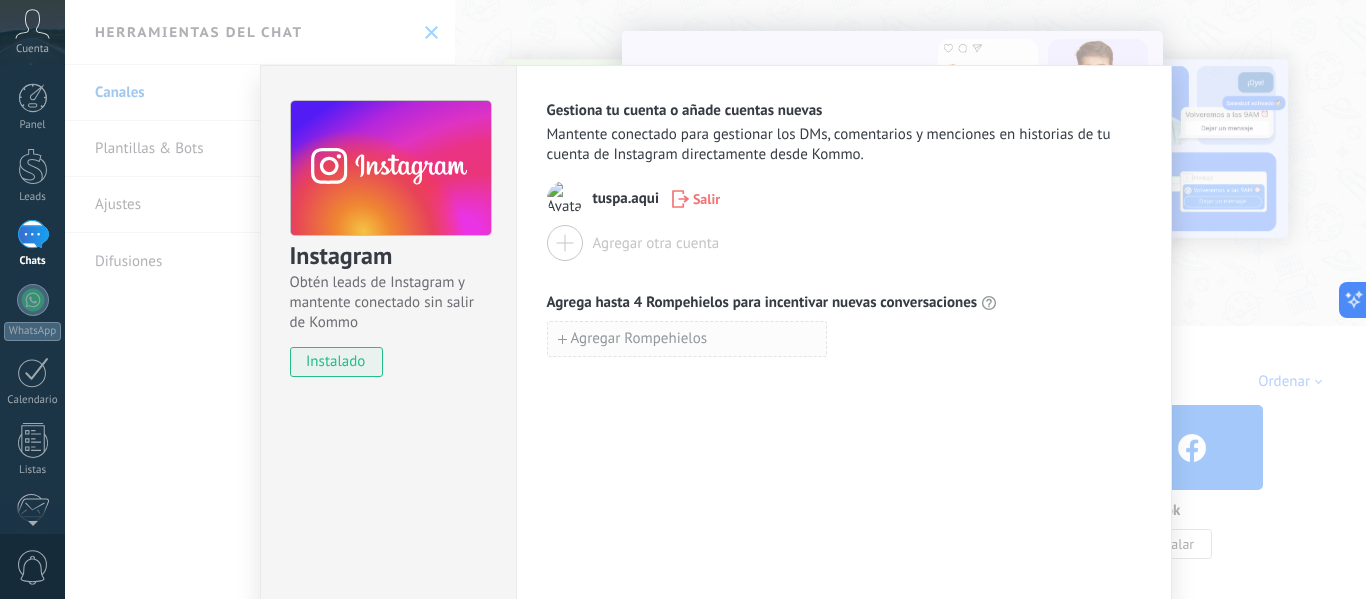 click on "Agregar Rompehielos" at bounding box center (687, 339) 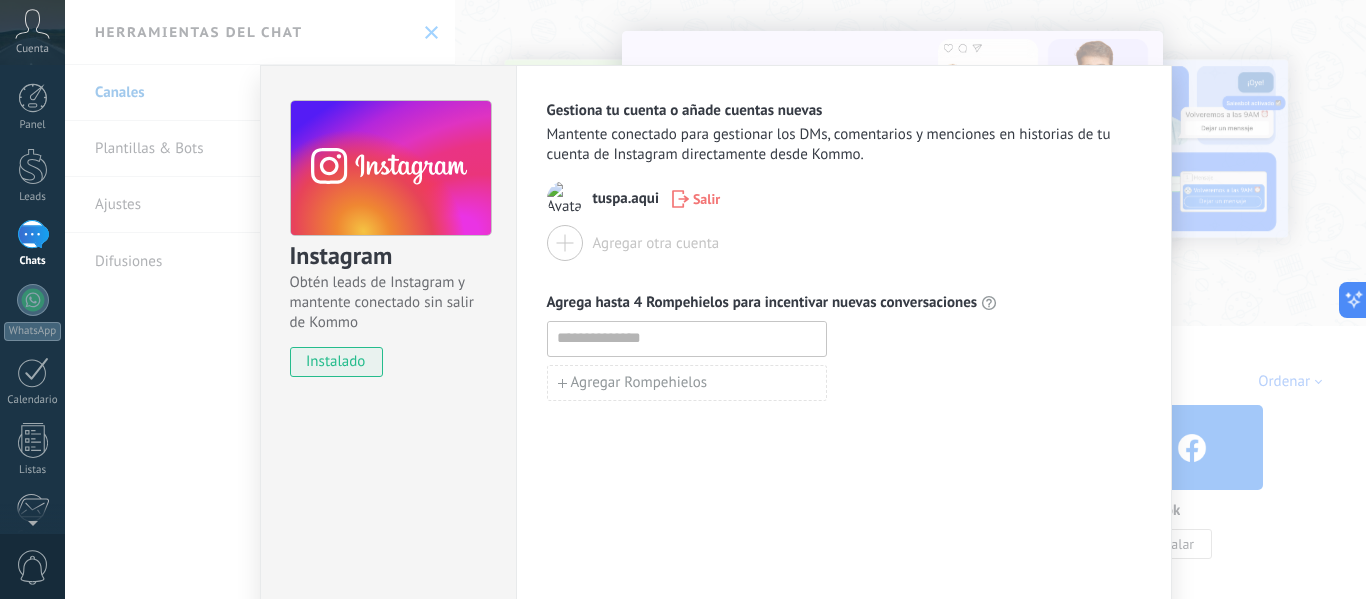 click at bounding box center (687, 338) 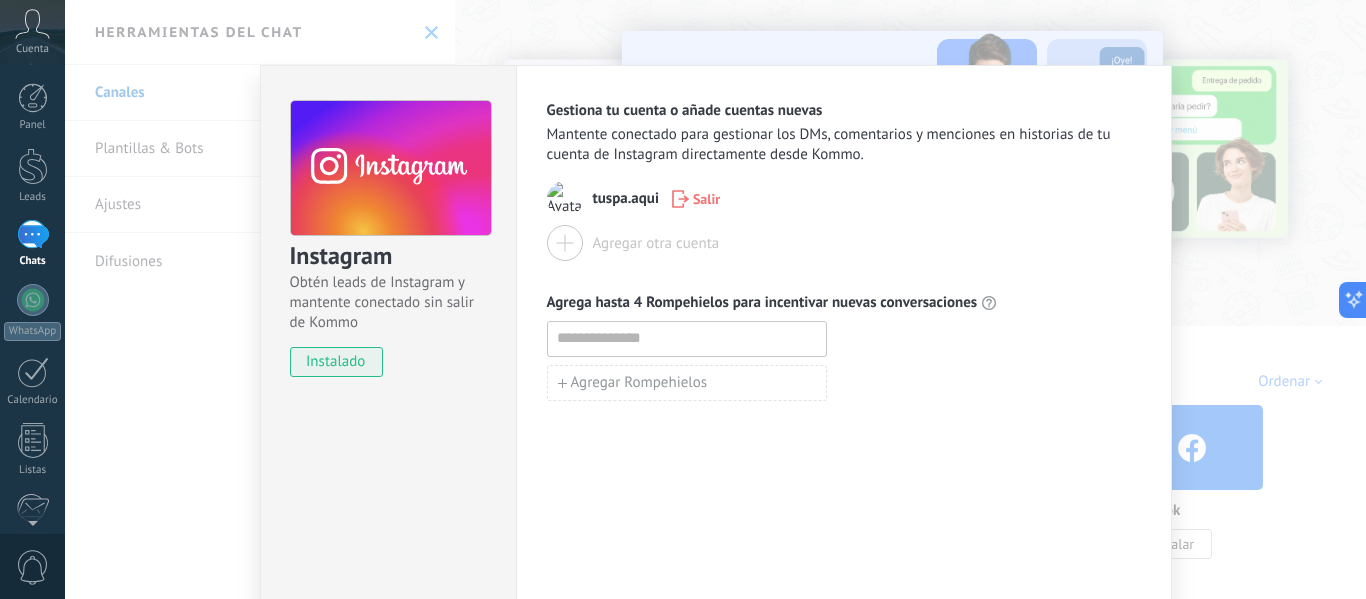 click on "Gestiona tu cuenta o añade cuentas nuevas Mantente conectado para gestionar los DMs, comentarios y menciones en historias de tu cuenta de [INSTAGRAM] directamente desde [KOMMO] . [TUSPA.AQUI] Salir Agregar otra cuenta Agrega hasta 4 Rompehielos para incentivar nuevas conversaciones Agregar Rompehielos" at bounding box center (844, 362) 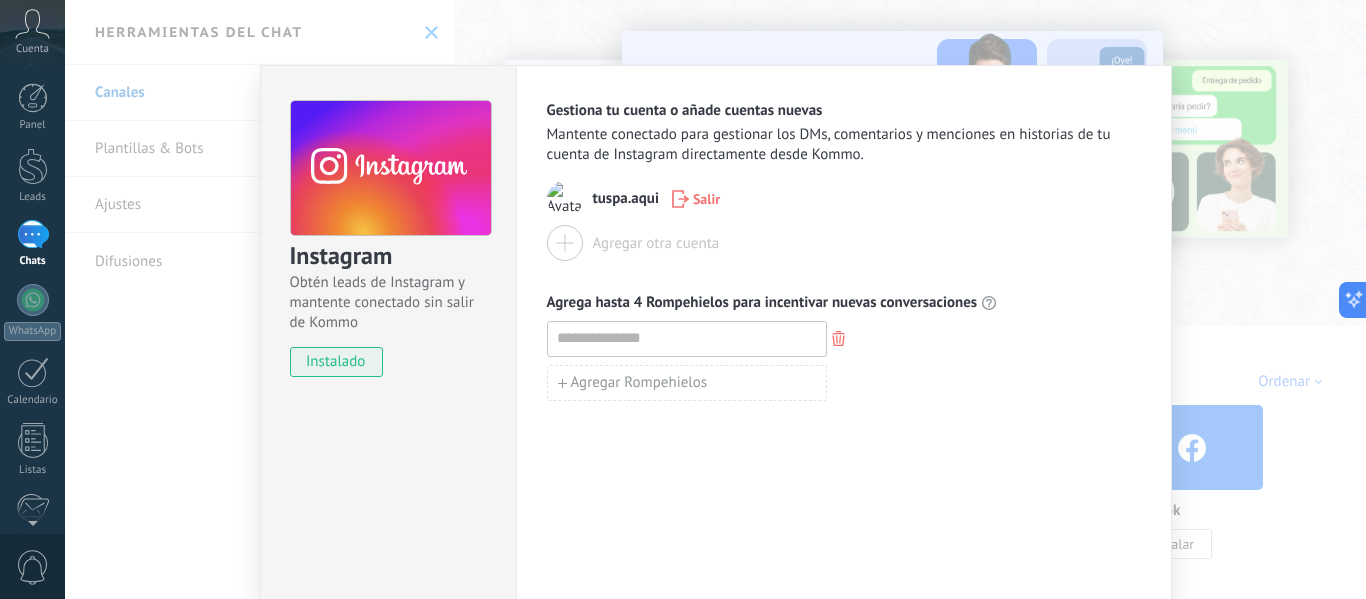 click at bounding box center [838, 338] 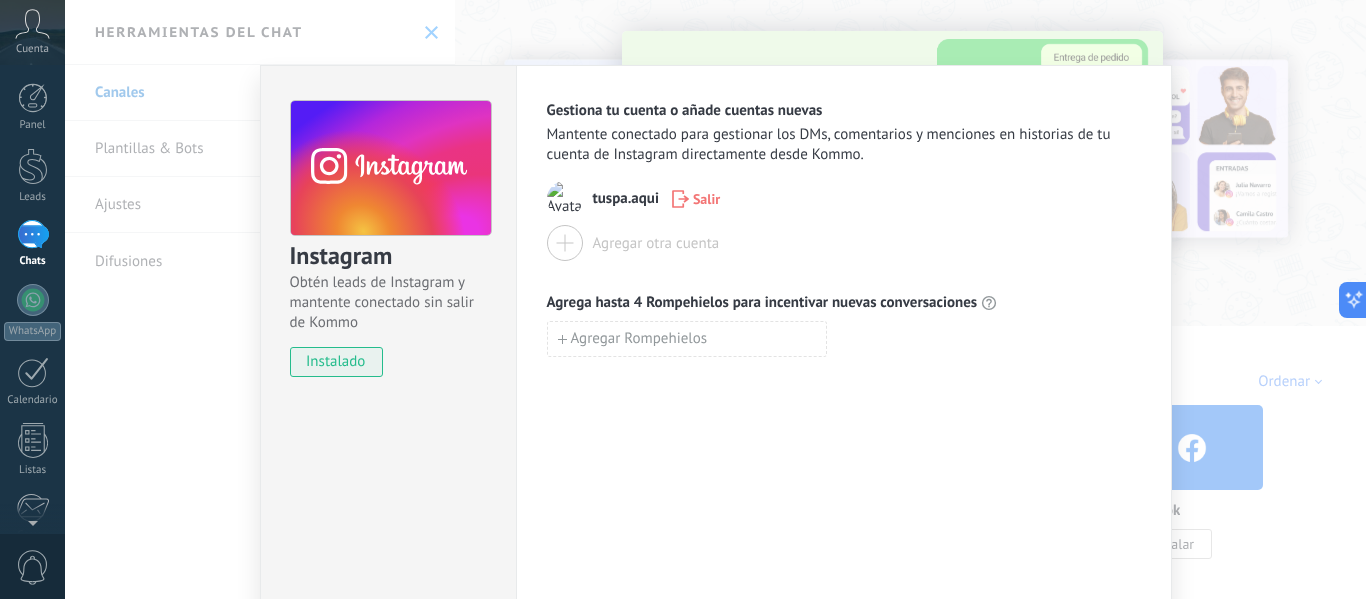 scroll, scrollTop: 1, scrollLeft: 0, axis: vertical 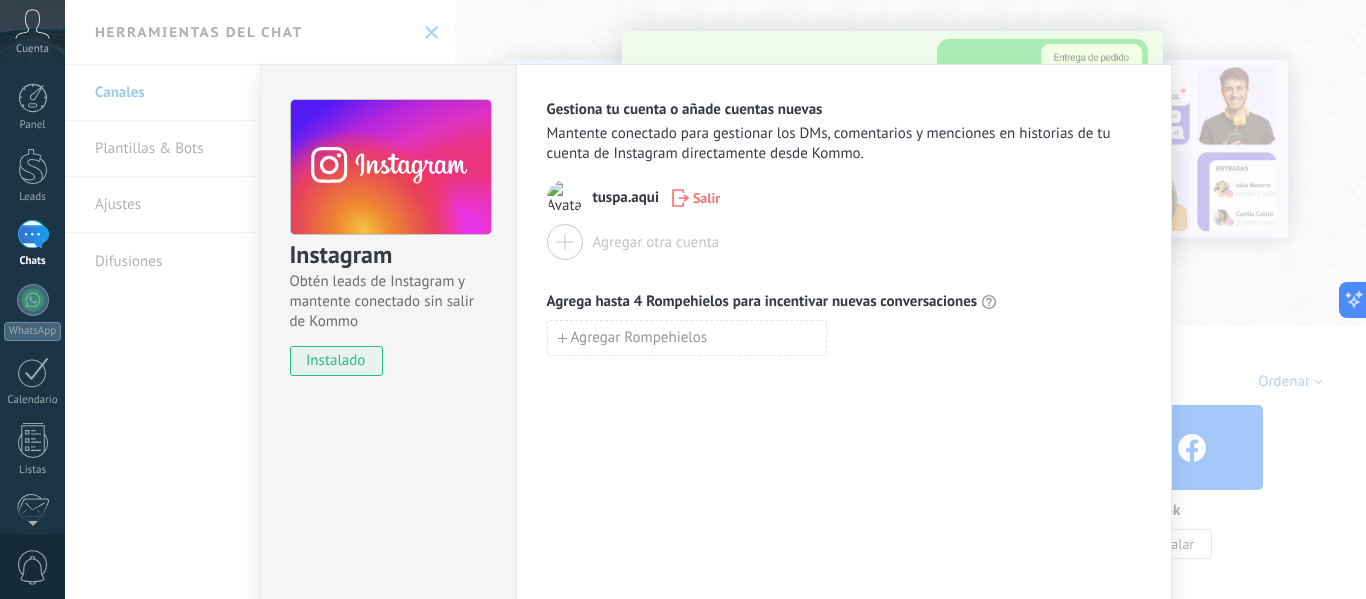click on "Instagram Obtén leads de Instagram y mantente conectado sin salir de Kommo instalado Gestiona tu cuenta o añade cuentas nuevas Mantente conectado para gestionar los DMs, comentarios y menciones en historias de tu cuenta de Instagram directamente desde Kommo. [WEBSITE] Salir Agregar otra cuenta Agrega hasta [NUMBER] Rompehielos para incentivar nuevas conversaciones Agregar Rompehielos" at bounding box center [715, 299] 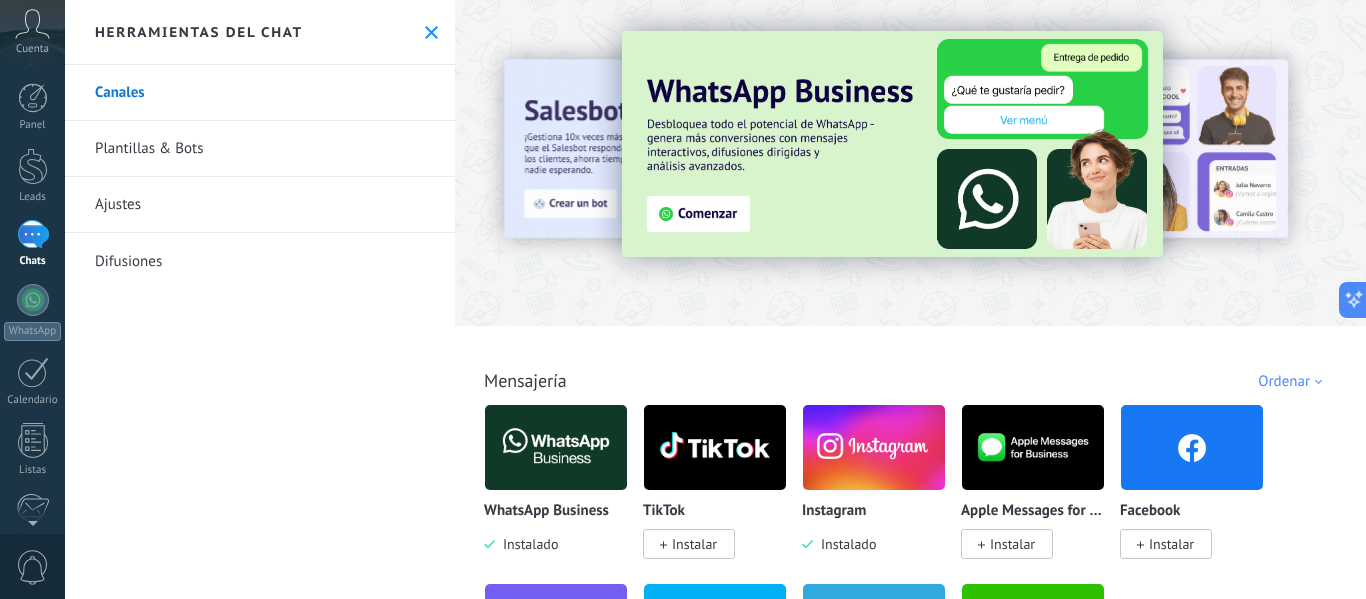 scroll, scrollTop: 0, scrollLeft: 0, axis: both 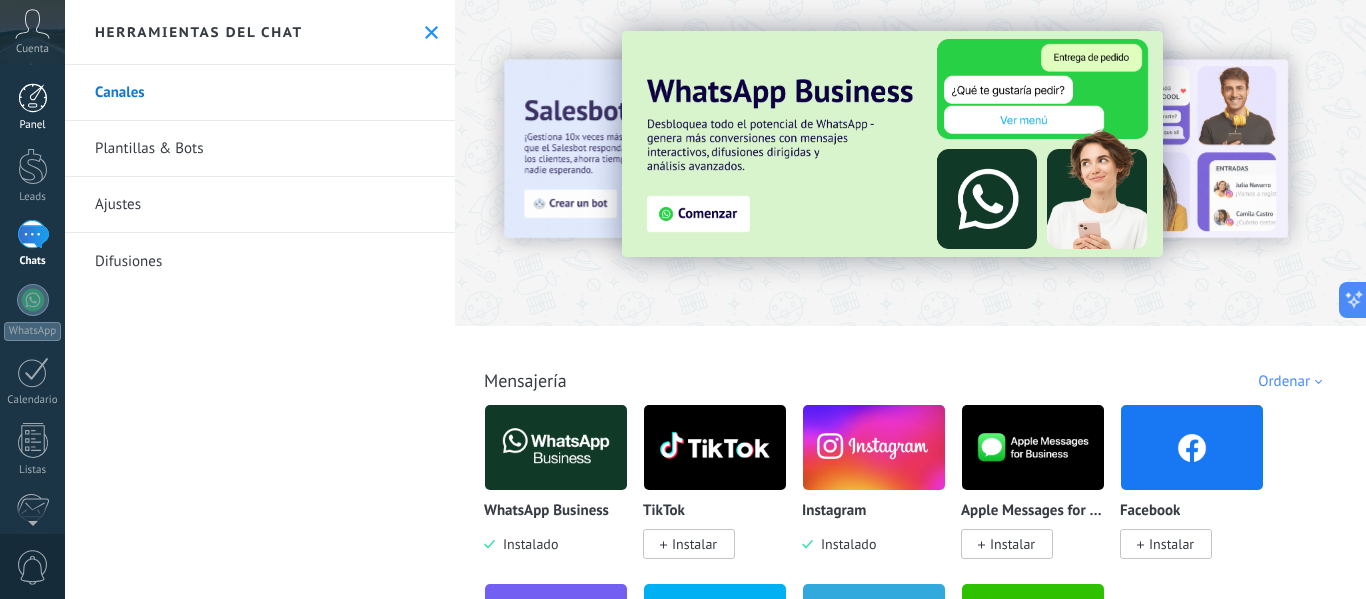 click at bounding box center [33, 98] 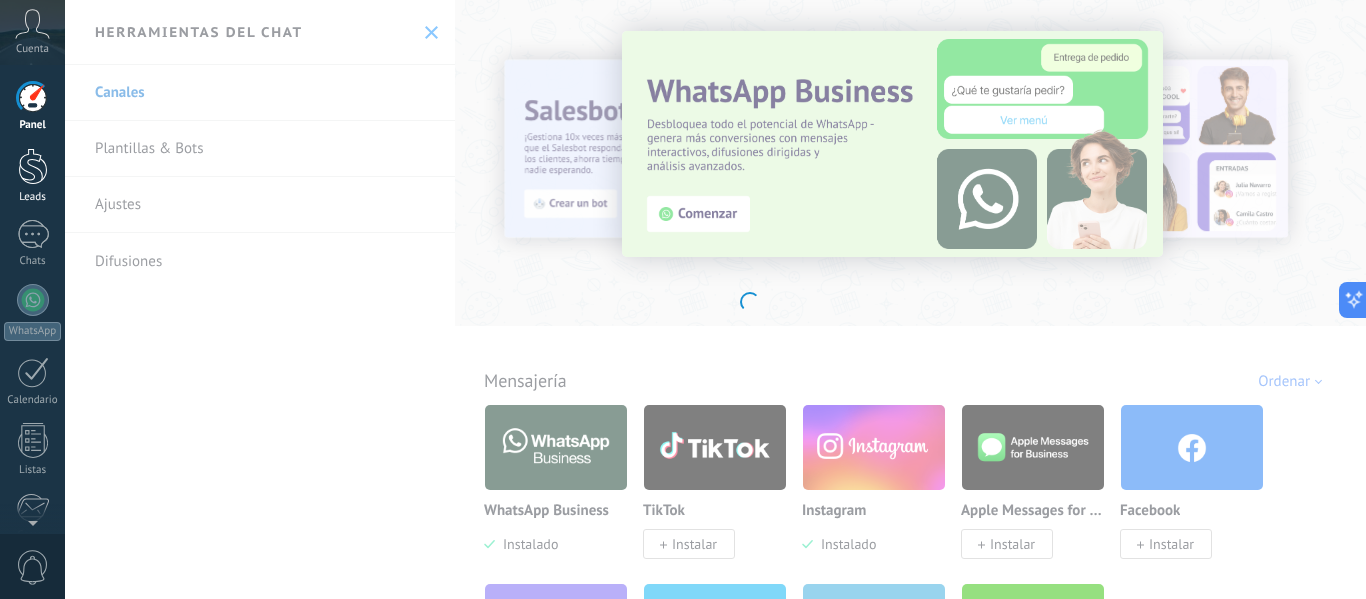 click at bounding box center [33, 166] 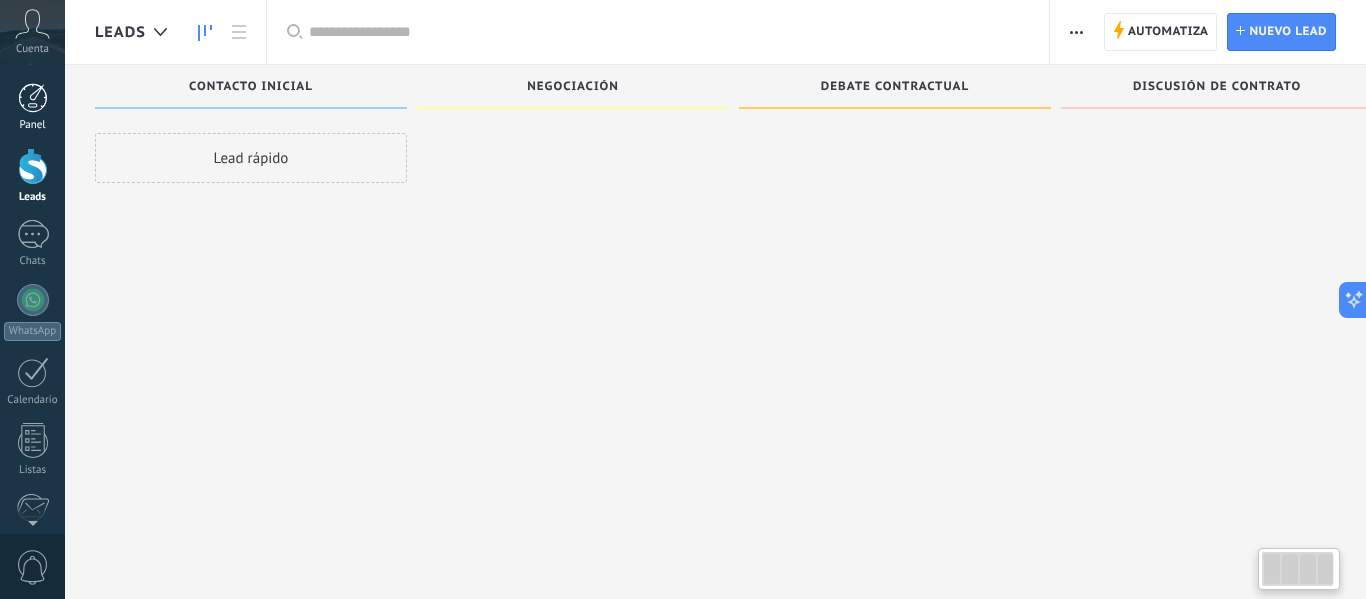 click at bounding box center [33, 98] 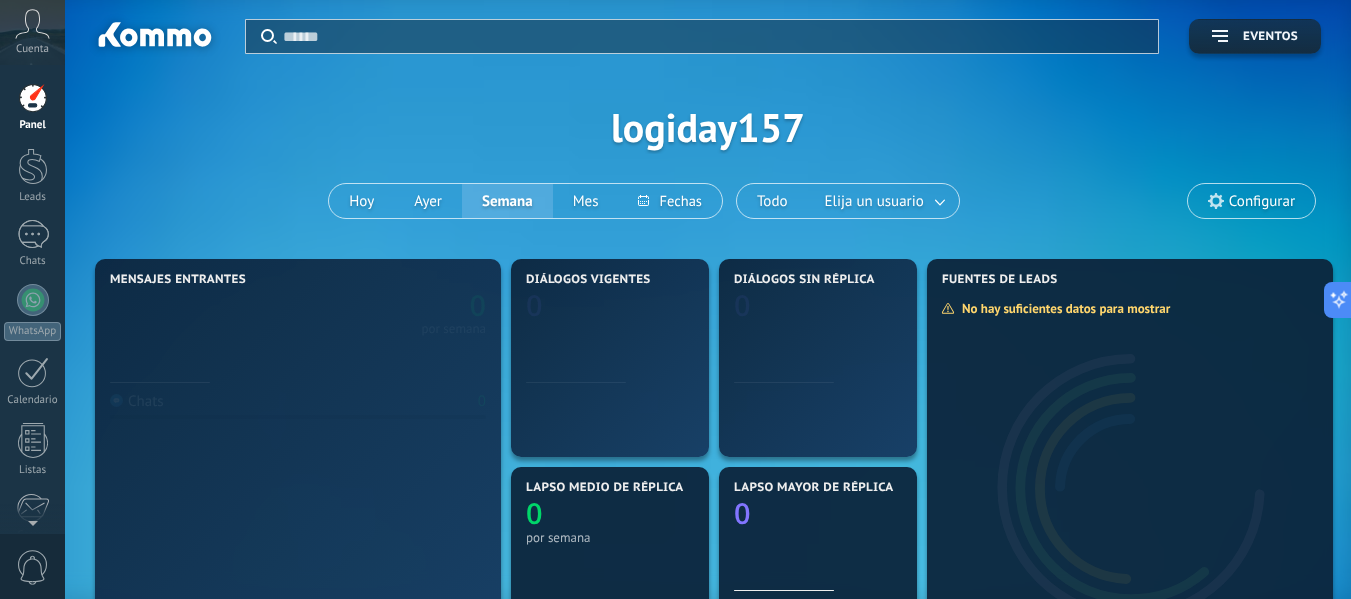 click on "Panel
Leads
Chats
WhatsApp
Clientes" at bounding box center [32, 425] 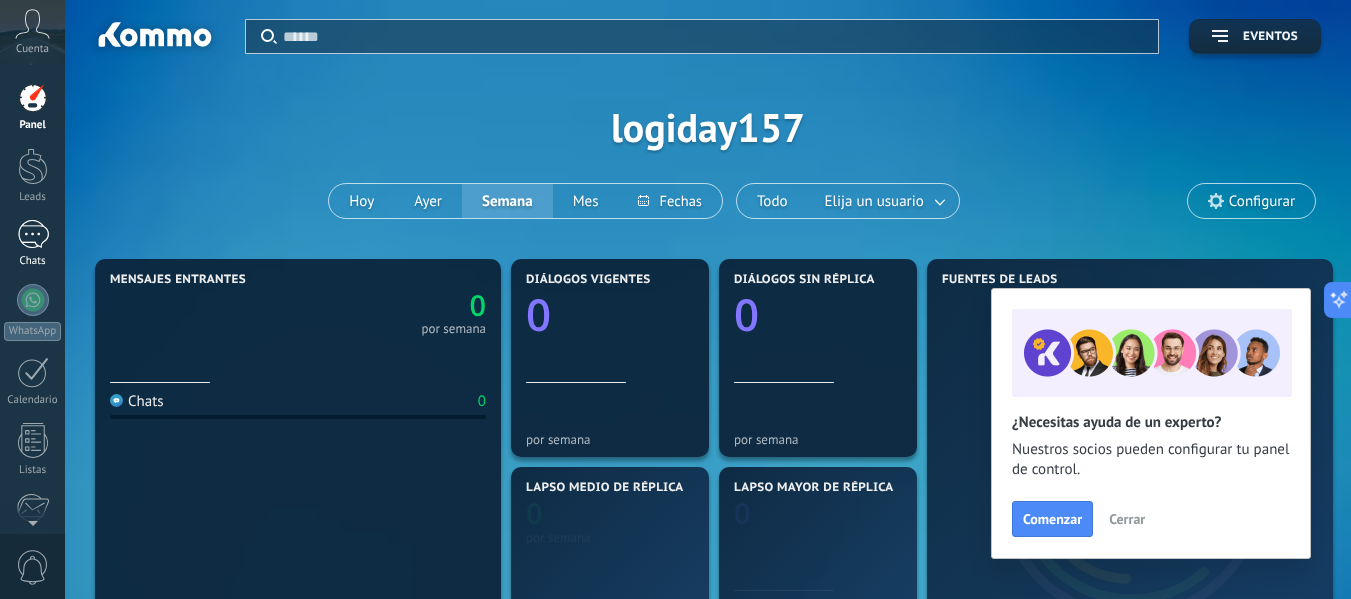 click at bounding box center [33, 234] 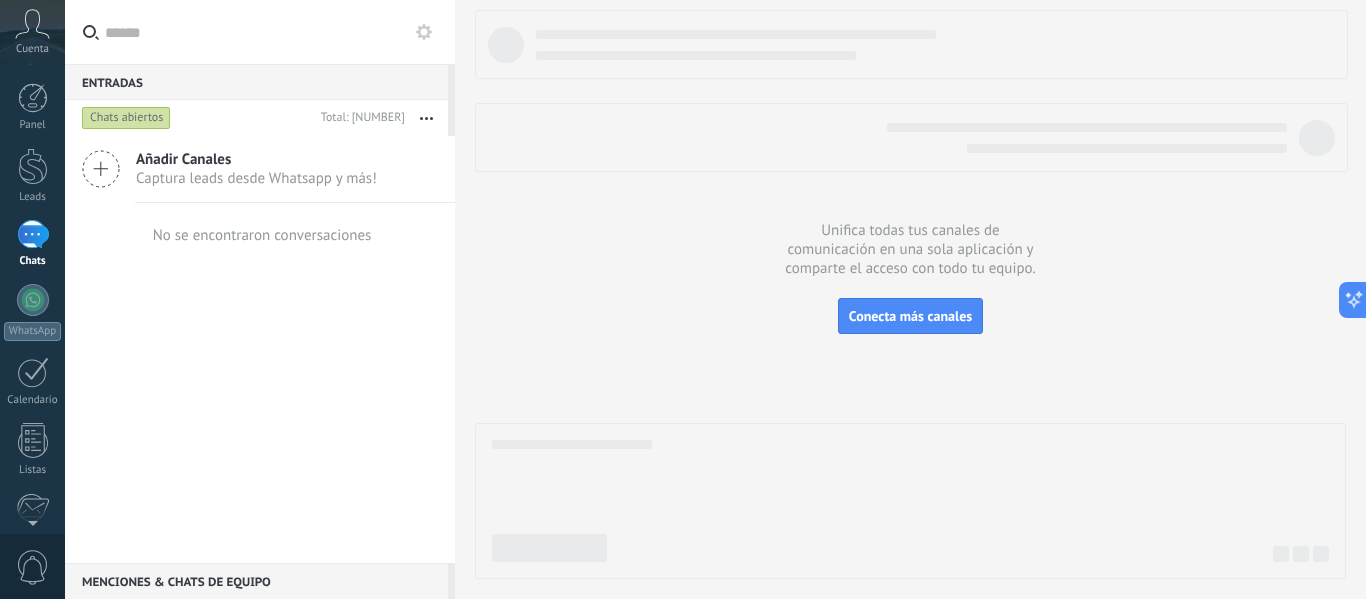 click at bounding box center [424, 32] 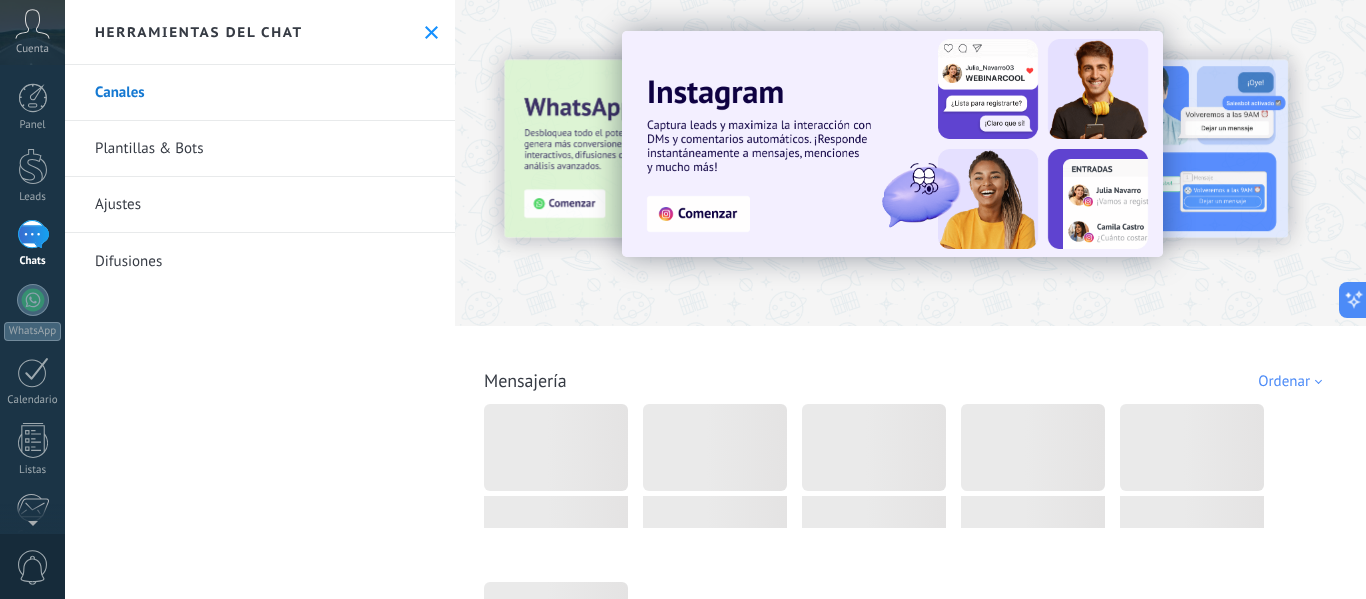 click on "Plantillas & Bots" at bounding box center (260, 149) 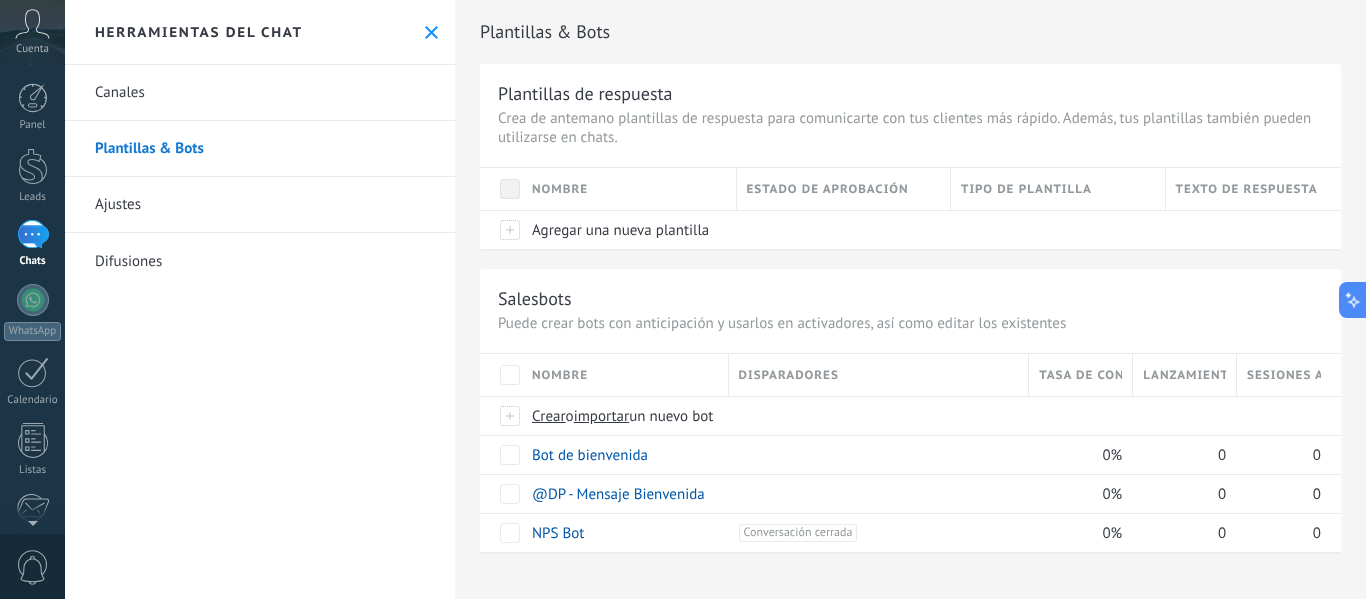 click on "Plantillas & Bots Plantillas de respuesta Crea de antemano plantillas de respuesta para comunicarte con tus clientes más rápido. Además, tus plantillas también pueden utilizarse en chats. Nombre Estado de aprobación Tipo de plantilla Texto de respuesta Agregar una nueva plantilla Salesbots Puede crear bots con anticipación y usarlos en activadores, así como editar los existentes Actualizar a Avanzado Nombre Disparadores Tasa de conversión Lanzamientos totales Sesiones activas        Crear  o  importar  un nuevo bot              Bot de bienvenida 0% 0 0        @DP - Mensaje Bienvenida 0% 0 0        NPS Bot +1 Conversación cerrada +0 0% 0 0 Mostrar más avanzado Rastrear clics en links Reducir links largos y rastrear clics: cuando se habilita, los URLs que envías serán reemplazados con links de rastreo. Una vez clickeados, un evento se registrará en el feed del lead. Abajo seleccione las fuentes que utilizan esta característica Potenciar la IA Rusa Inglés Español Portugués Indonesio Turco" at bounding box center (910, 297) 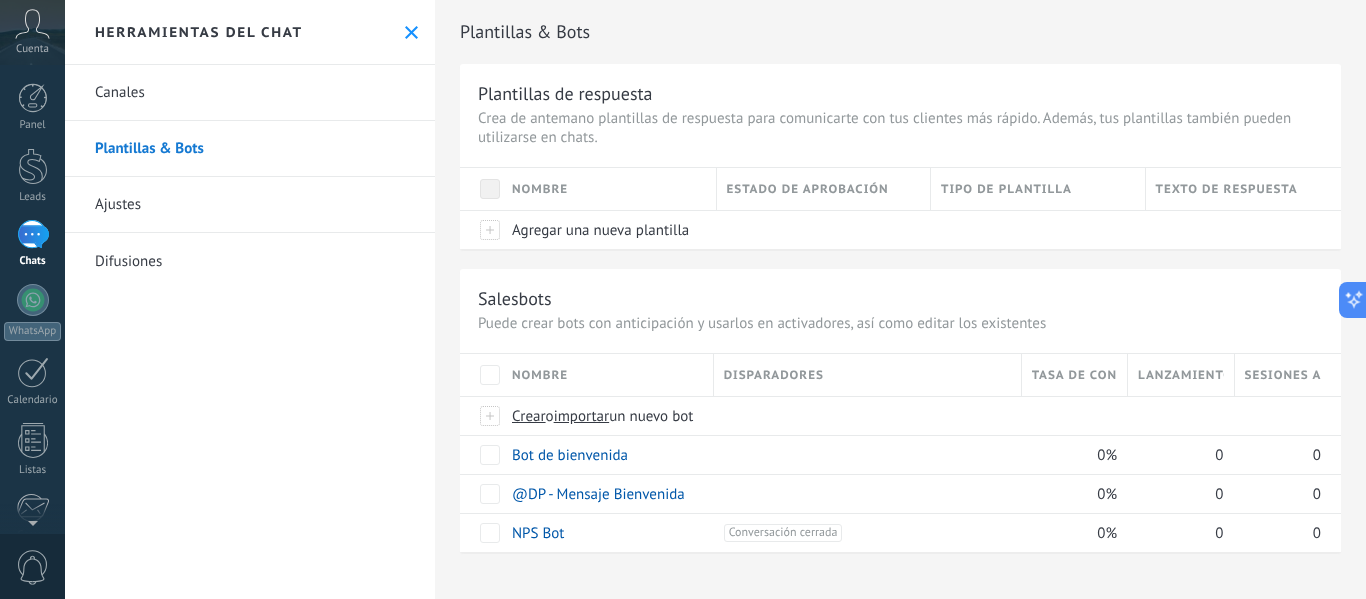 click on "Entradas [NUMBER] Chats abiertos Total: [NUMBER]
Silenciar Acciones múltiples Ordenar Más recientes Larga espera Destacados Negativa Chats abiertos Sin respuesta Asignado a mí Suscrito Destacados Guardar Selecciona una fecha Selecciona una fecha Hoy Ayer Últimos  ** [NUMBER]  dias Esta semana La última semana Este mes El mes pasado Este trimestre Este año Leads Entrantes Contacto inicial Negociación Debate contractual Discusión de contrato Logrado con éxito Venta Perdido Ninguno Abierto Cerrado Abierto Seleccionar todo Solo chats destacados Sin chats destacados Chats destacados Seleccionar todo Respondido Sin respuesta Todos los estados de respuesta Seleccionar todo Conversación Entrante Saliente - No Respondida Saliente - Respondida Etapa de la interacción Seleccionar todo tuspa.aqui tuspa.aqui Fuentes del chat Seleccionar todo Negativa Neutral Todo valores Aplicar Restablecer Mark respondió Conversación cerrada
[NUMBER]" at bounding box center [715, 299] 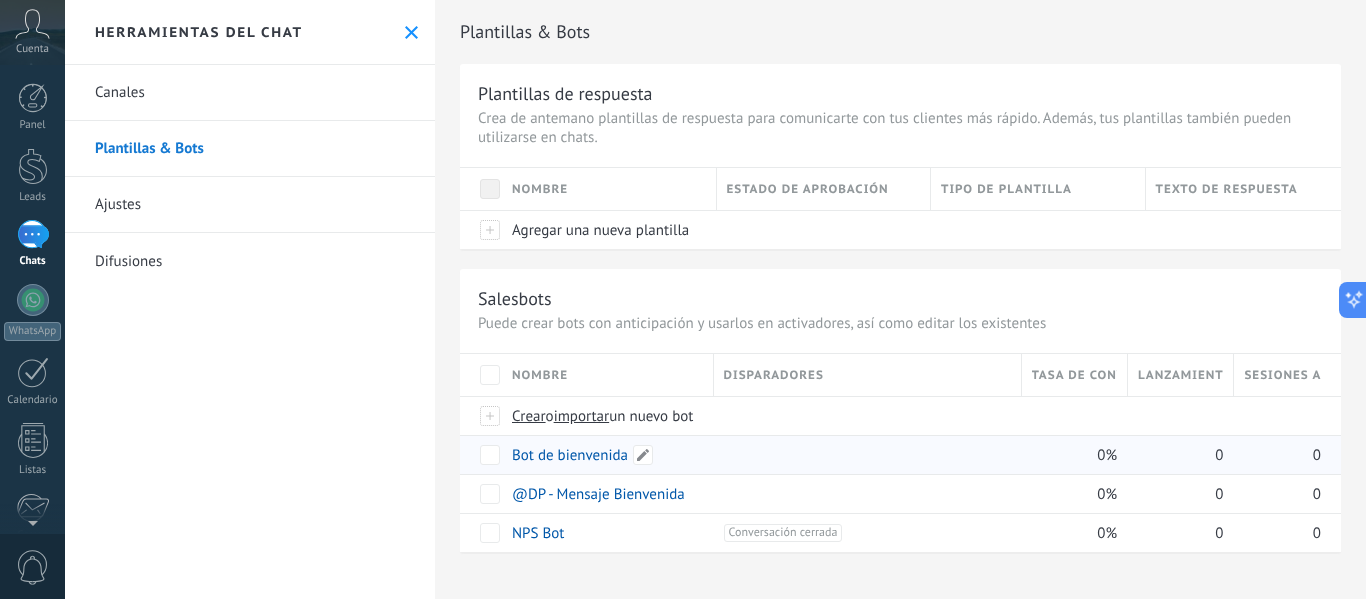 click on "Bot de bienvenida" at bounding box center [570, 455] 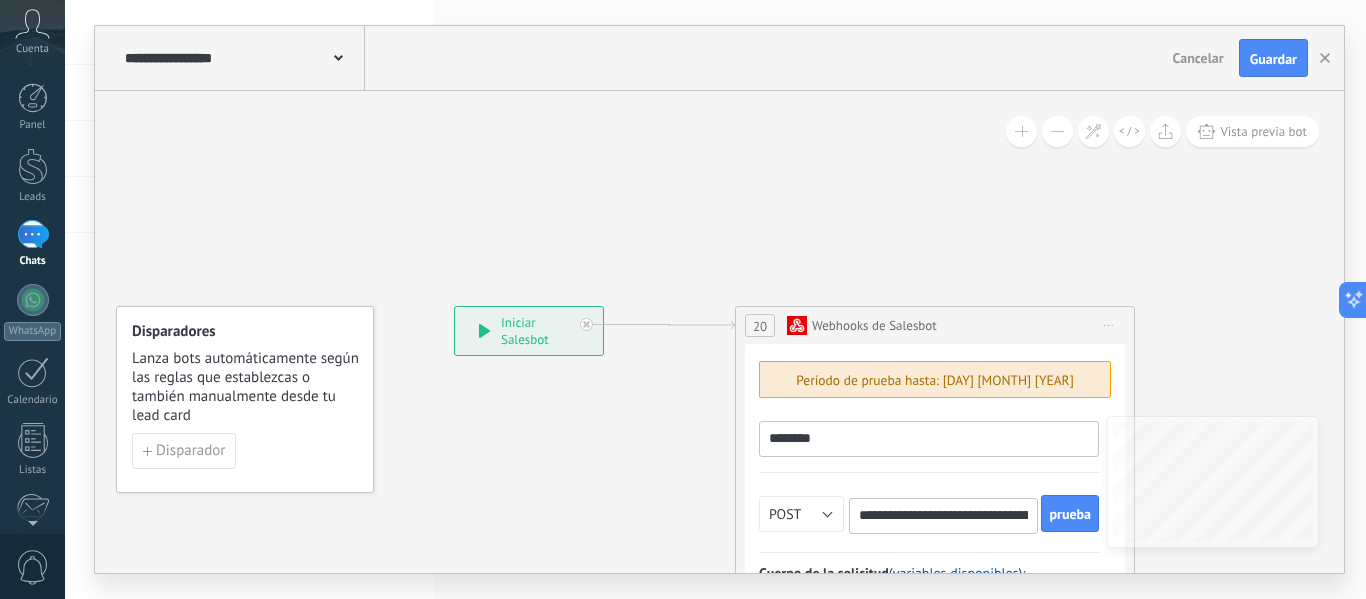 click on "**********" at bounding box center (242, 58) 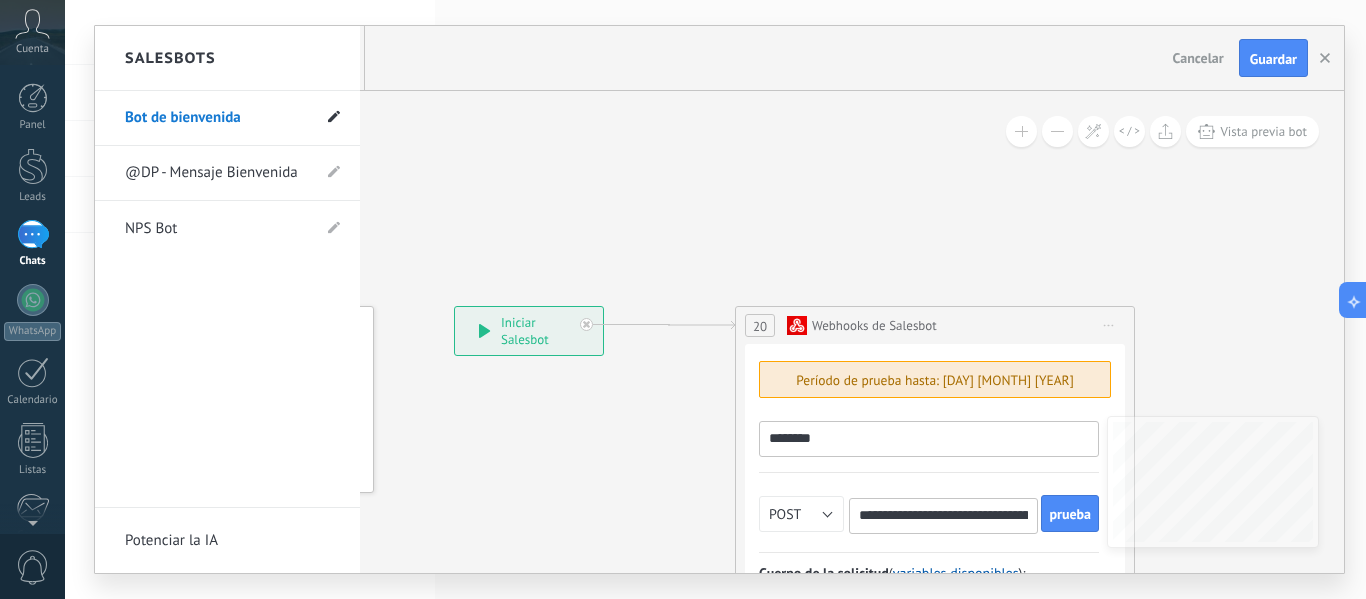 click at bounding box center (334, 118) 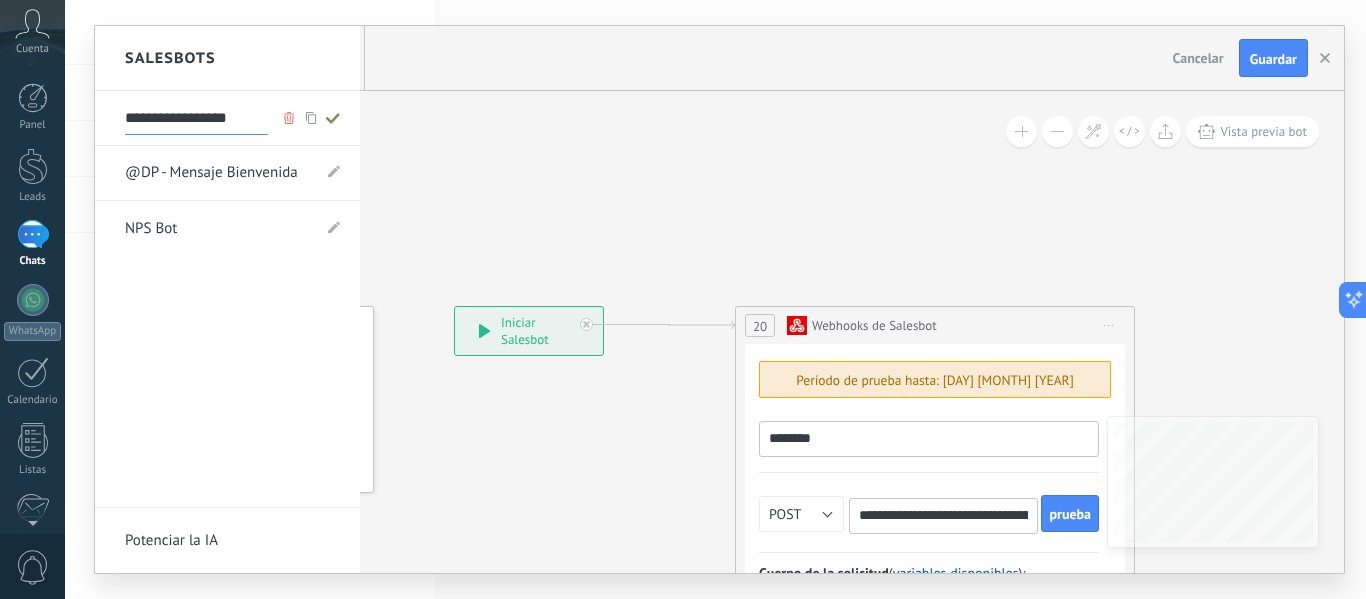 drag, startPoint x: 249, startPoint y: 122, endPoint x: 109, endPoint y: 123, distance: 140.00357 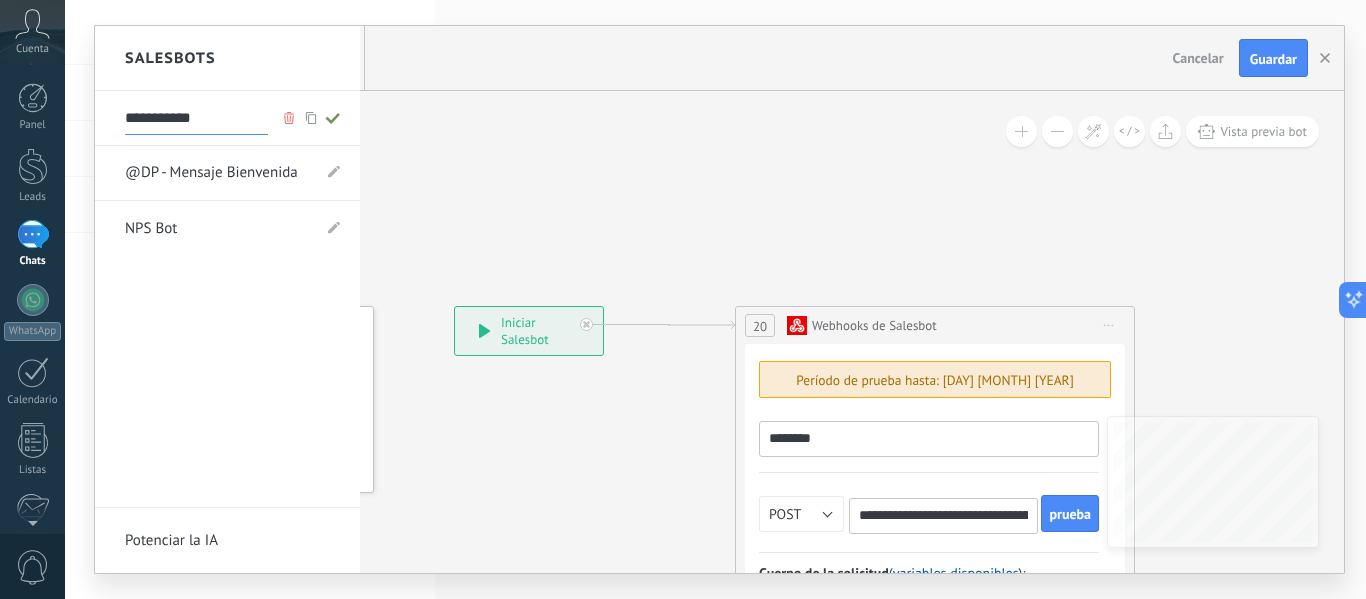 type on "**********" 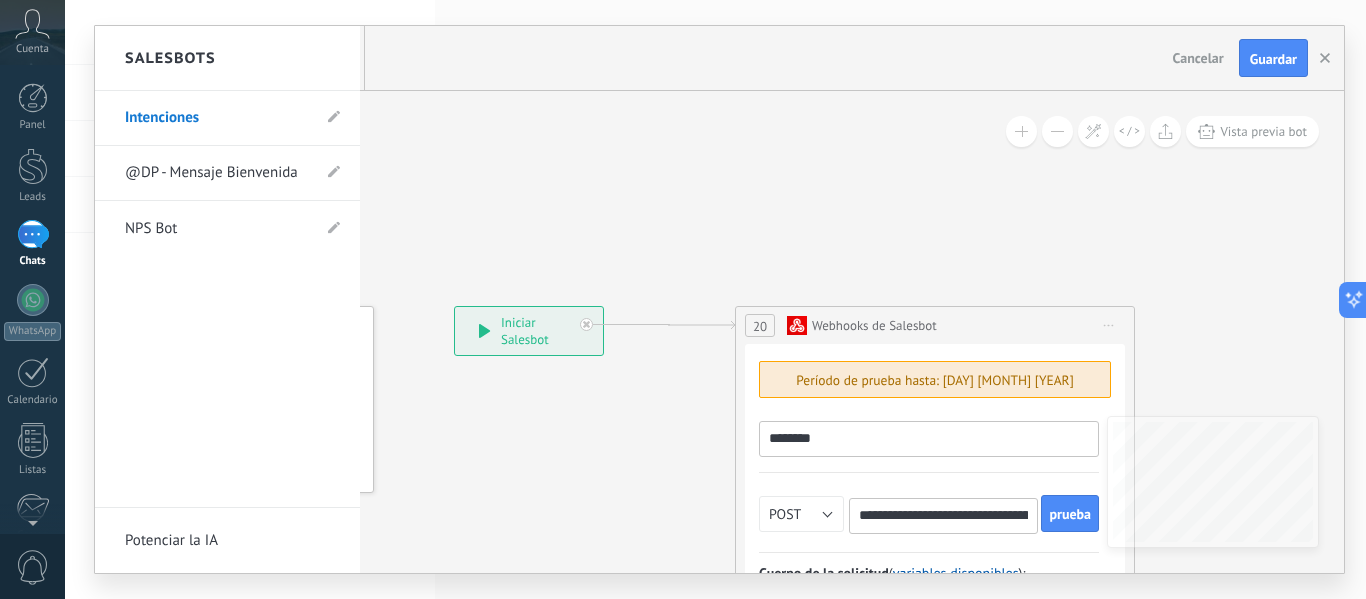 click at bounding box center [719, 299] 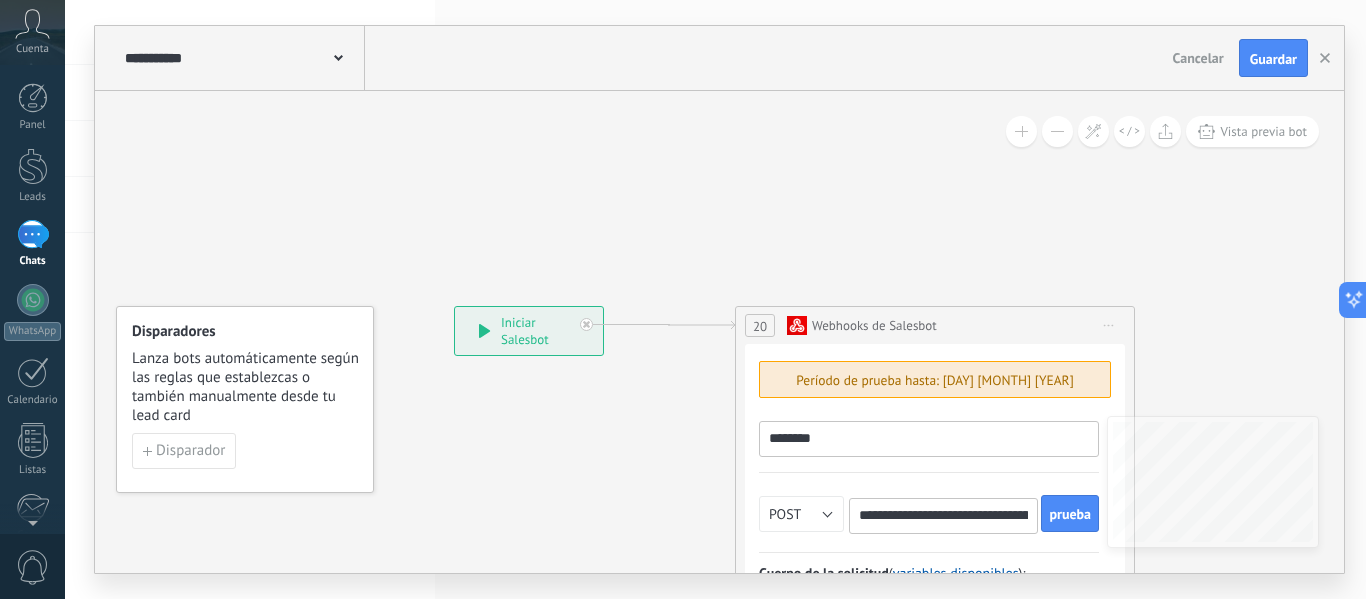 click at bounding box center (881, 641) 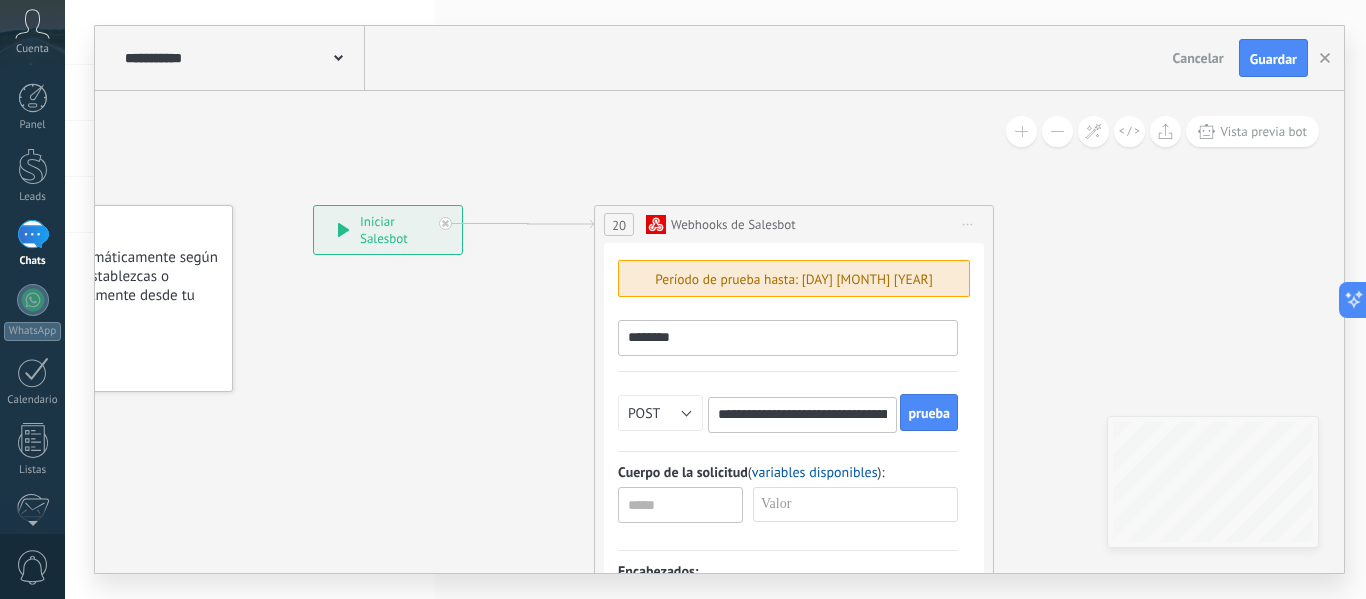 drag, startPoint x: 943, startPoint y: 245, endPoint x: 727, endPoint y: 113, distance: 253.14027 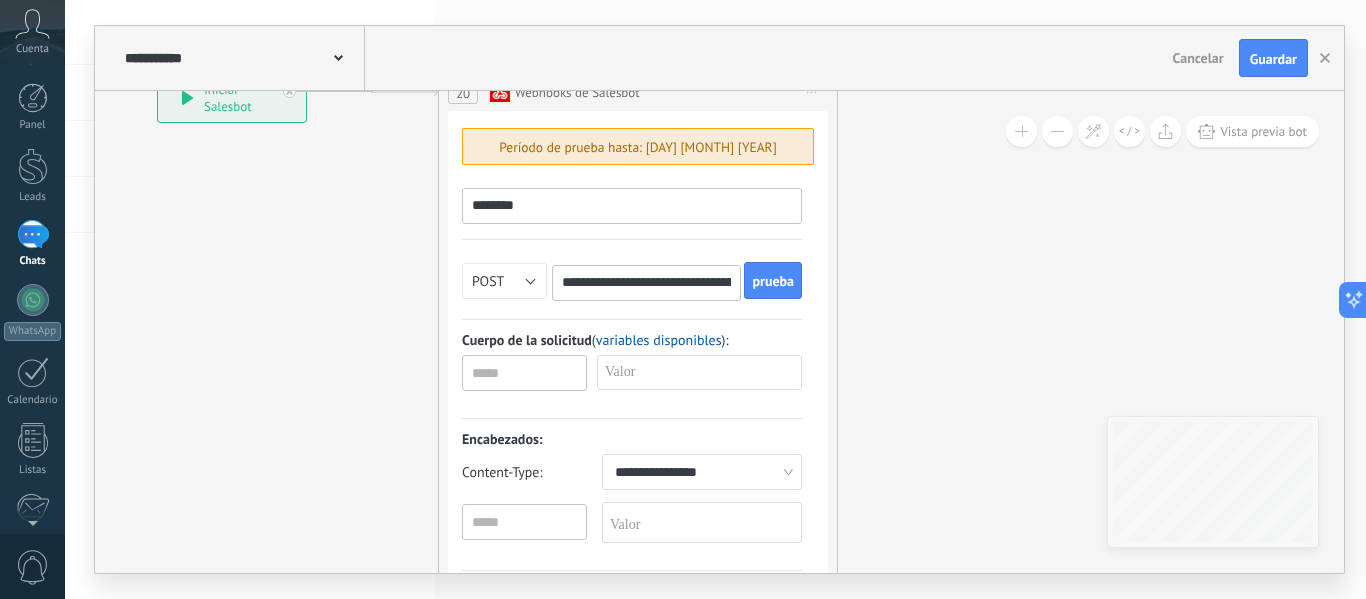 drag, startPoint x: 950, startPoint y: 273, endPoint x: 908, endPoint y: 245, distance: 50.47772 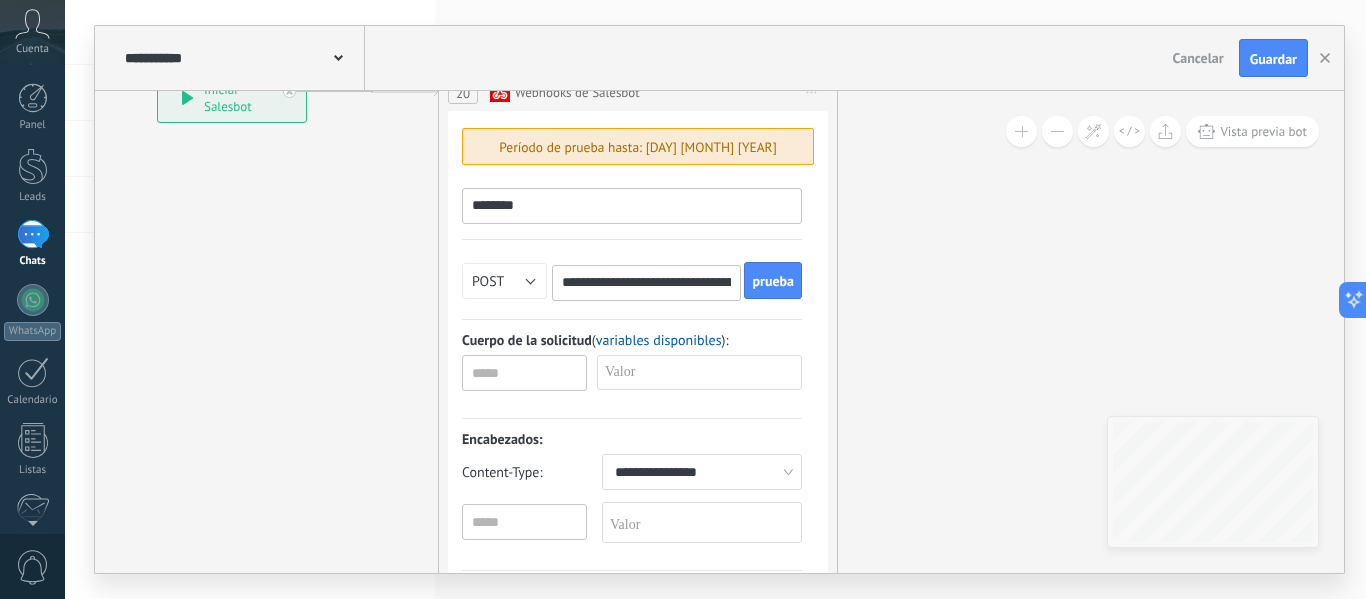 click on "********" at bounding box center (632, 206) 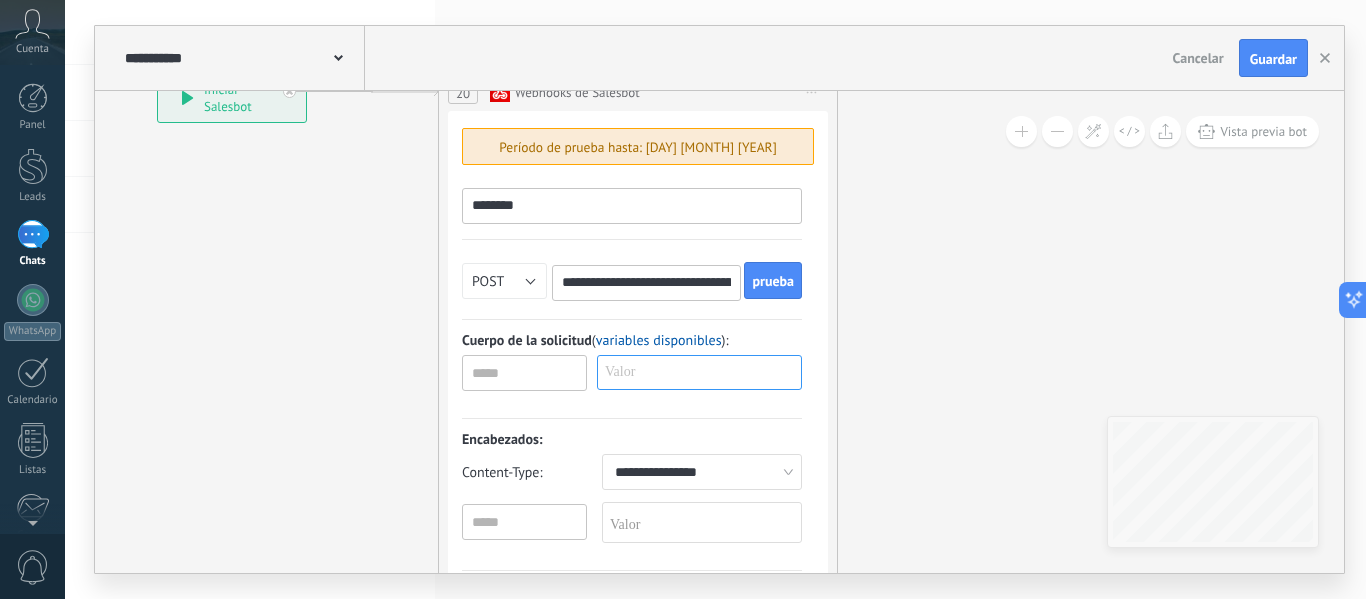 click at bounding box center [699, 372] 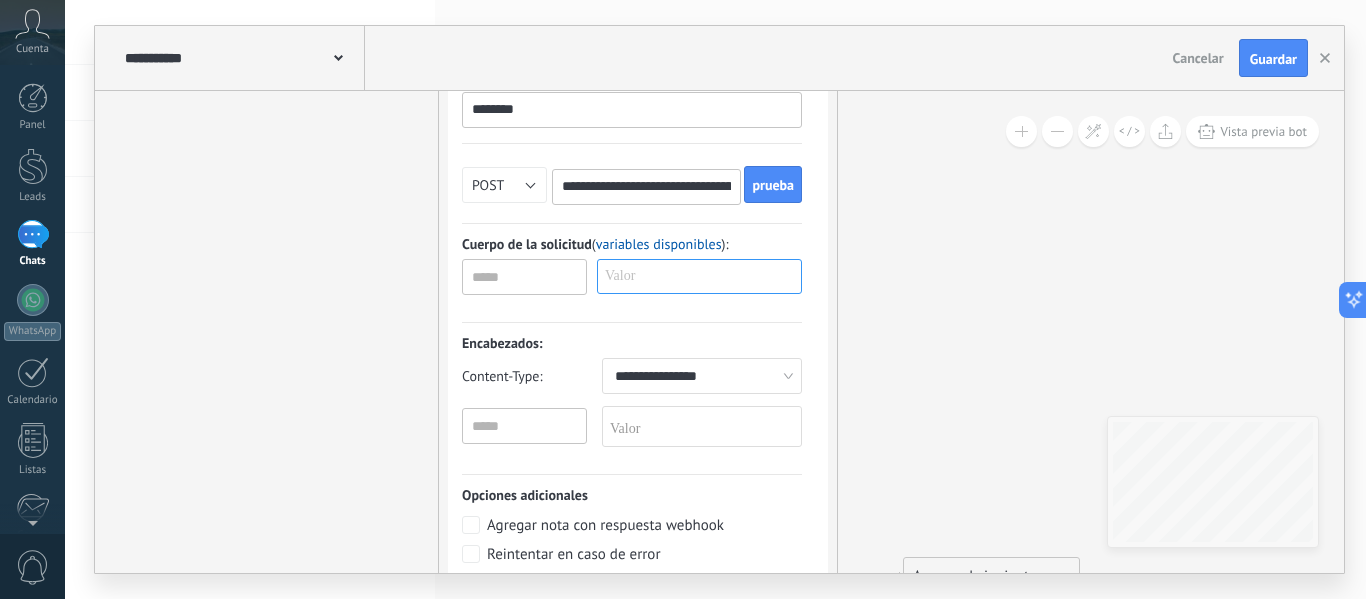 click at bounding box center (699, 276) 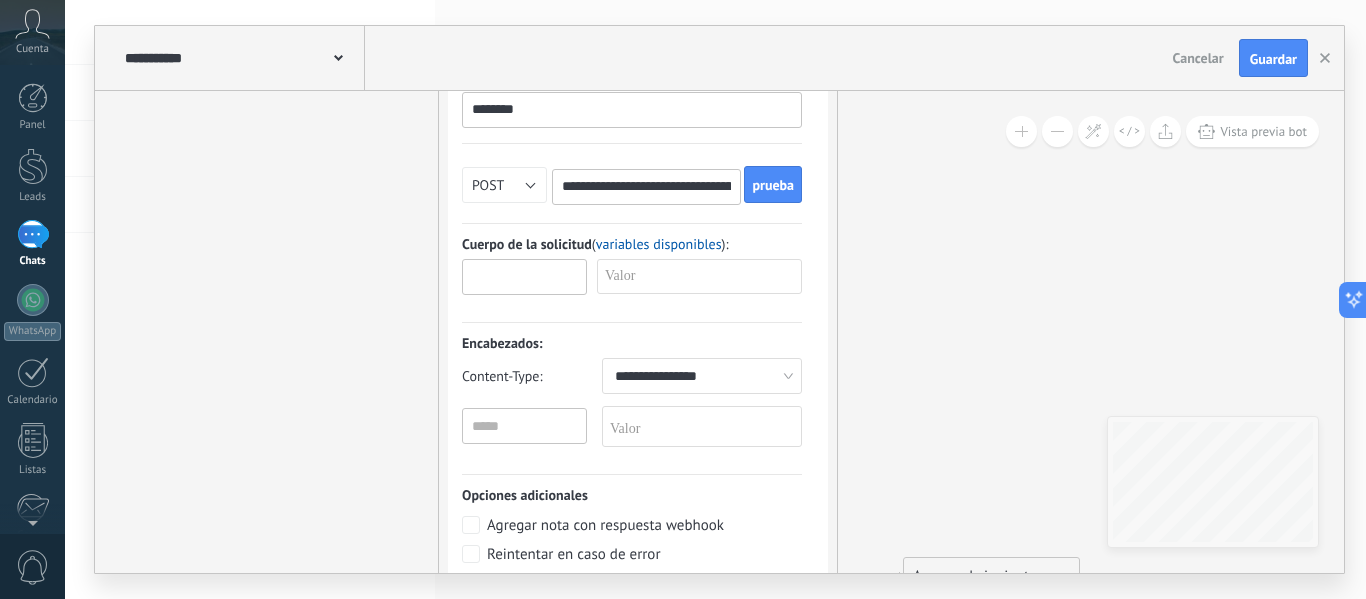 click at bounding box center [524, 277] 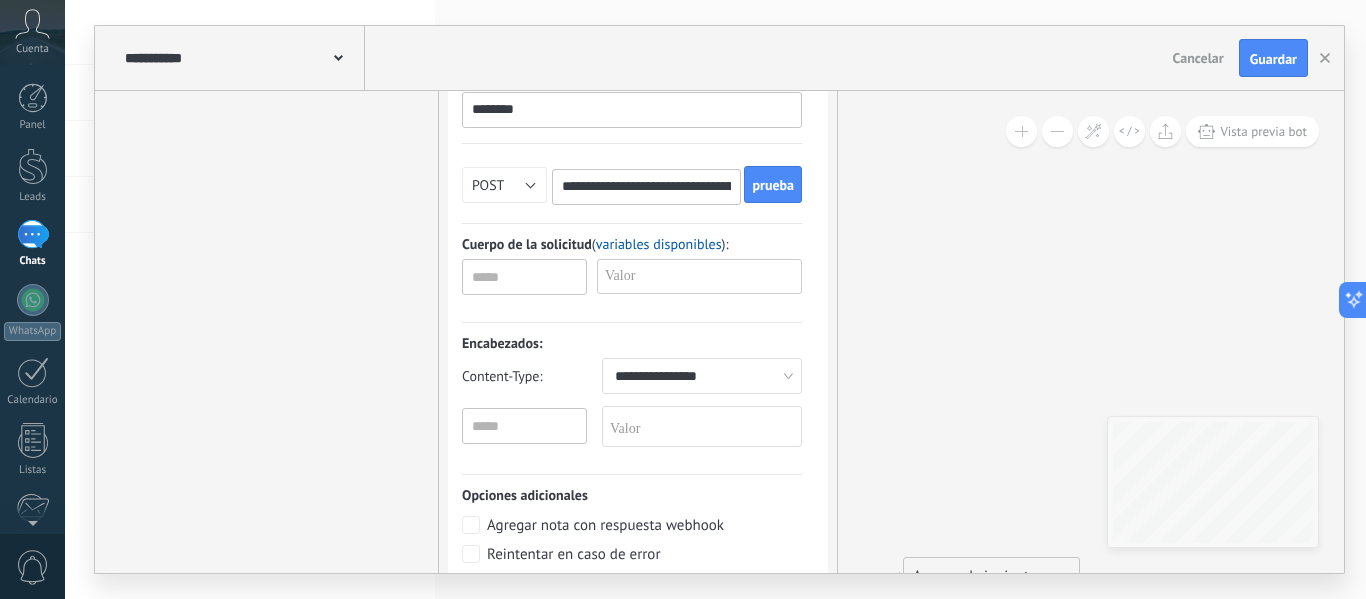 click on "​" at bounding box center (699, 276) 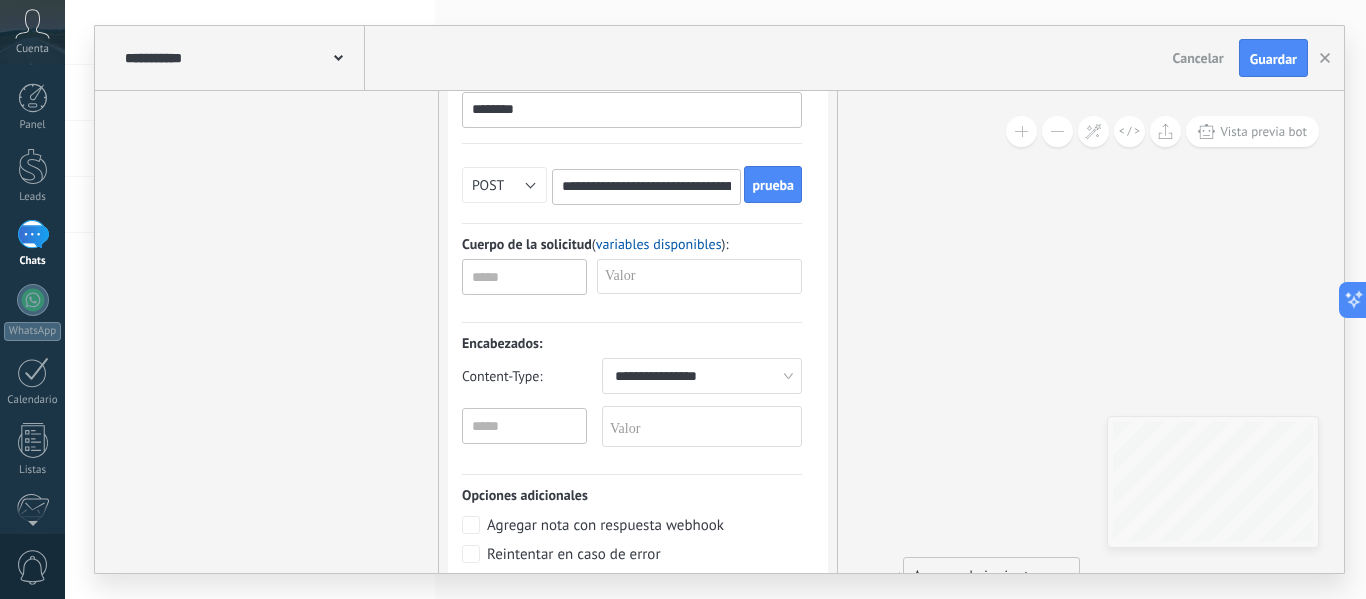 drag, startPoint x: 951, startPoint y: 264, endPoint x: 850, endPoint y: 243, distance: 103.16007 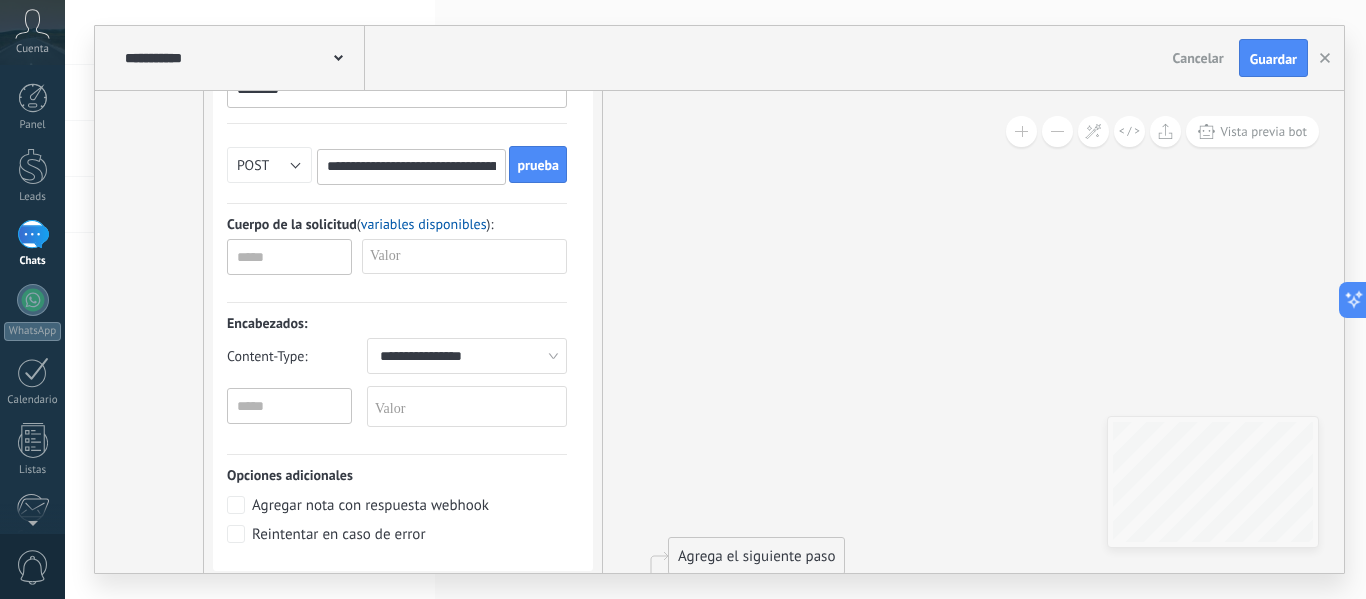 drag, startPoint x: 983, startPoint y: 257, endPoint x: 748, endPoint y: 434, distance: 294.20062 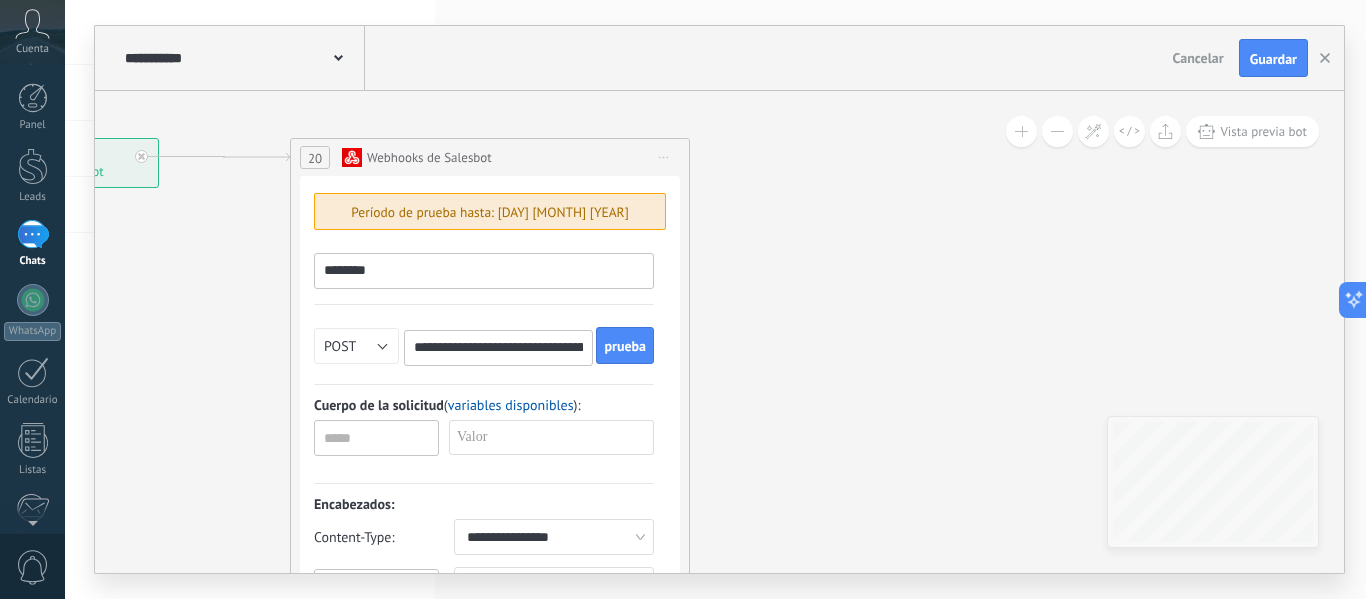 drag, startPoint x: 716, startPoint y: 243, endPoint x: 791, endPoint y: 348, distance: 129.03488 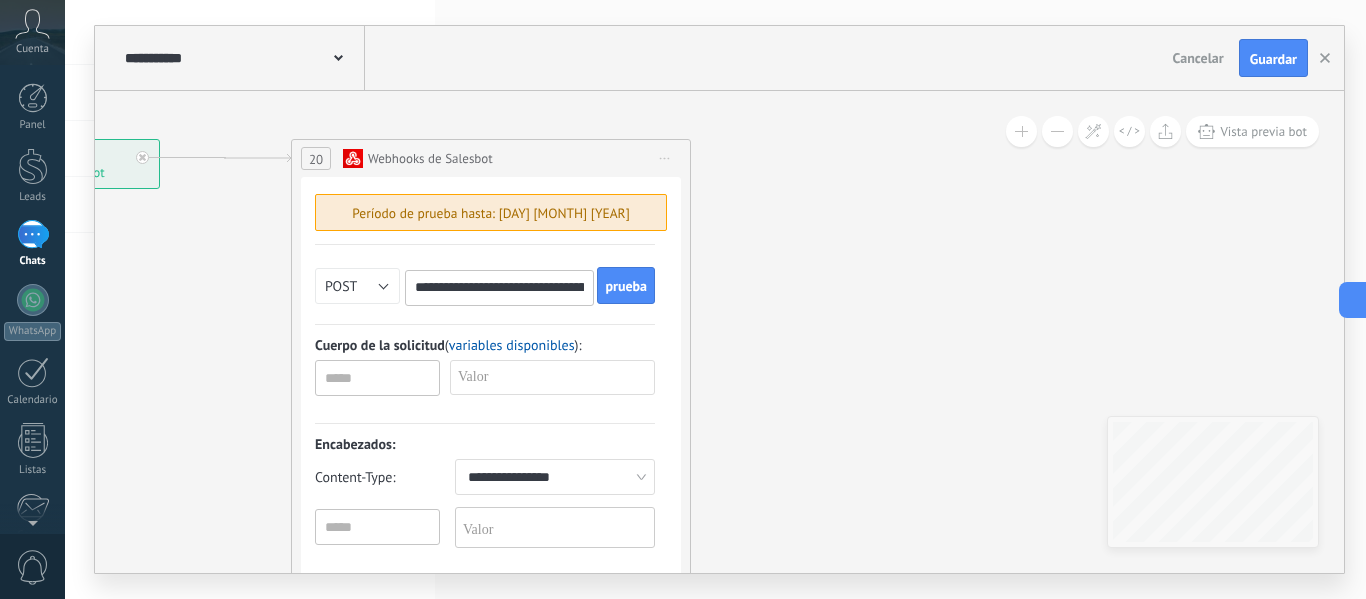 scroll, scrollTop: 142, scrollLeft: 0, axis: vertical 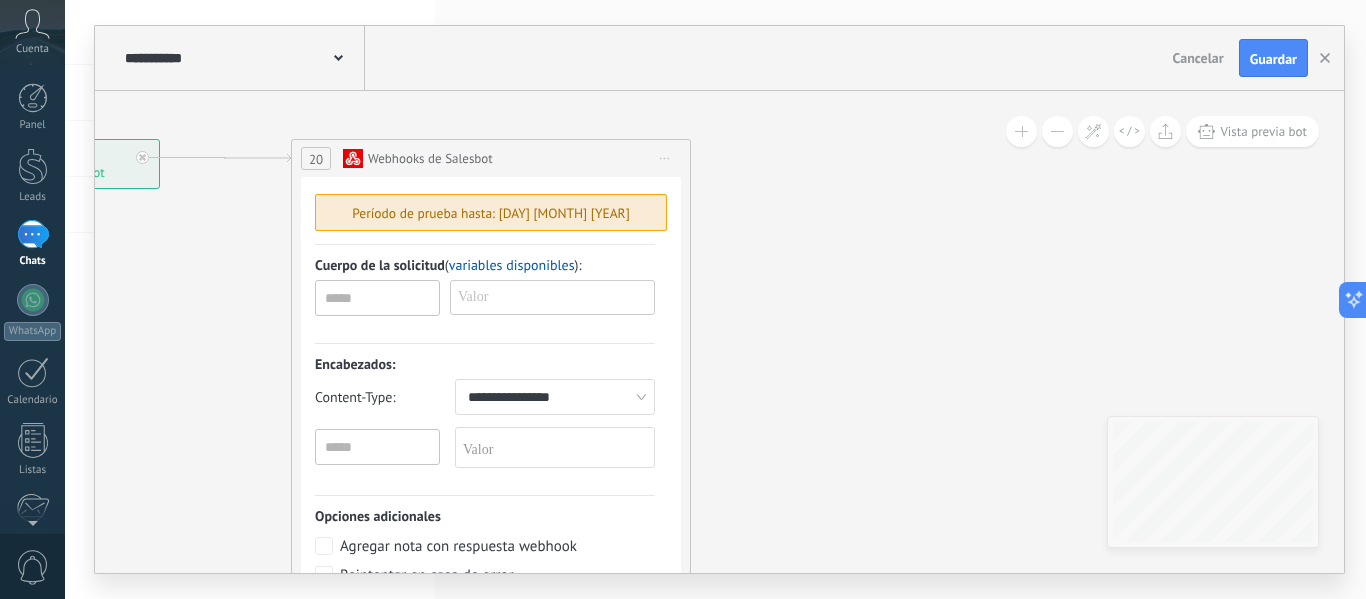 click at bounding box center (552, 297) 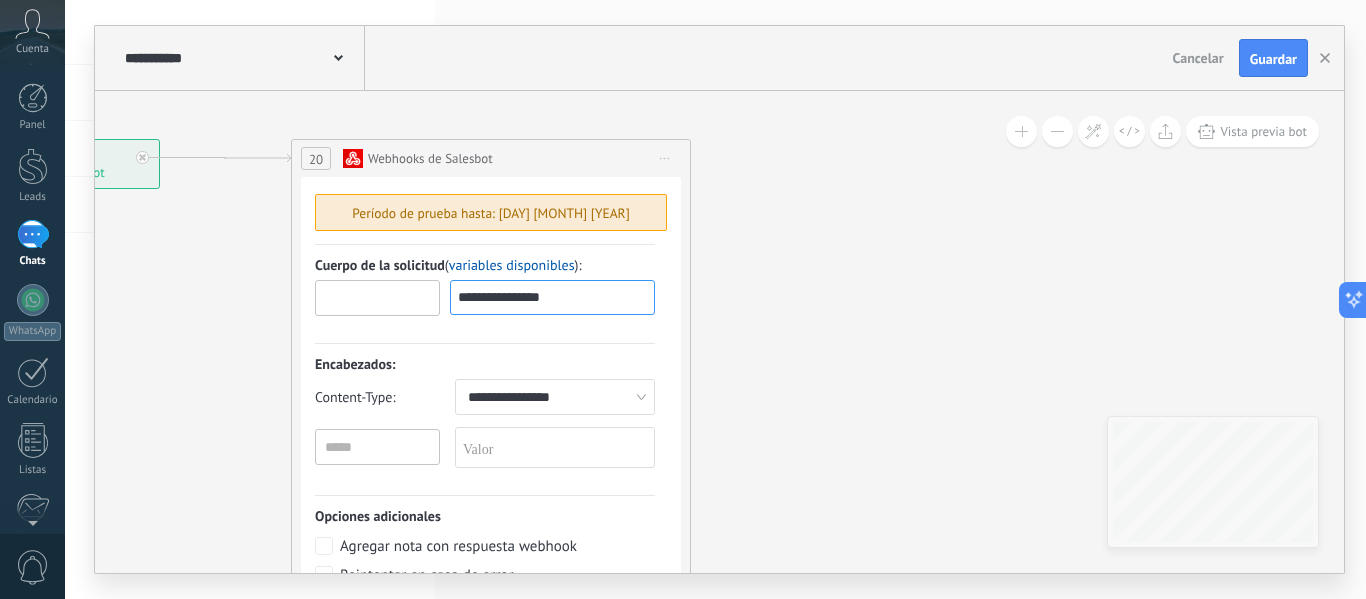 click at bounding box center (377, 298) 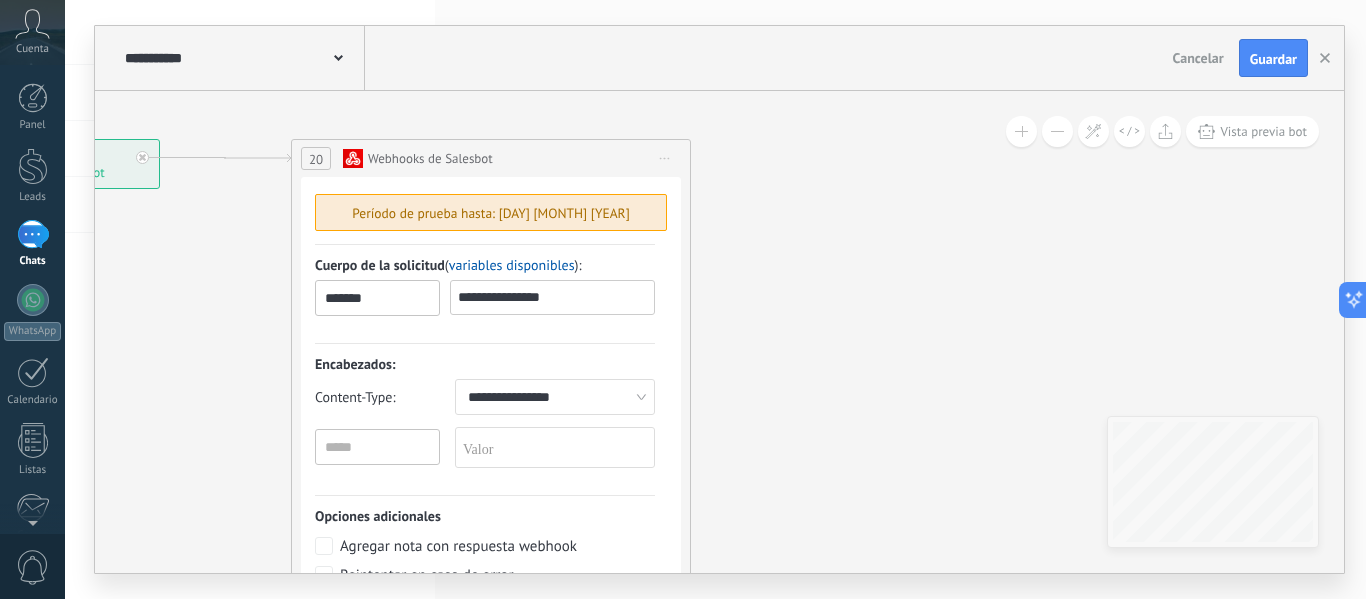 type on "*******" 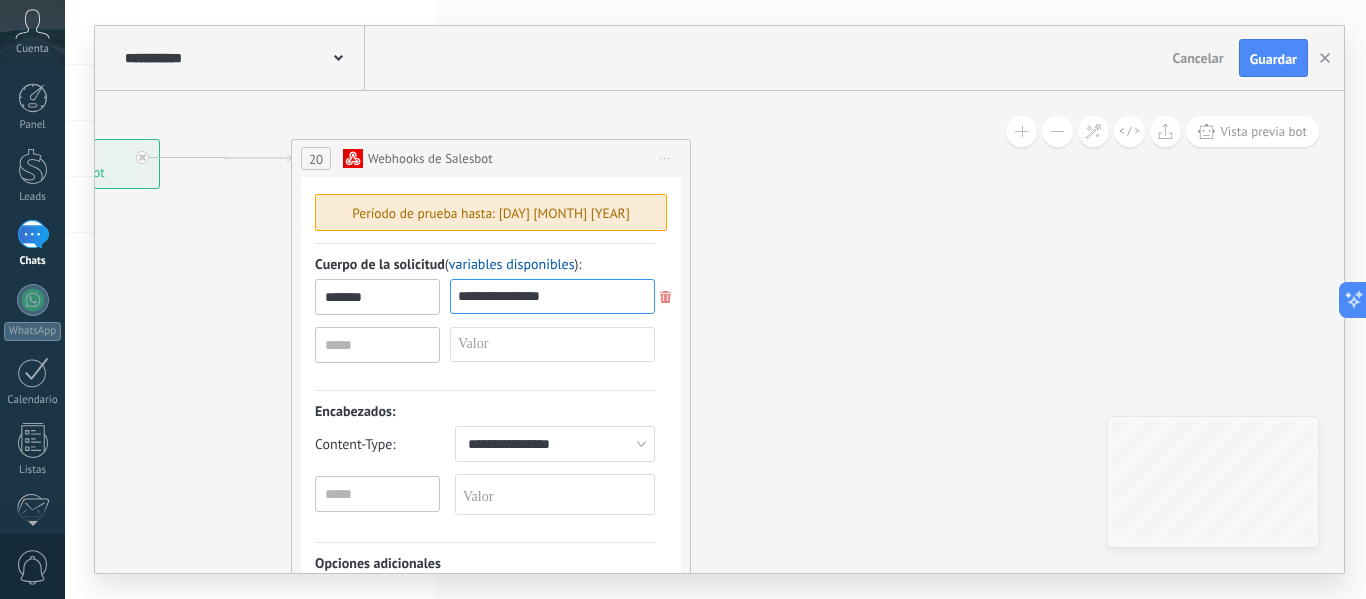 click on "**********" at bounding box center [495, 489] 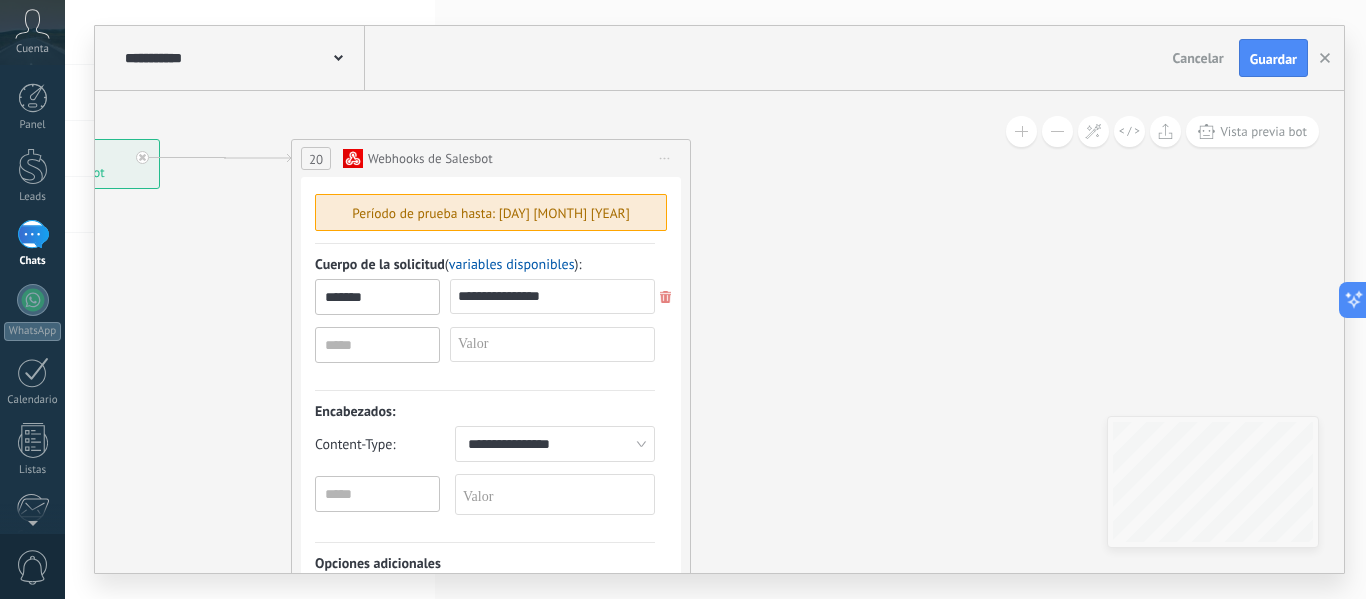 click on "**********" at bounding box center [485, 322] 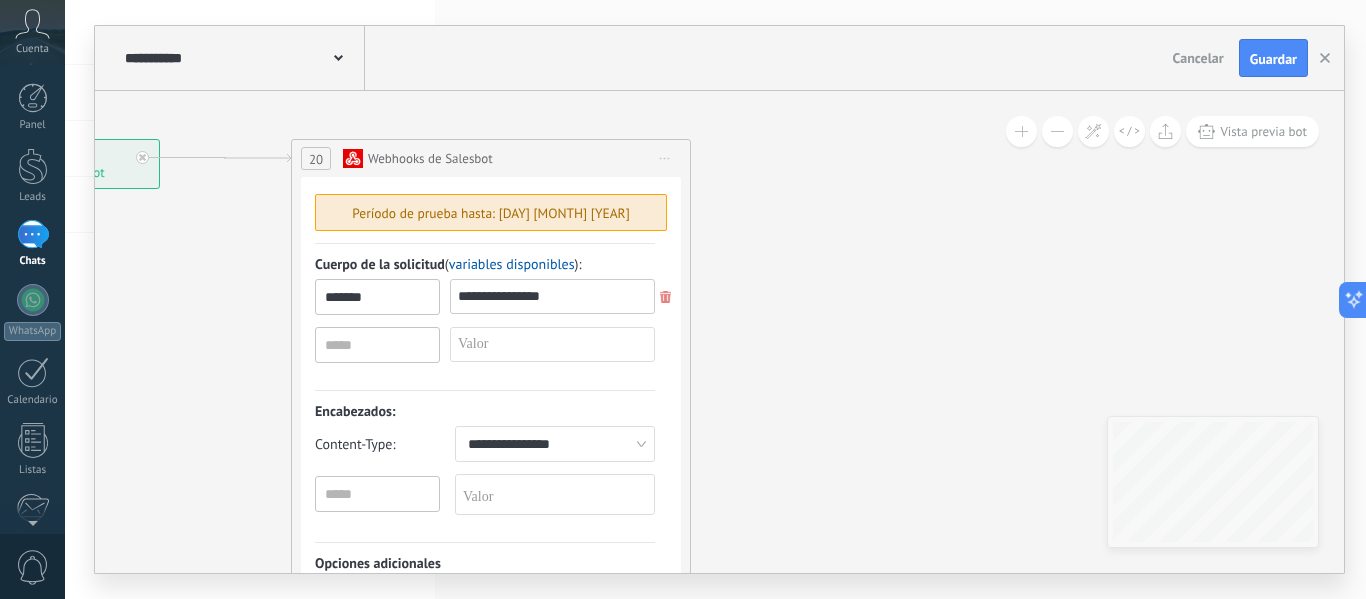click on "**********" at bounding box center (548, 296) 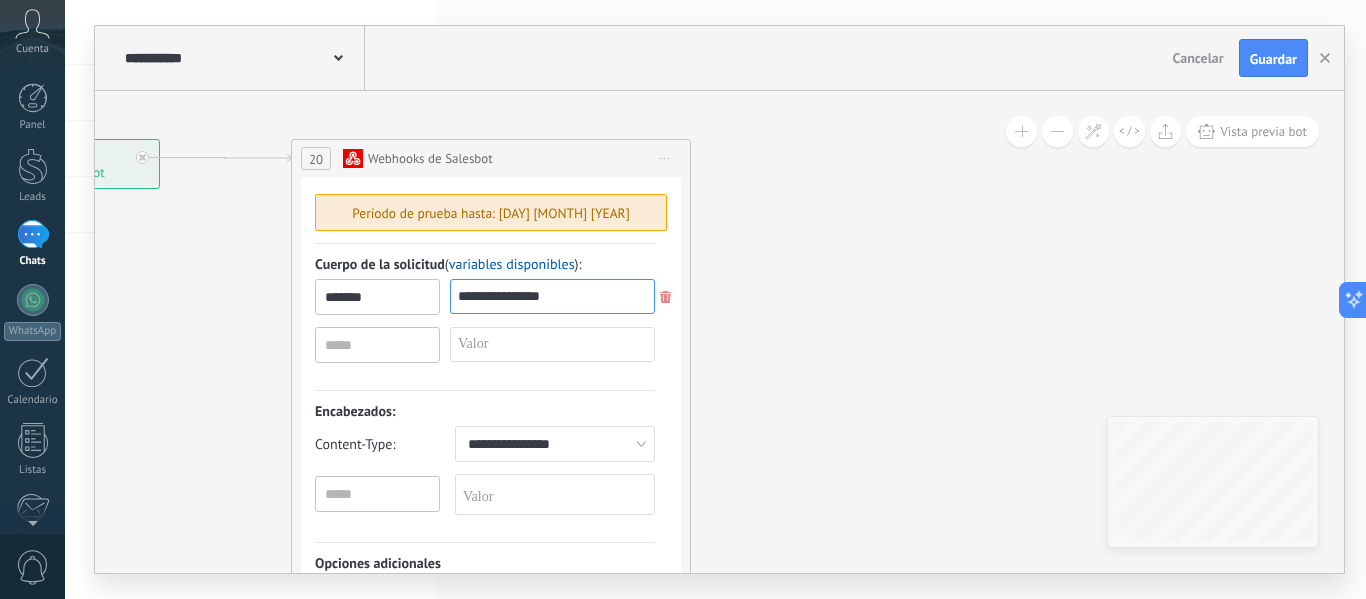 click on "**********" at bounding box center (548, 296) 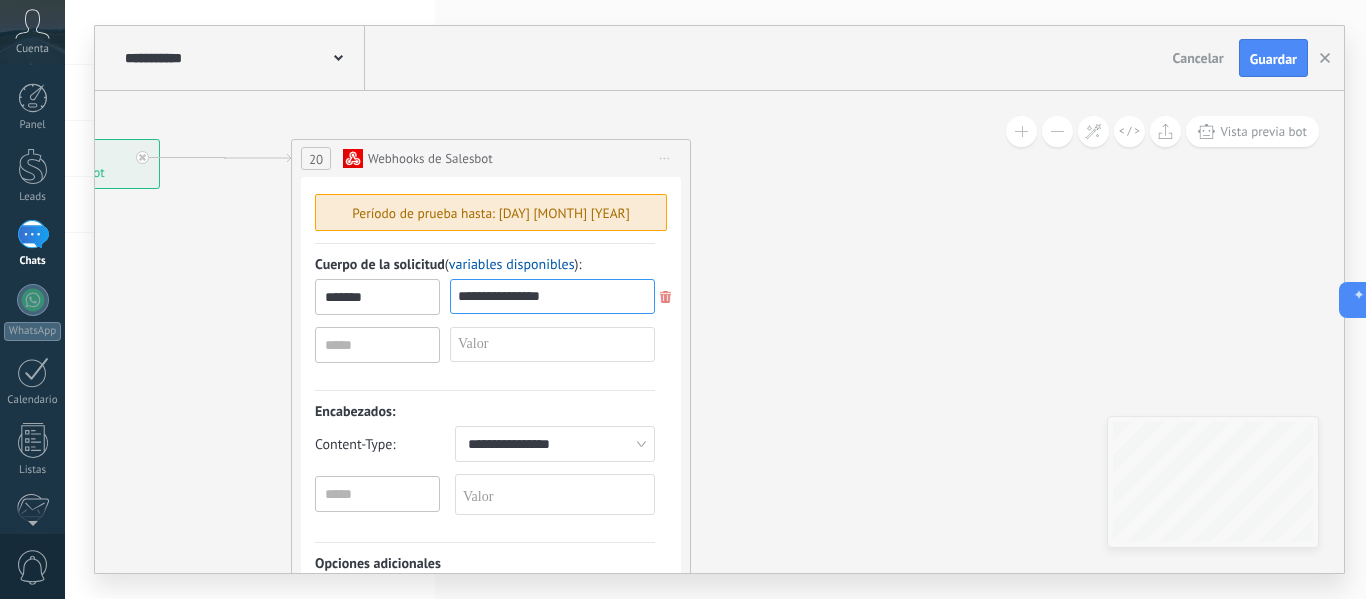 click on "**********" at bounding box center (548, 296) 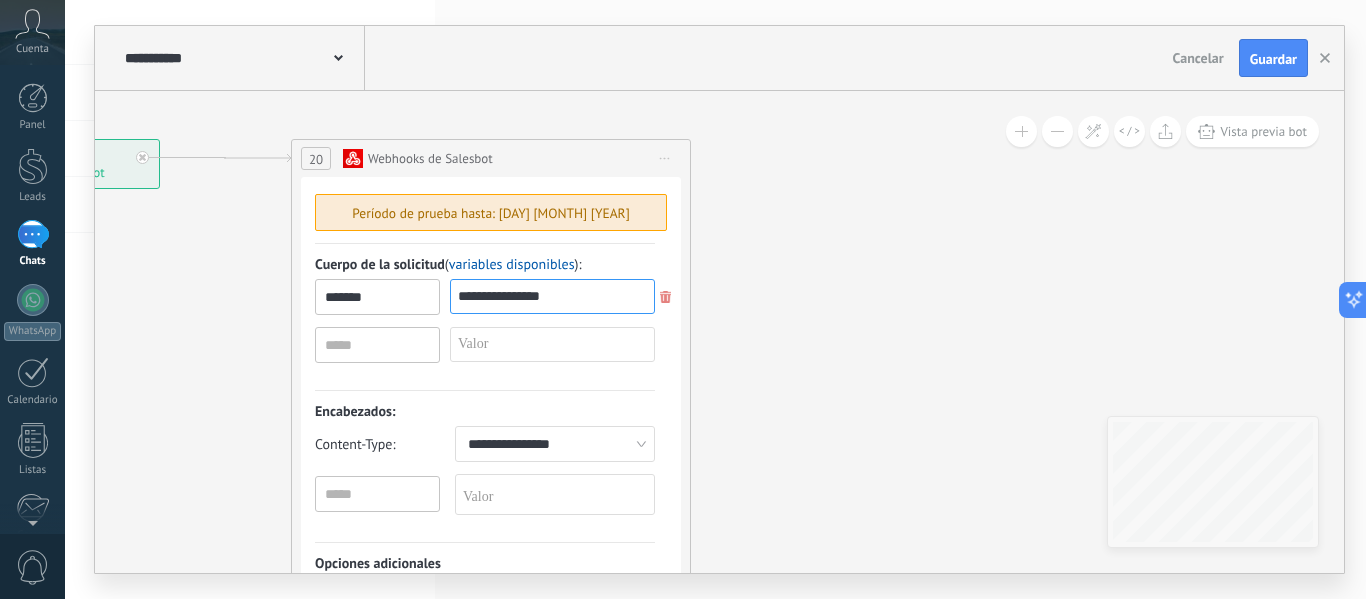 click on "**********" at bounding box center (548, 296) 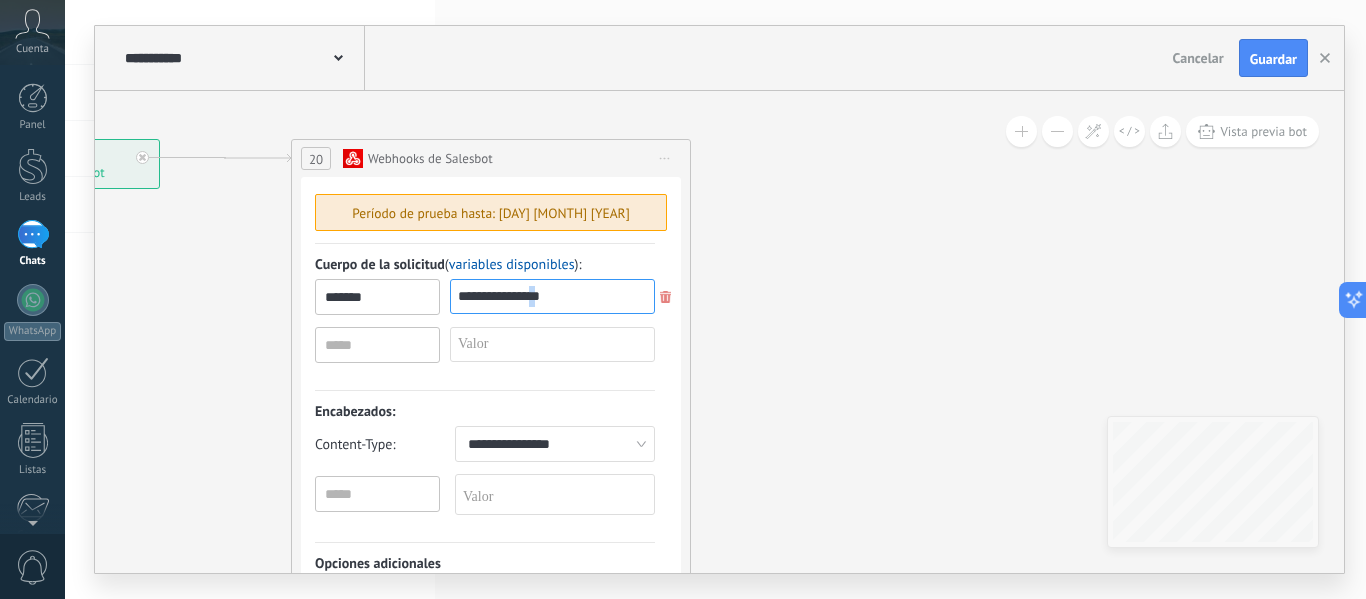click on "**********" at bounding box center (548, 296) 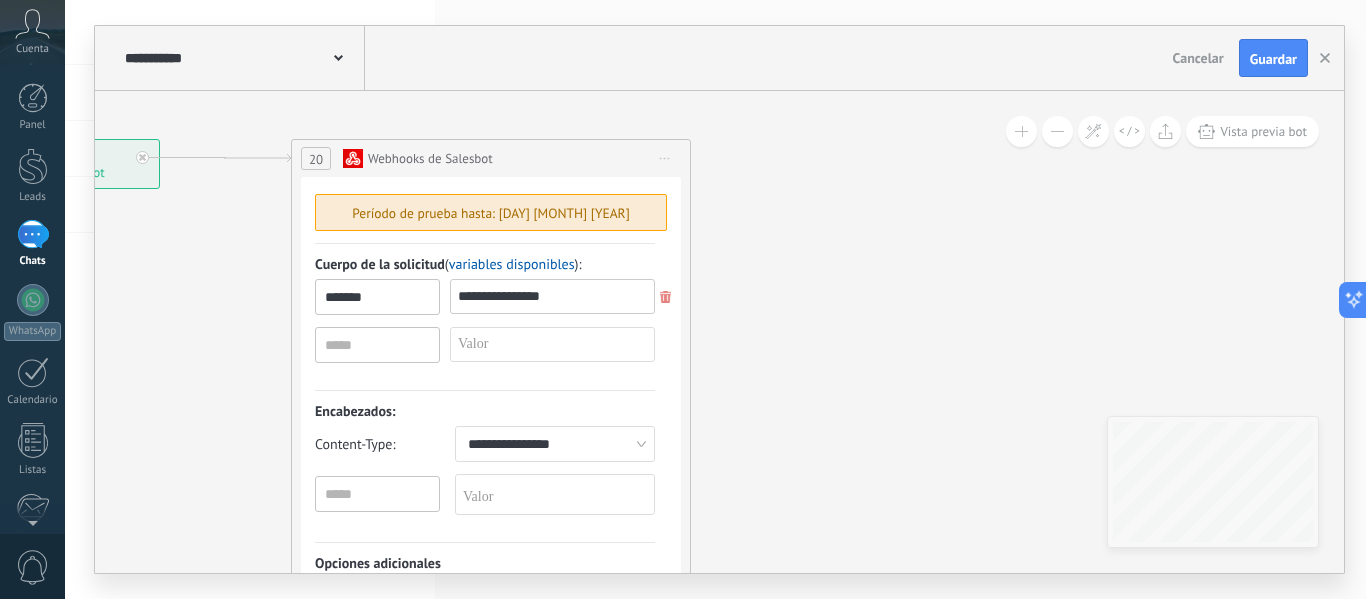 click on "**********" at bounding box center (548, 296) 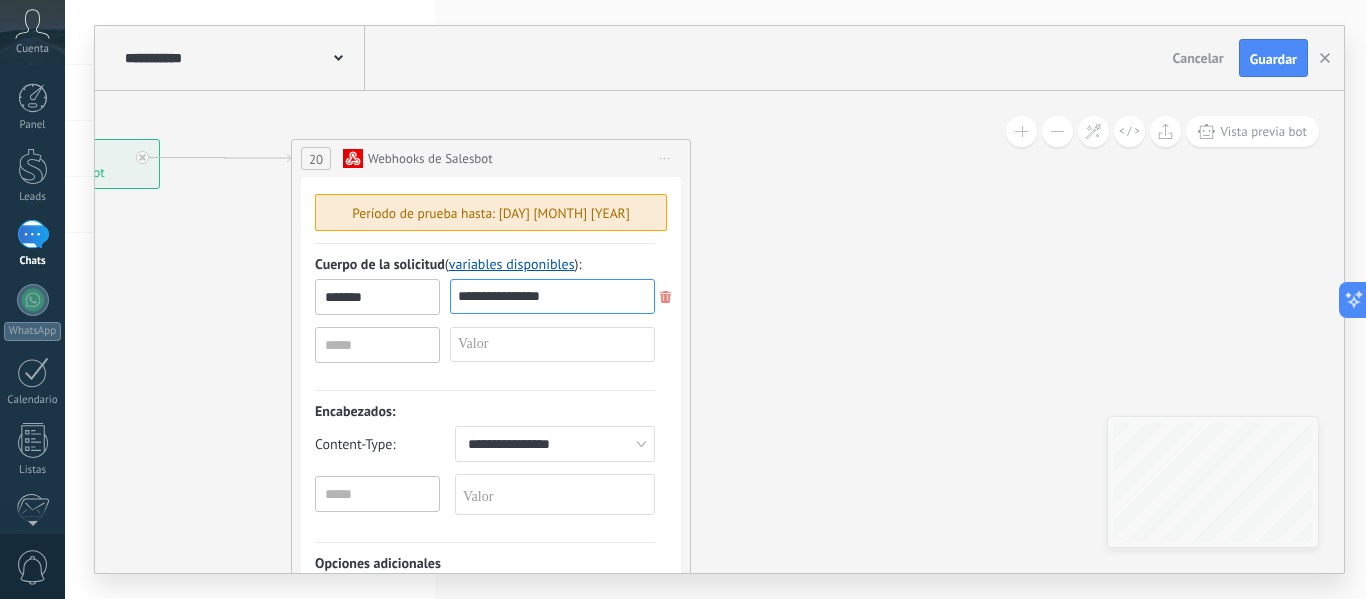 click on "variables disponibles" at bounding box center (512, 264) 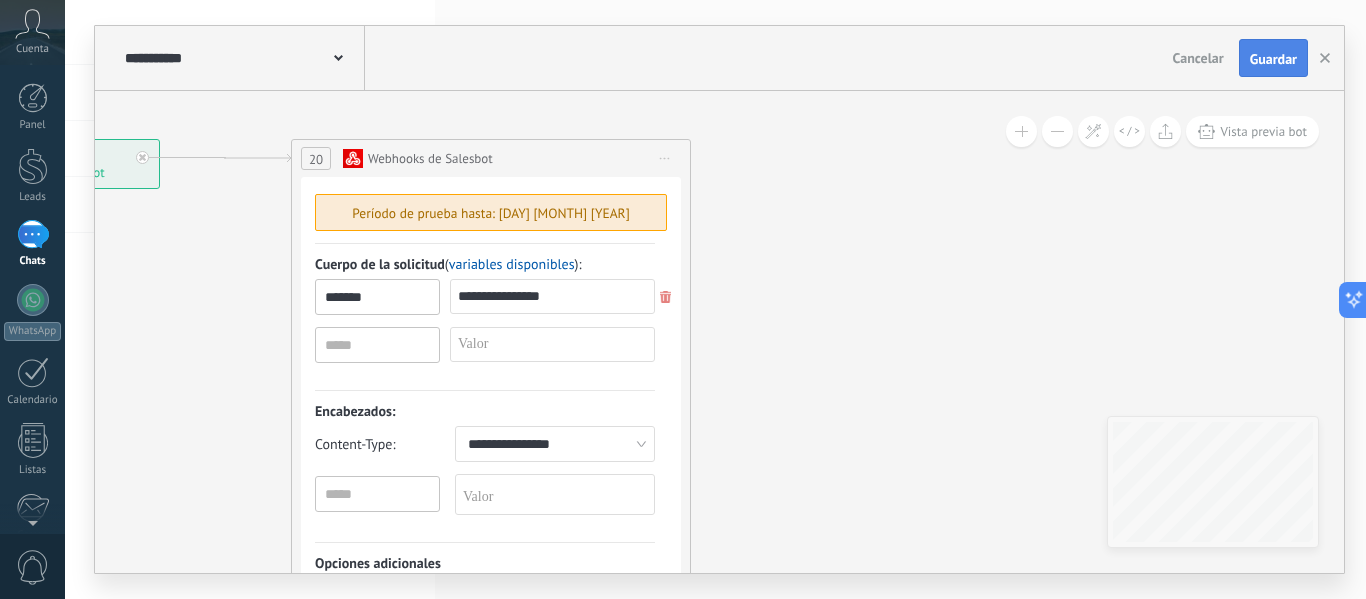 click on "Guardar" at bounding box center (1273, 59) 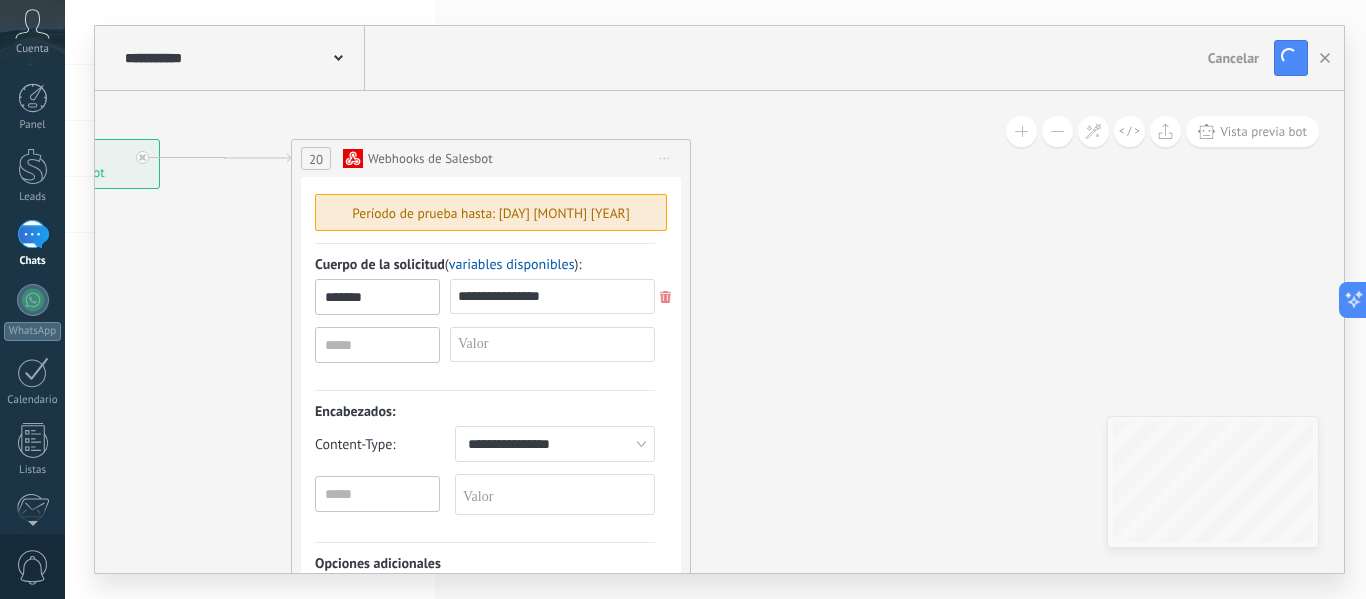 click at bounding box center [338, 58] 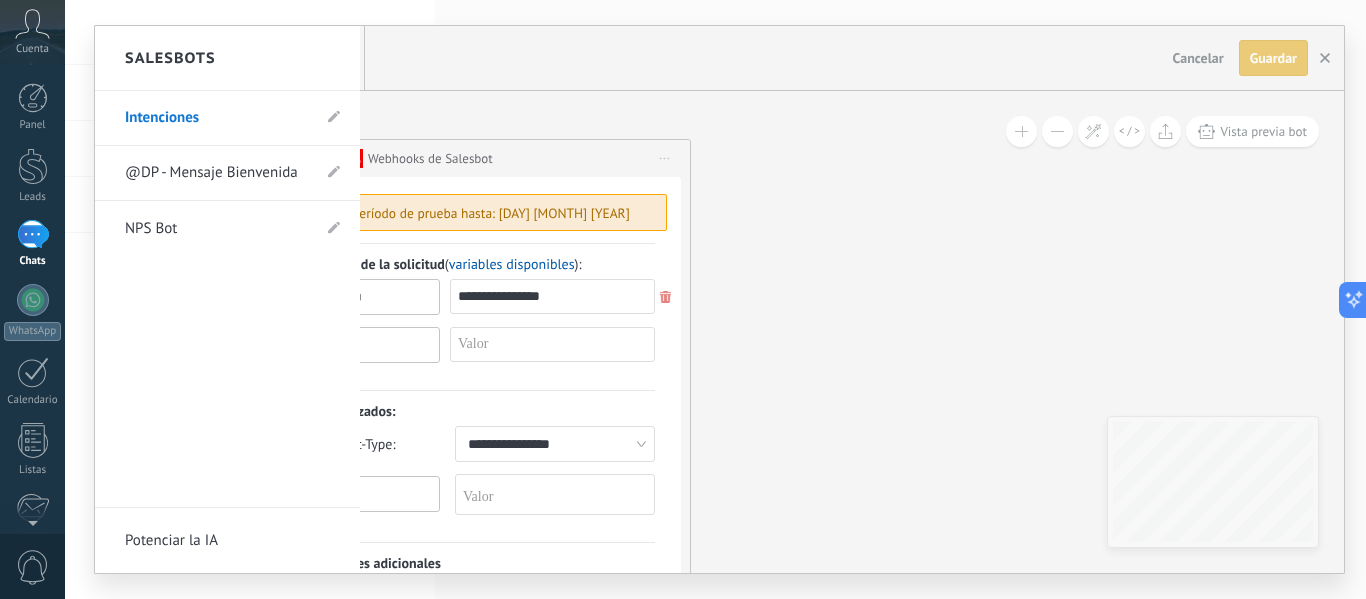 click at bounding box center [719, 299] 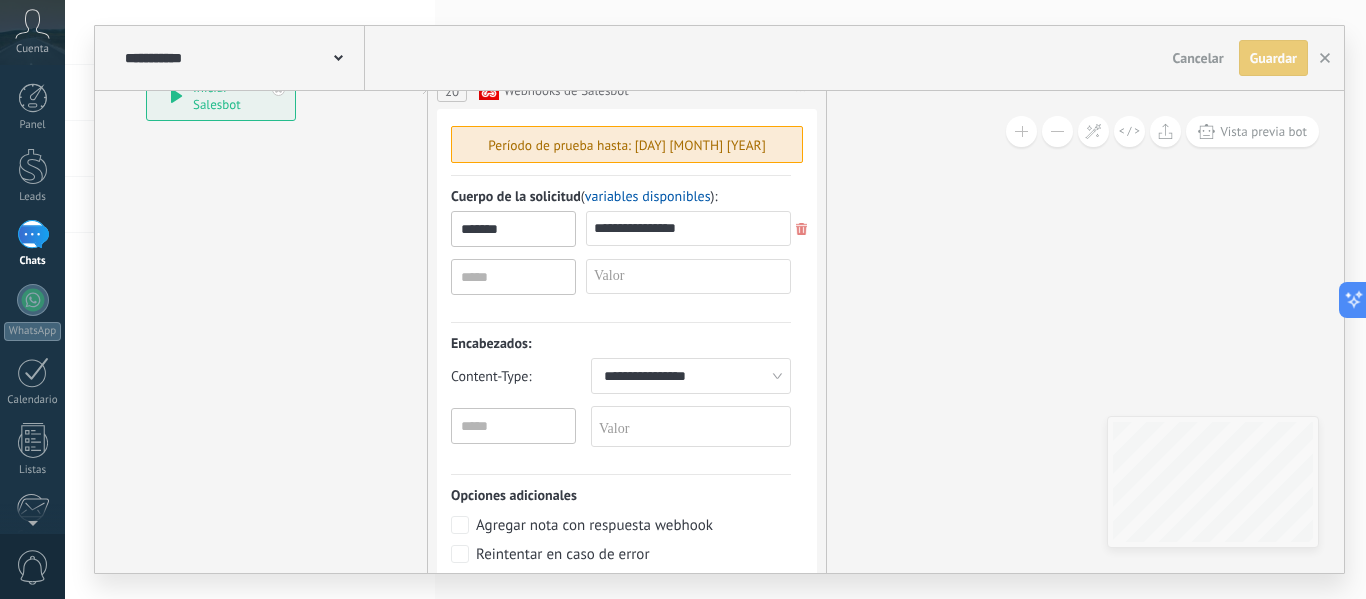 drag, startPoint x: 843, startPoint y: 337, endPoint x: 991, endPoint y: 269, distance: 162.87419 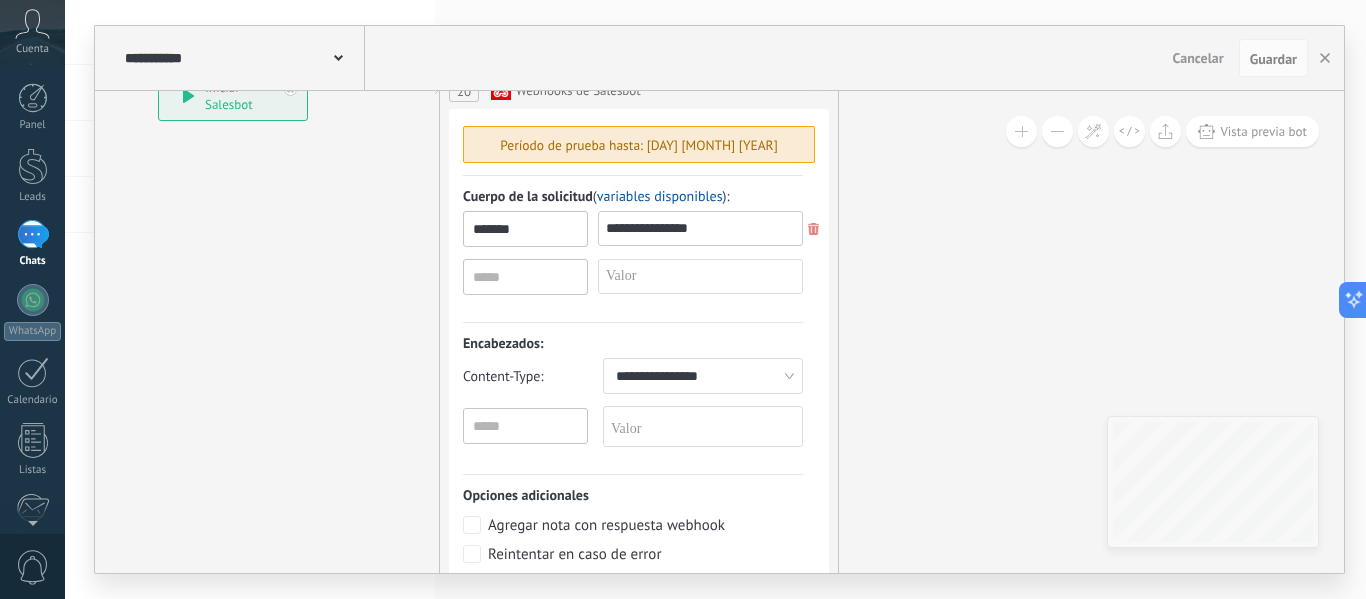 click on "**********" at bounding box center [696, 228] 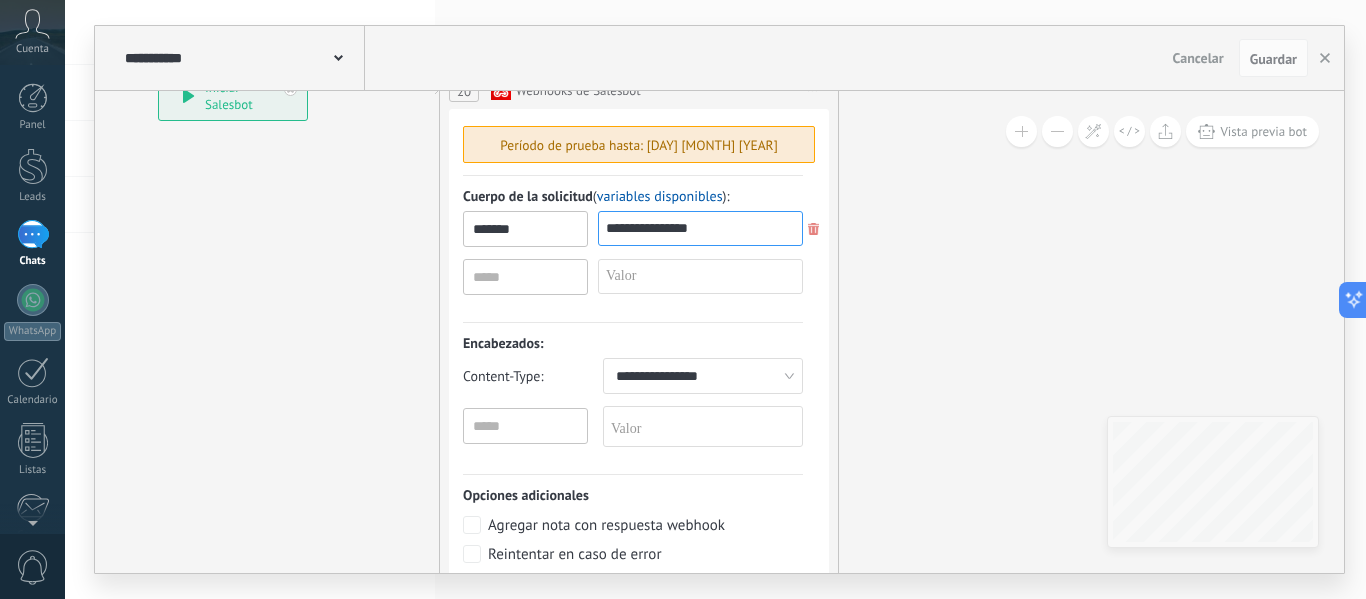 click on "**********" at bounding box center [696, 228] 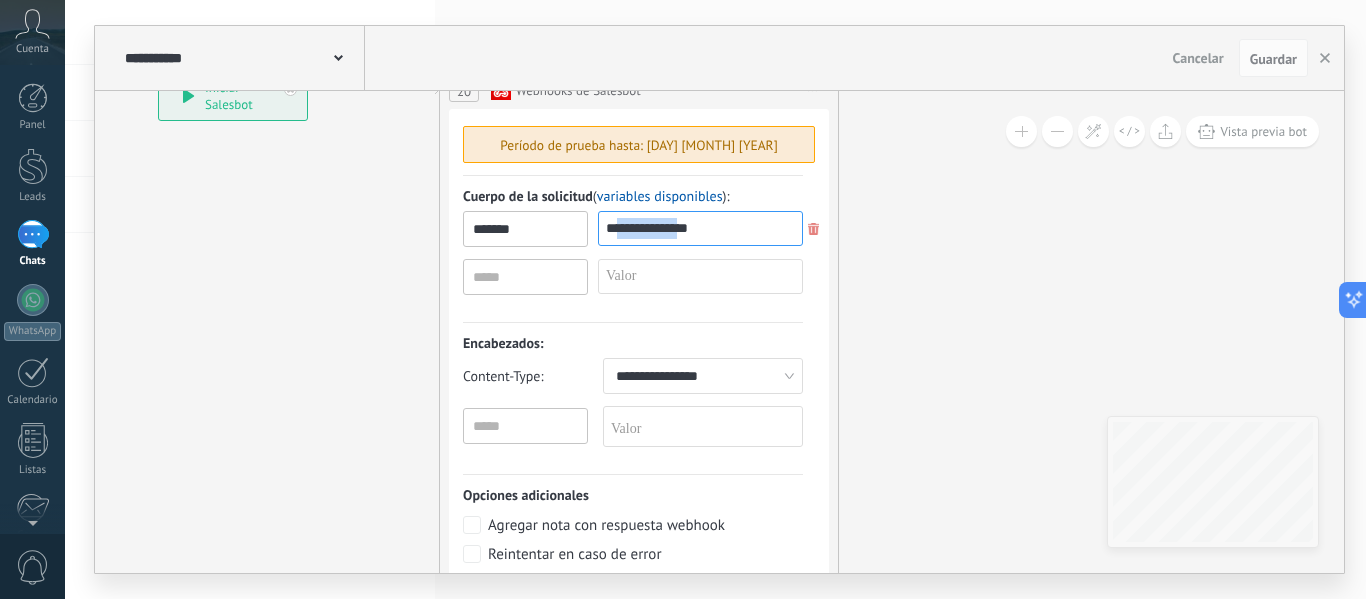 click on "**********" at bounding box center (696, 228) 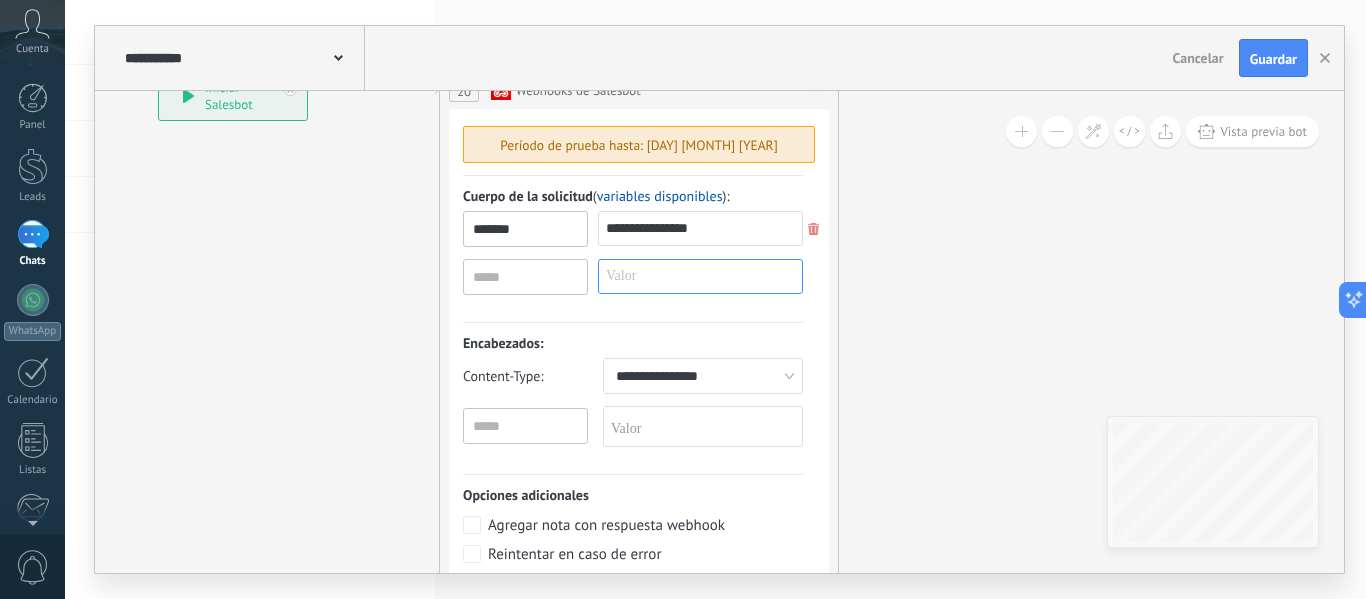 click at bounding box center (700, 276) 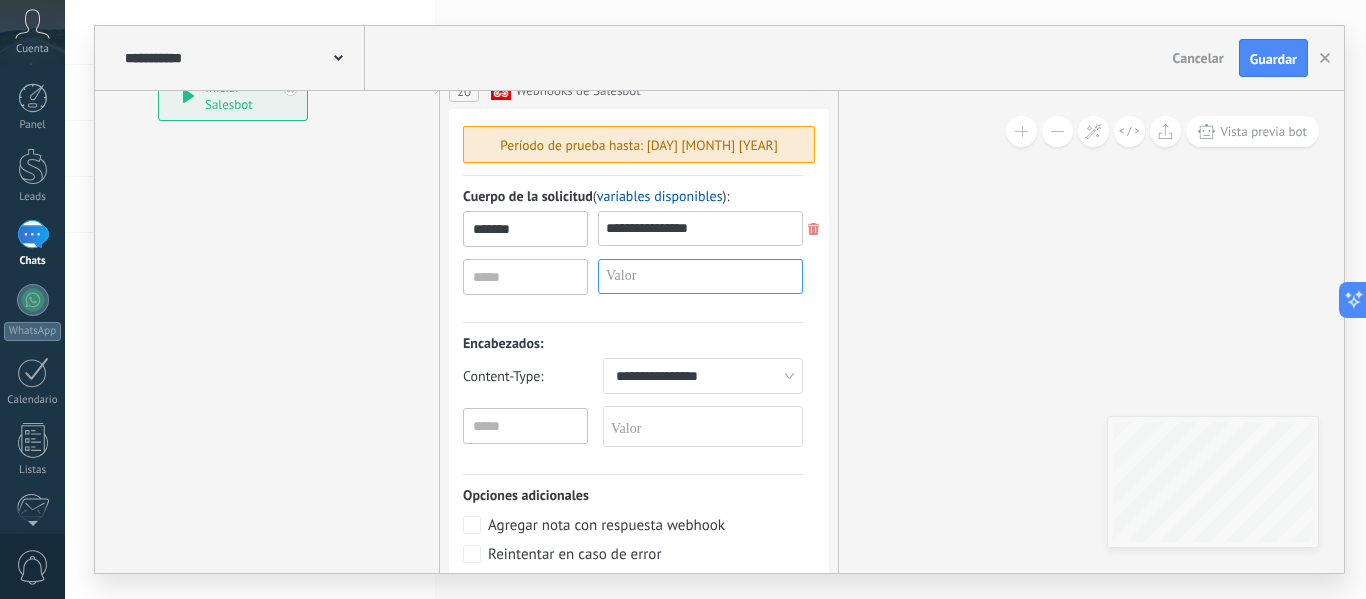 click on "**********" at bounding box center [696, 228] 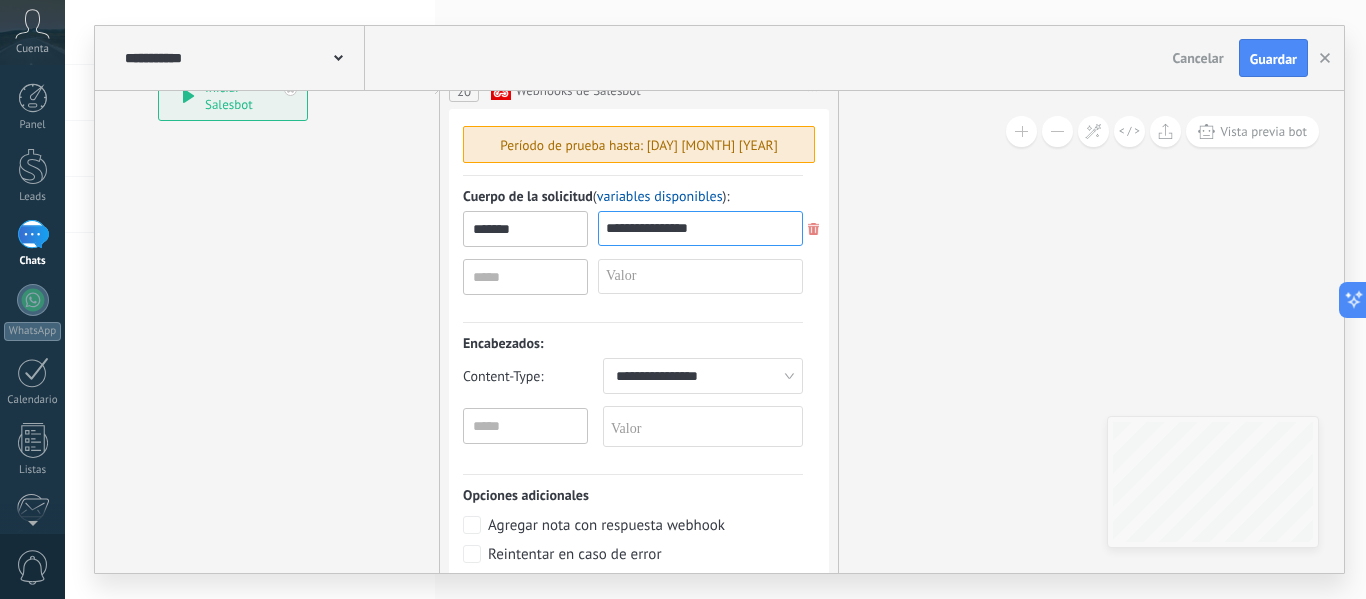 click on "**********" at bounding box center [696, 228] 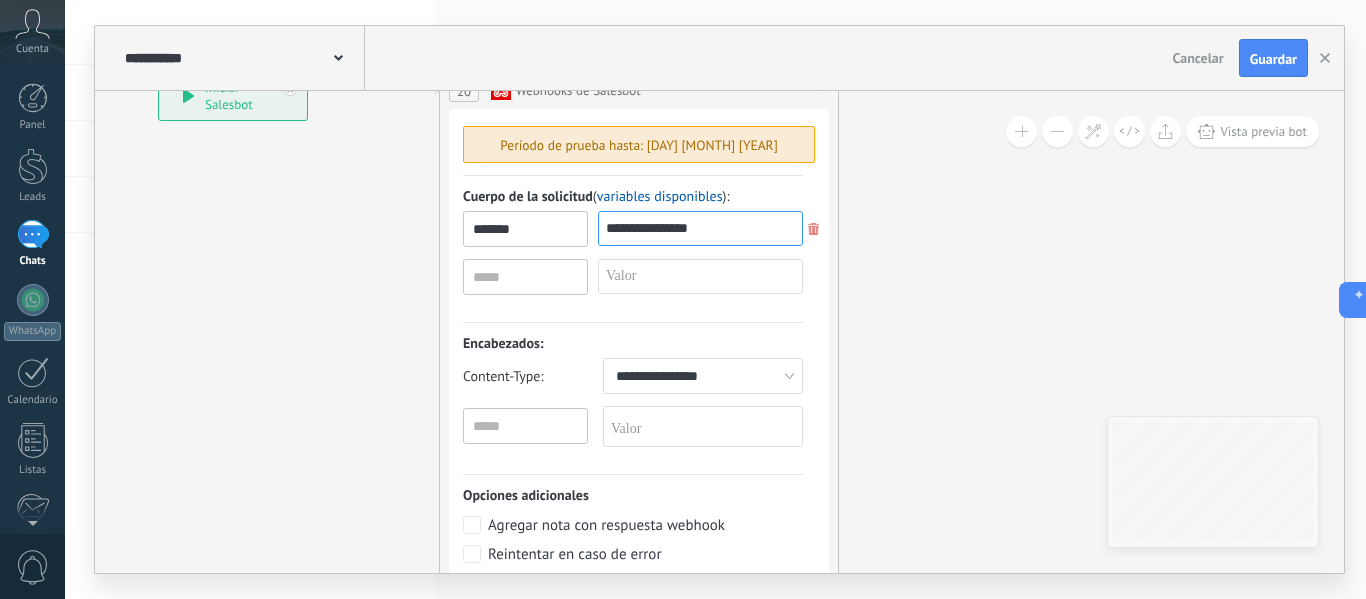 click on "**********" at bounding box center (696, 228) 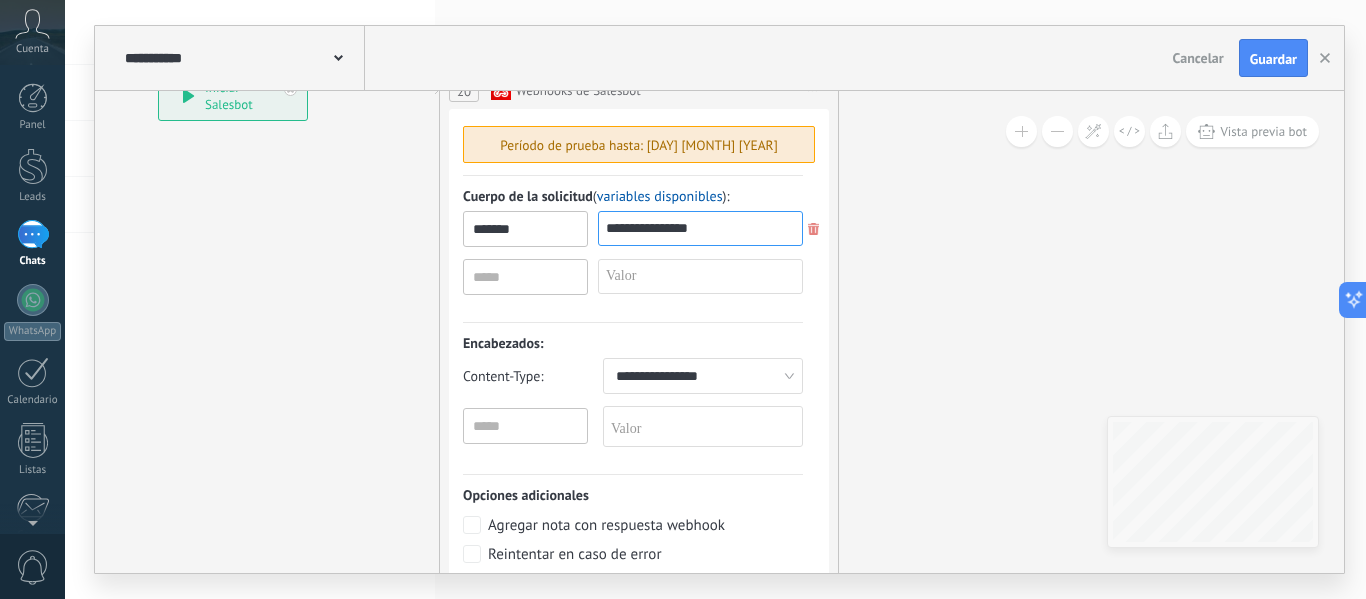 click on "**********" at bounding box center (696, 228) 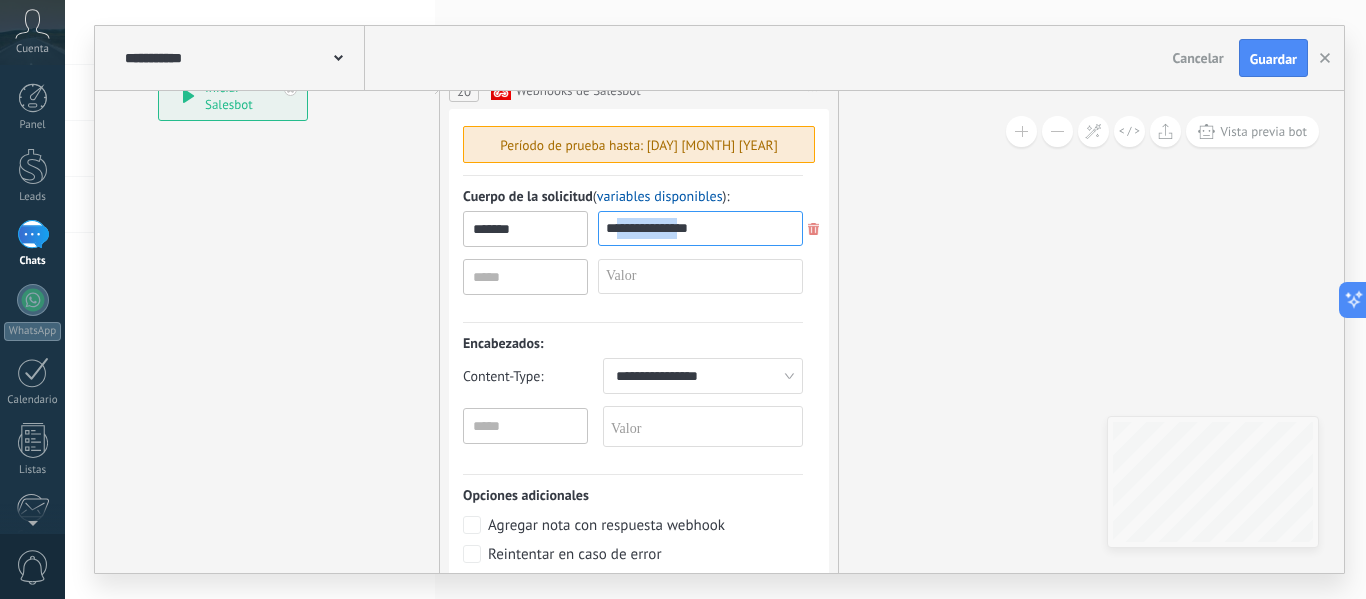 click on "**********" at bounding box center (696, 228) 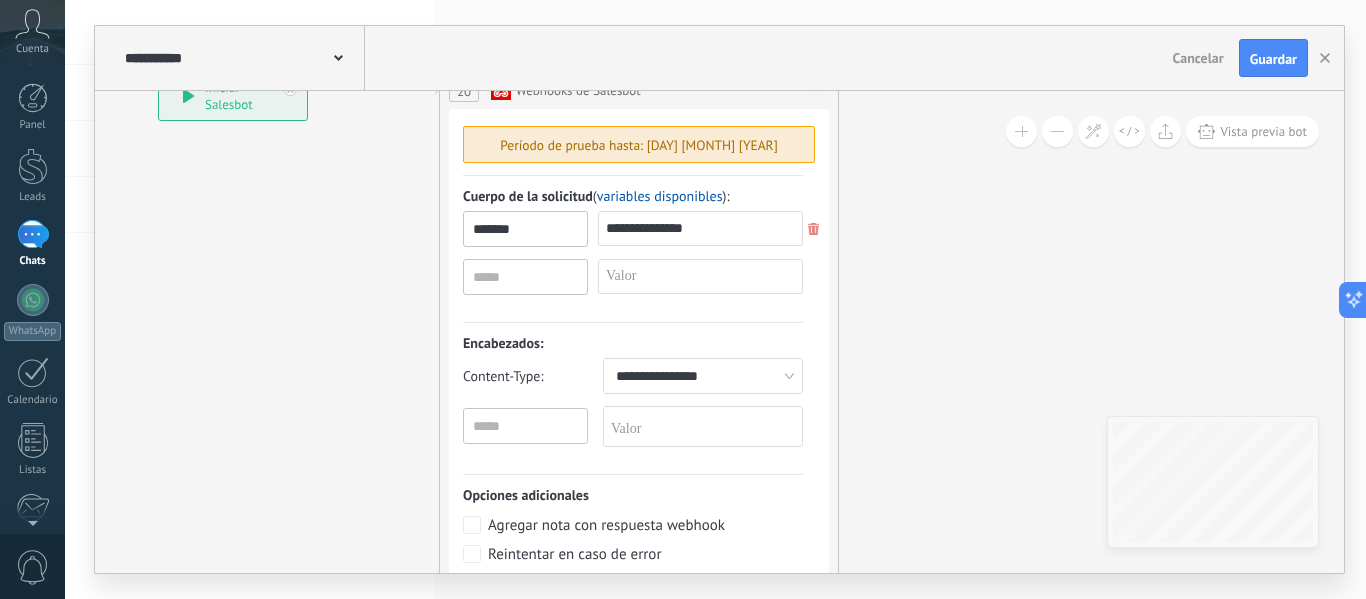 click on "**********" at bounding box center [633, 253] 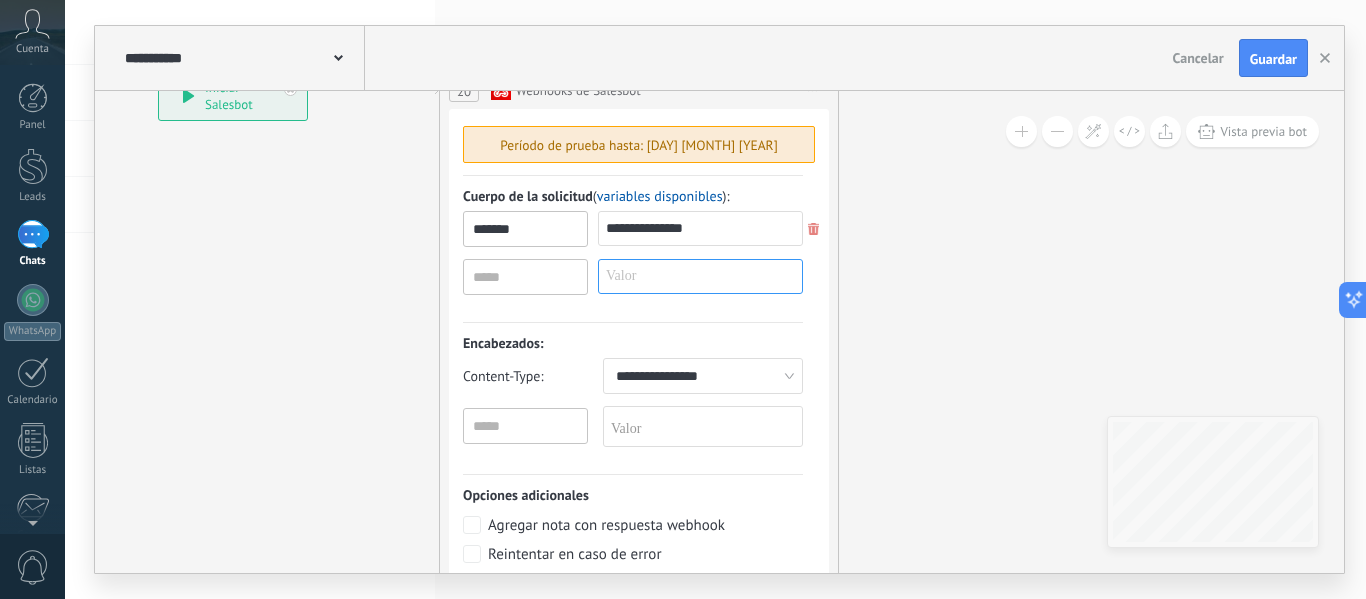 click at bounding box center [700, 276] 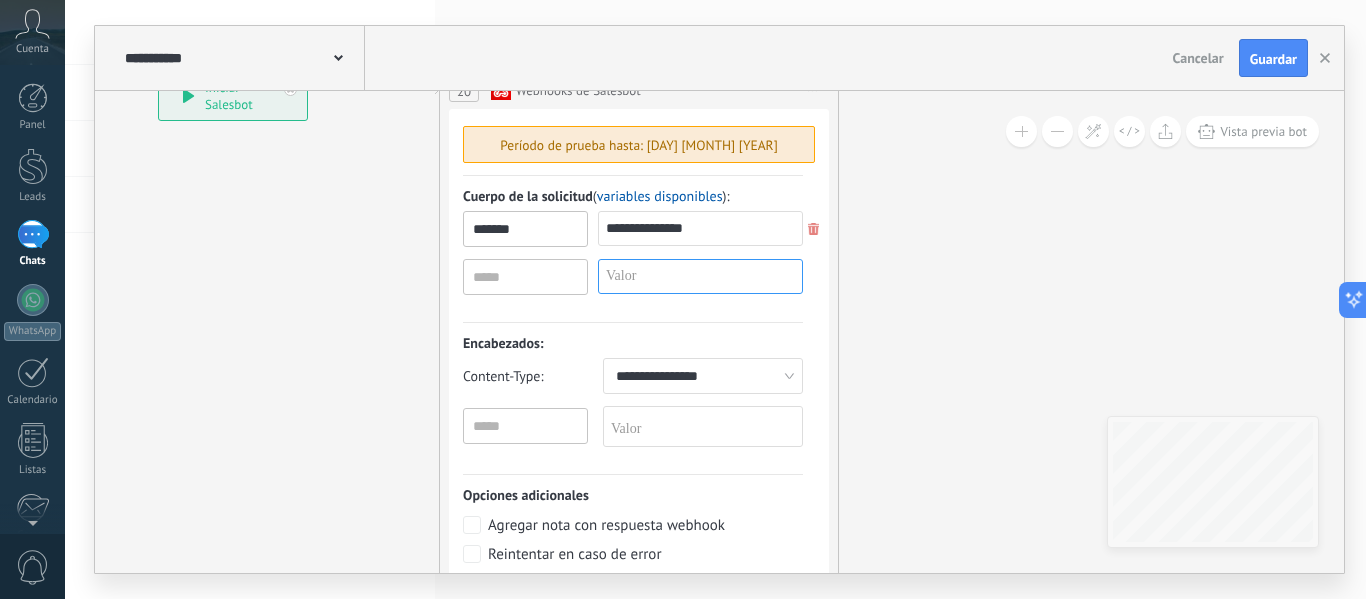 click at bounding box center (530, 229) 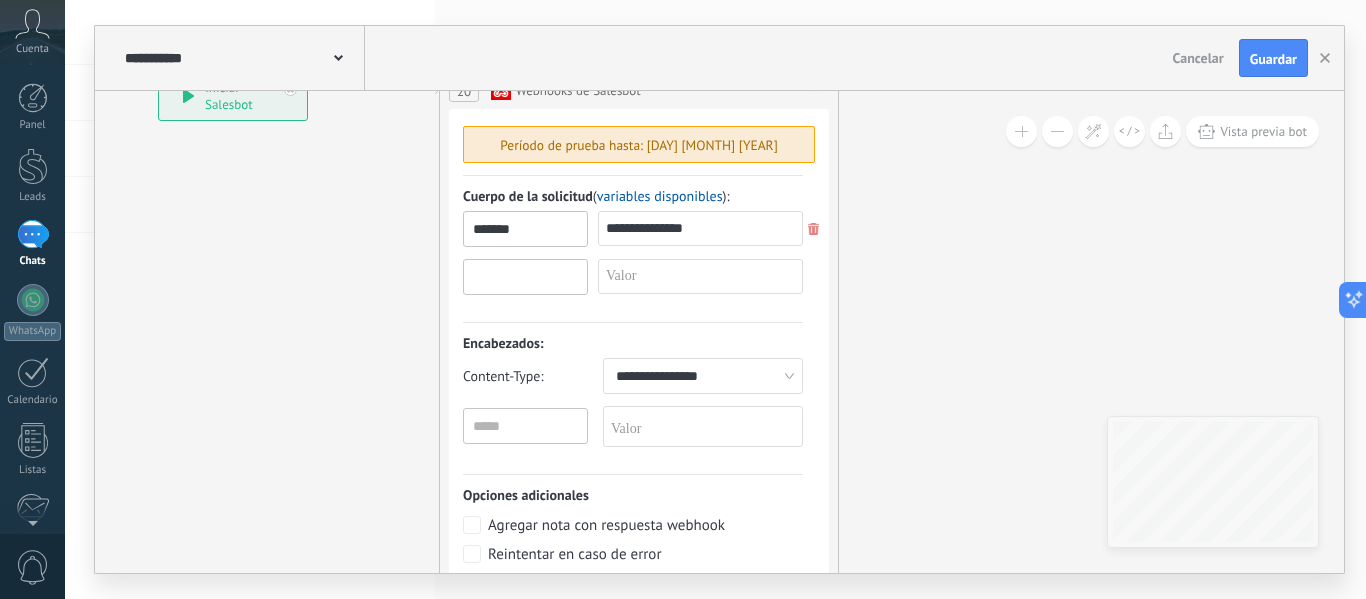 click at bounding box center (525, 229) 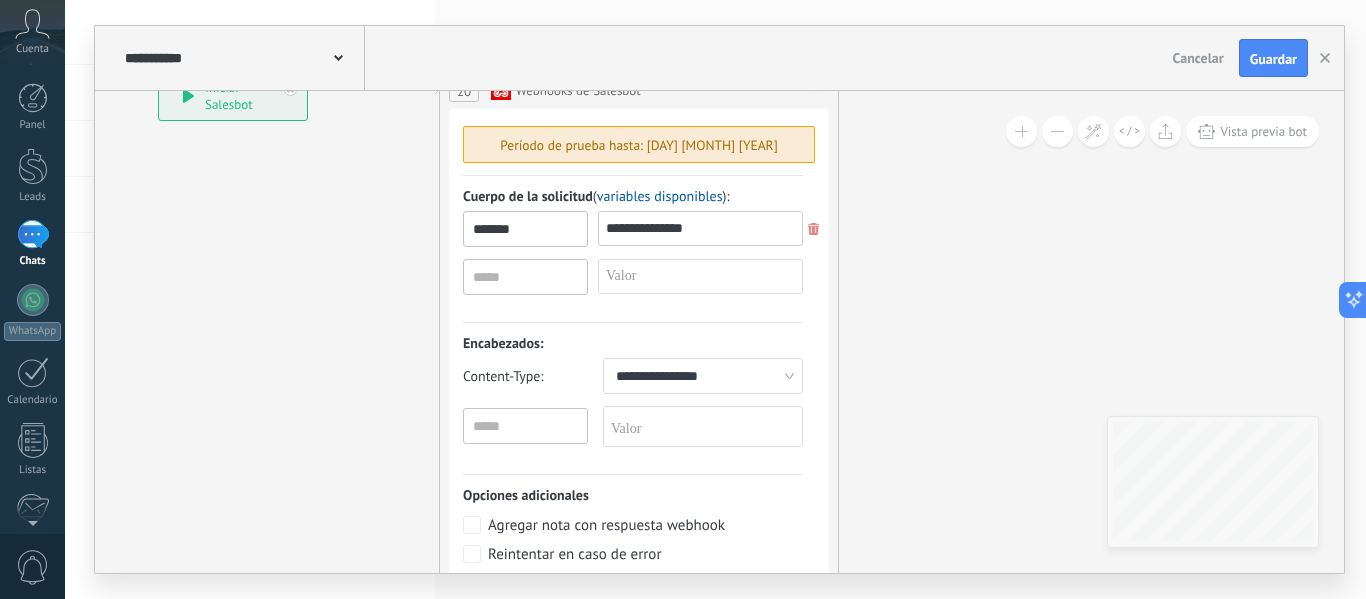 click on "**********" at bounding box center (696, 228) 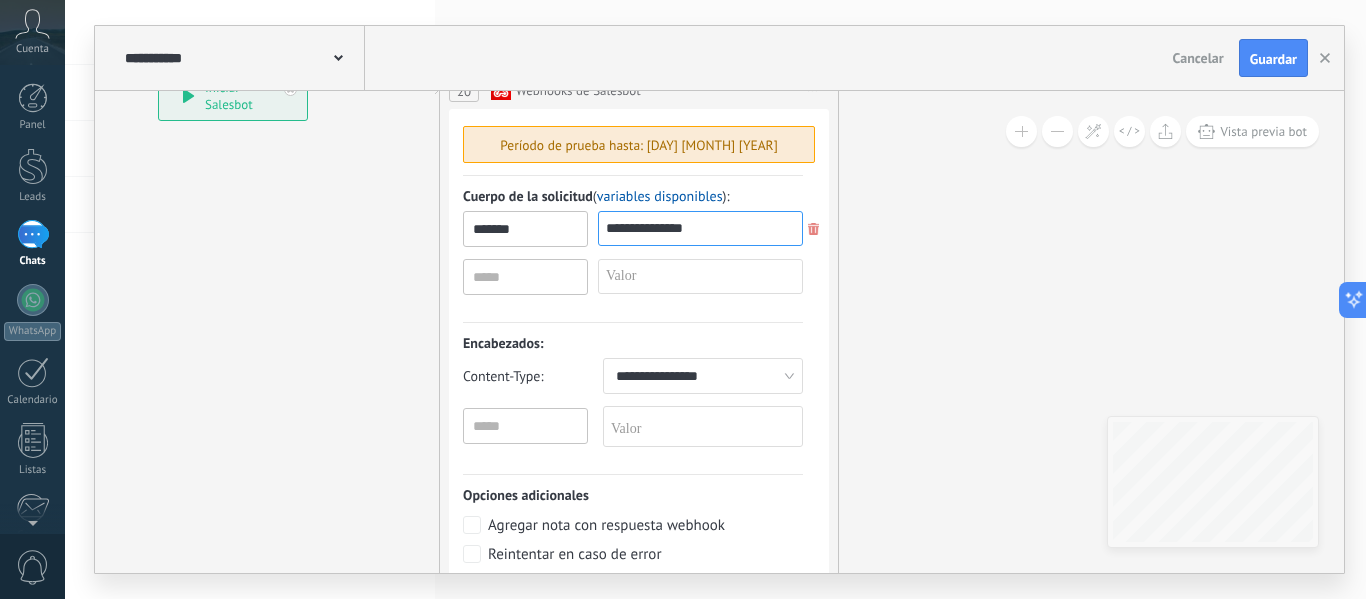 click on "**********" at bounding box center [696, 228] 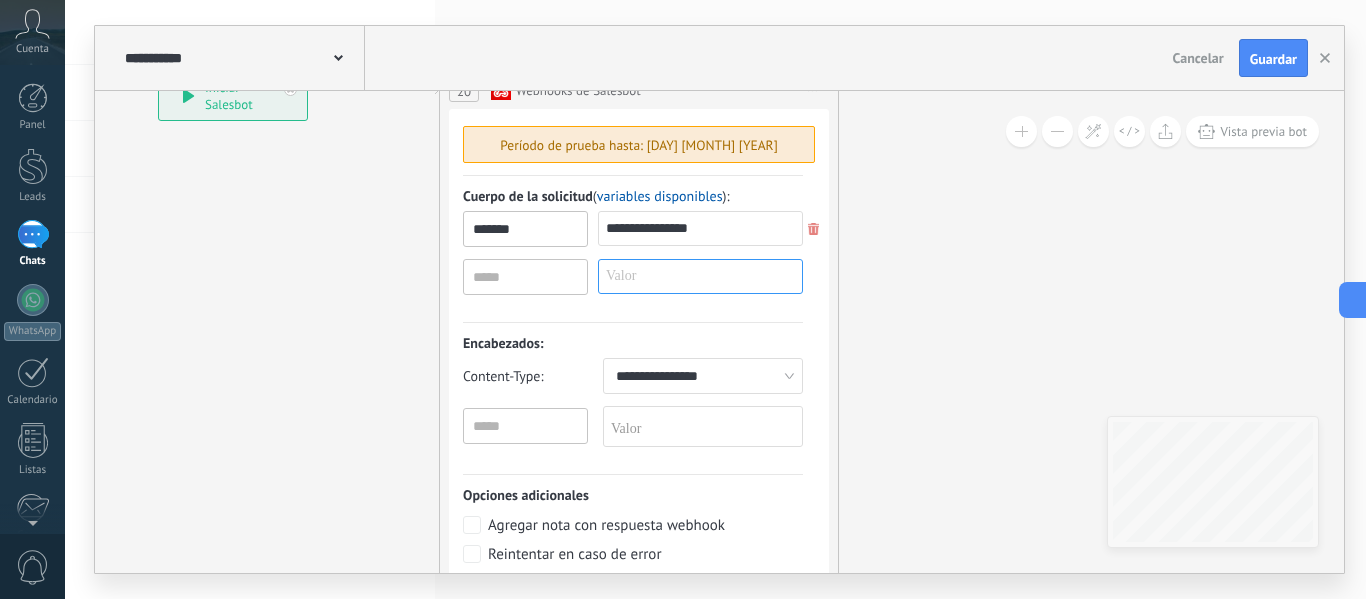 click at bounding box center [700, 276] 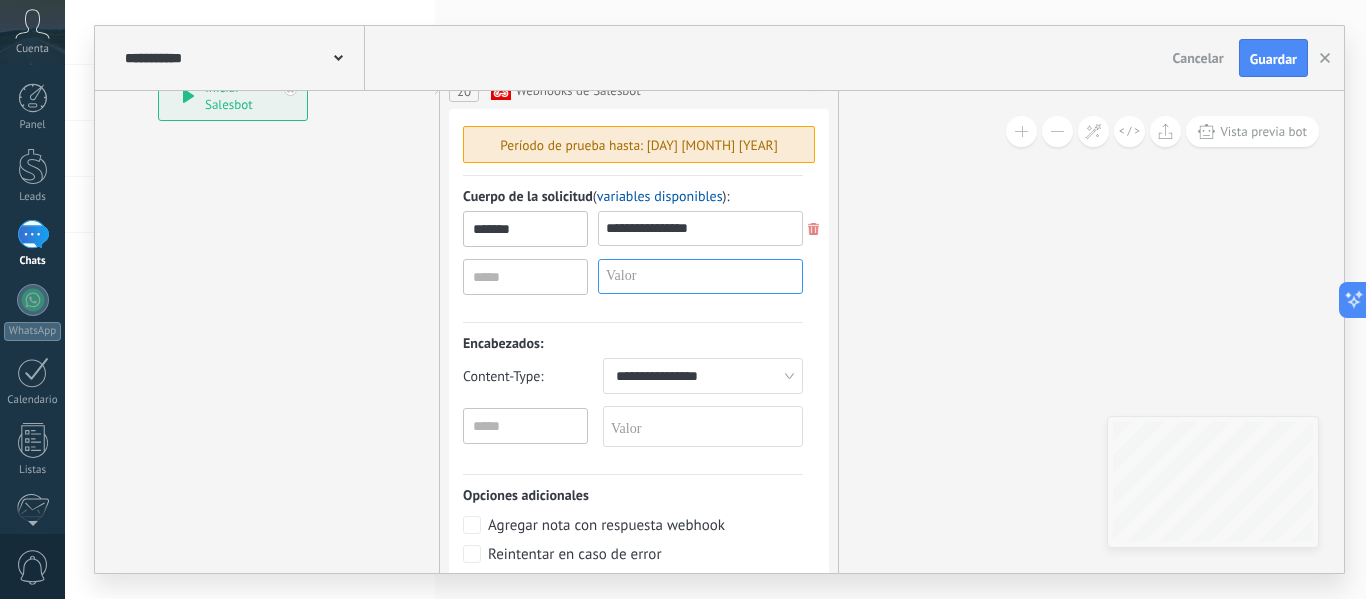 click on "**********" at bounding box center (696, 228) 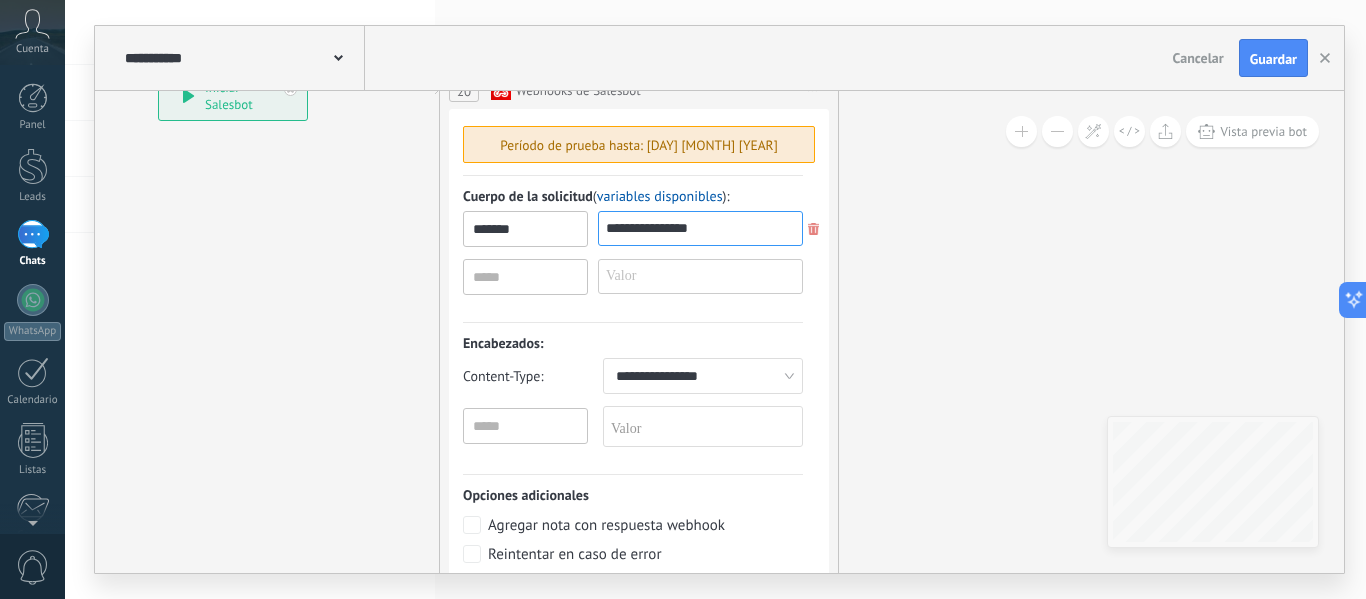 click at bounding box center [700, 276] 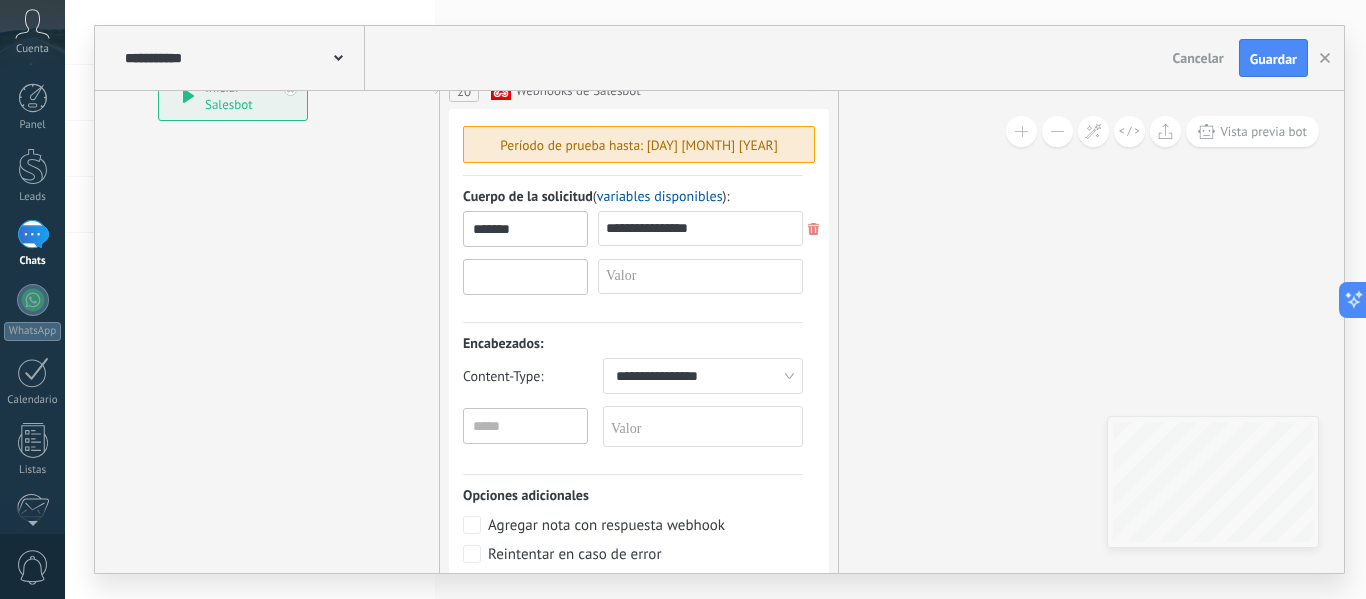 click at bounding box center (525, 229) 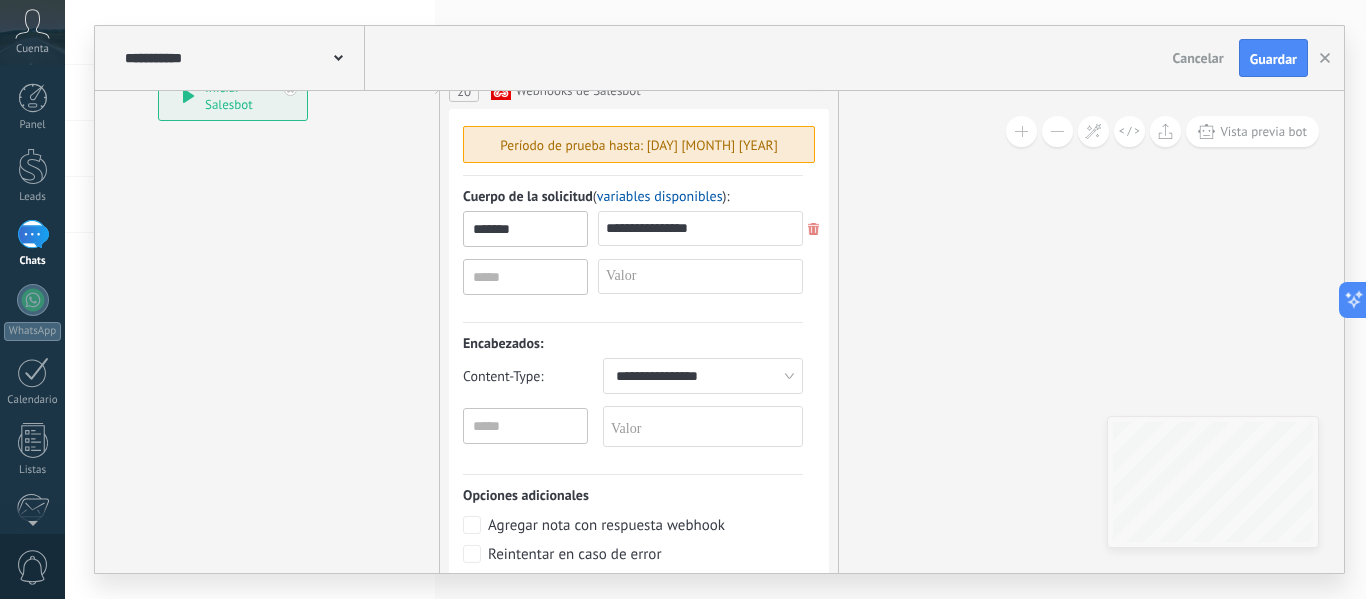 click on "*******" at bounding box center (525, 229) 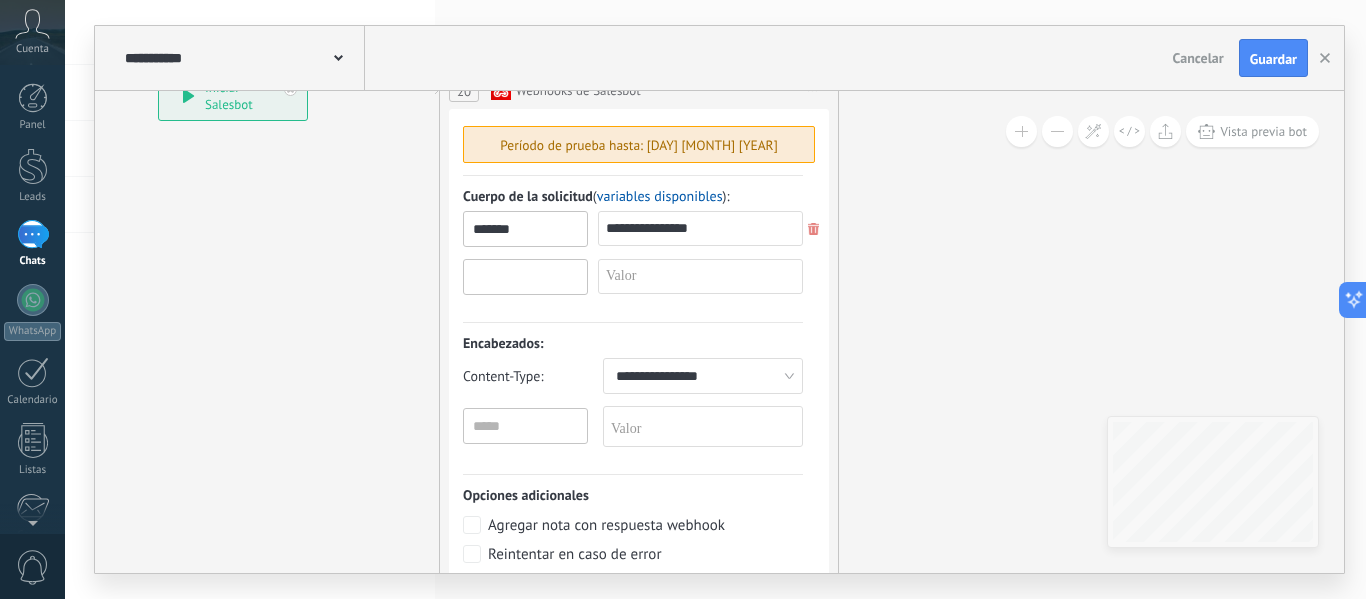 click at bounding box center (525, 229) 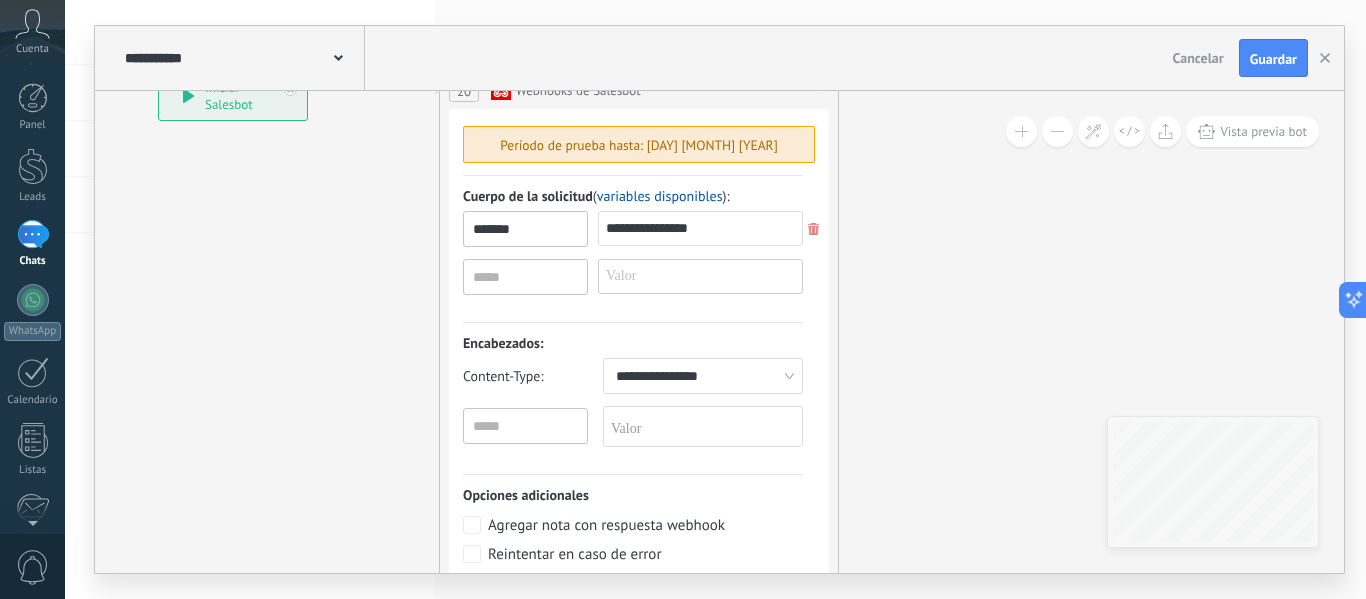 click at bounding box center [700, 276] 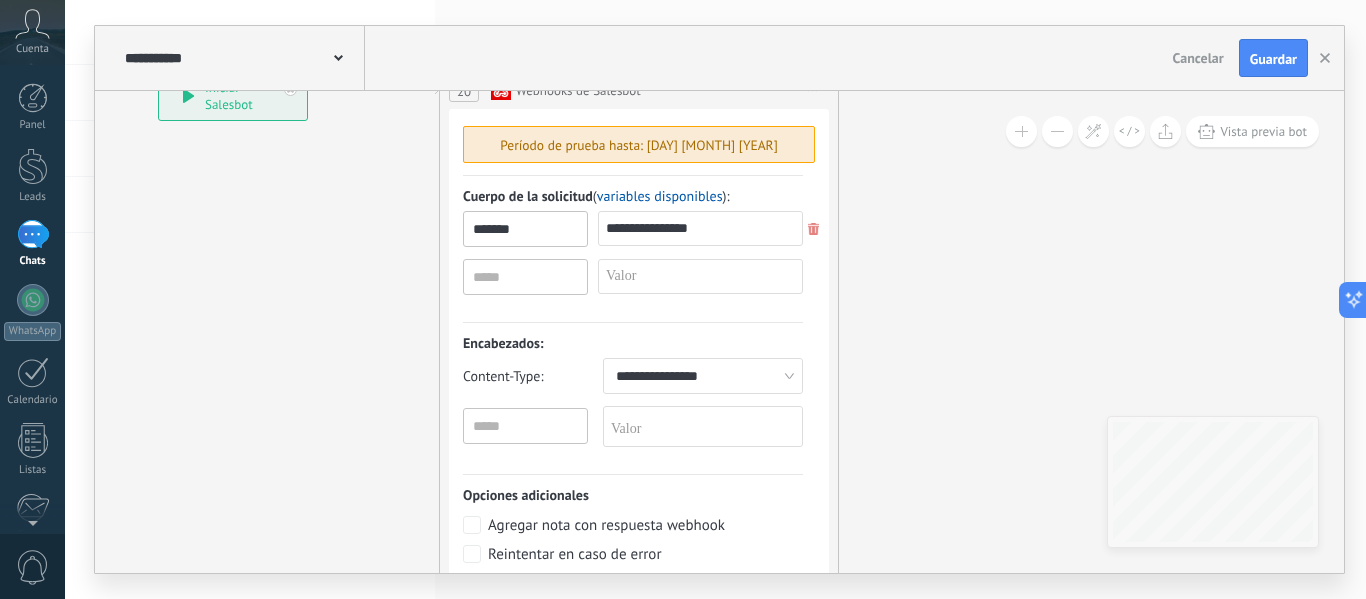 click at bounding box center [585, 406] 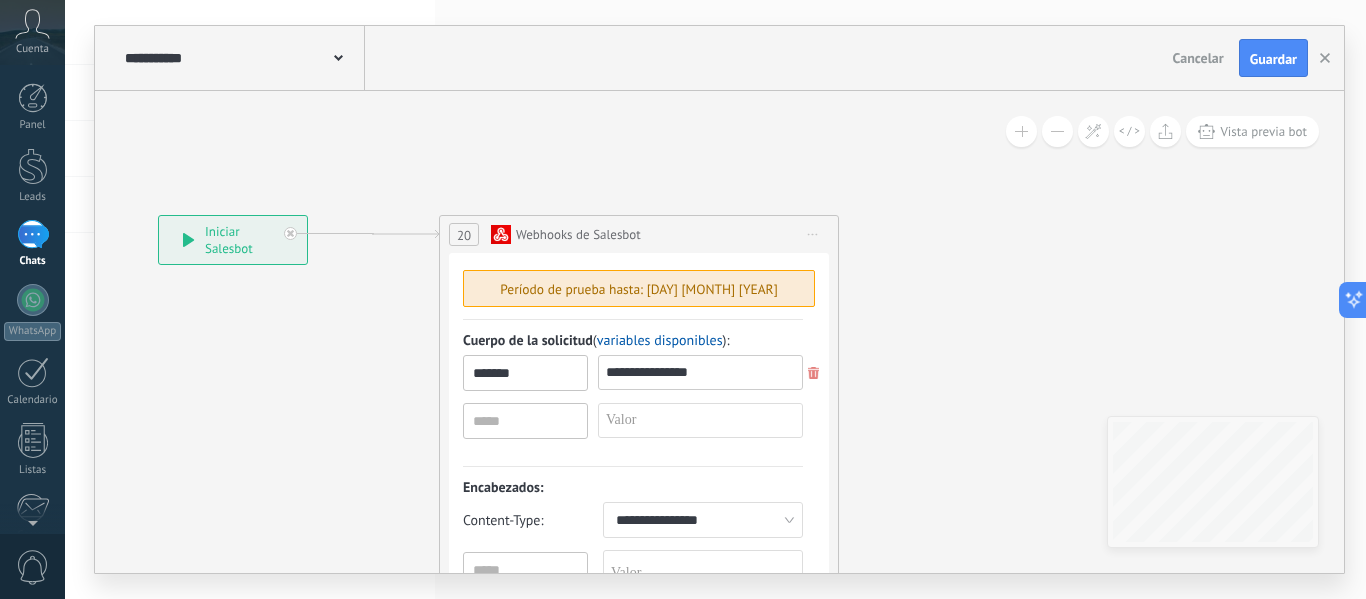 click on "**********" at bounding box center (696, 372) 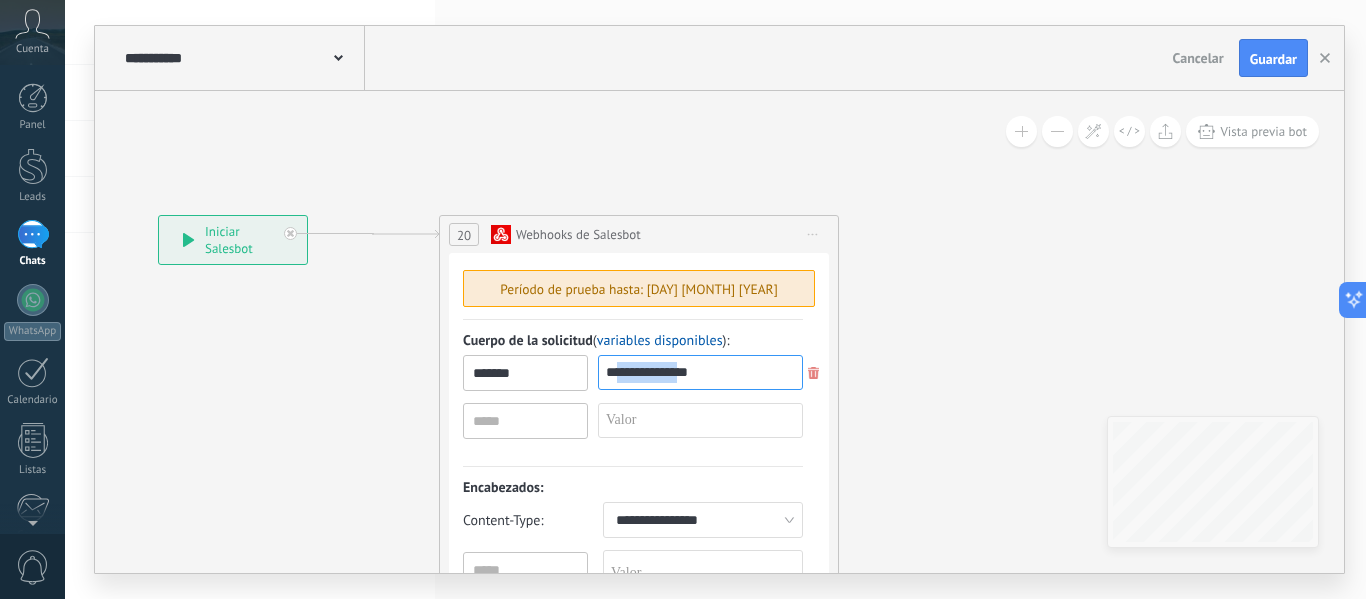 click on "**********" at bounding box center [696, 372] 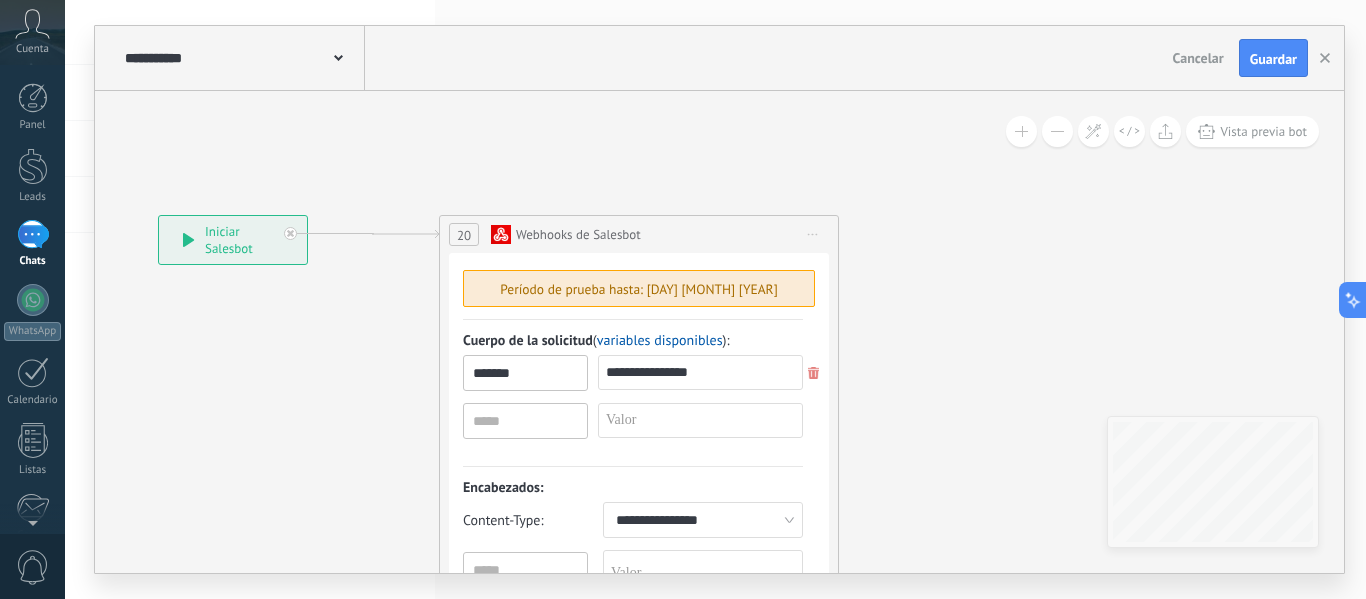 click at bounding box center (585, 550) 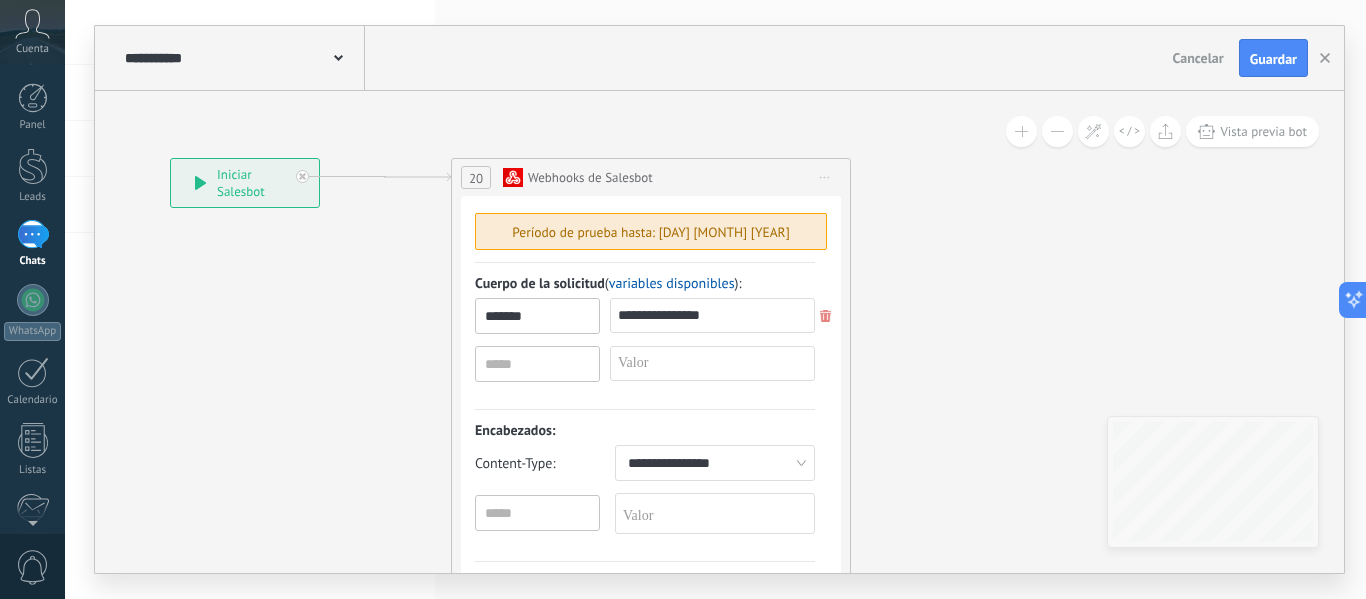 drag, startPoint x: 966, startPoint y: 331, endPoint x: 995, endPoint y: 234, distance: 101.24229 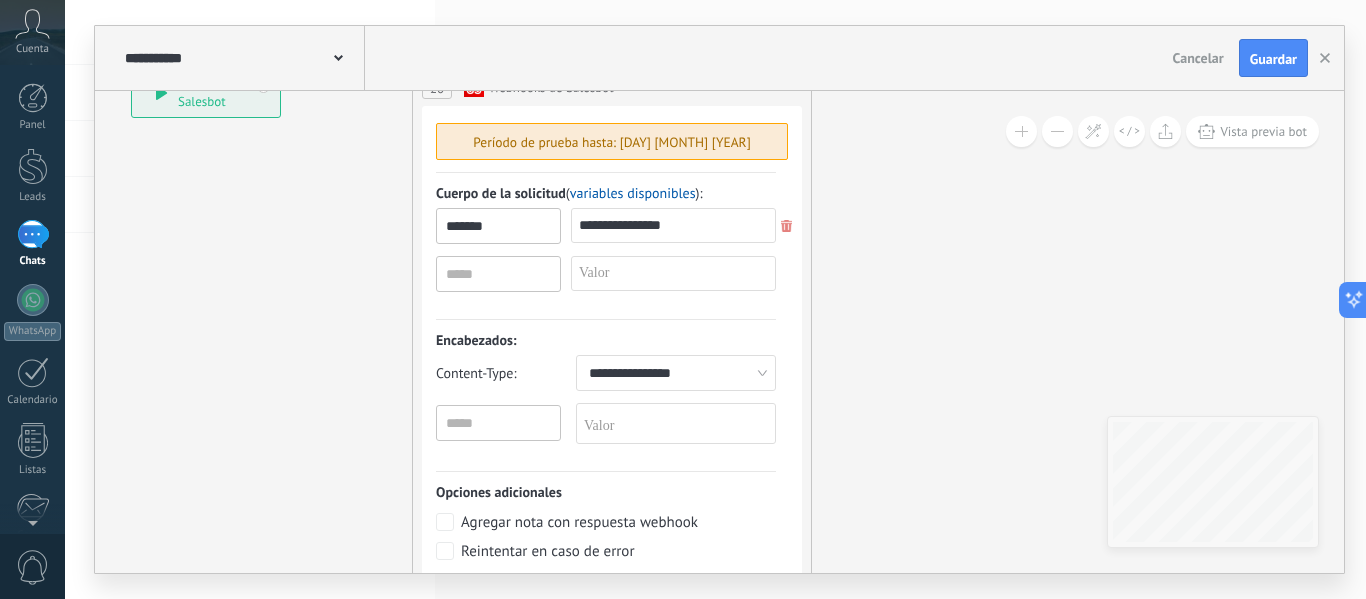 drag, startPoint x: 1001, startPoint y: 277, endPoint x: 934, endPoint y: 242, distance: 75.591 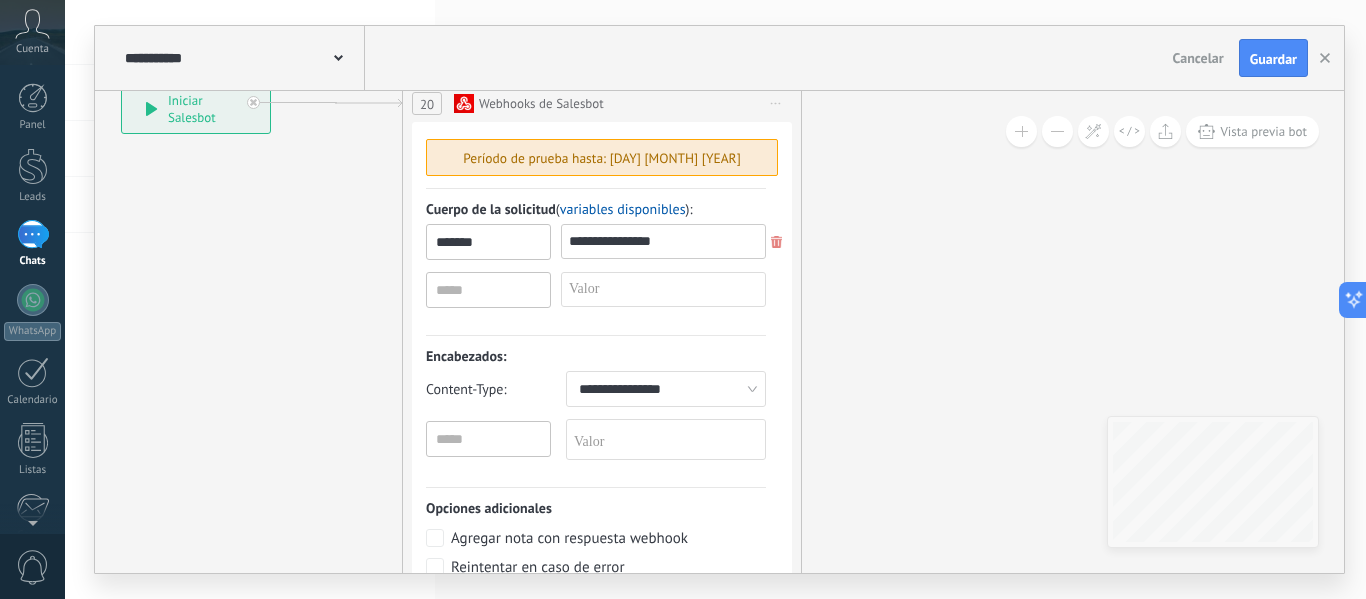 click on "**********" at bounding box center (659, 241) 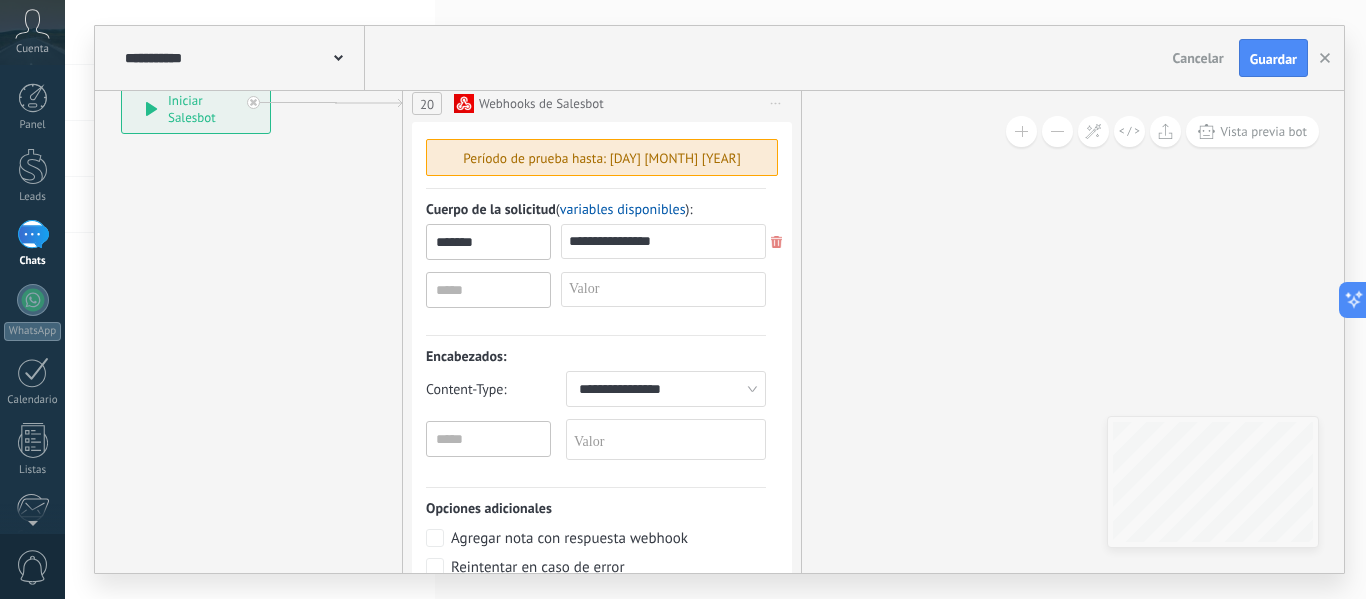 click at bounding box center [548, 419] 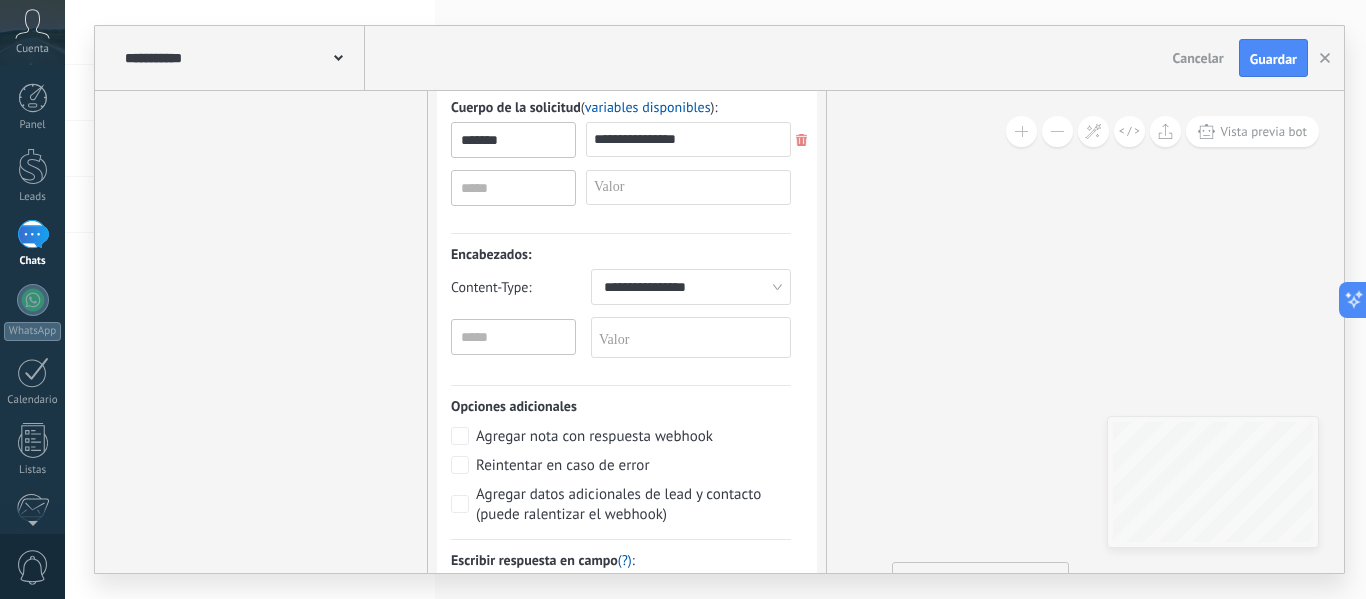 drag, startPoint x: 942, startPoint y: 199, endPoint x: 962, endPoint y: 167, distance: 37.735924 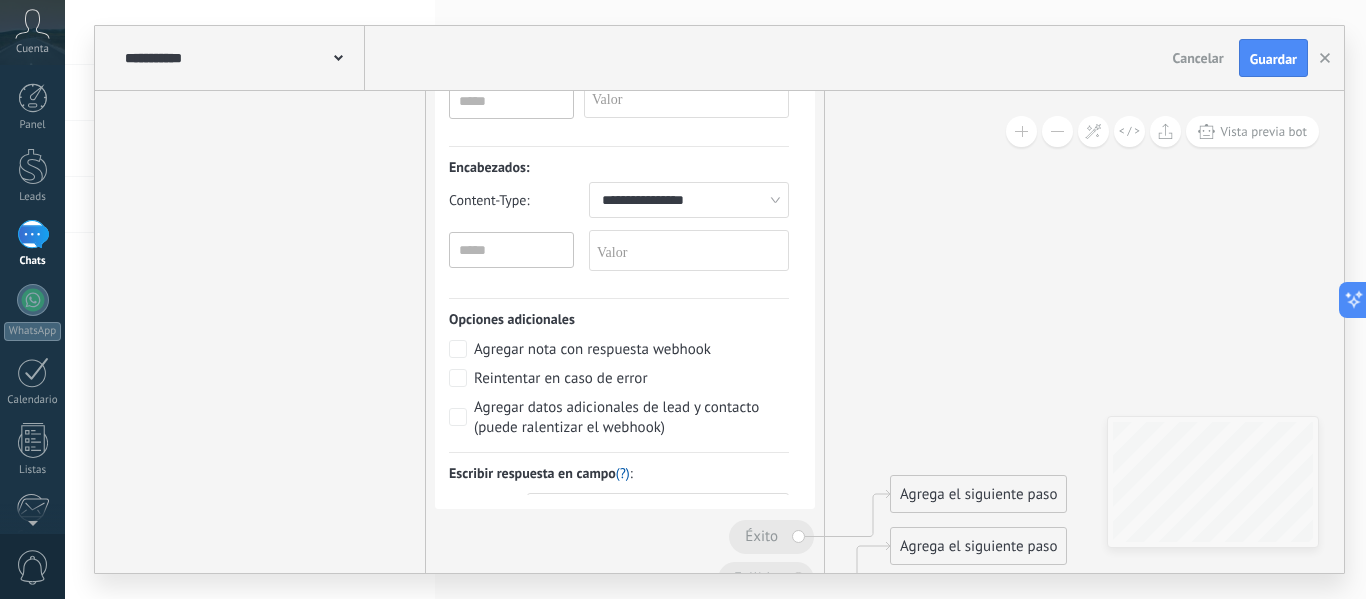drag, startPoint x: 957, startPoint y: 260, endPoint x: 960, endPoint y: 178, distance: 82.05486 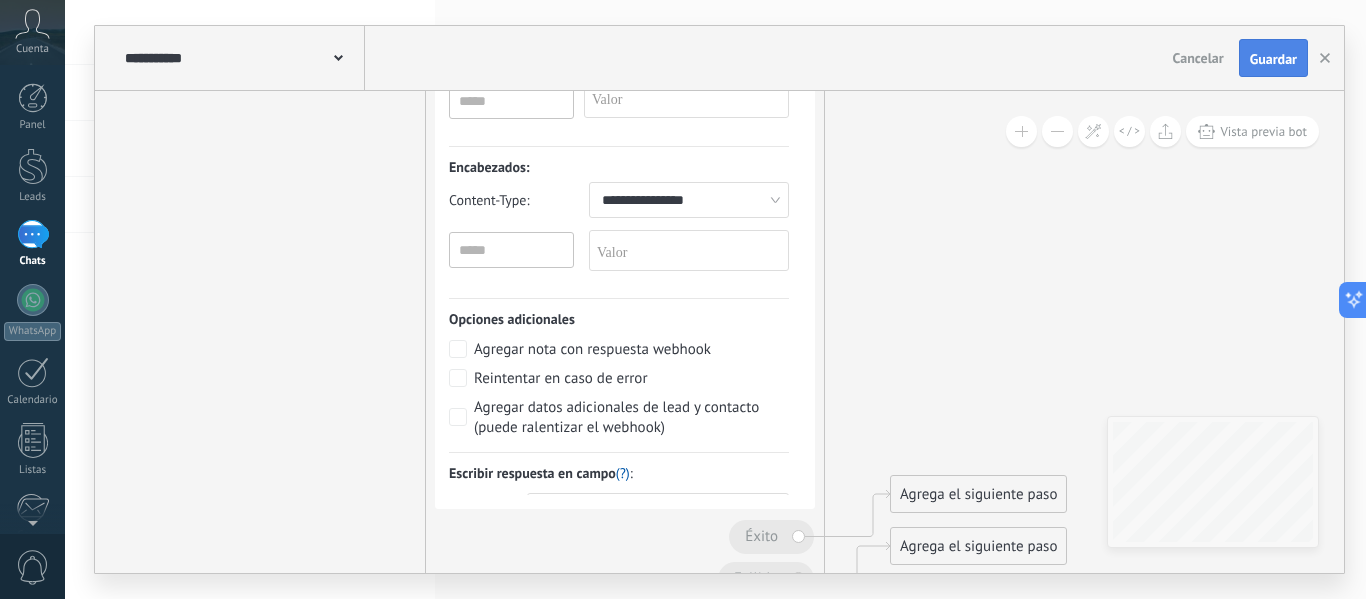 click on "Guardar" at bounding box center [1273, 59] 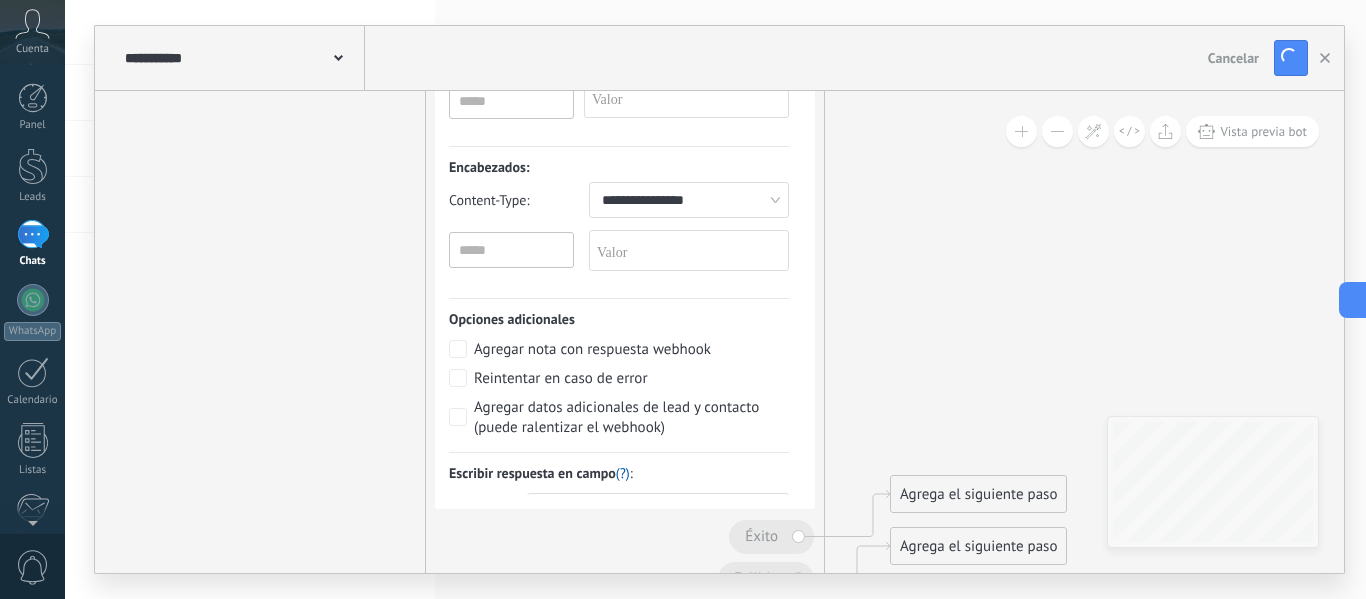 click at bounding box center (571, 230) 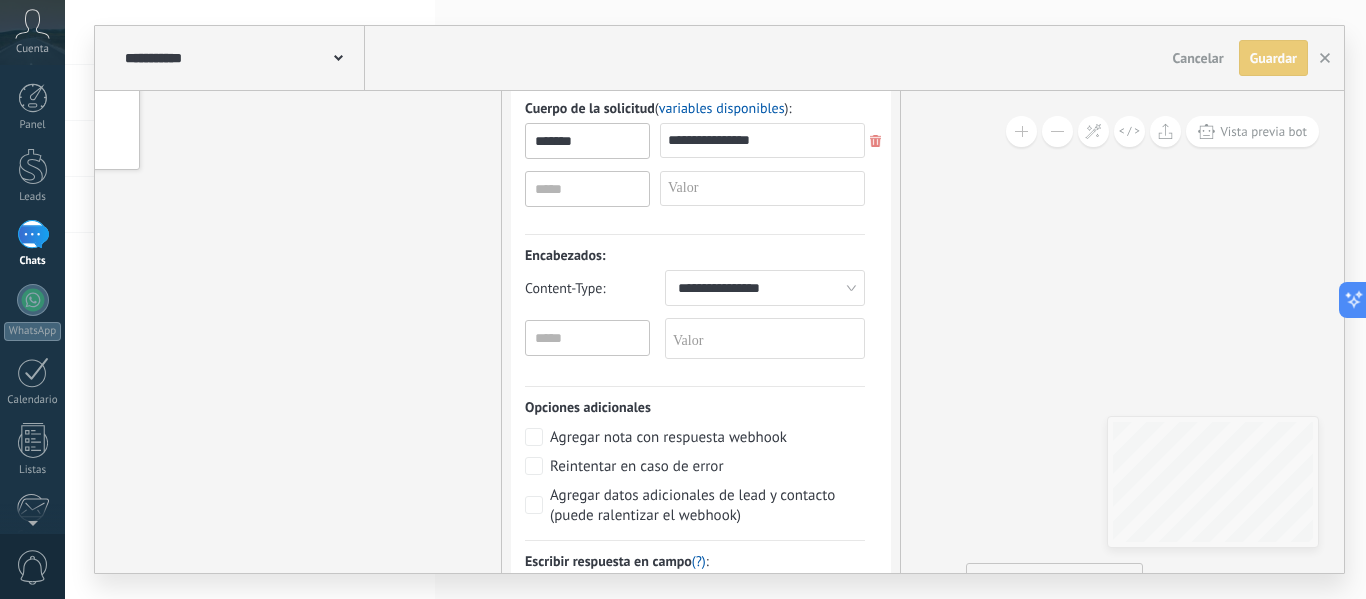 drag, startPoint x: 1009, startPoint y: 212, endPoint x: 1133, endPoint y: 338, distance: 176.78235 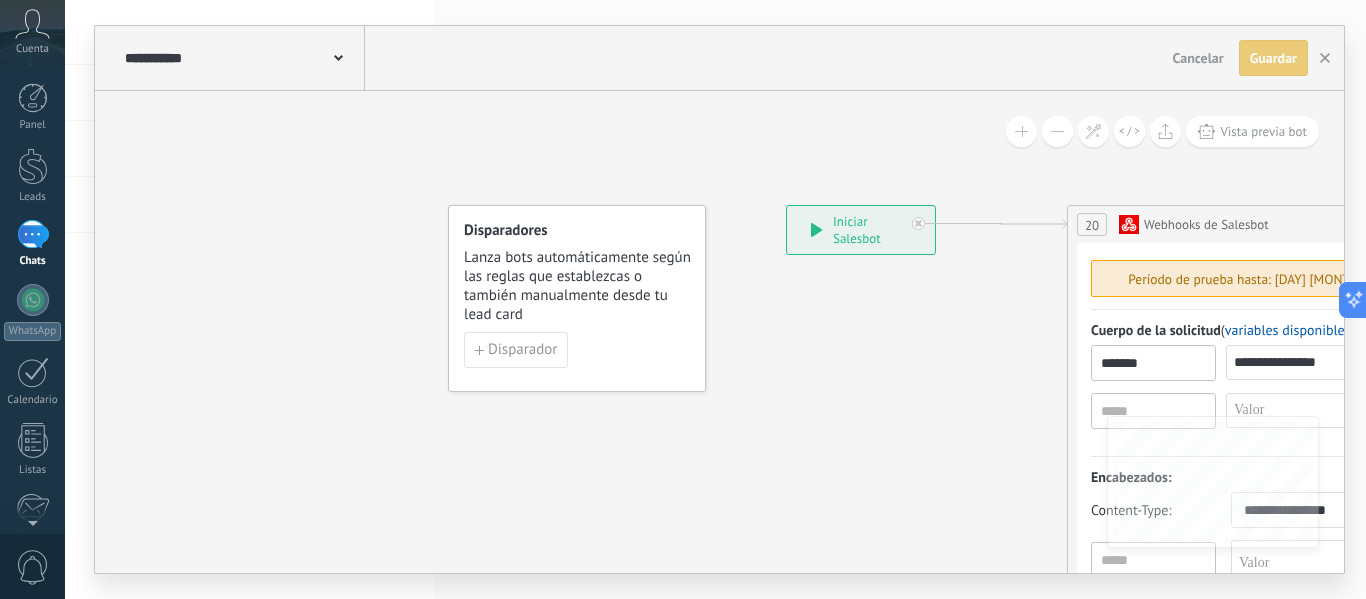 drag, startPoint x: 472, startPoint y: 224, endPoint x: 627, endPoint y: 311, distance: 177.74701 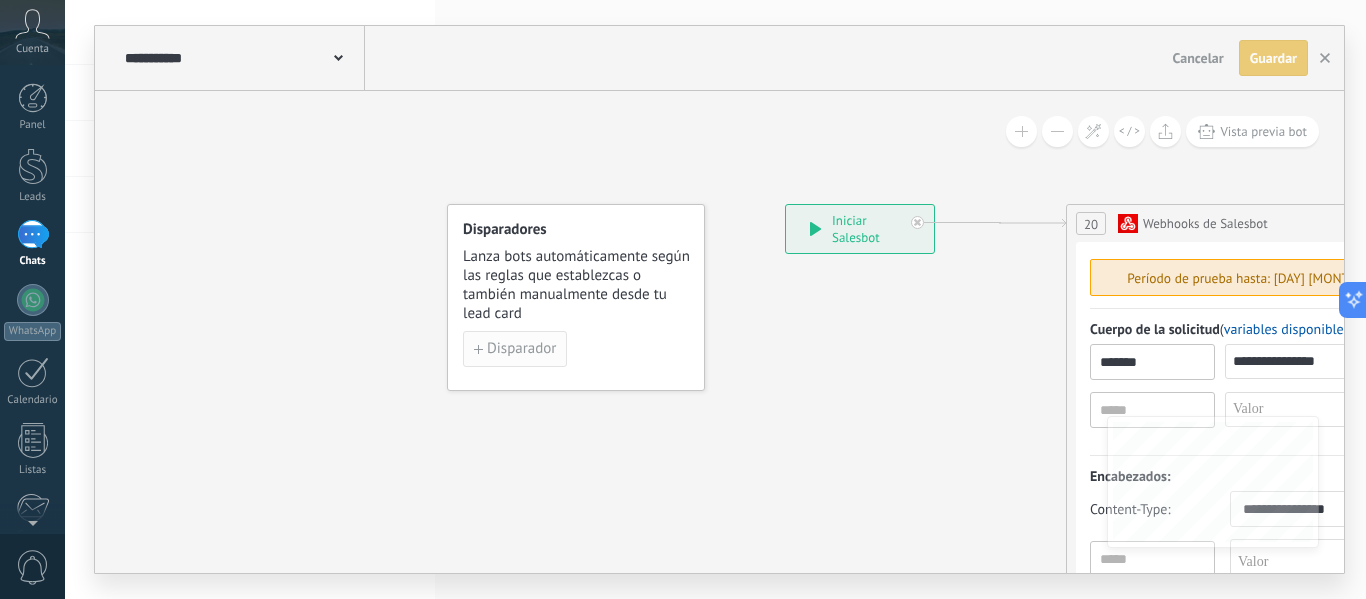click on "Disparador" at bounding box center [515, 349] 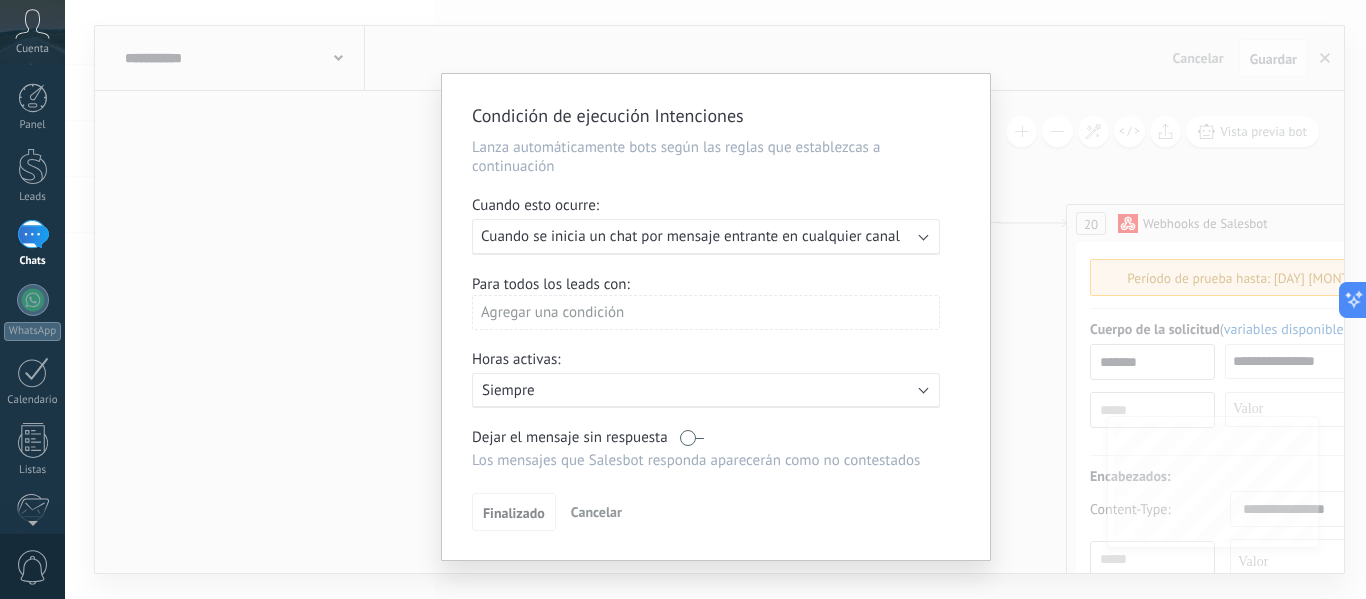 click on "Cuando se inicia un chat por mensaje entrante en cualquier canal" at bounding box center (690, 236) 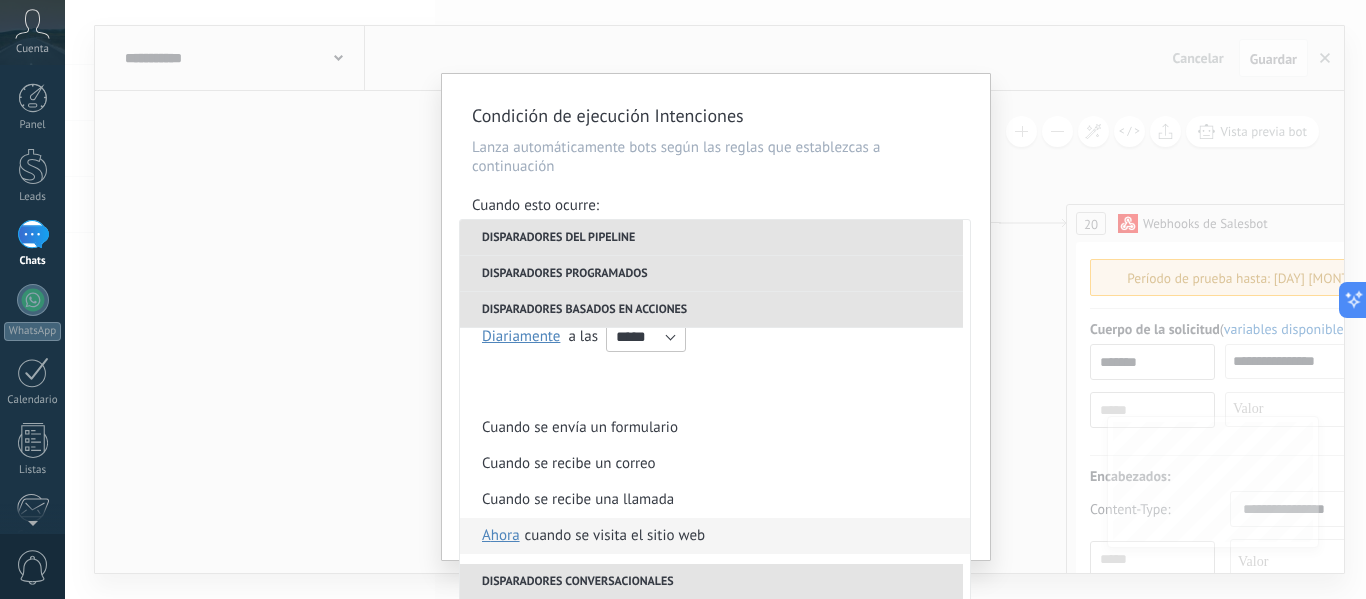 scroll, scrollTop: 400, scrollLeft: 0, axis: vertical 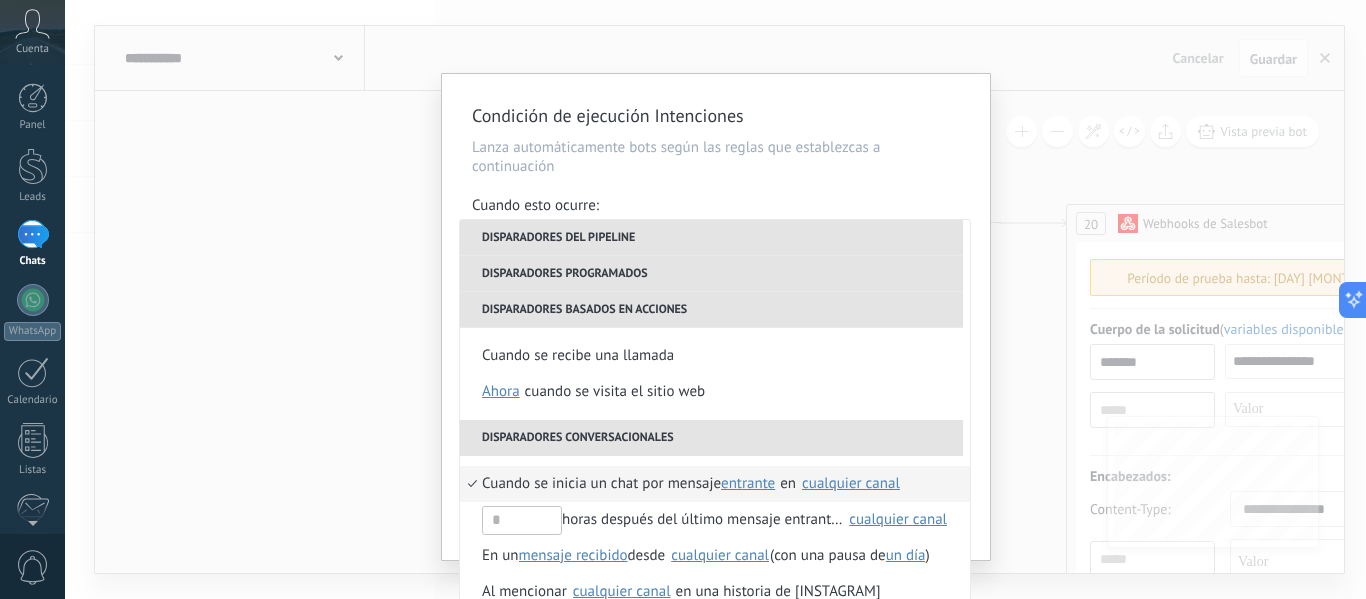 click on "cualquier canal" at bounding box center (851, 483) 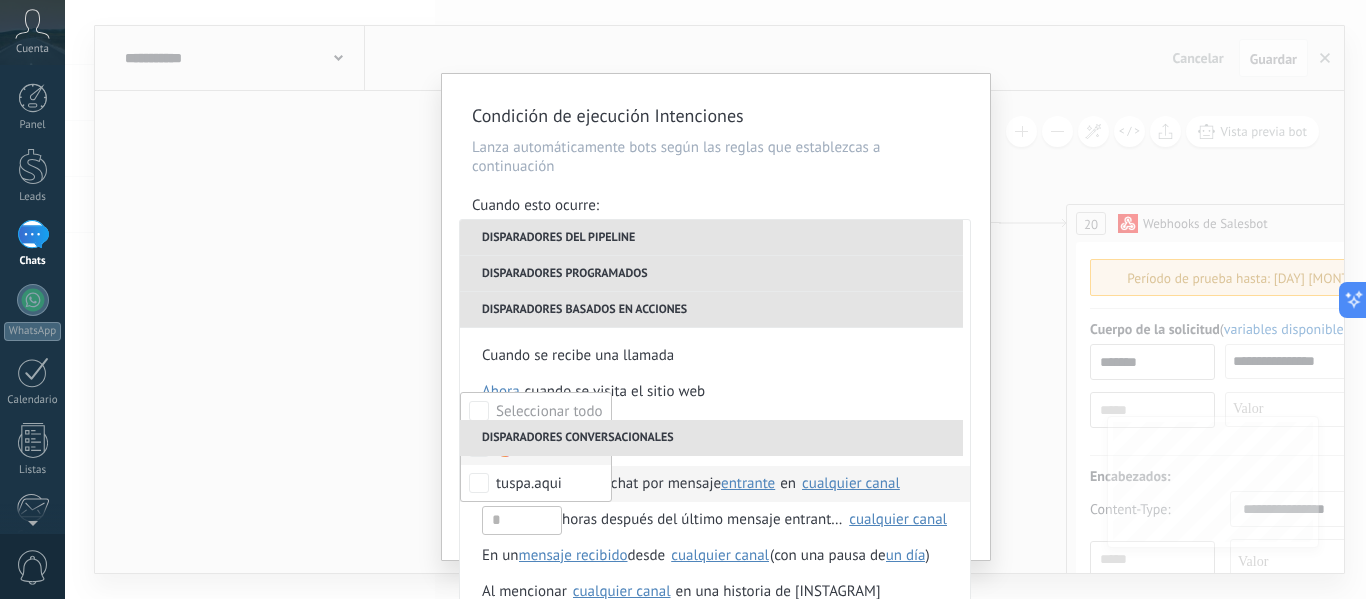 click on "tuspa.aqui" at bounding box center [552, 448] 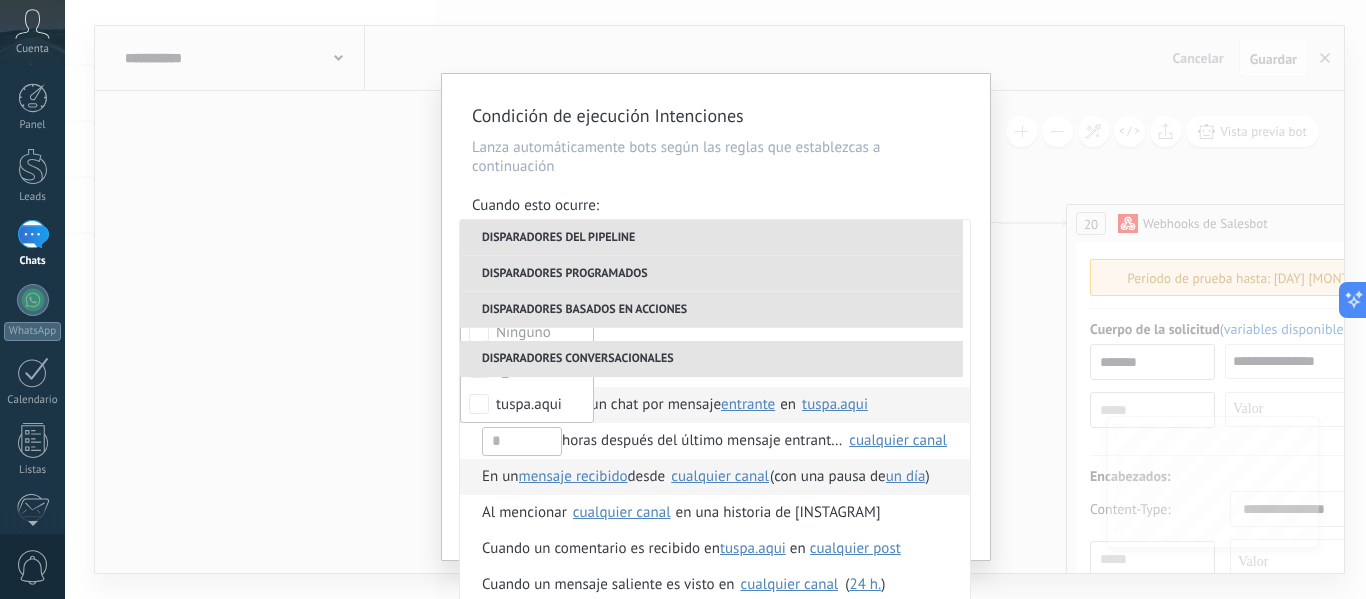 scroll, scrollTop: 544, scrollLeft: 0, axis: vertical 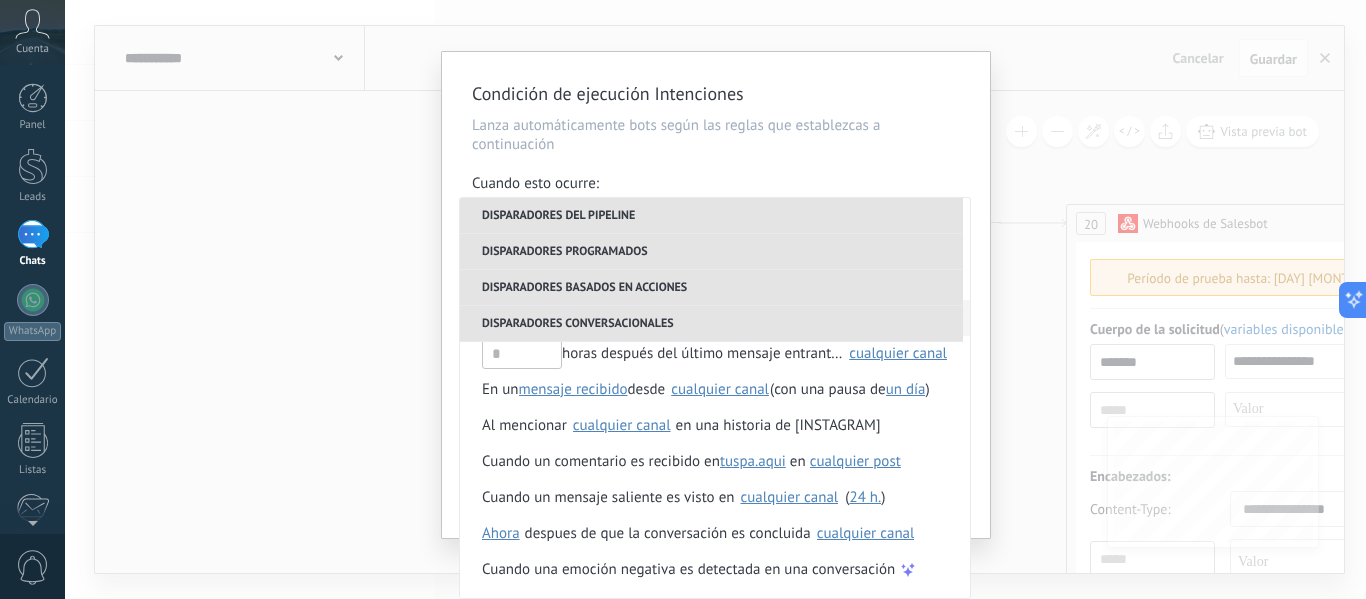 click on "Condición de ejecución Intenciones Lanza automáticamente bots según las reglas que establezcas a continuación Cuando esto ocurre: Ejecutar:  Cuando se inicia un chat por mensaje entrante en cualquier canal Disparadores del pipeline Cuando se crea en una etapa del embudo ahora después de [NUMBER] minutos después de [NUMBER] minutos un día Seleccionar un intervalo ahora Cuando se mueve lead a una etapa del embudo ahora después de [NUMBER] minutos después de [NUMBER] minutos un día Seleccionar un intervalo ahora Cuando se mueve lead o se crea en una etapa del embudo ahora después de [NUMBER] minutos después de [NUMBER] minutos un día Seleccionar un intervalo ahora Cuando se cambia el usuario responsable en lead Cuando un usuario  añade elimina añade  etiquetas en  lead contacto compañía lead : #añadir etiquetas Cuando un campo en  Productos contacto compañía lead Productos  es actualizado:  SKU Grupo Precio Descripción External ID Unit Oferta especial [NUMBER] Precio al por mayor Puntos por compra Imagen SKU El [TIME]" at bounding box center [715, 299] 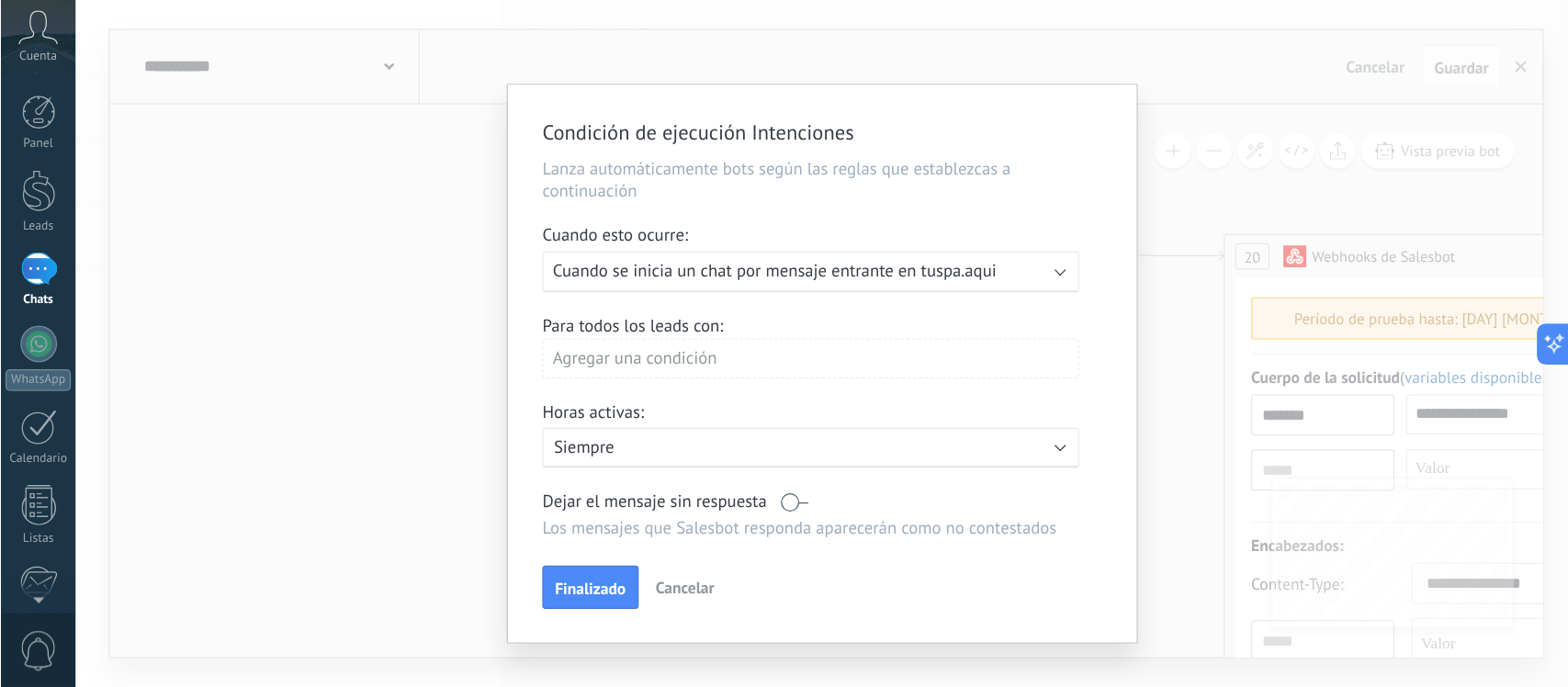 scroll, scrollTop: 0, scrollLeft: 0, axis: both 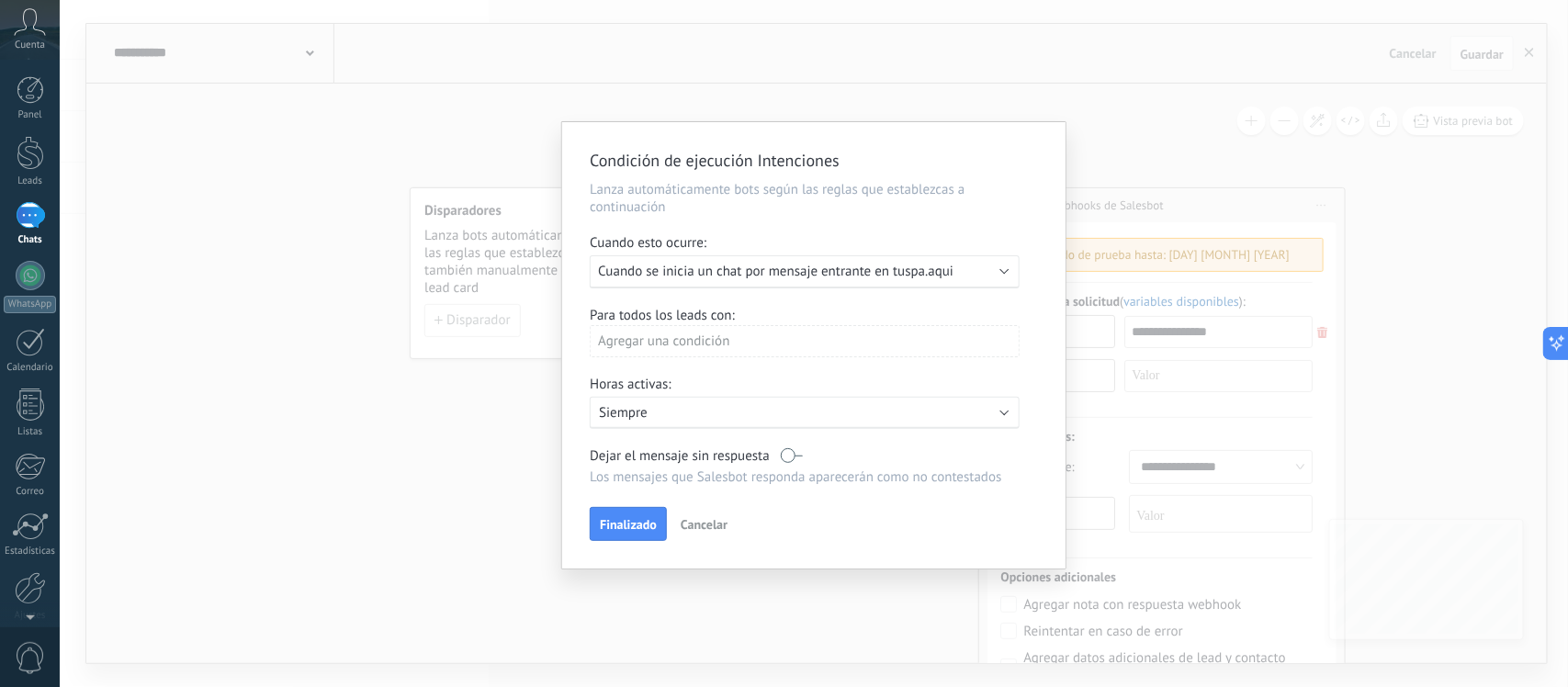 click on "Ejecutar:  Cuando se inicia un chat por mensaje entrante en tuspa.aqui" at bounding box center [805, 272] 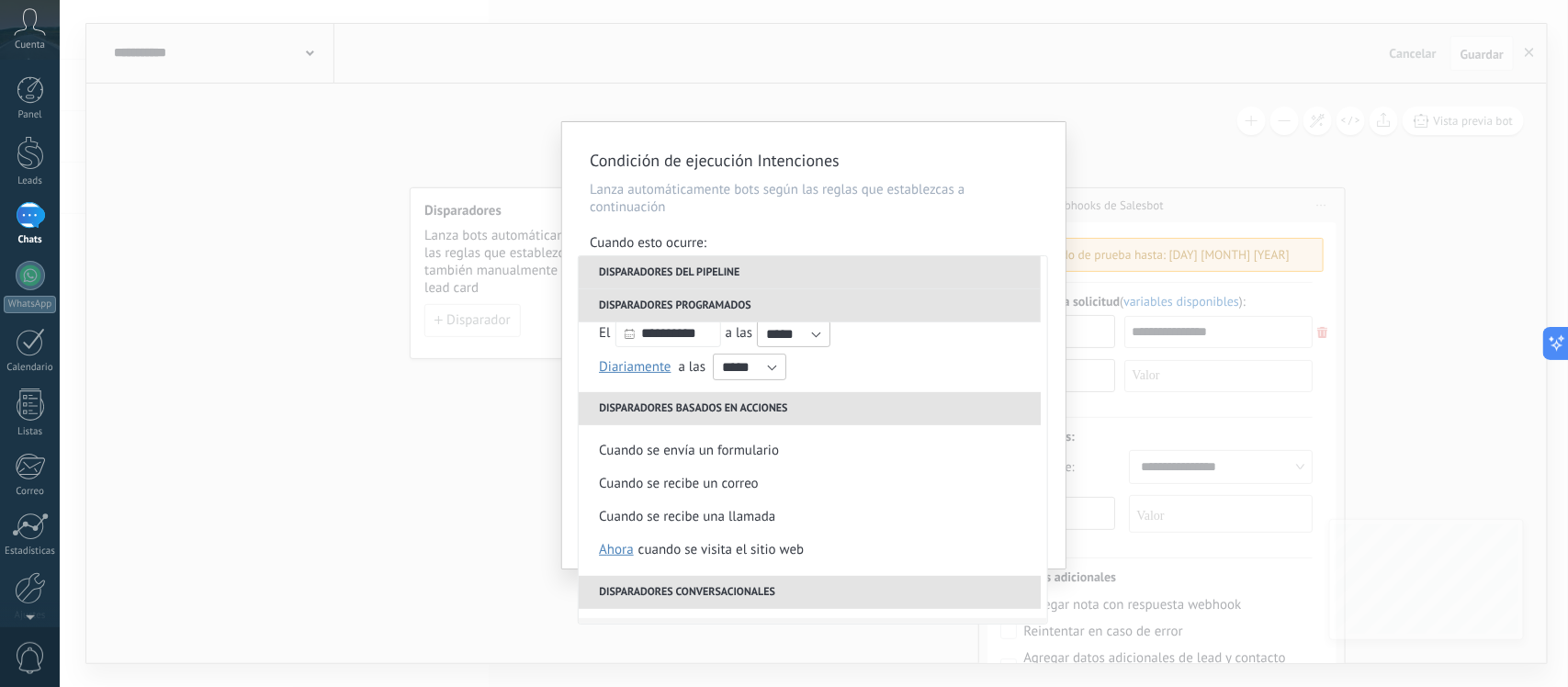 scroll, scrollTop: 344, scrollLeft: 0, axis: vertical 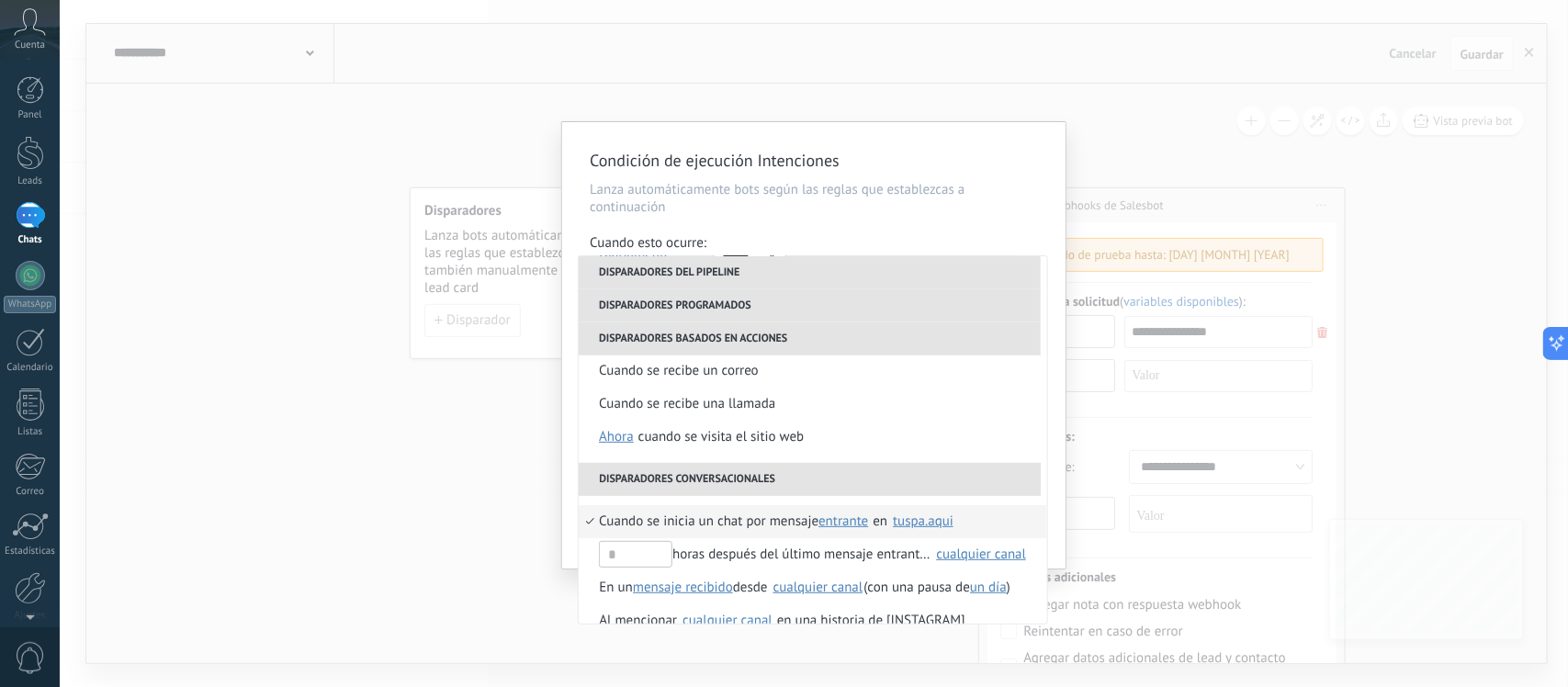 click on "Cuando se inicia un chat por mensaje entrante saliente cualquiera entrante en Ninguno tuspa.aqui tuspa.aqui tuspa.aqui" at bounding box center [813, 522] 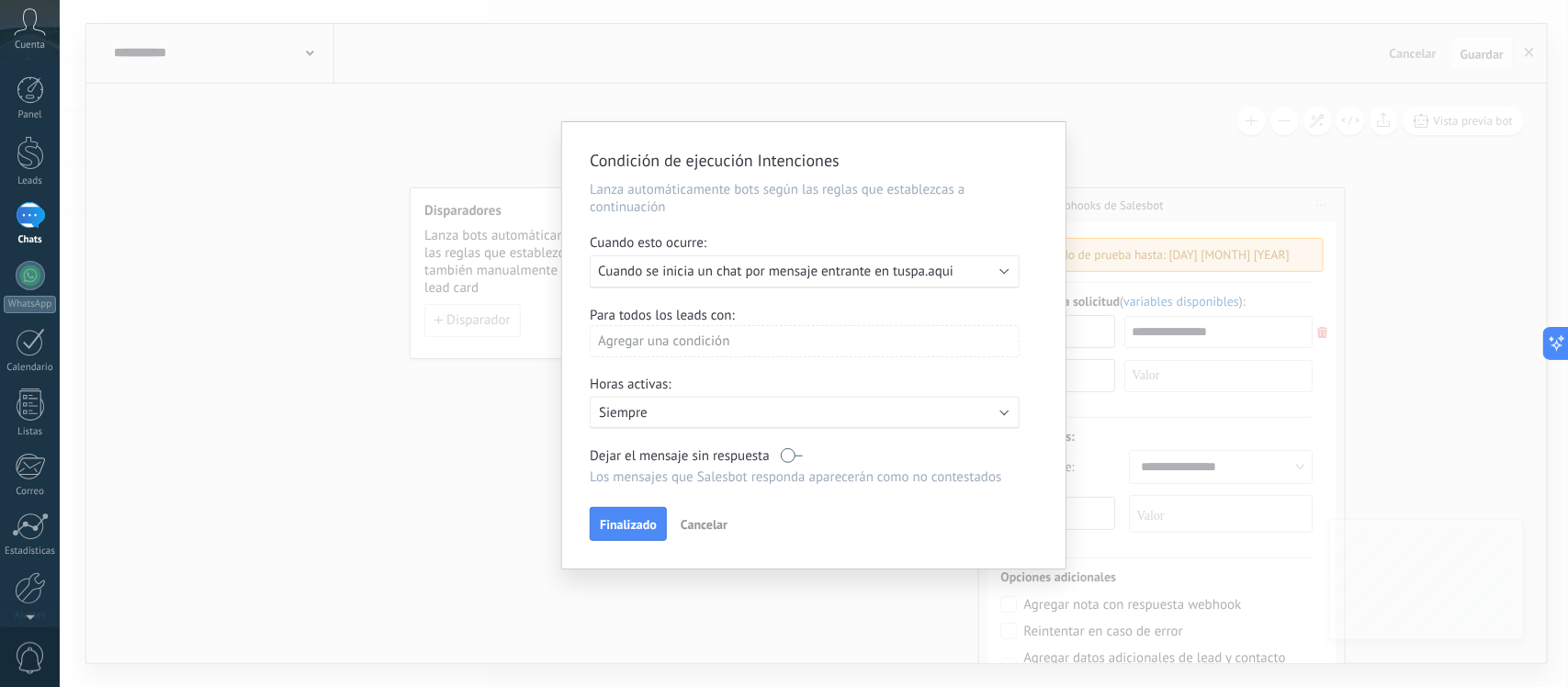 click on "Ejecutar:  Cuando se inicia un chat por mensaje entrante en tuspa.aqui" at bounding box center [805, 272] 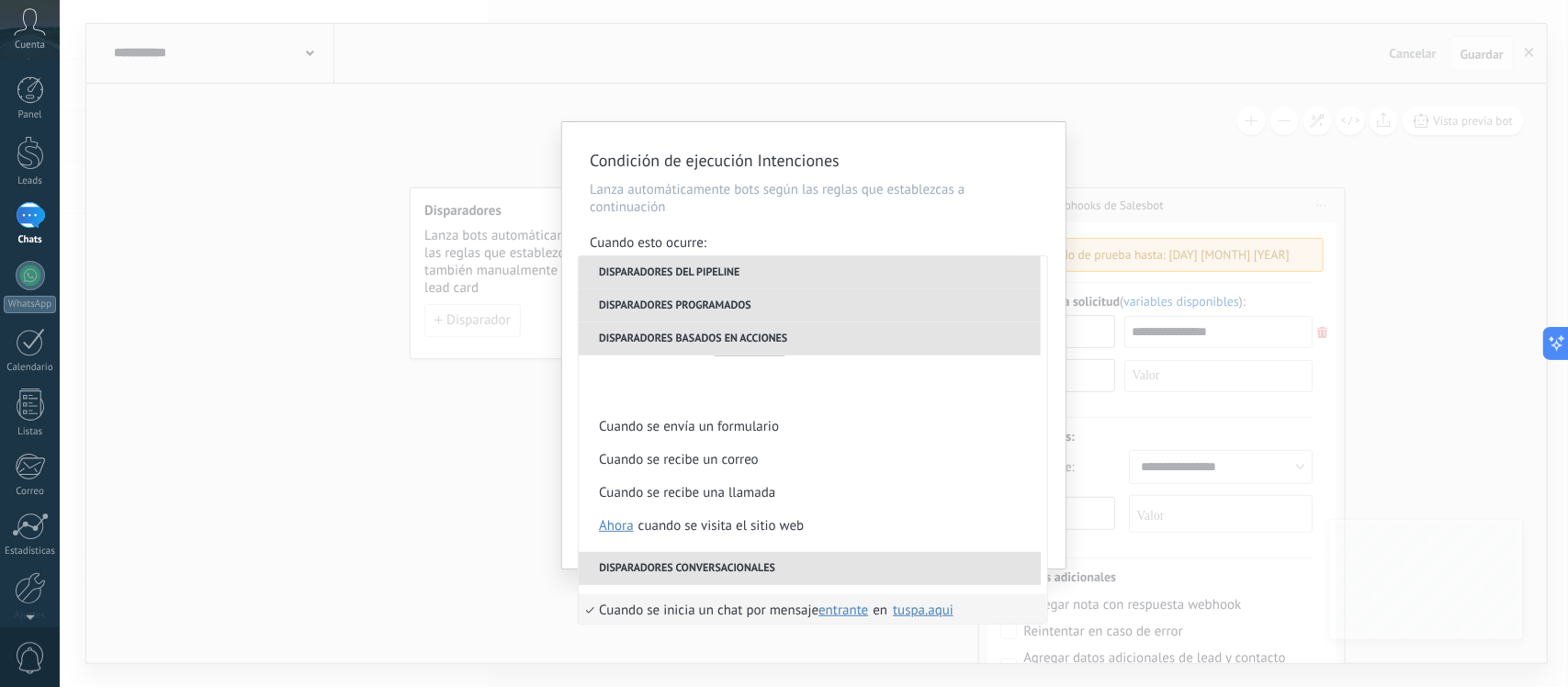 scroll, scrollTop: 459, scrollLeft: 0, axis: vertical 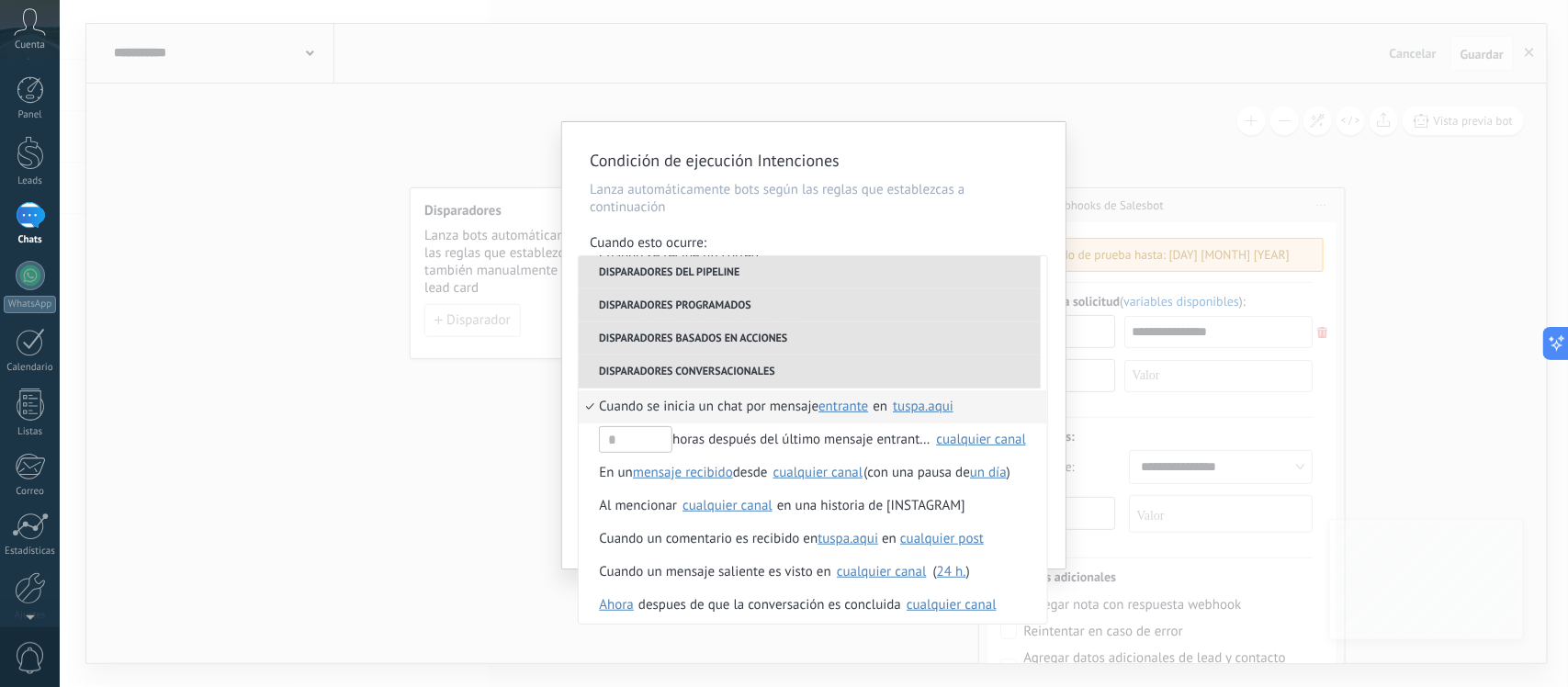 click on "tuspa.aqui" at bounding box center (923, 406) 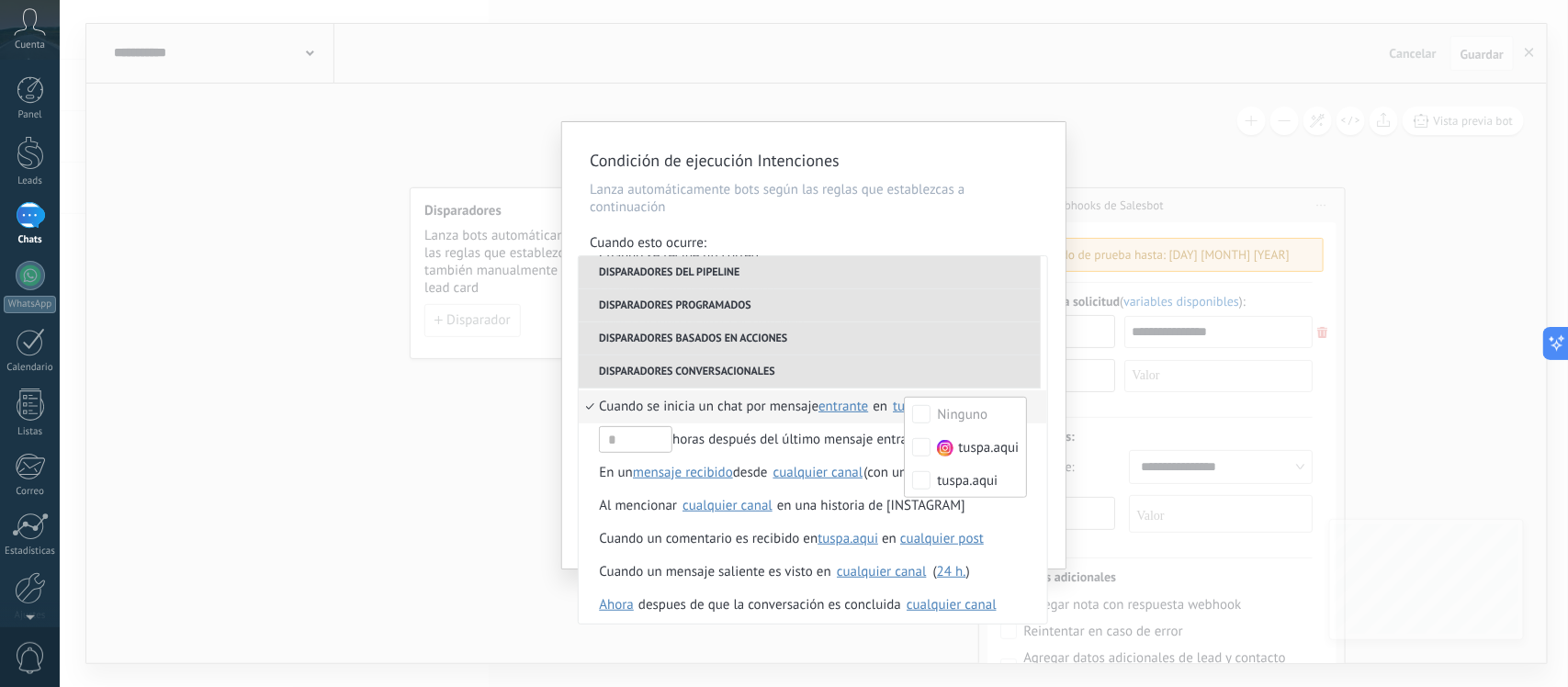 click on "**********" at bounding box center (814, 344) 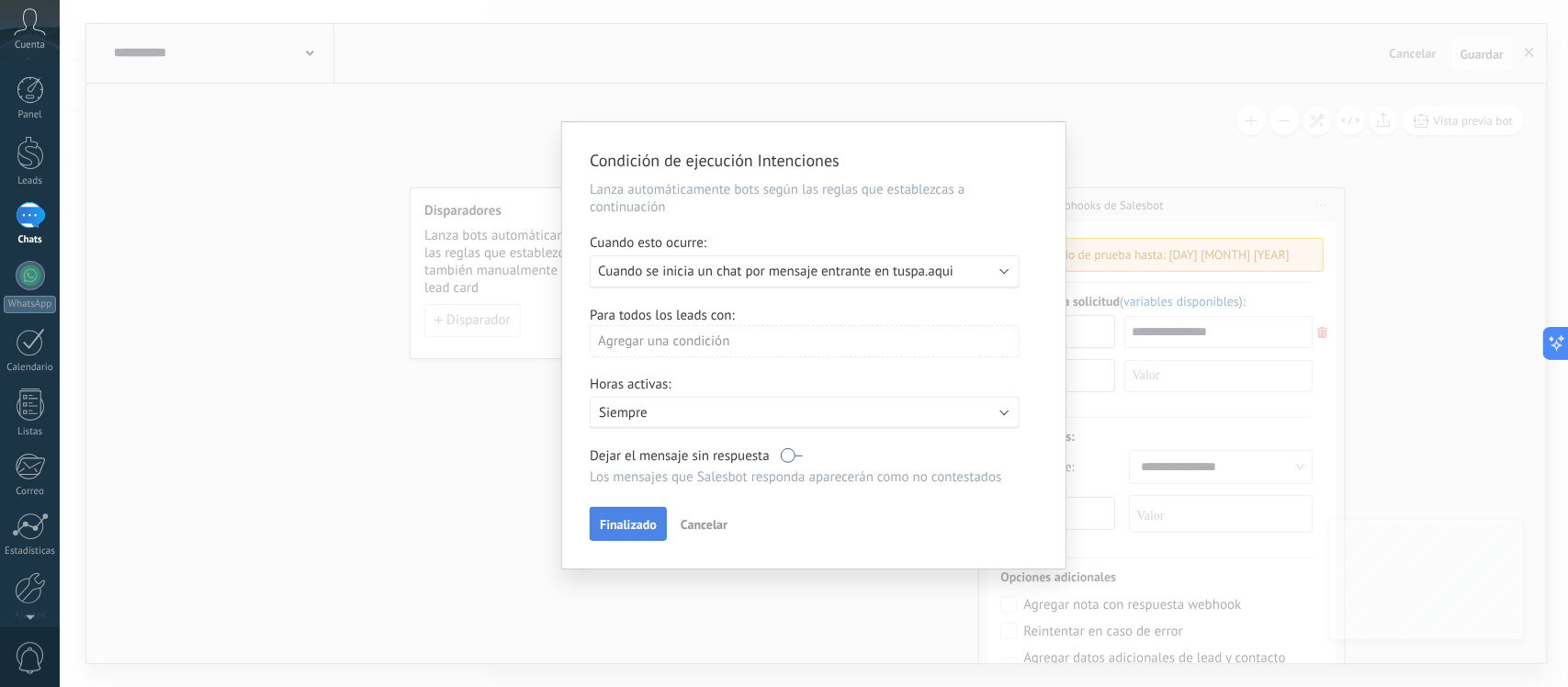 click on "Finalizado" at bounding box center [628, 524] 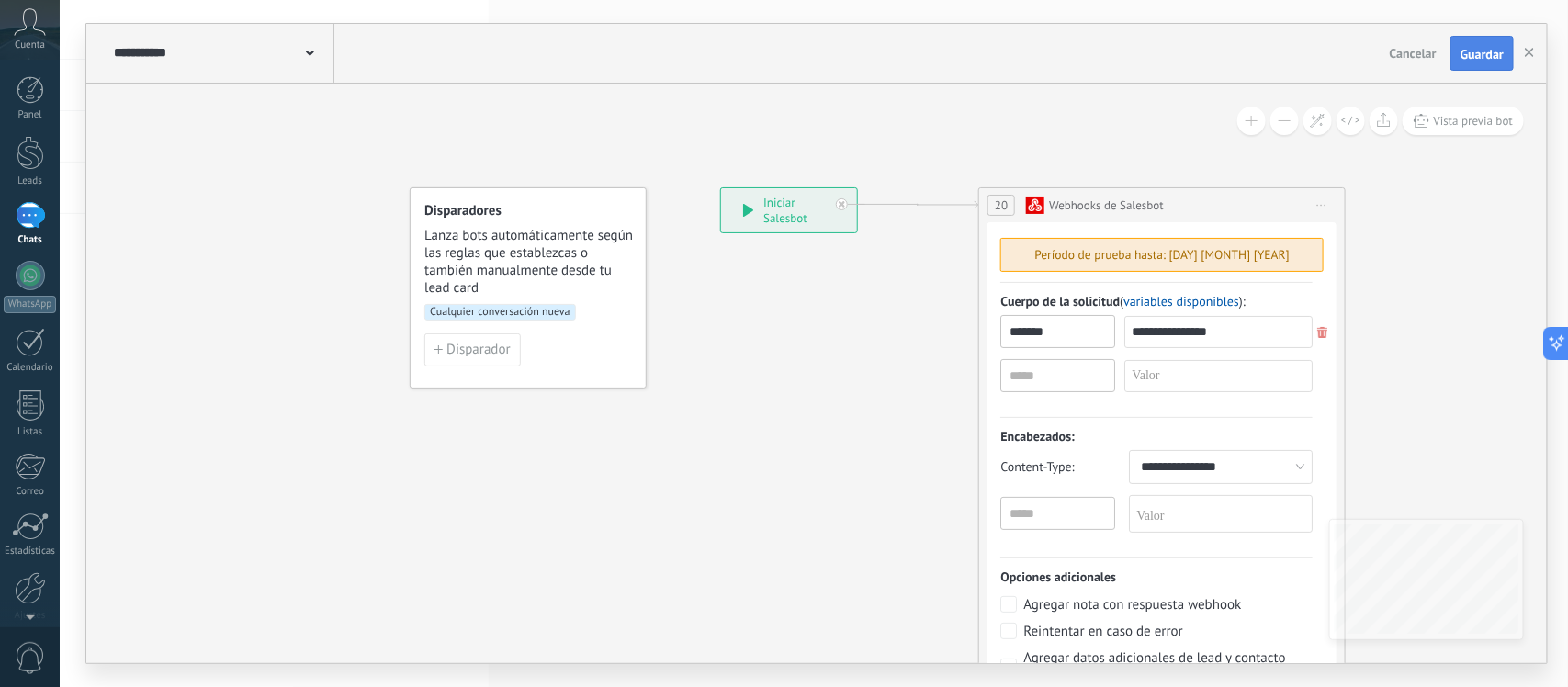 click on "Guardar" at bounding box center (1482, 54) 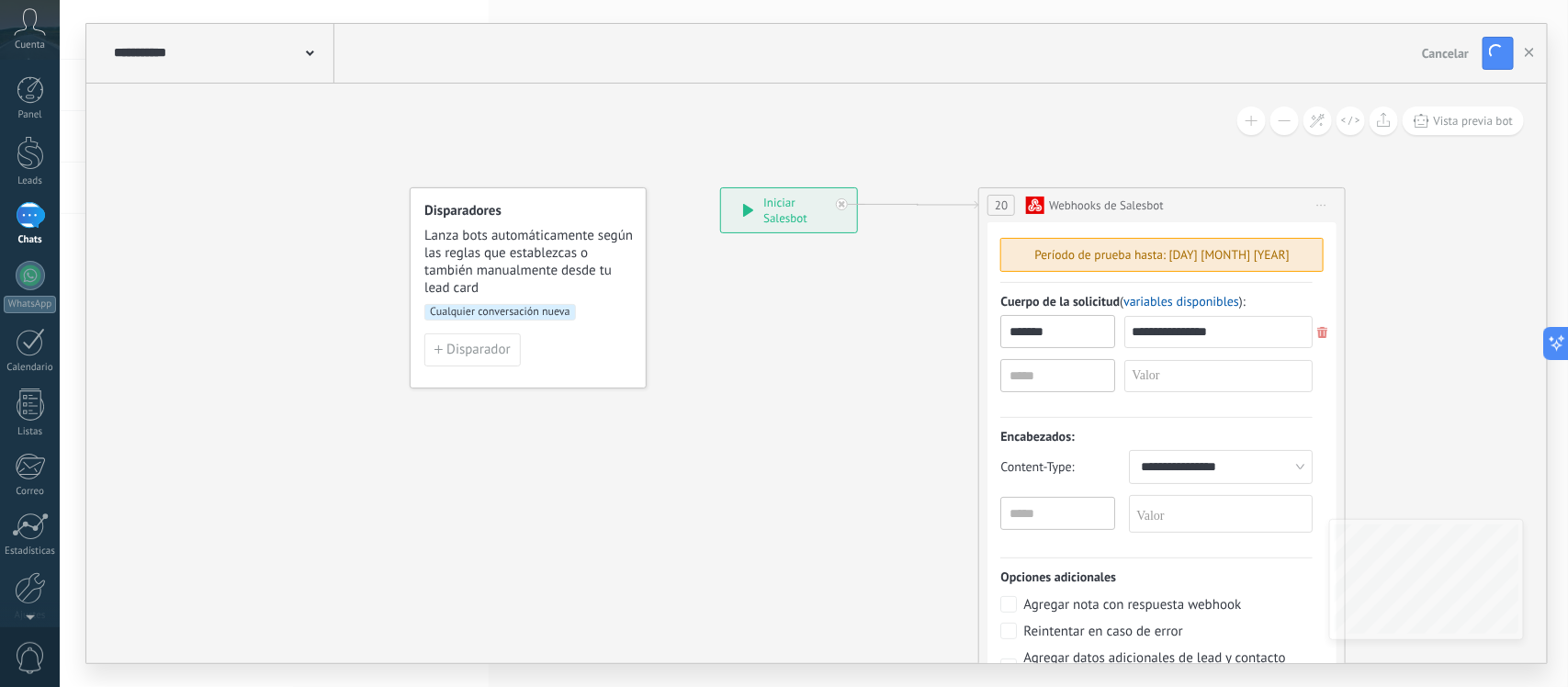 drag, startPoint x: 1430, startPoint y: 306, endPoint x: 923, endPoint y: 9, distance: 587.5866 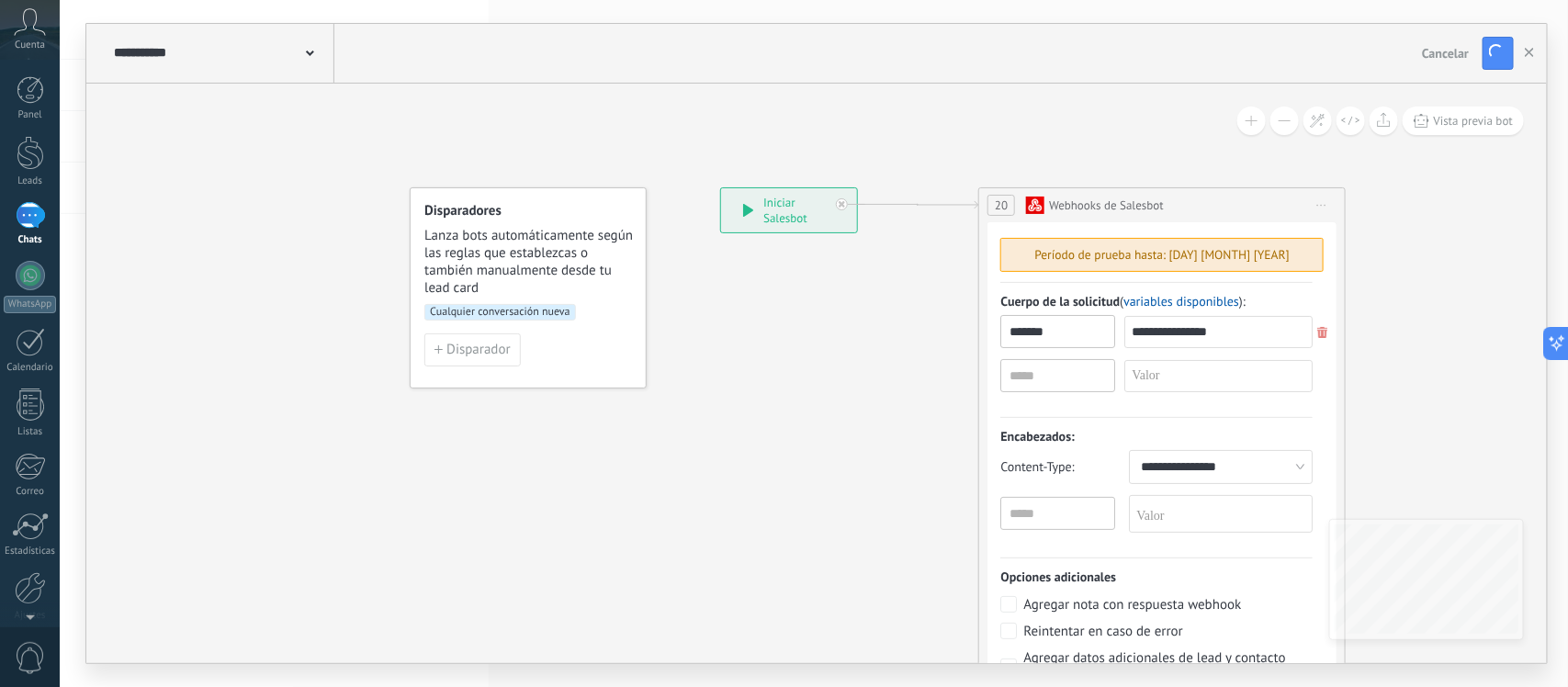click at bounding box center (1112, 495) 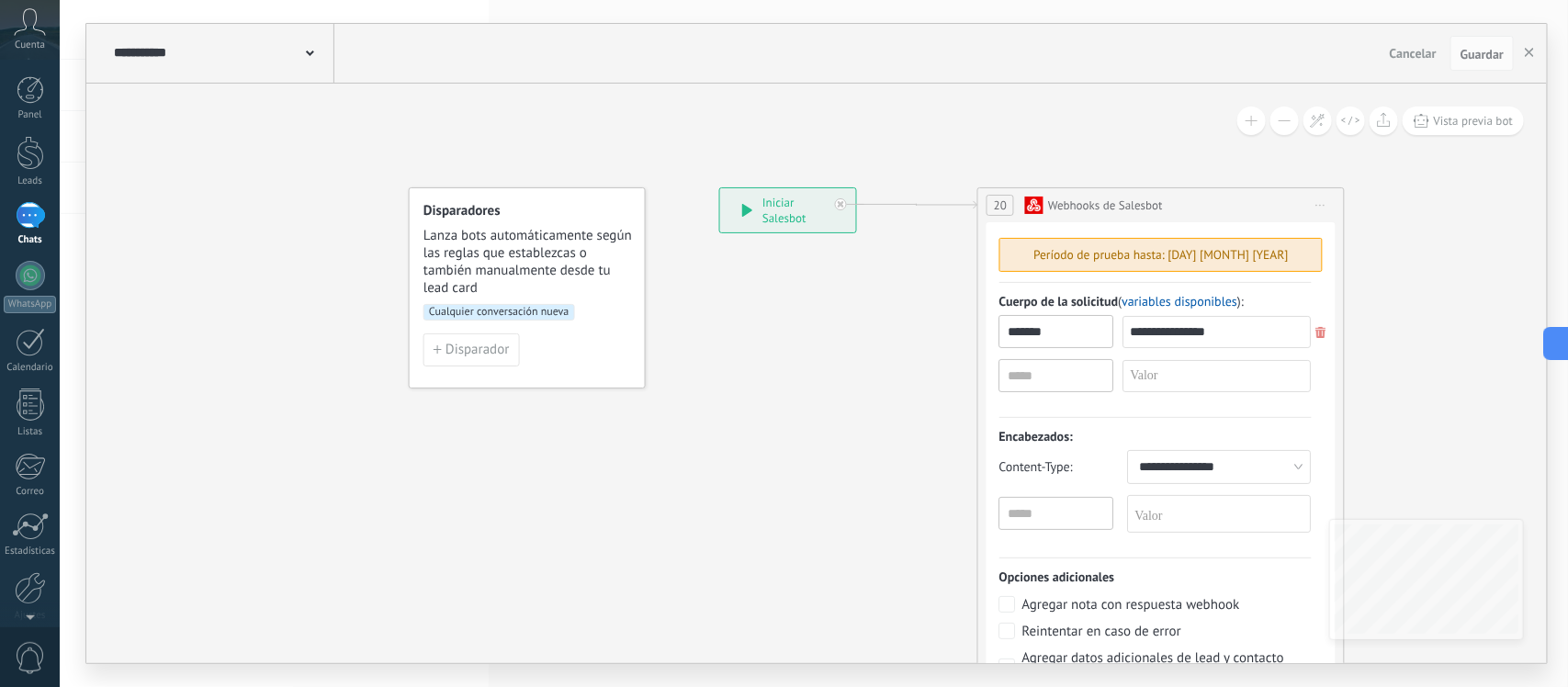 click on "Cualquier conversación nueva" at bounding box center (499, 312) 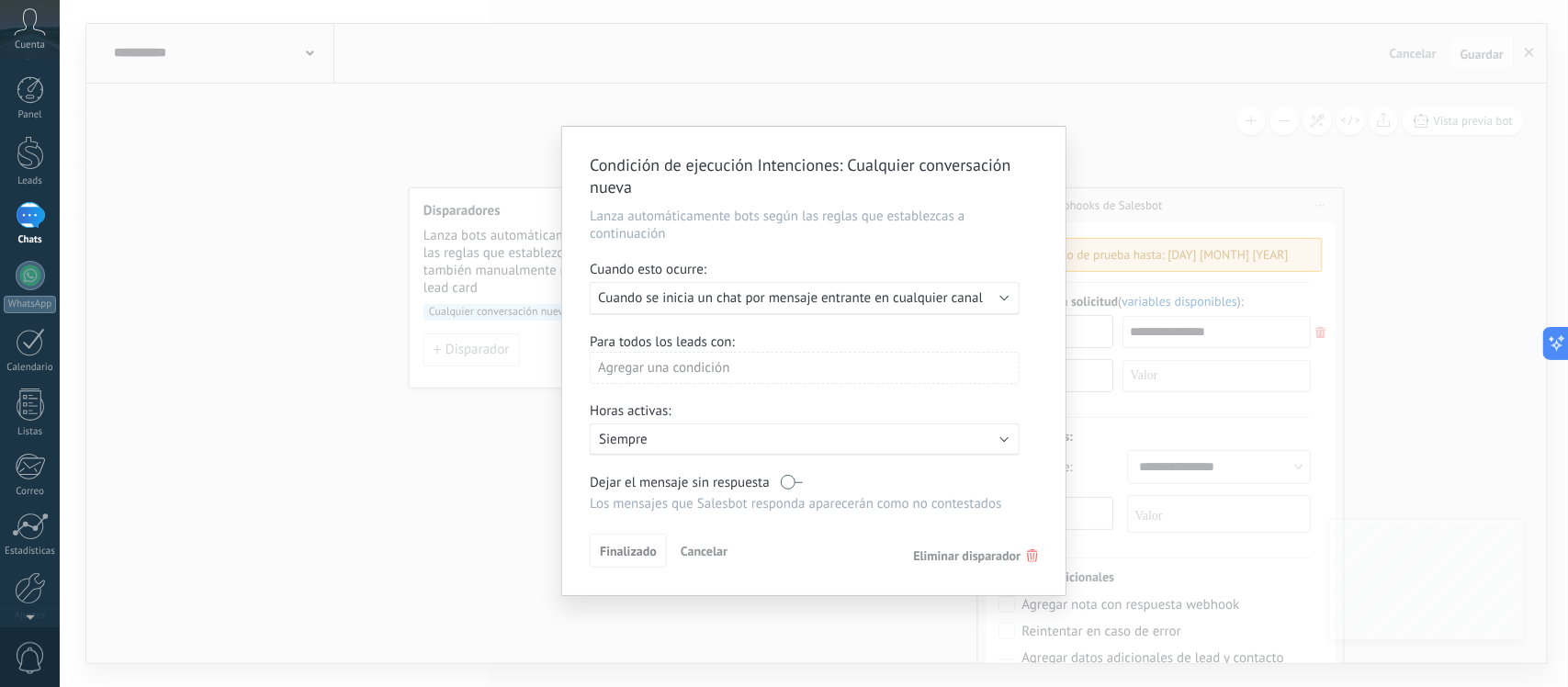click on "Cuando se inicia un chat por mensaje entrante en cualquier canal" at bounding box center (790, 298) 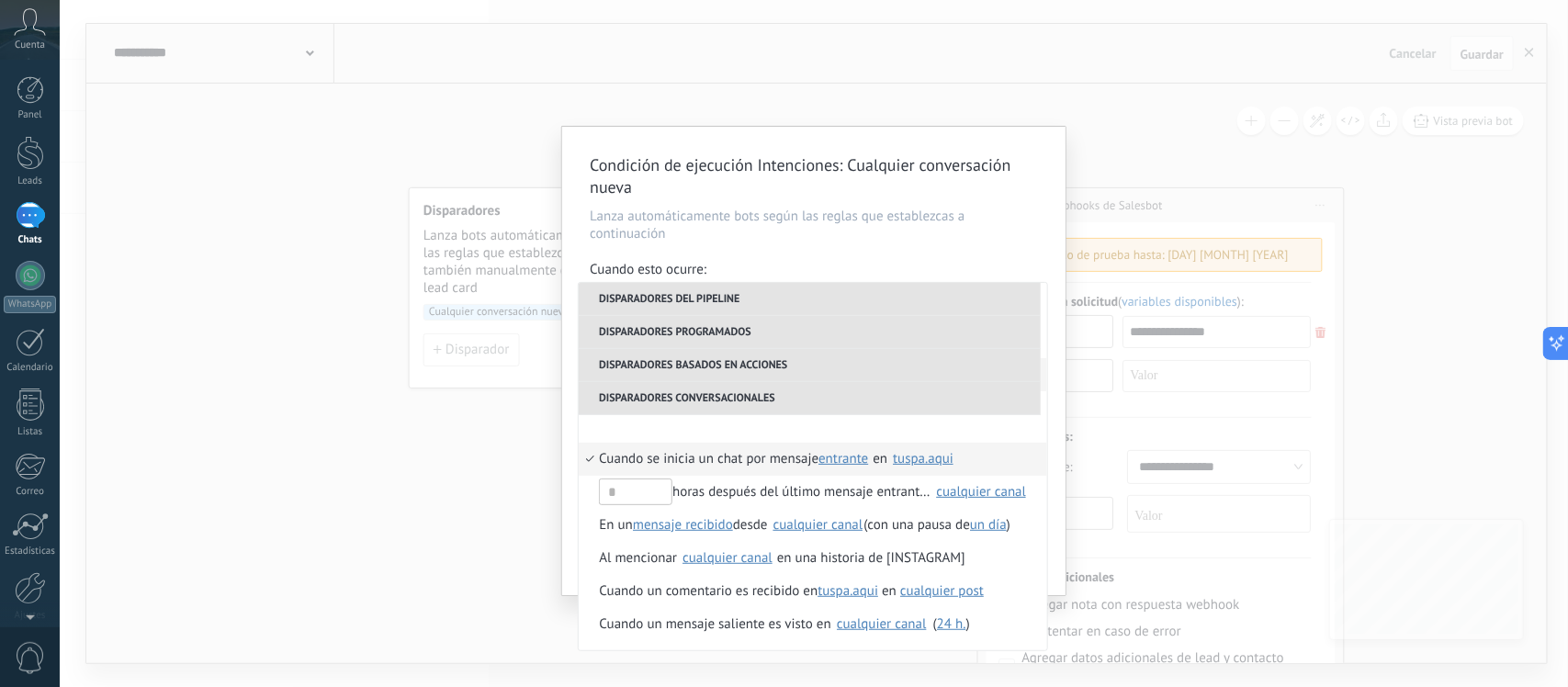 scroll, scrollTop: 499, scrollLeft: 0, axis: vertical 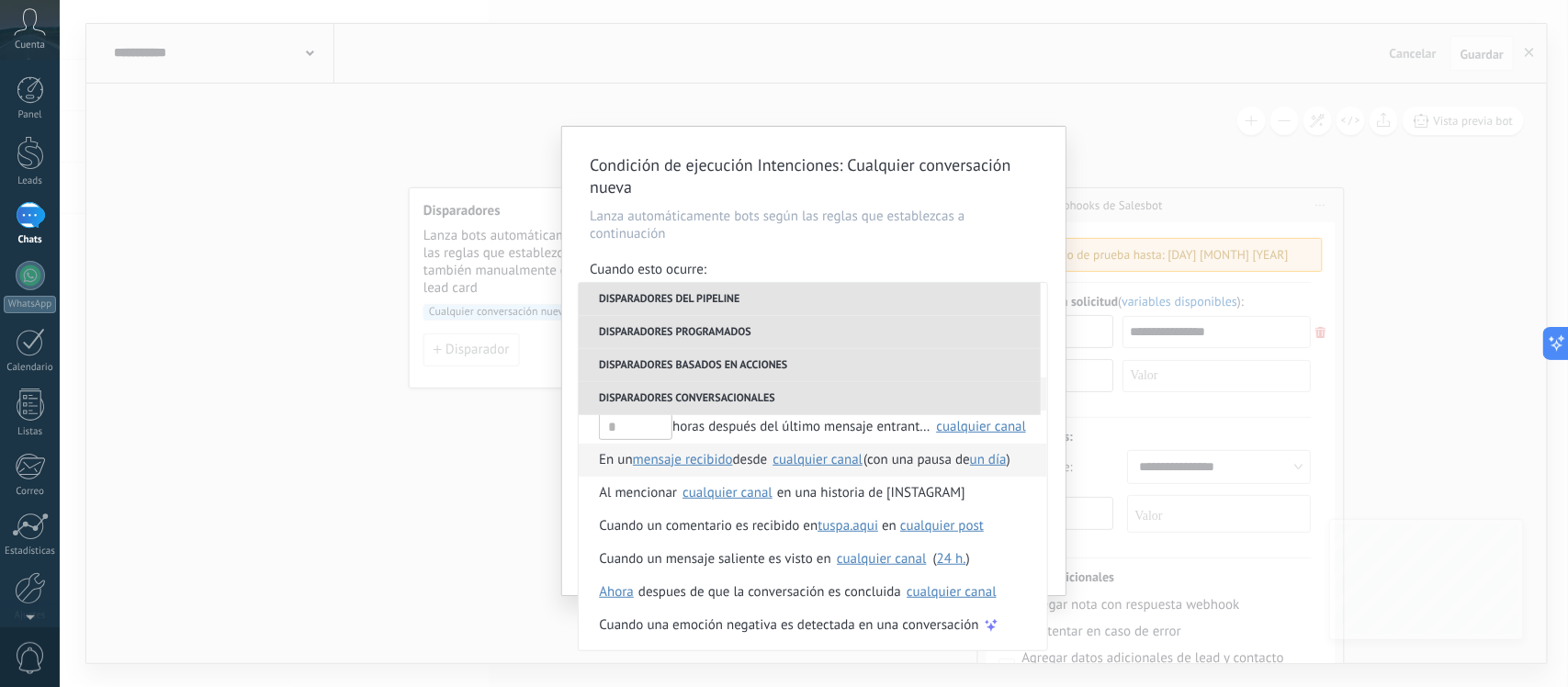 click on "cualquier canal" at bounding box center (923, 393) 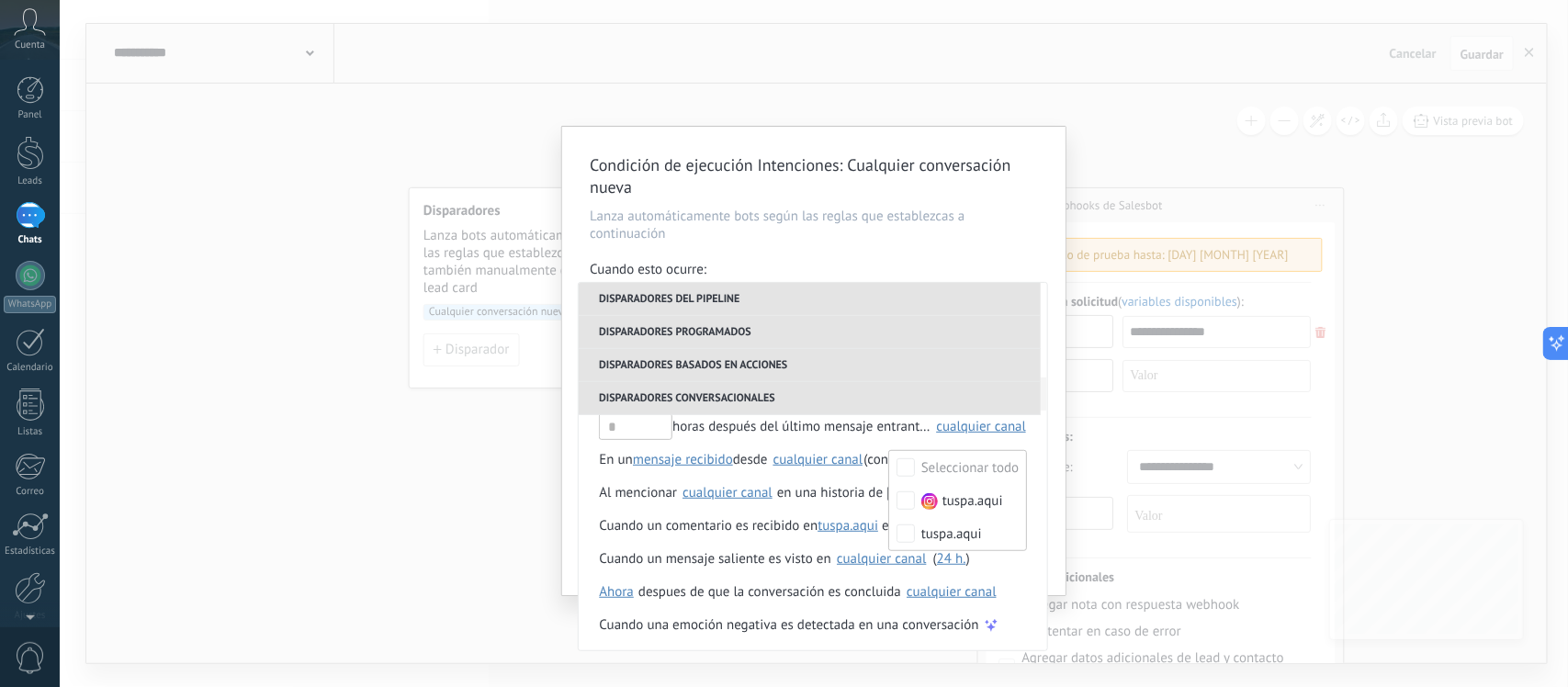 scroll, scrollTop: 384, scrollLeft: 0, axis: vertical 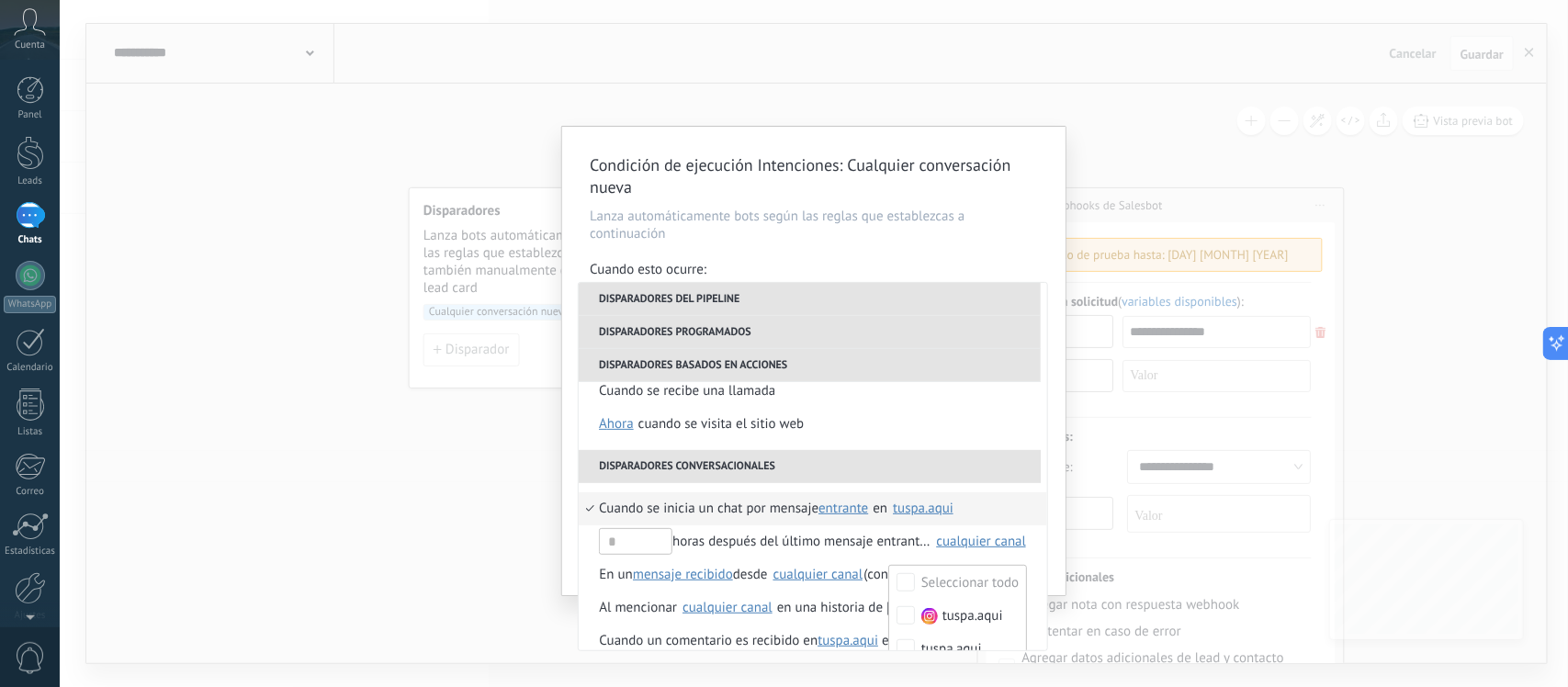 click on "Condición de ejecución Intenciones : Cualquier conversación nueva Lanza automáticamente bots según las reglas que establezcas a continuación Cuando esto ocurre: Ejecutar: 	 Cuando se inicia un chat por mensaje entrante en cualquier canal Disparadores del pipeline Cuando se crea en una etapa del embudo ahora después de 5 minutos después de 10 minutos un día Seleccionar un intervalo ahora Cuando se mueve lead a una etapa del embudo ahora después de 5 minutos después de 10 minutos un día Seleccionar un intervalo ahora Cuando se mueve lead o se crea en una etapa del embudo ahora después de 5 minutos después de 10 minutos un día Seleccionar un intervalo ahora Cuando se cambia el usuario responsable en lead Cuando un usuario  añade elimina añade  etiquetas en  lead contacto compañía lead : #añadir etiquetas Cuando un campo en  Productos contacto compañía lead Productos  es actualizado:  SKU Grupo Precio Descripción External ID Unit Oferta especial 1 Precio al por mayor SKU )" at bounding box center (814, 344) 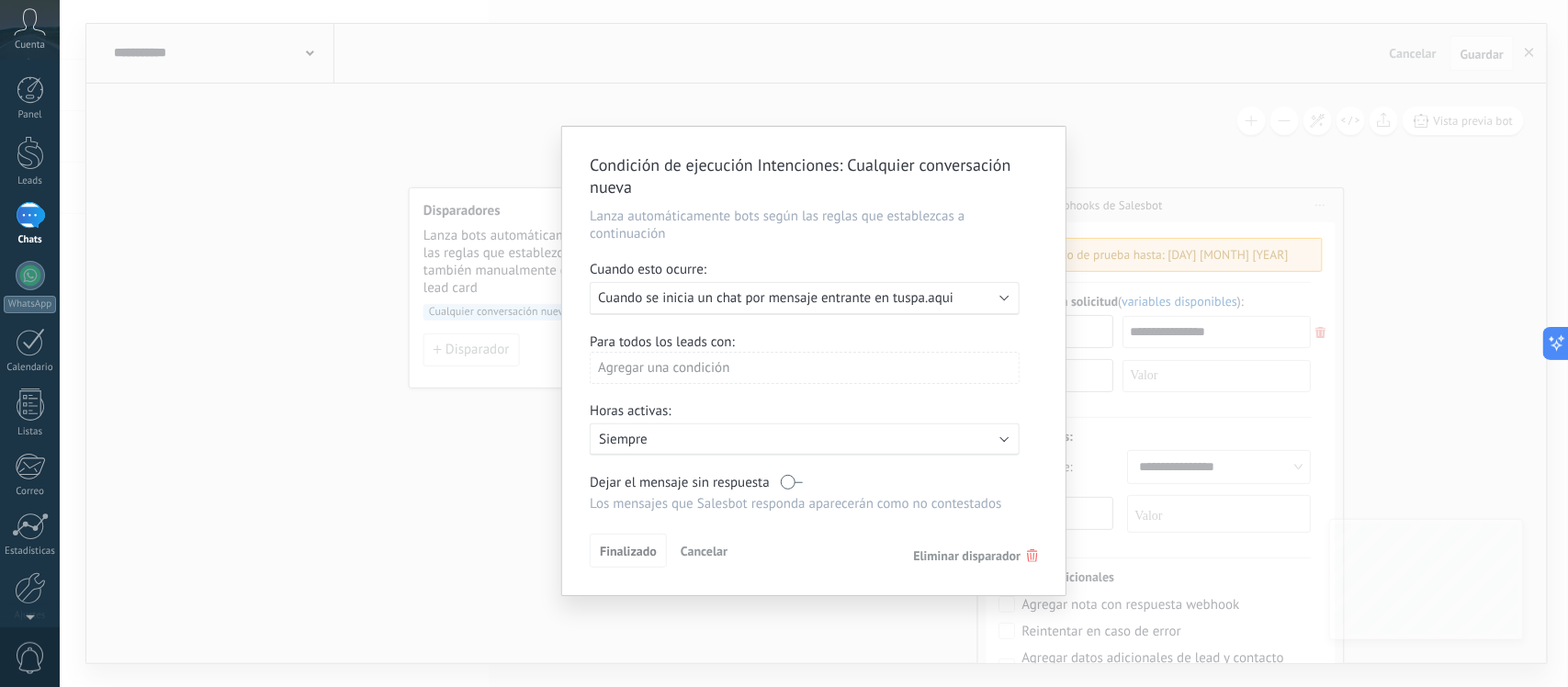 click on "Condición de ejecución Intenciones : Cualquier conversación nueva Lanza automáticamente bots según las reglas que establezcas a continuación Cuando esto ocurre: Ejecutar:  Cuando se inicia un chat por mensaje entrante en [TUSPA.AQUI] Para todos los leads con: Agregar una condición Horas activas: Activo:  Siempre Dejar el mensaje sin respuesta Los mensajes que [SALESBOT] responda aparecerán como no contestados Aplicar a todos los leads en esta etapa Finalizado Cancelar Eliminar disparador" at bounding box center (814, 344) 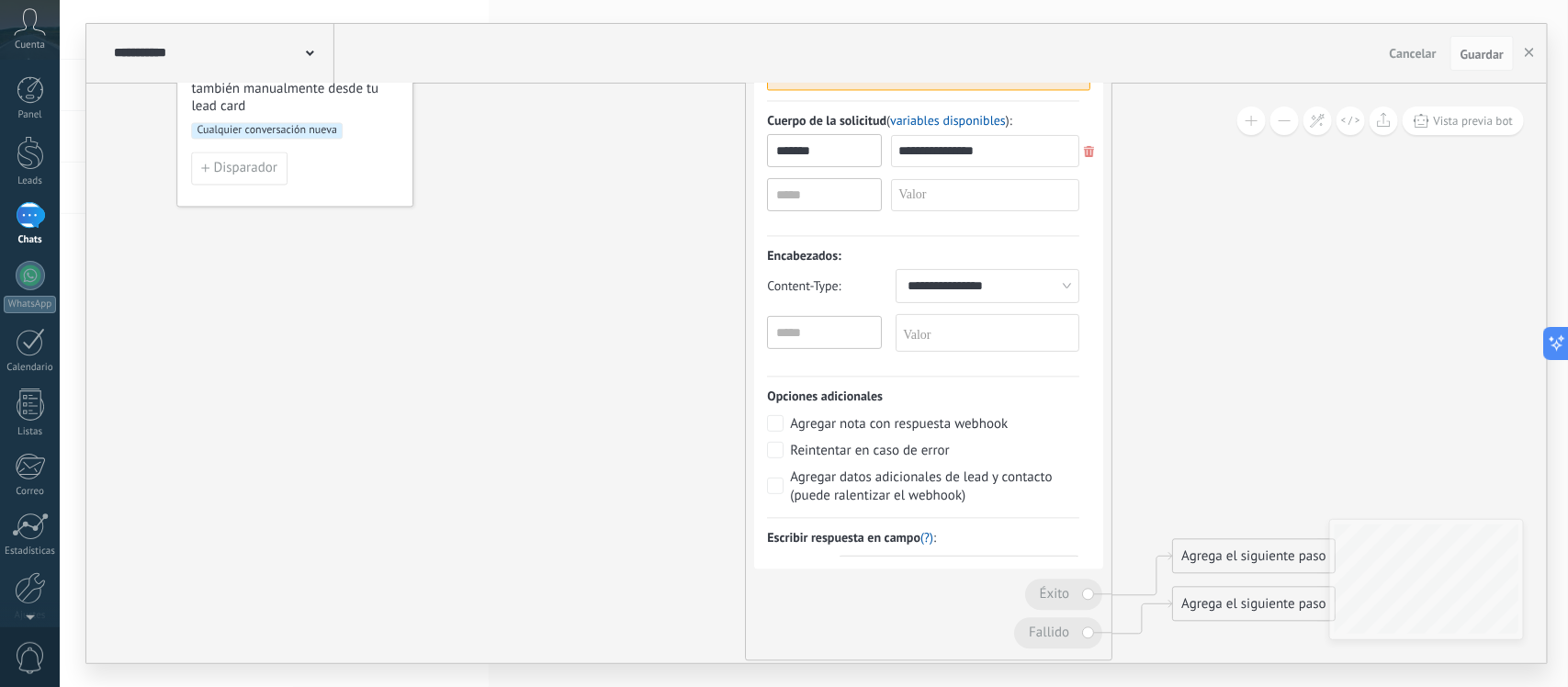 drag, startPoint x: 483, startPoint y: 528, endPoint x: 191, endPoint y: 318, distance: 359.67207 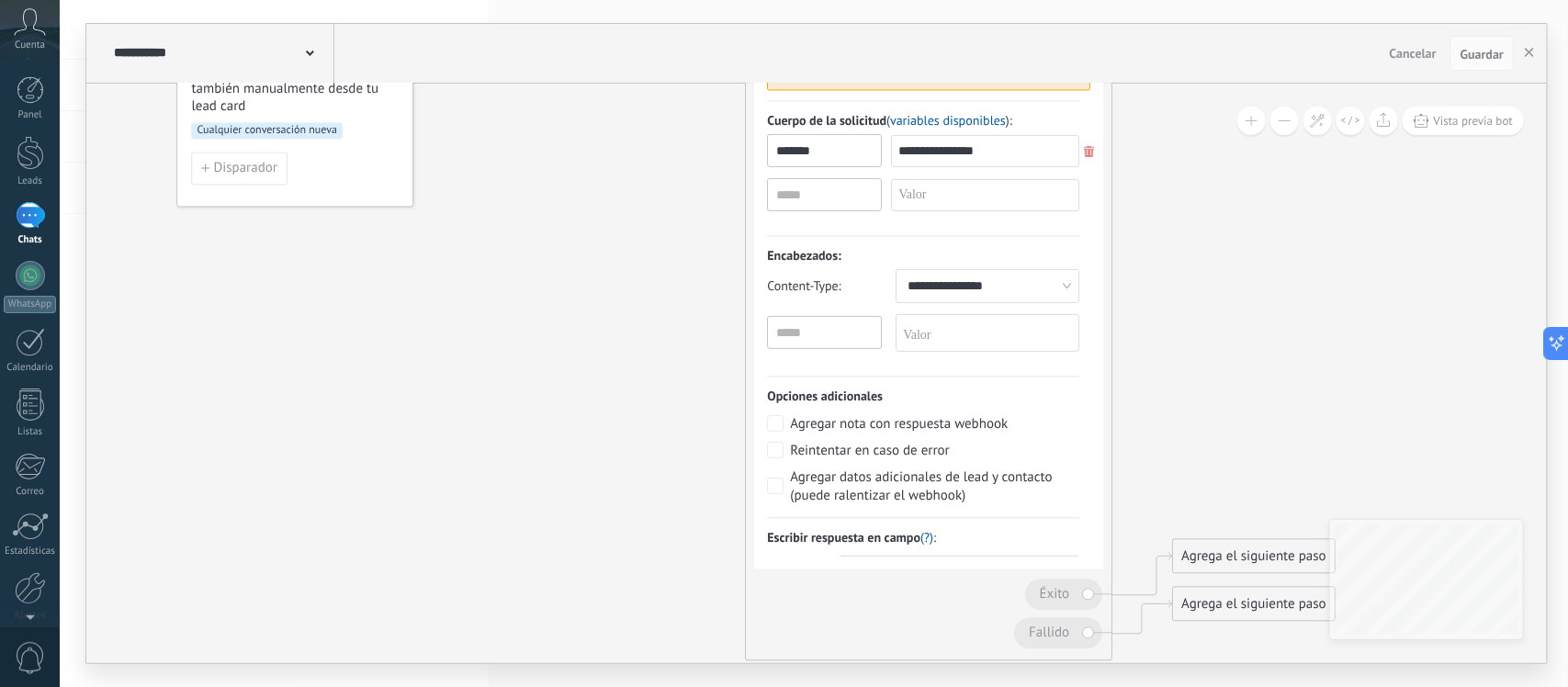 click at bounding box center [880, 313] 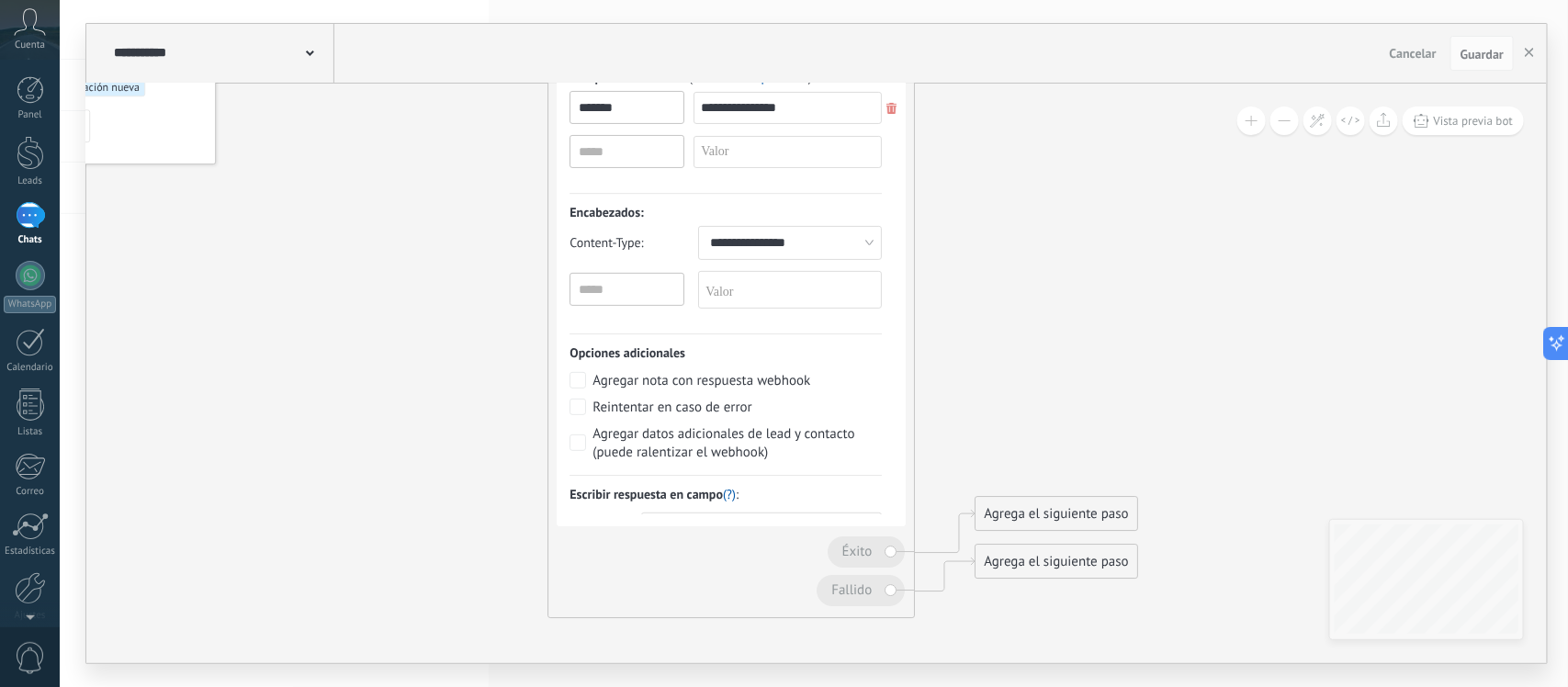 drag, startPoint x: 1113, startPoint y: 318, endPoint x: 976, endPoint y: 304, distance: 137.71347 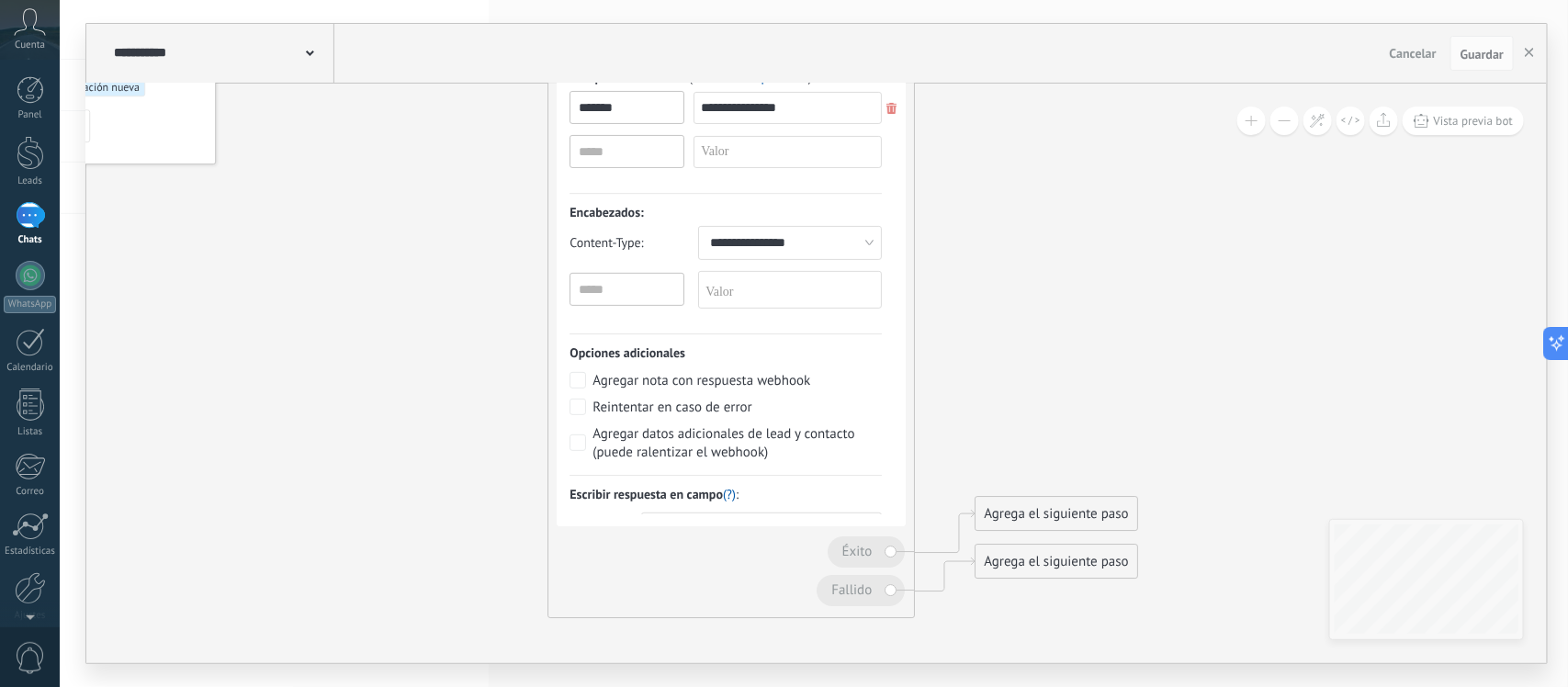 click at bounding box center [682, 271] 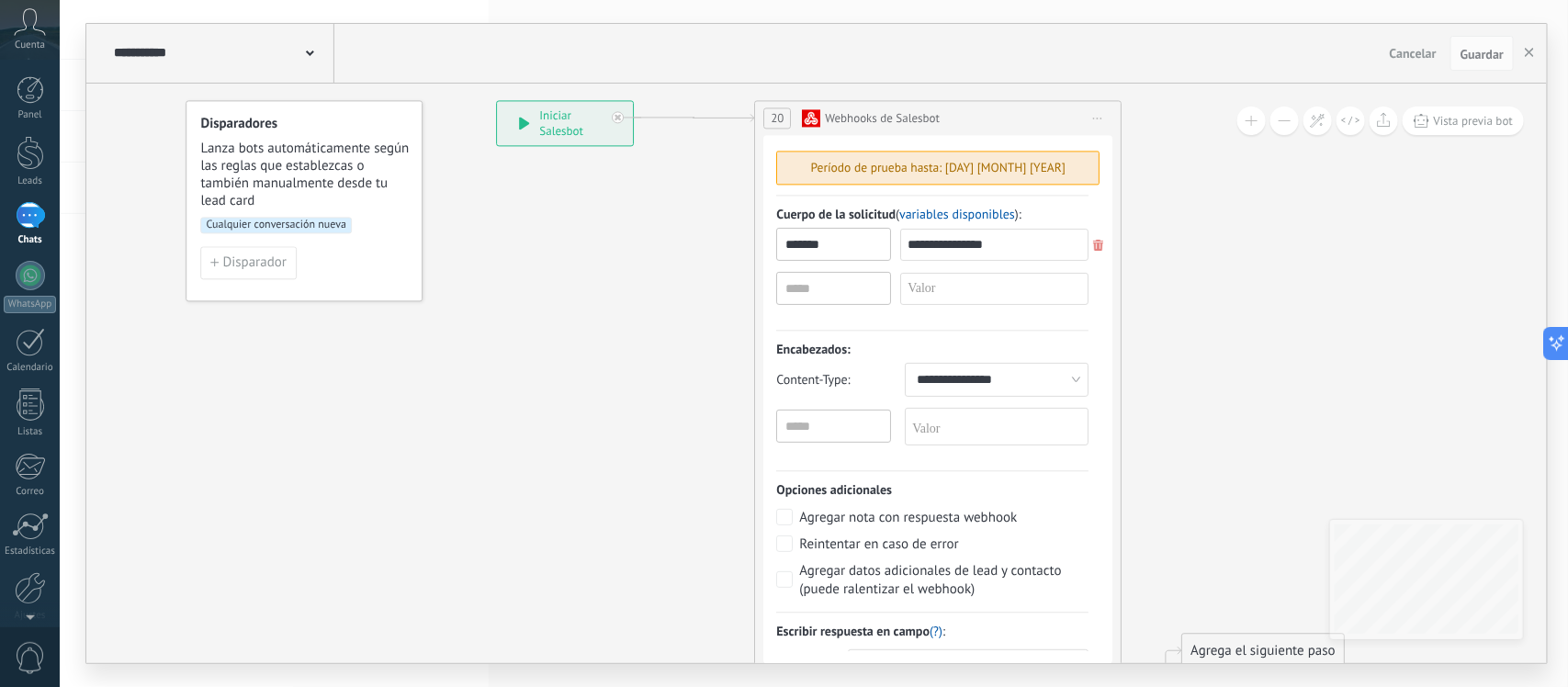 drag, startPoint x: 367, startPoint y: 315, endPoint x: 787, endPoint y: 365, distance: 422.96572 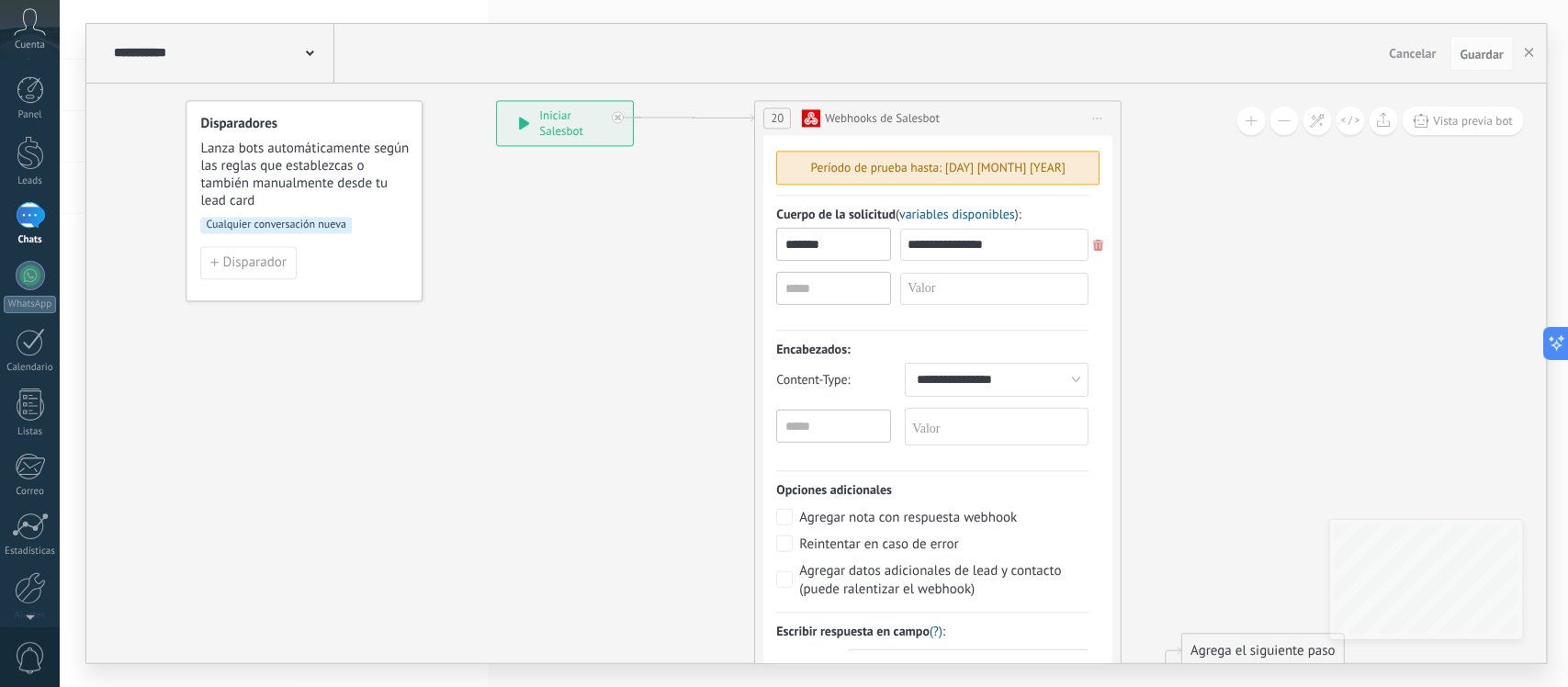 click at bounding box center (889, 408) 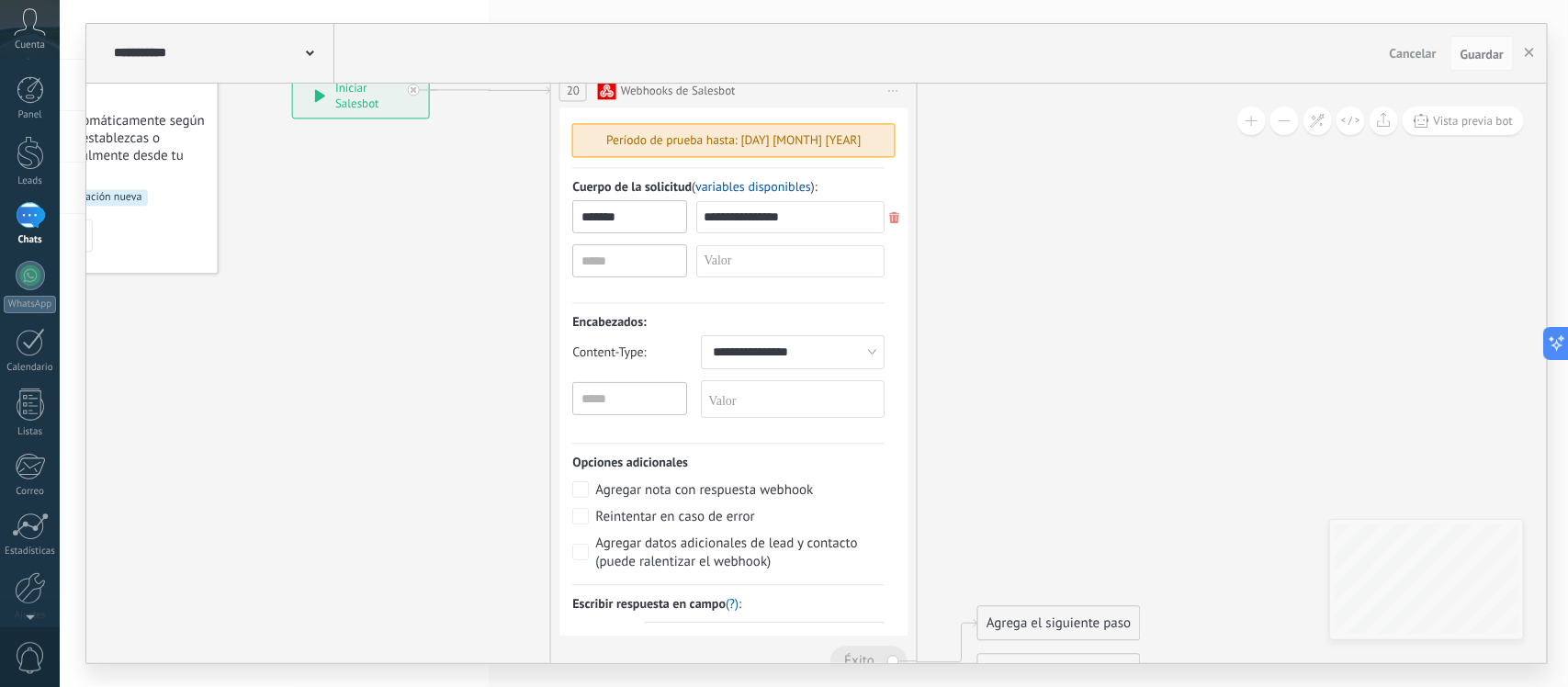drag, startPoint x: 1415, startPoint y: 358, endPoint x: 999, endPoint y: 314, distance: 418.32045 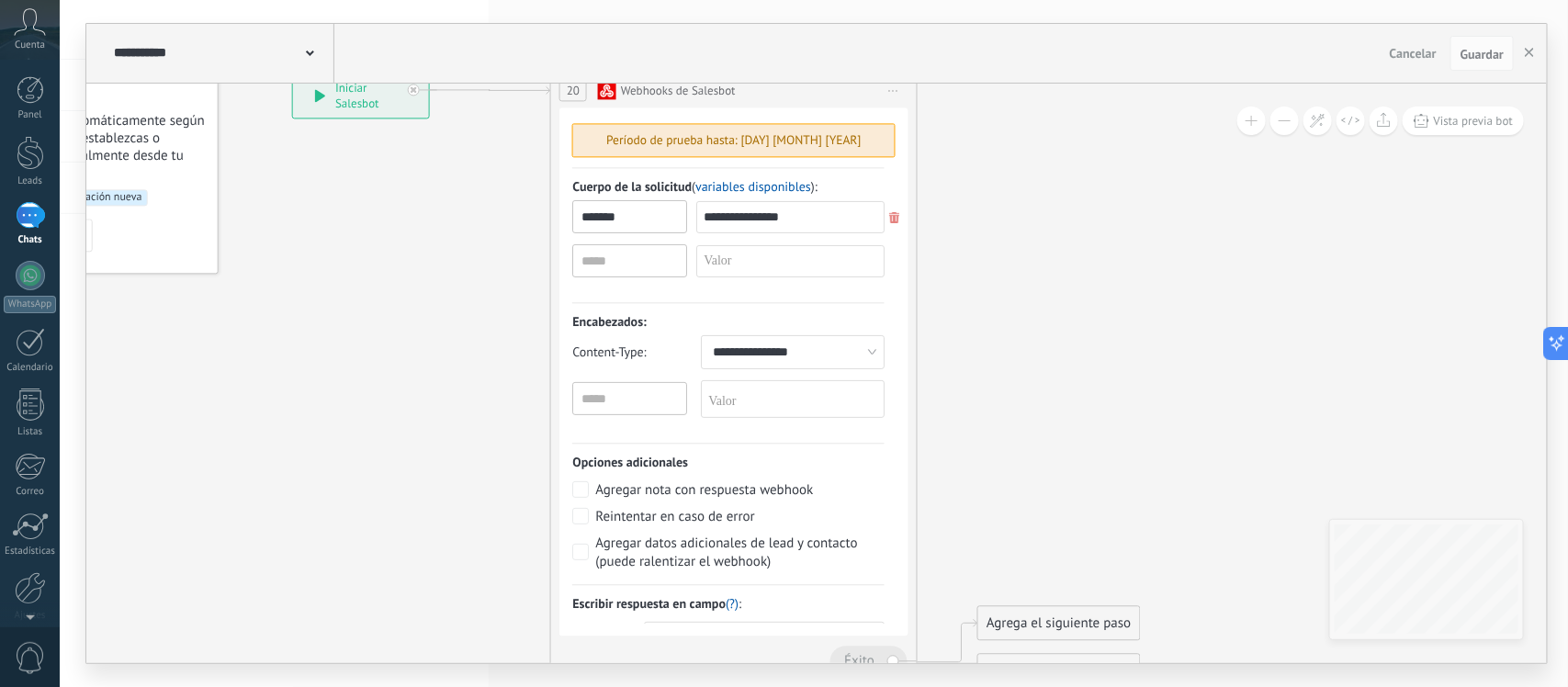 click at bounding box center (684, 380) 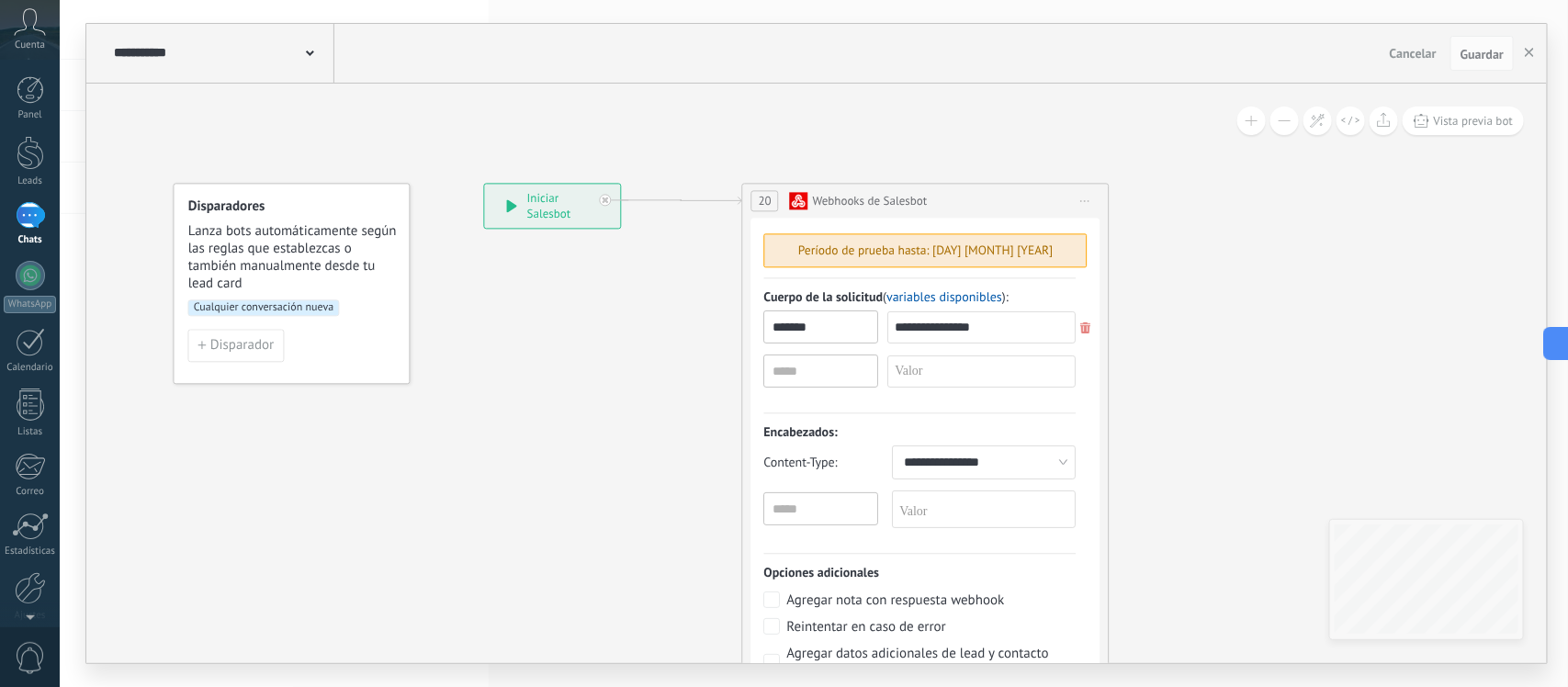 drag, startPoint x: 998, startPoint y: 285, endPoint x: 1187, endPoint y: 389, distance: 215.72436 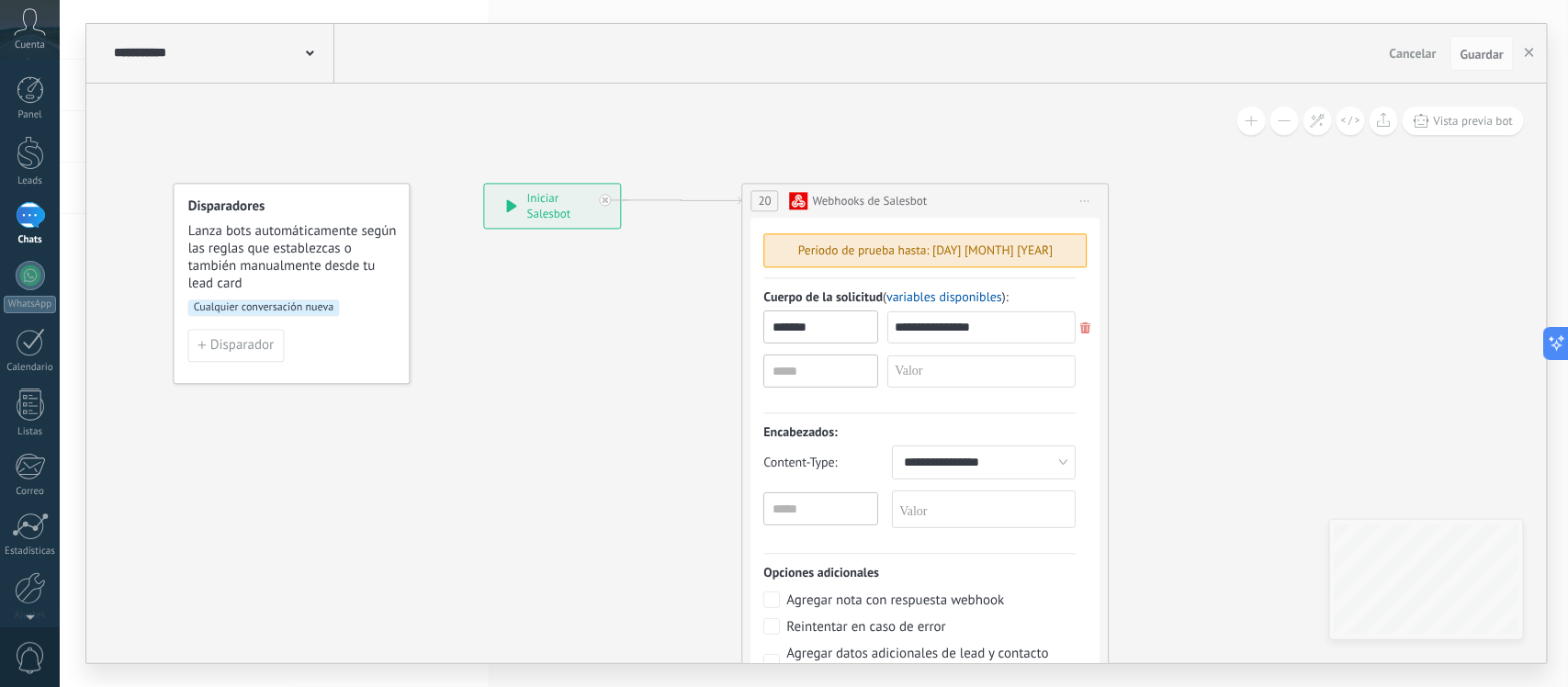 click on "Cualquier conversación nueva" at bounding box center (264, 308) 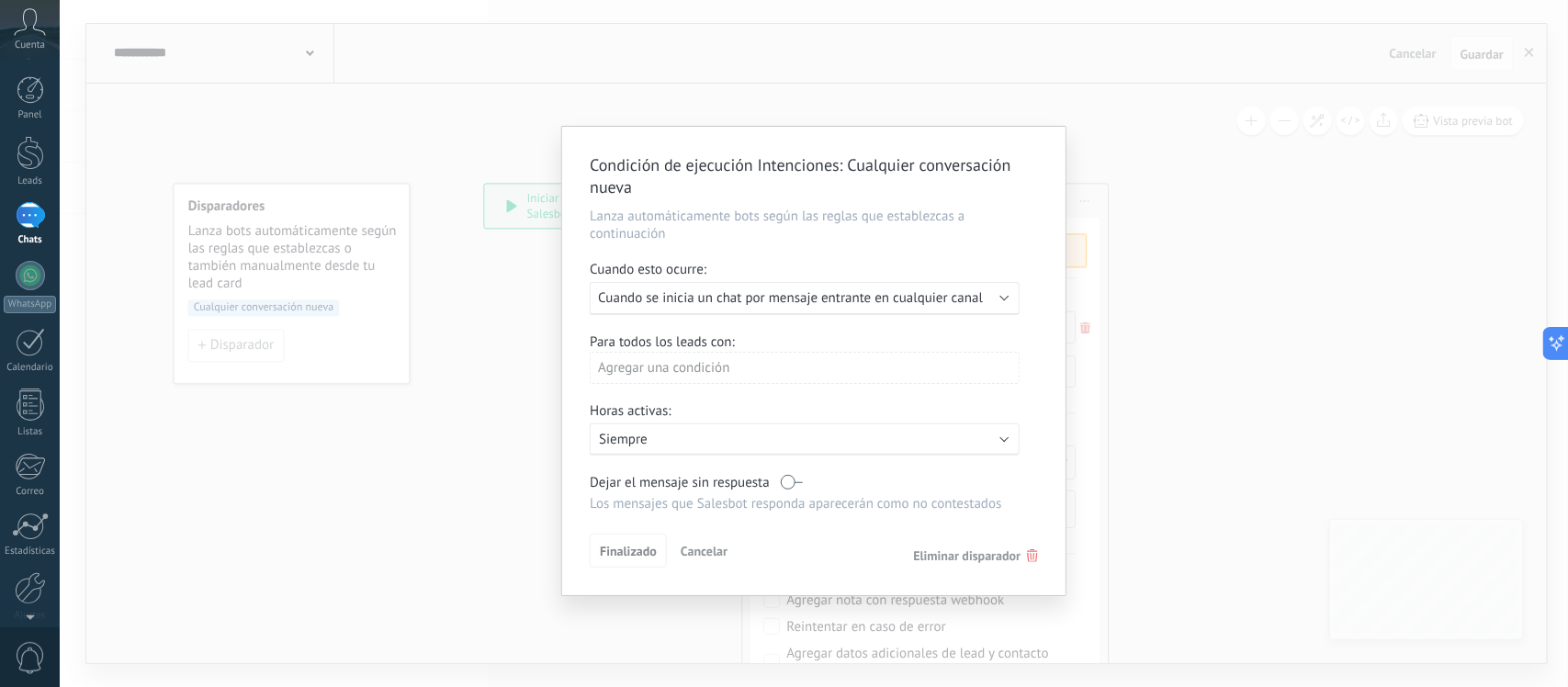 click on "Cuando se inicia un chat por mensaje entrante en cualquier canal" at bounding box center [790, 298] 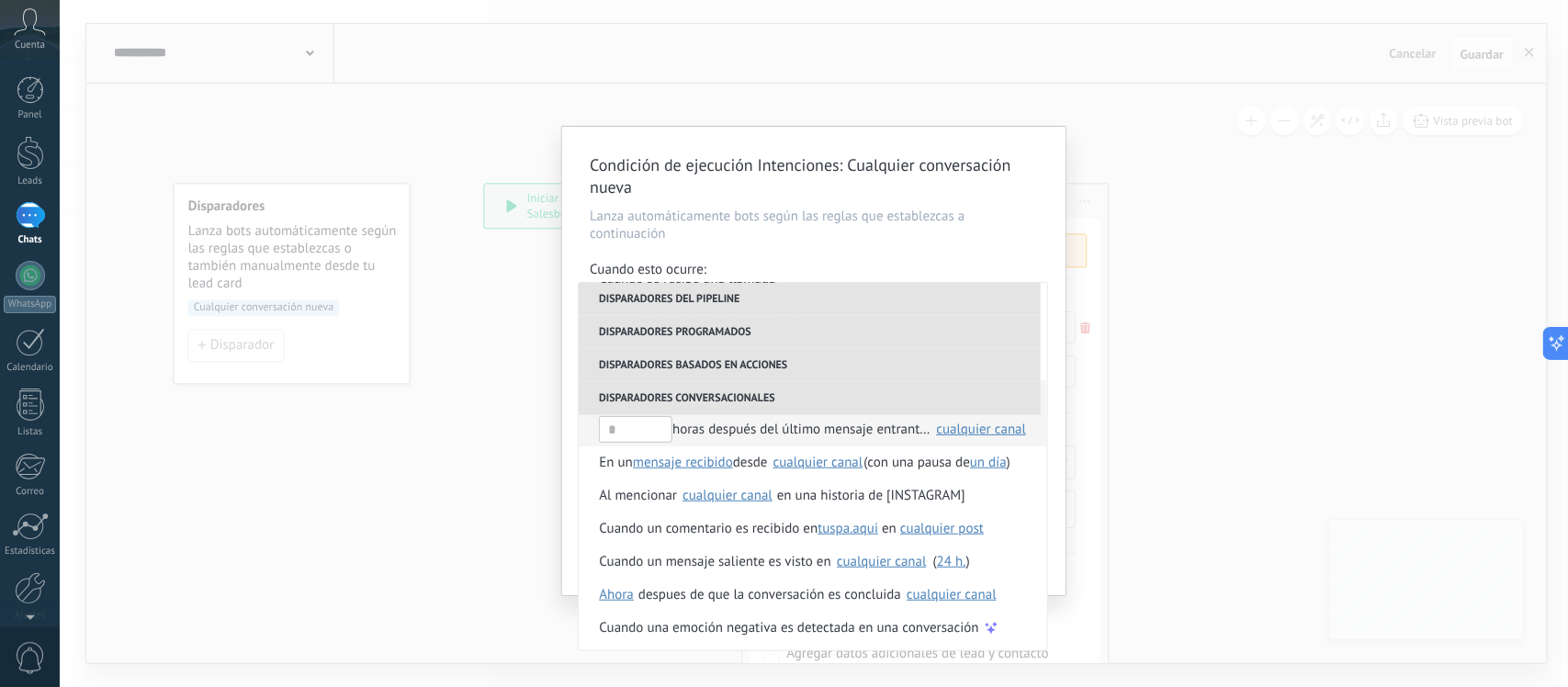 scroll, scrollTop: 499, scrollLeft: 0, axis: vertical 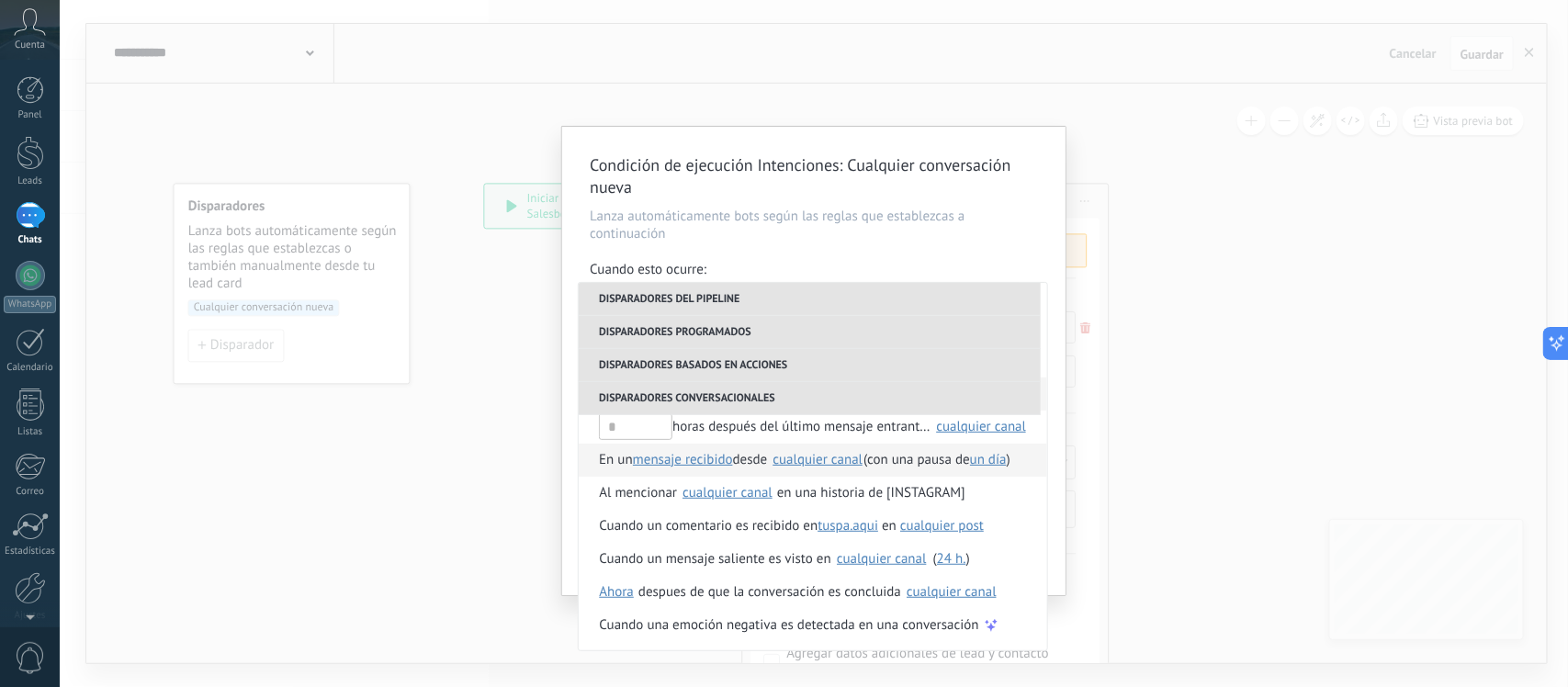 click on "cualquier canal" at bounding box center (923, 393) 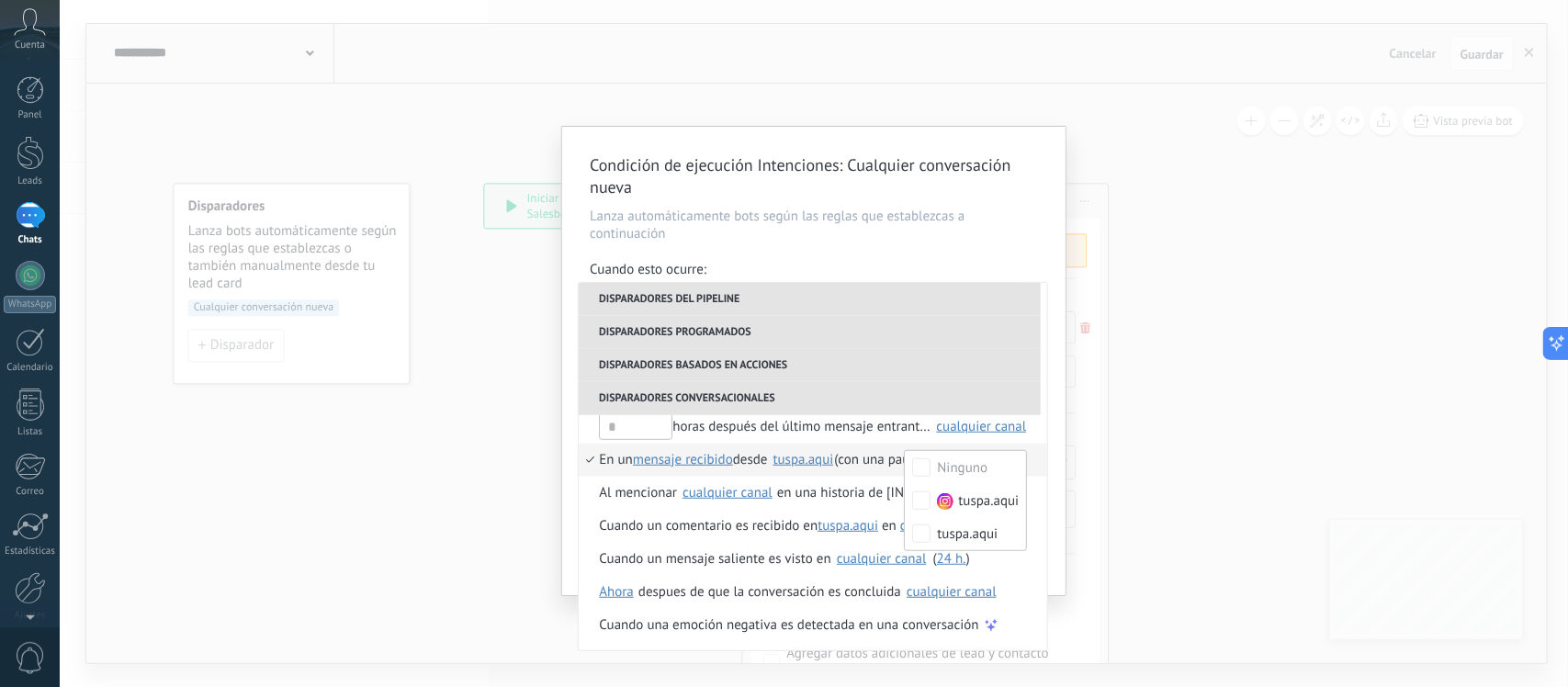 click on "En un  mensaje recibido mensaje enviado mensaje recibido  desde Ninguno [TUSPA.AQUI] [TUSPA.AQUI] [TUSPA.AQUI]  (con una pausa de  un día [TIME] [TIME] Seleccionar un intervalo un día )" at bounding box center (813, 460) 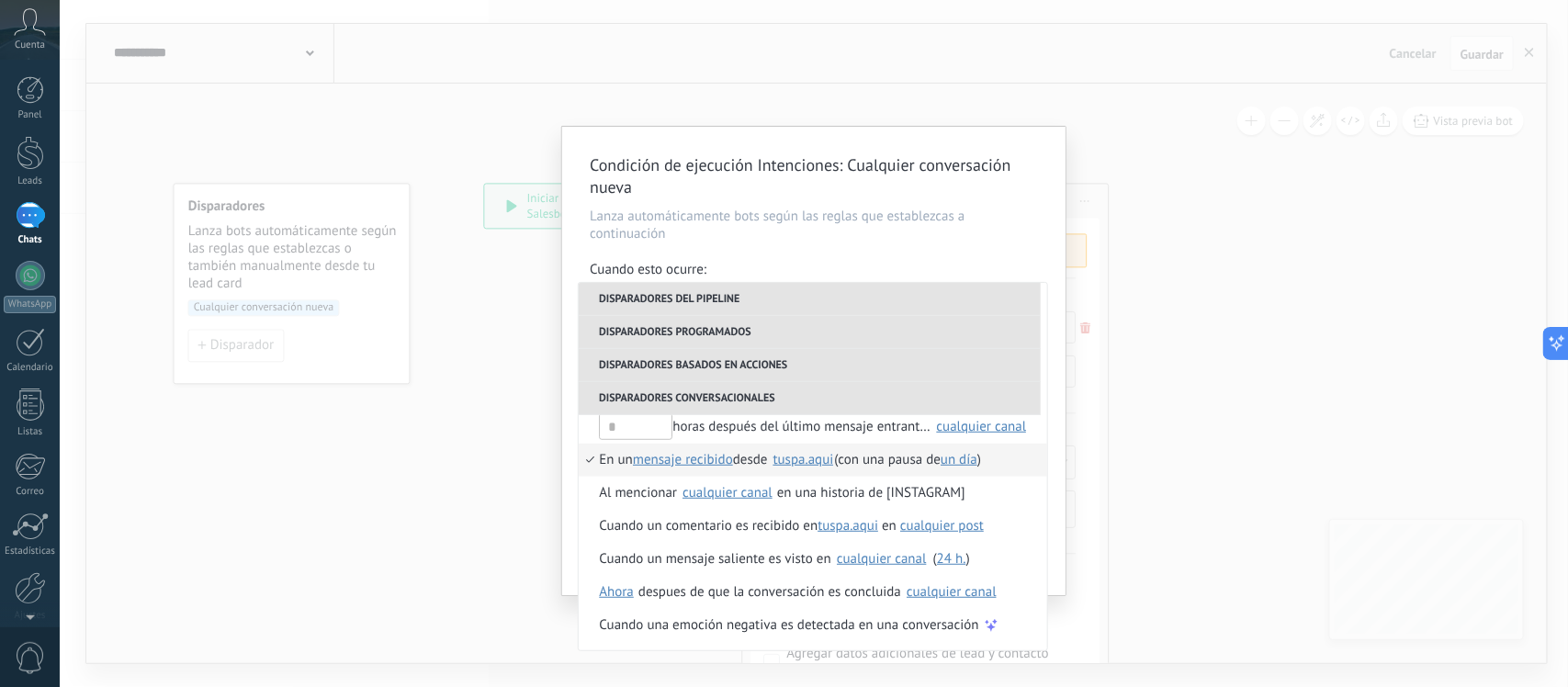 drag, startPoint x: 965, startPoint y: 470, endPoint x: 964, endPoint y: 459, distance: 11.045361 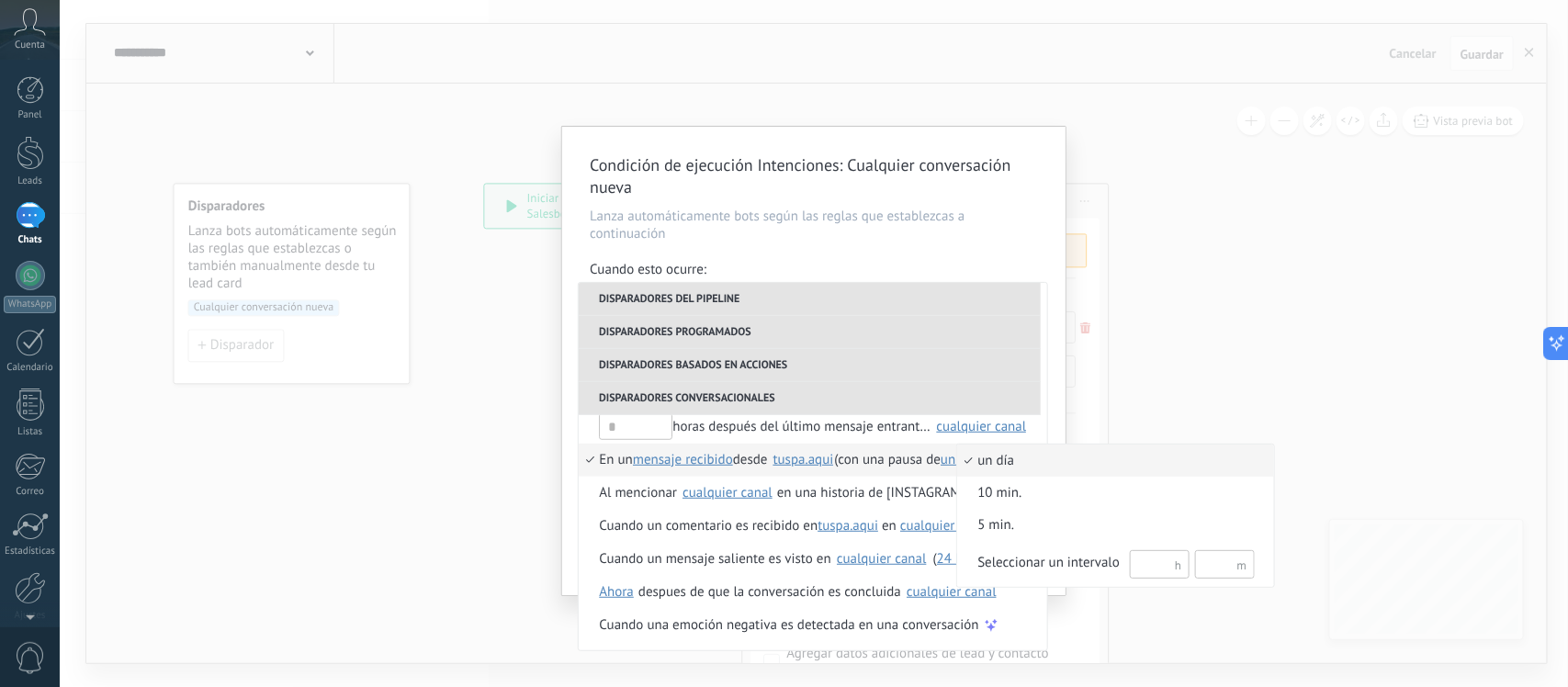 click on "un día" at bounding box center (1106, 461) 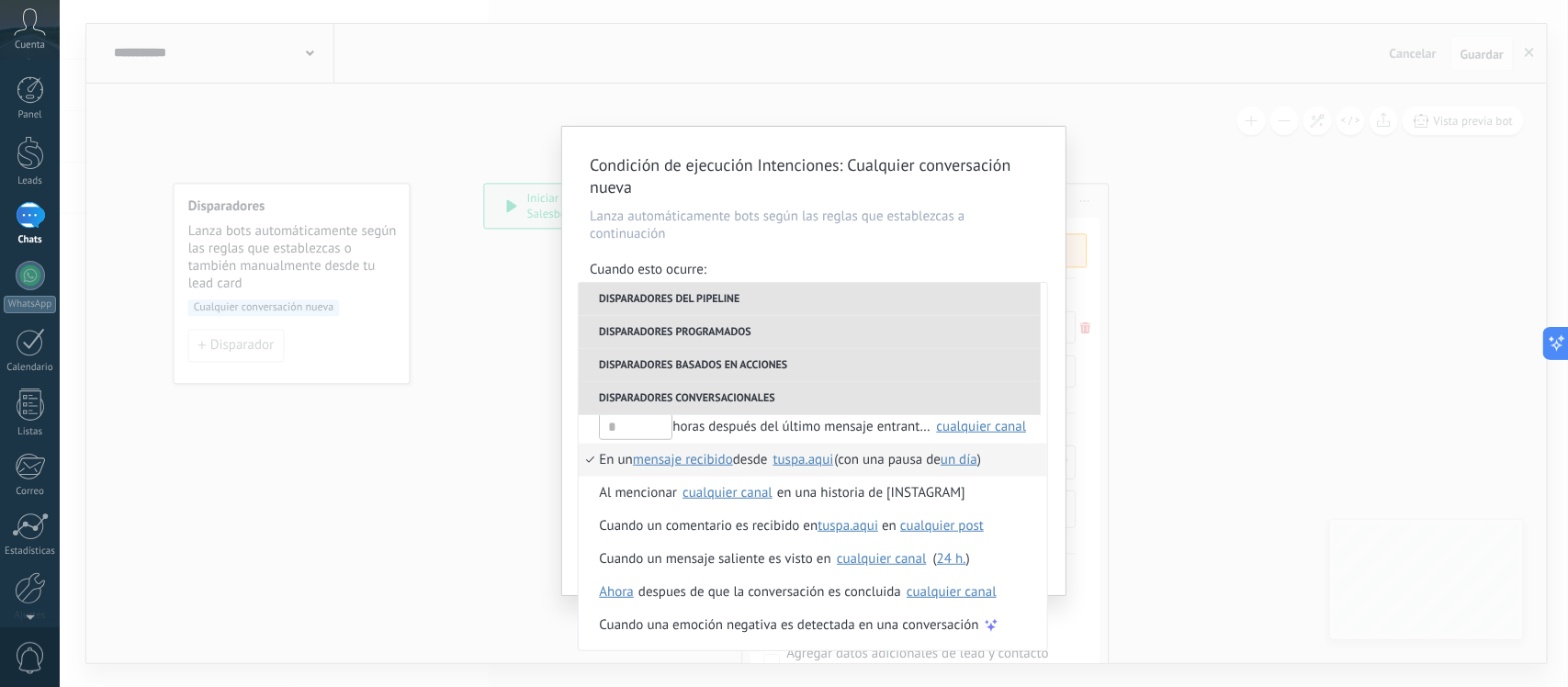click on "un día" at bounding box center [959, 459] 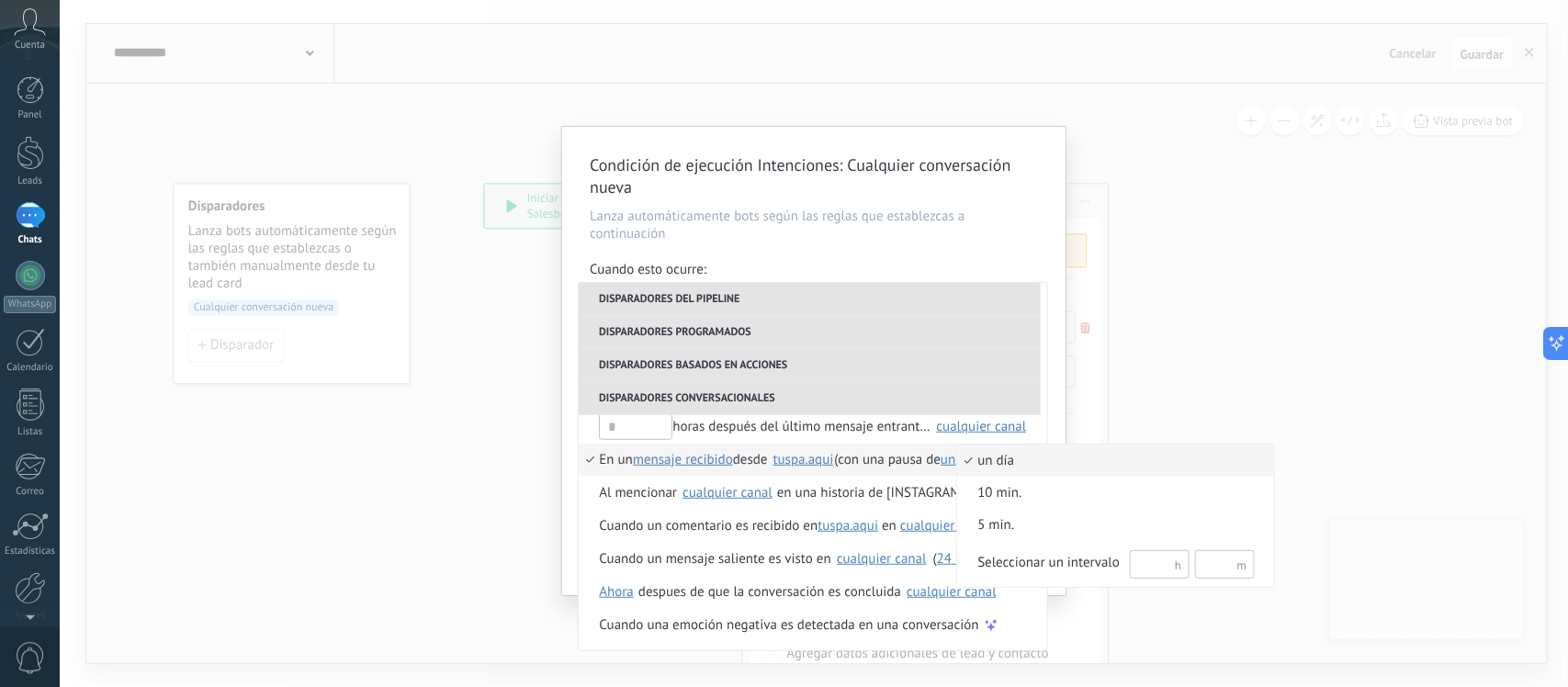 click at bounding box center [784, 344] 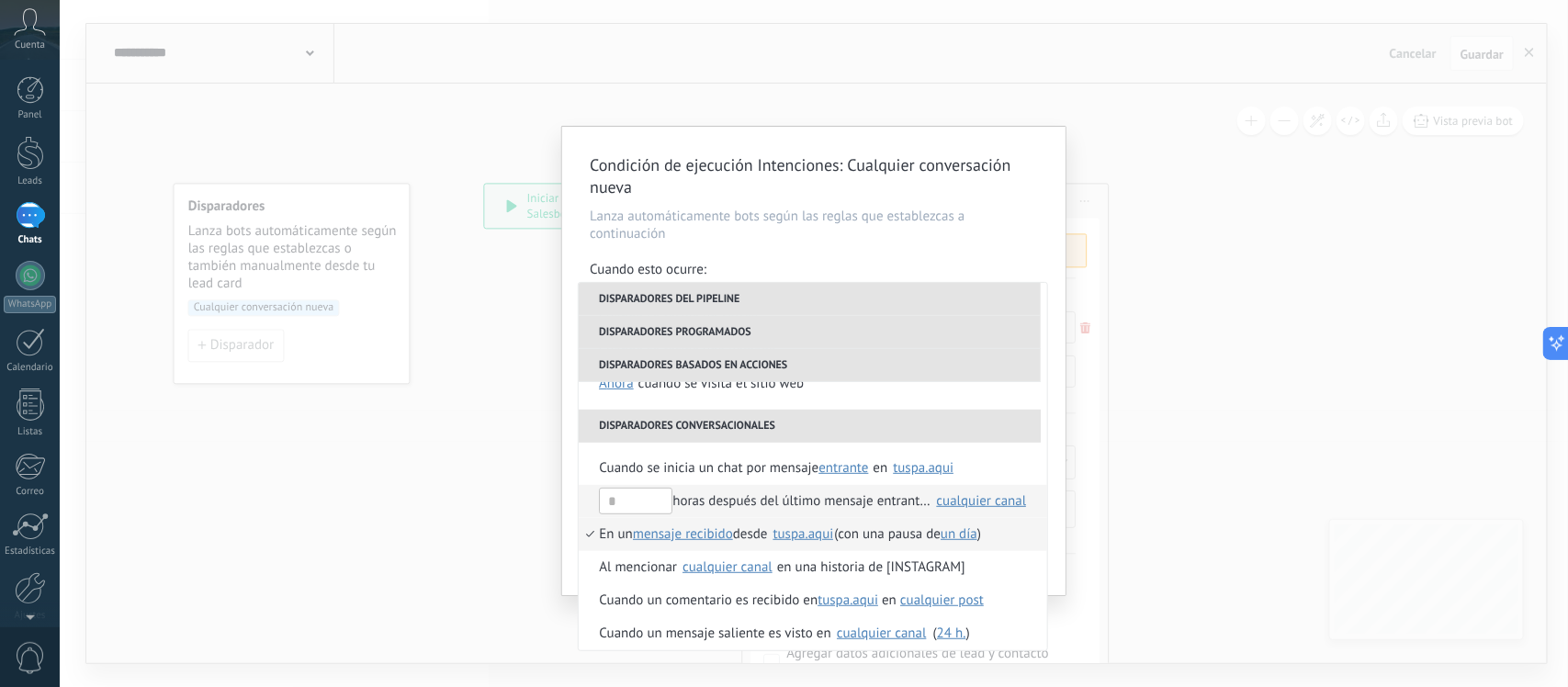 scroll, scrollTop: 384, scrollLeft: 0, axis: vertical 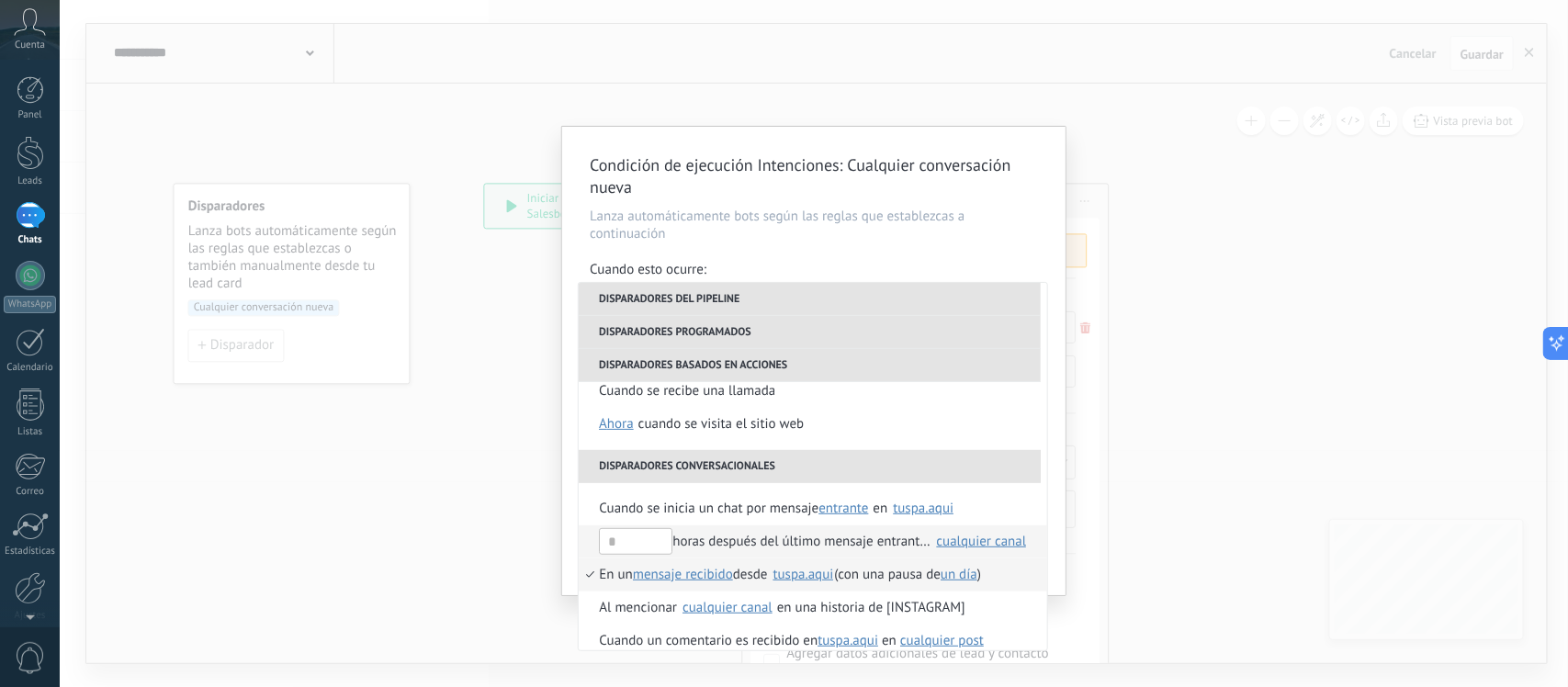 click on "cualquier canal" at bounding box center [981, 541] 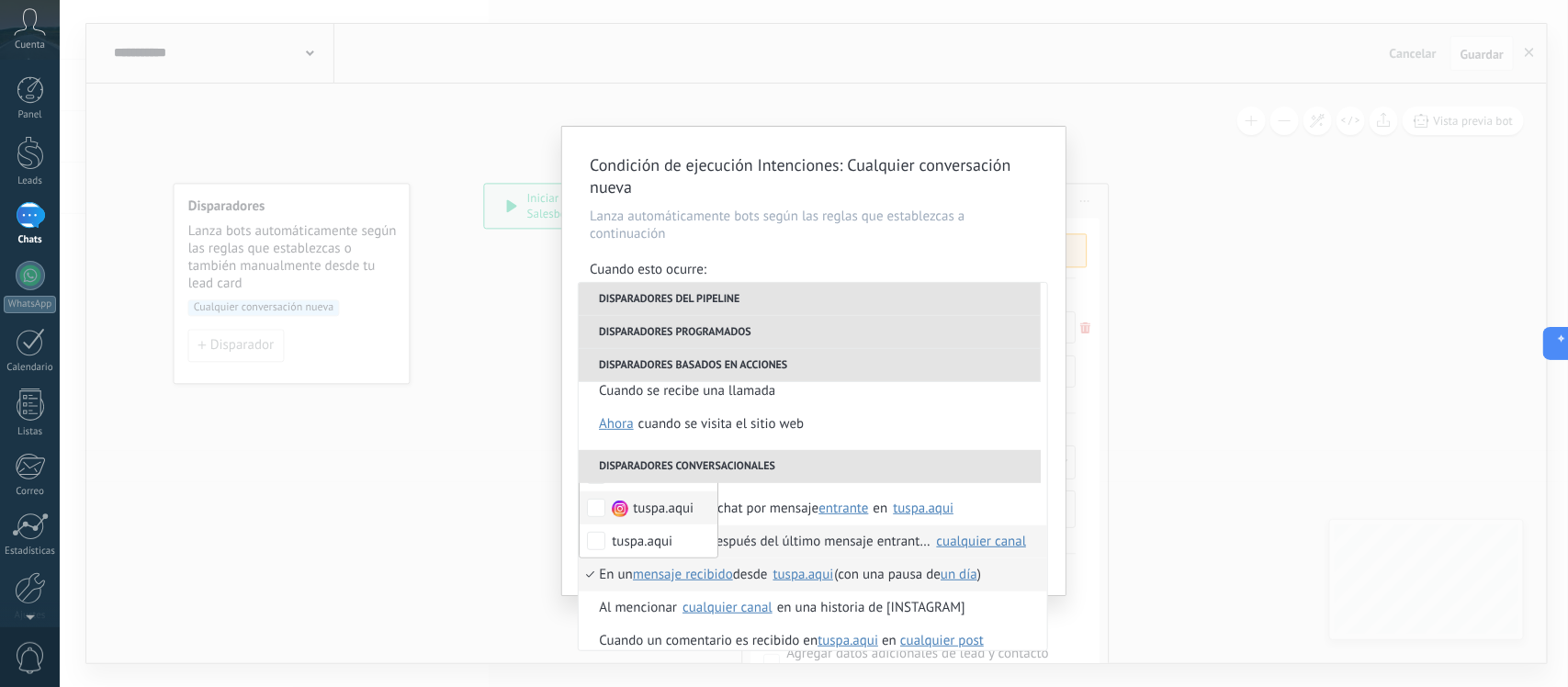 click on "tuspa.aqui" at bounding box center [663, 509] 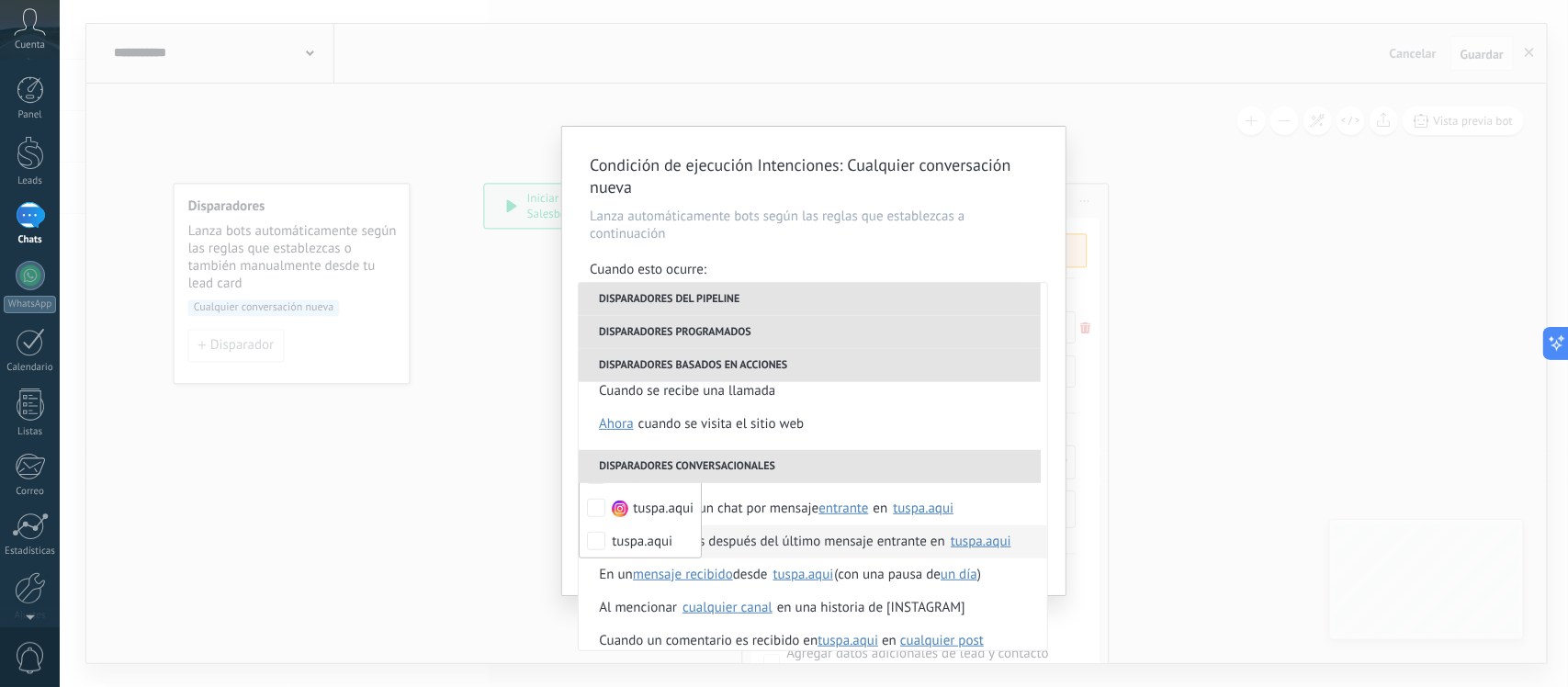 click on "horas después del último mensaje entrante en" at bounding box center (772, 542) 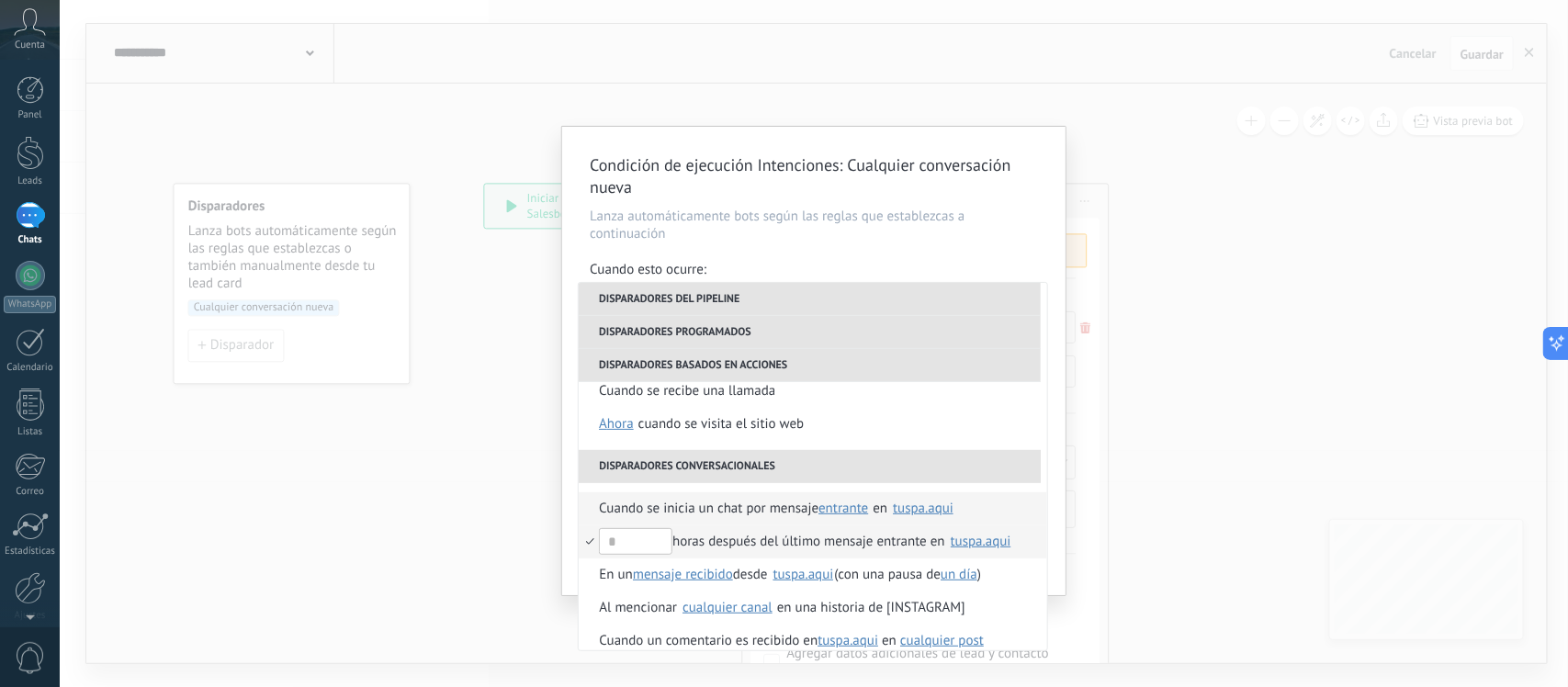 click on "entrante" at bounding box center [843, 508] 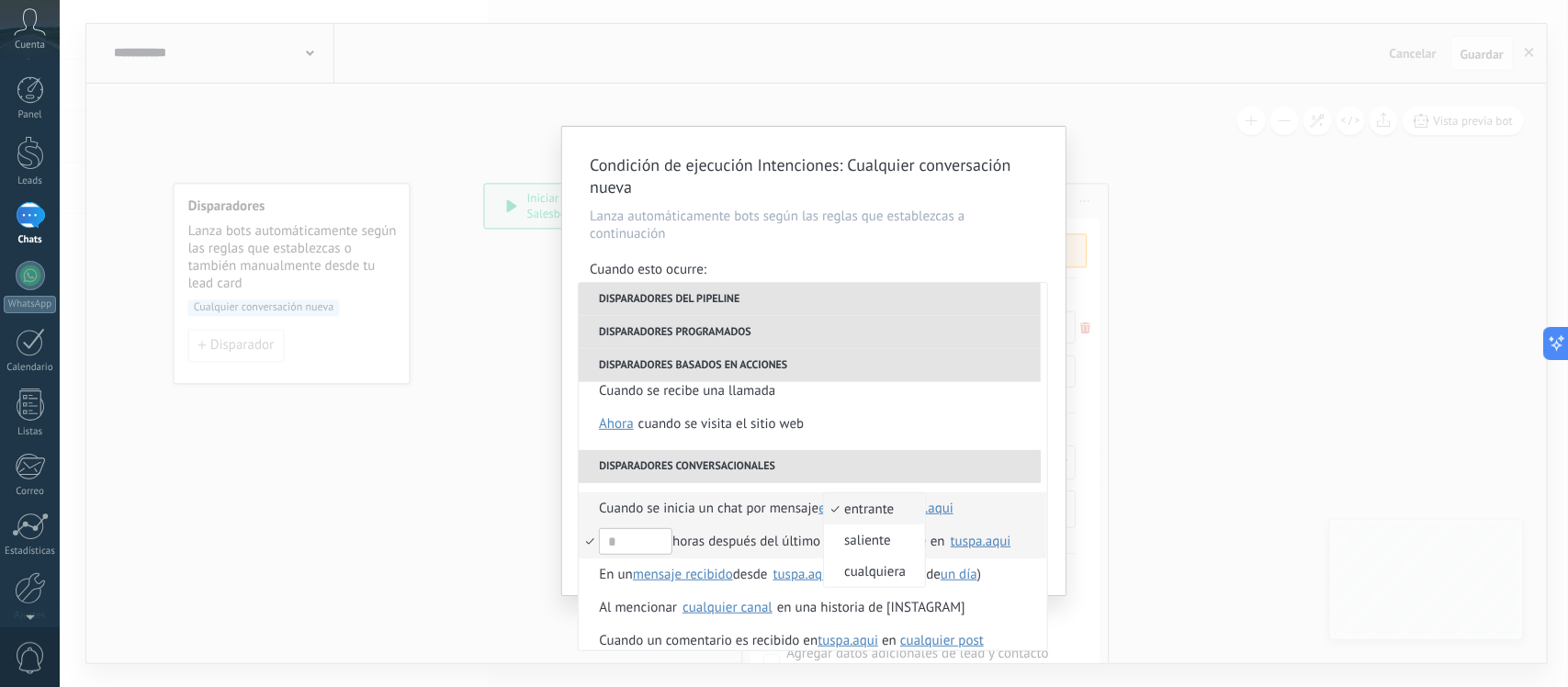 click on "entrante" at bounding box center (864, 509) 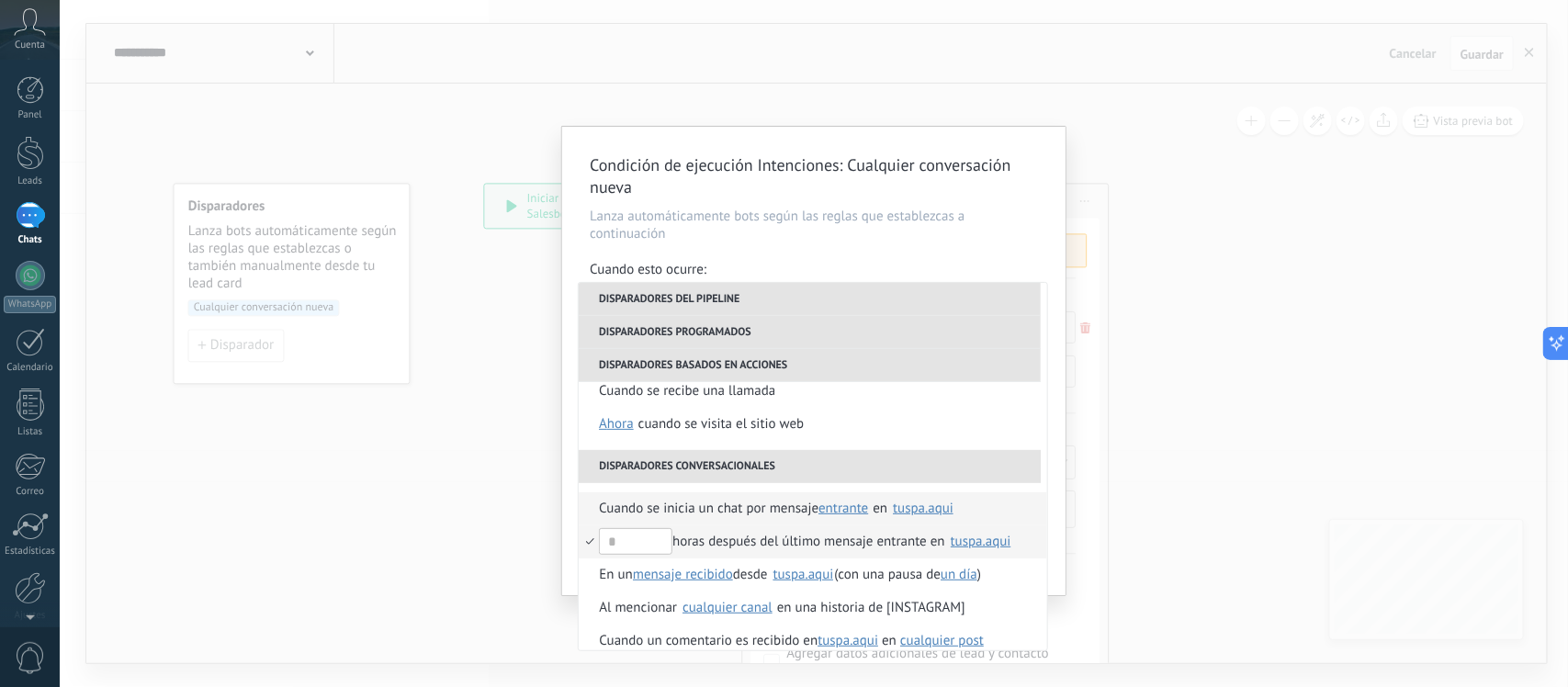 click on "tuspa.aqui" at bounding box center (923, 508) 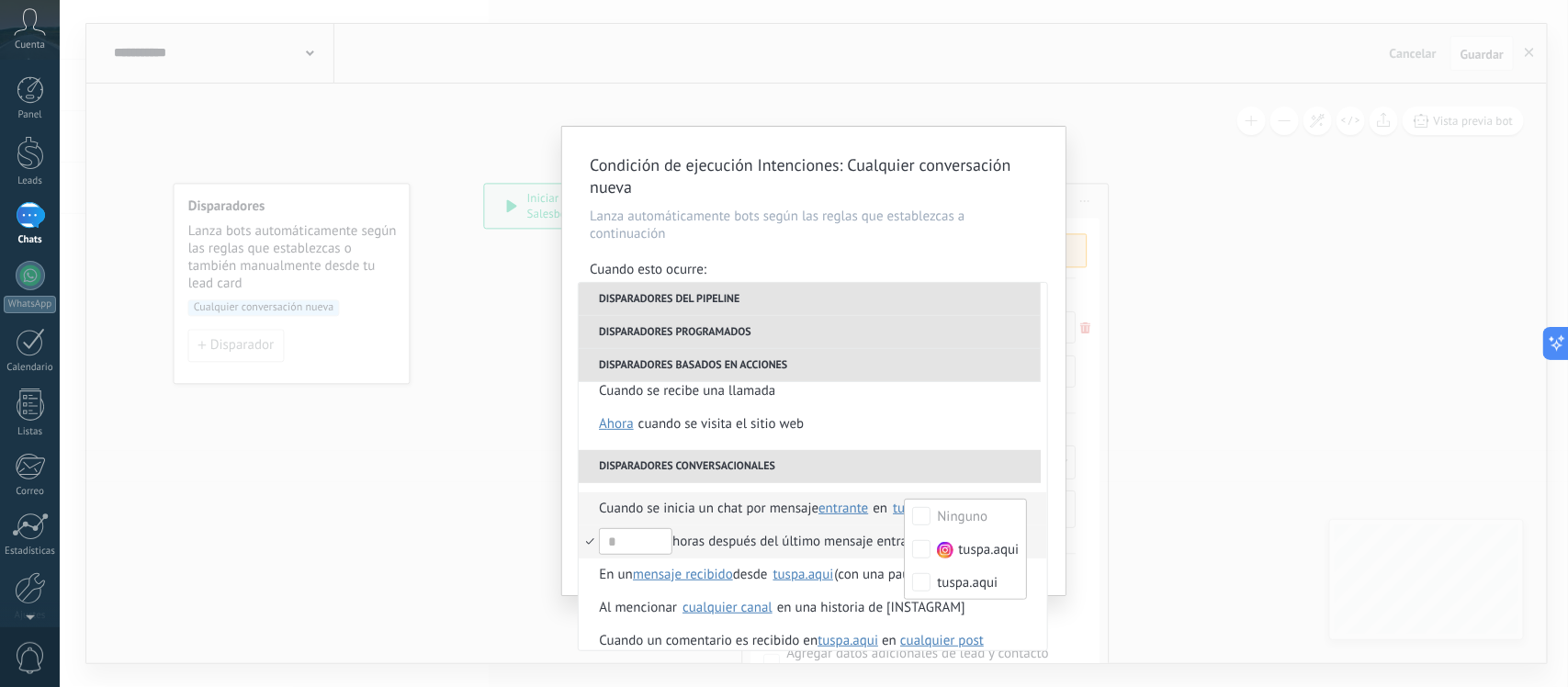 click on "Cuando se inicia un chat por mensaje" at bounding box center (708, 509) 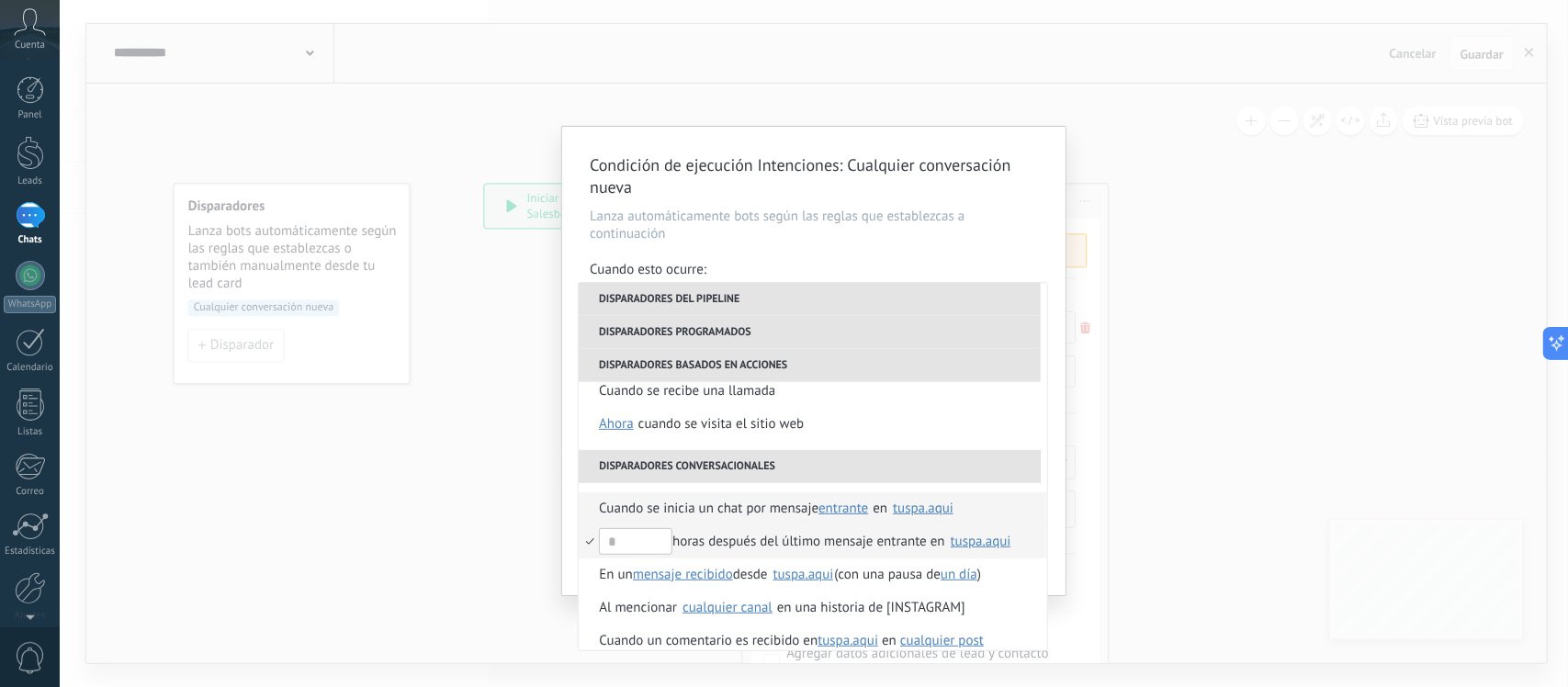 click on "Cuando se inicia un chat por mensaje" at bounding box center (708, 509) 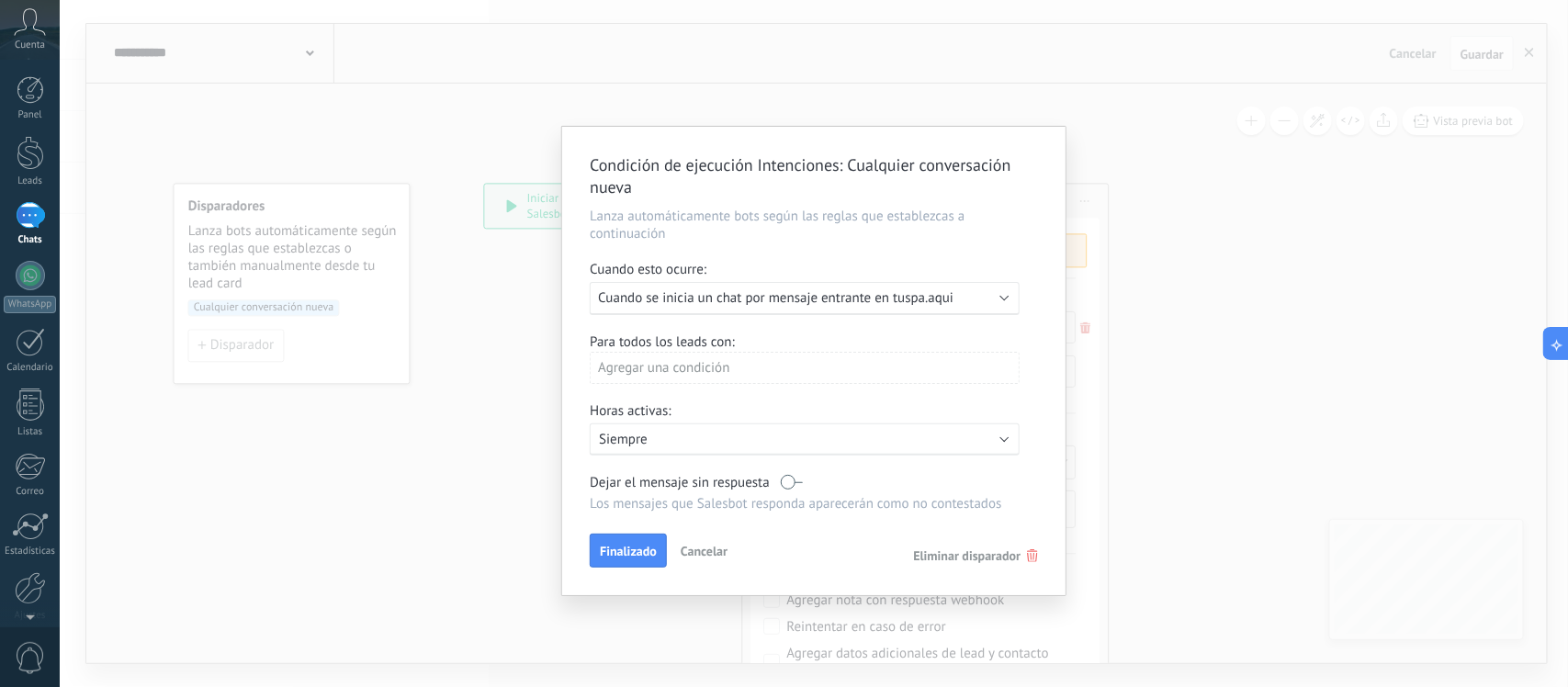 click on "Cuando se inicia un chat por mensaje entrante en tuspa.aqui" at bounding box center (775, 298) 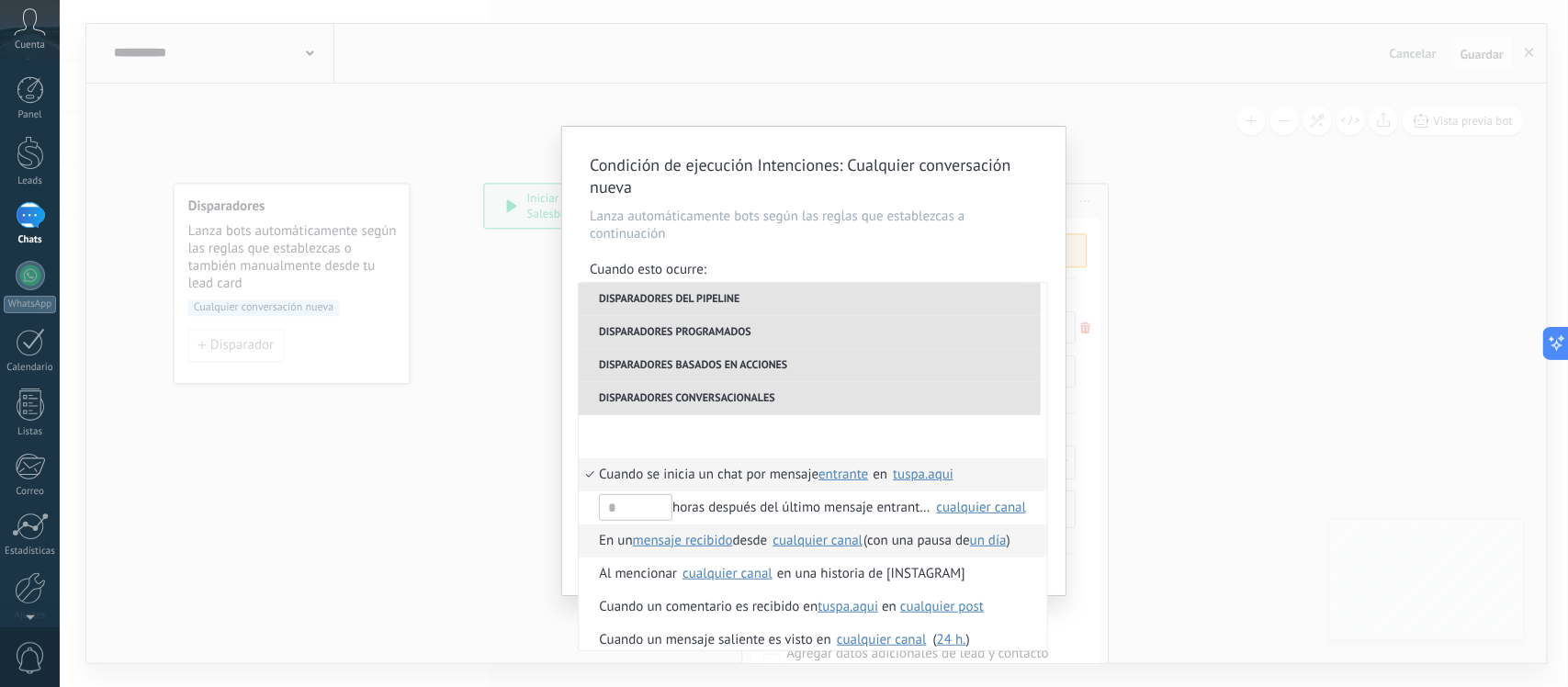 scroll, scrollTop: 459, scrollLeft: 0, axis: vertical 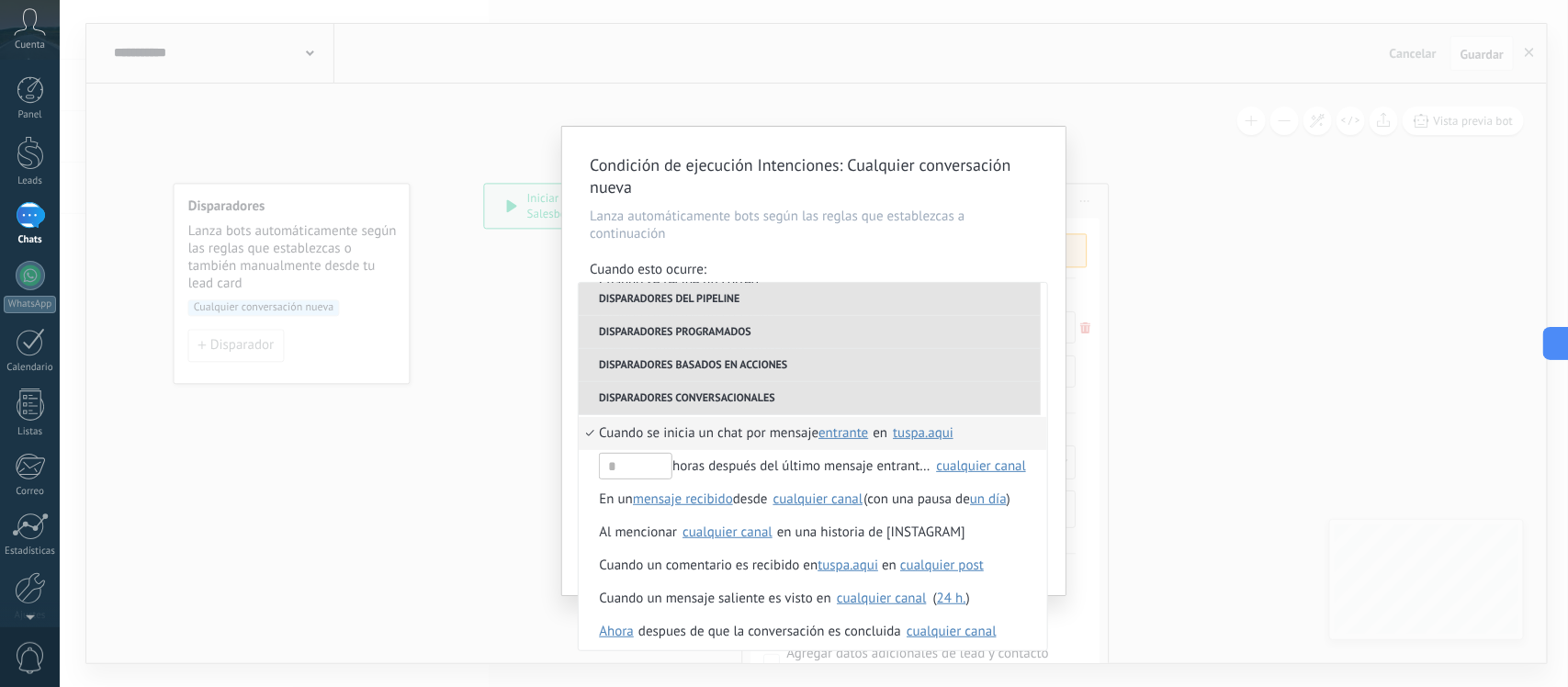 click on "Condición de ejecución Intenciones : Cualquier conversación nueva Lanza automáticamente bots según las reglas que establezcas a continuación Cuando esto ocurre: Ejecutar:
Cuando se inicia un chat por mensaje entrante en tuspa.aqui Disparadores del pipeline Cuando se crea en una etapa del embudo ahora después de 5 minutos después de 10 minutos un día Seleccionar un intervalo ahora Cuando se mueve lead a una etapa del embudo ahora después de 5 minutos después de 10 minutos un día Seleccionar un intervalo ahora Cuando se mueve lead o se crea en una etapa del embudo ahora después de 5 minutos después de 10 minutos un día Seleccionar un intervalo ahora Cuando se cambia el usuario responsable en lead Cuando un usuario
añade elimina añade
etiquetas en
lead contacto compañía lead
Productos
: #añadir etiquetas Cuando un campo en
Productos contacto compañía lead Productos
: SKU Grupo Precio Descripción External ID Unit Oferta especial 1 Precio al por mayor Imagen SKU" at bounding box center [814, 344] 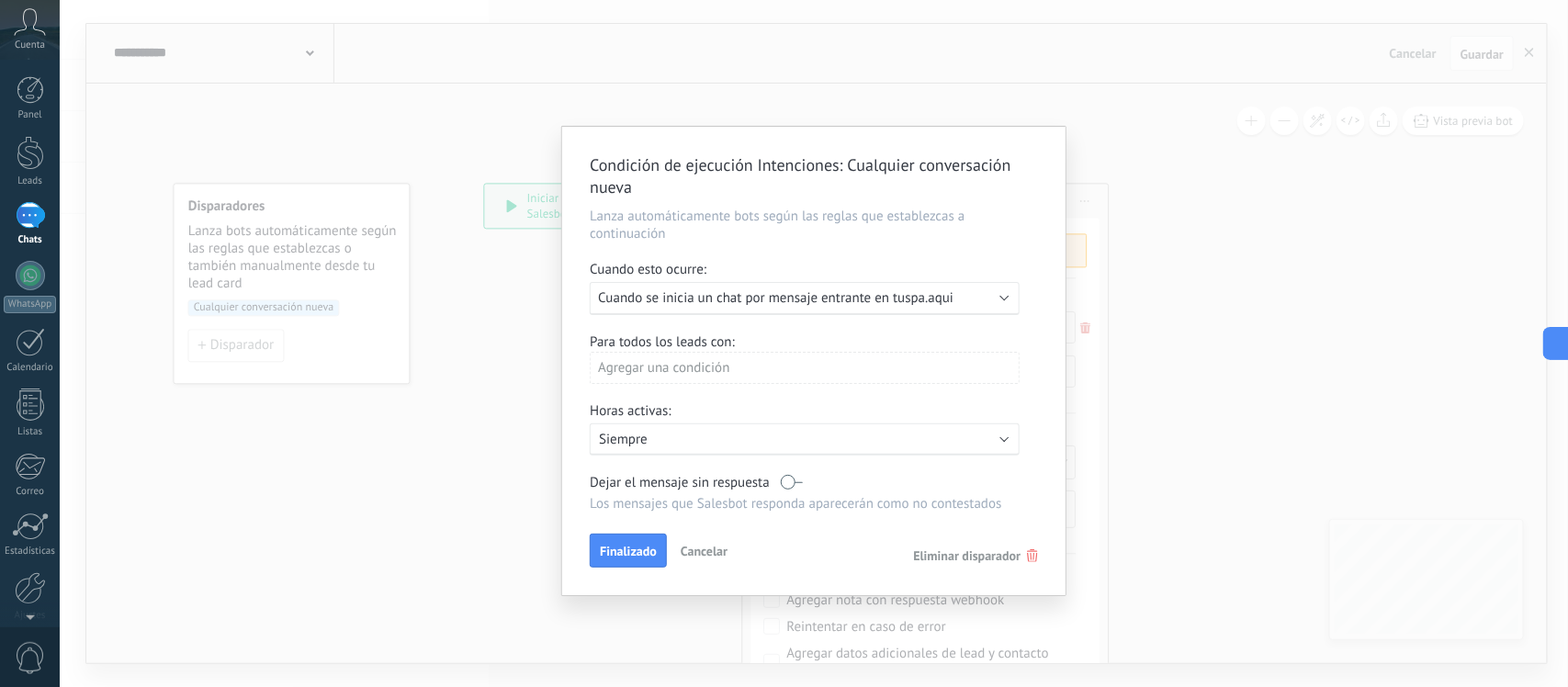 click on "Condición de ejecución Intenciones : Cualquier conversación nueva Lanza automáticamente bots según las reglas que establezcas a continuación Cuando esto ocurre: Ejecutar:  Cuando se inicia un chat por mensaje entrante en [TUSPA.AQUI] Para todos los leads con: Agregar una condición Horas activas: Activo:  Siempre Dejar el mensaje sin respuesta Los mensajes que [SALESBOT] responda aparecerán como no contestados Aplicar a todos los leads en esta etapa Finalizado Cancelar Eliminar disparador" at bounding box center (814, 344) 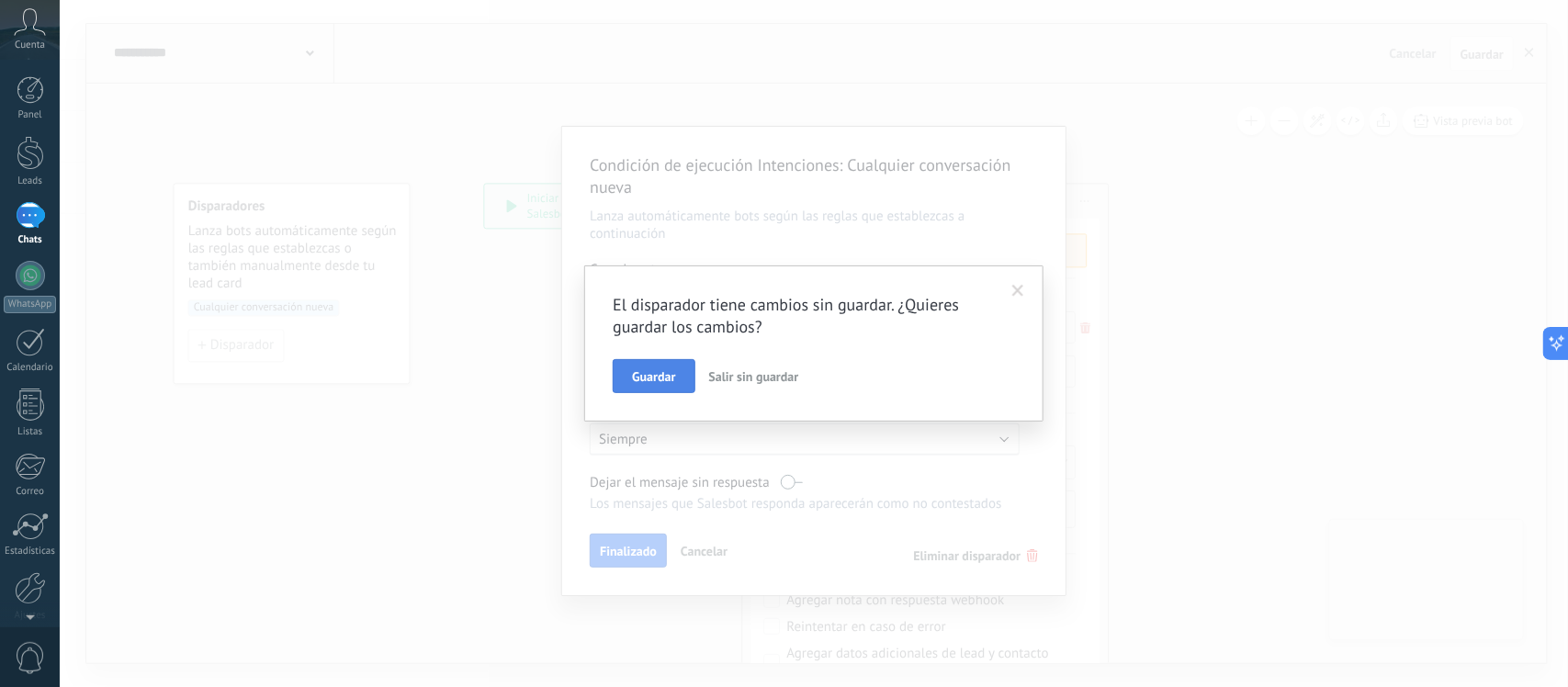 click on "Guardar" at bounding box center [653, 377] 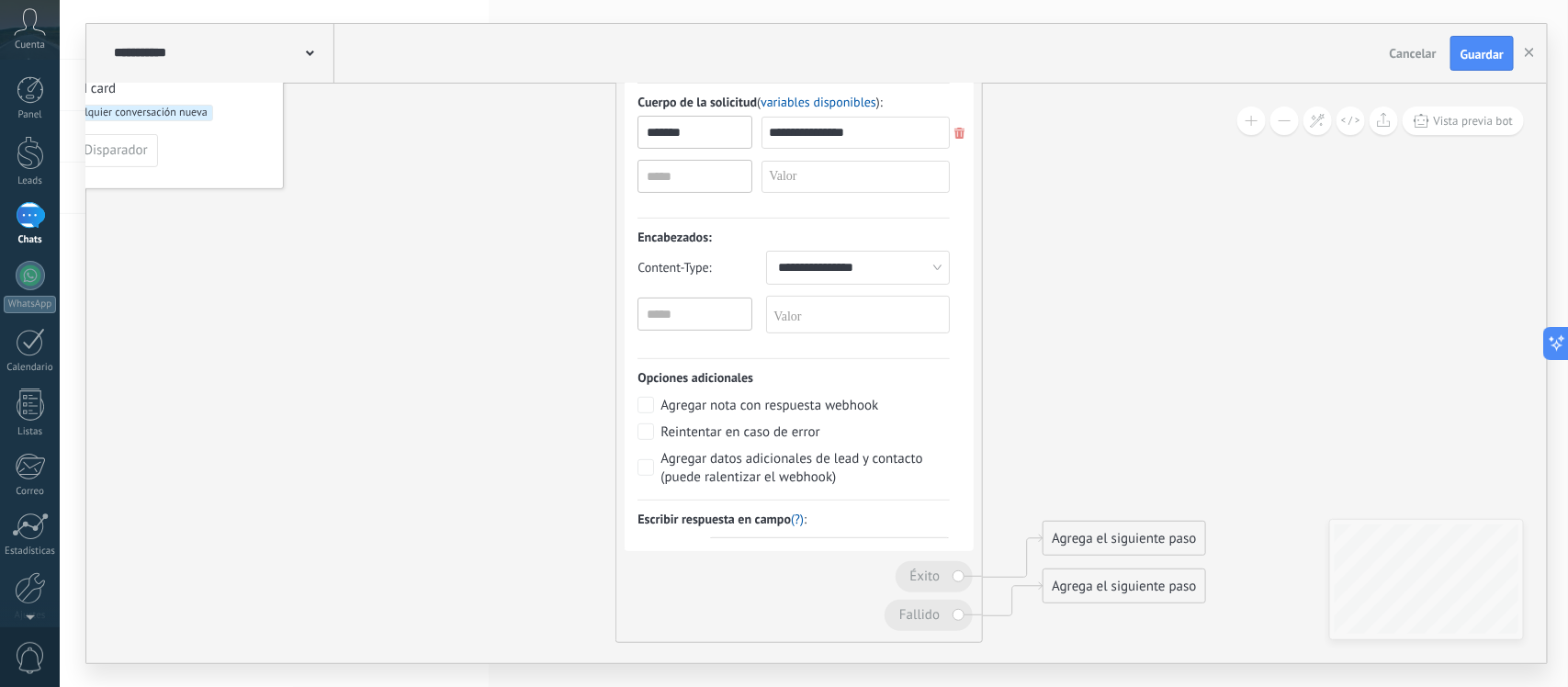 drag, startPoint x: 1213, startPoint y: 378, endPoint x: 1091, endPoint y: 244, distance: 181.2181 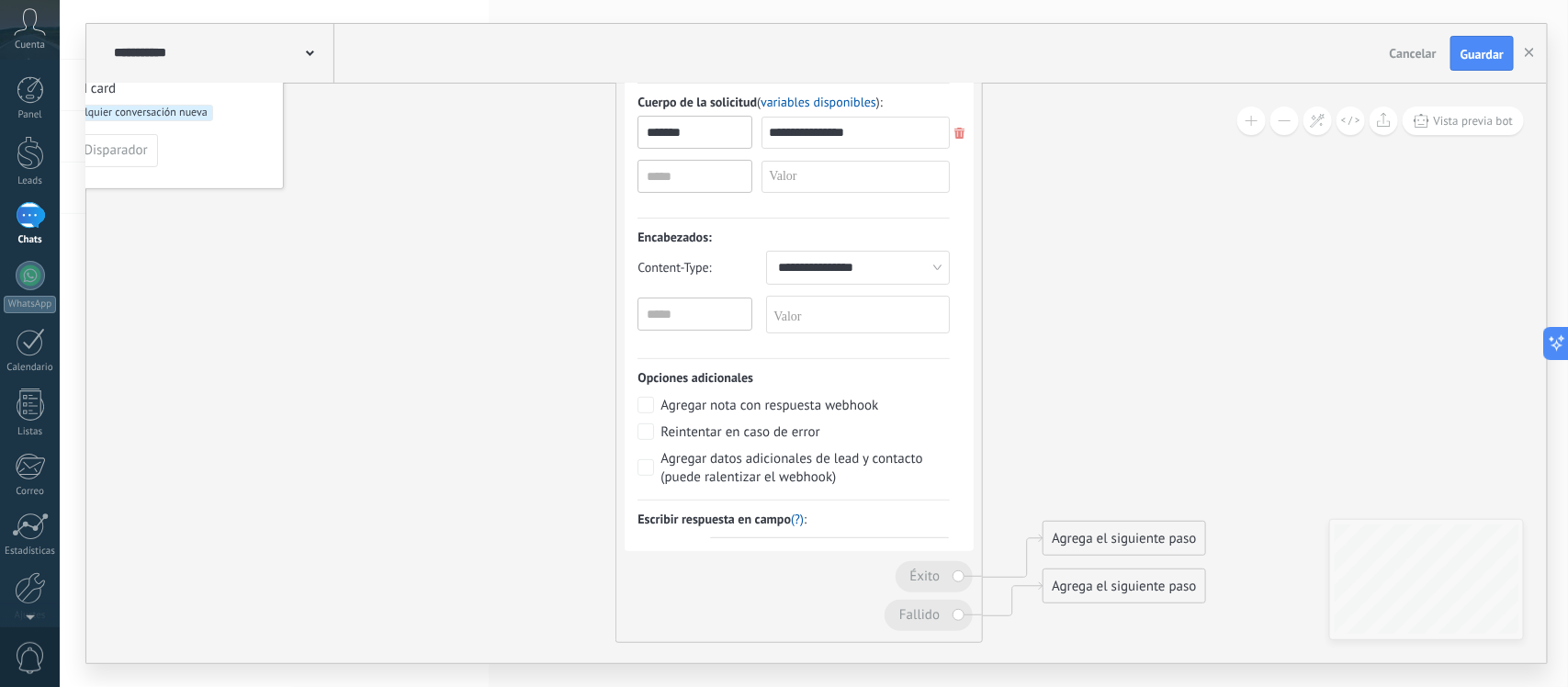 click at bounding box center (750, 296) 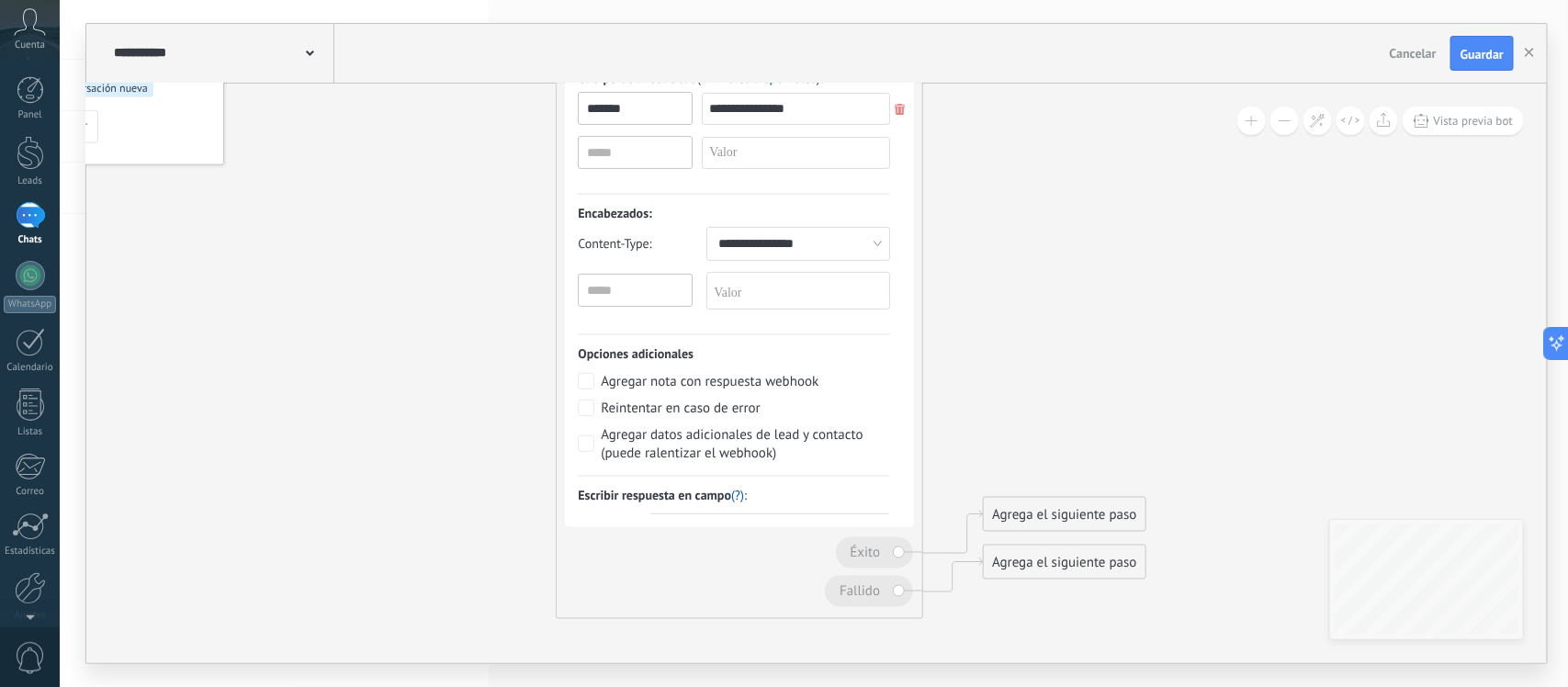 drag, startPoint x: 1158, startPoint y: 352, endPoint x: 1039, endPoint y: 313, distance: 125.22779 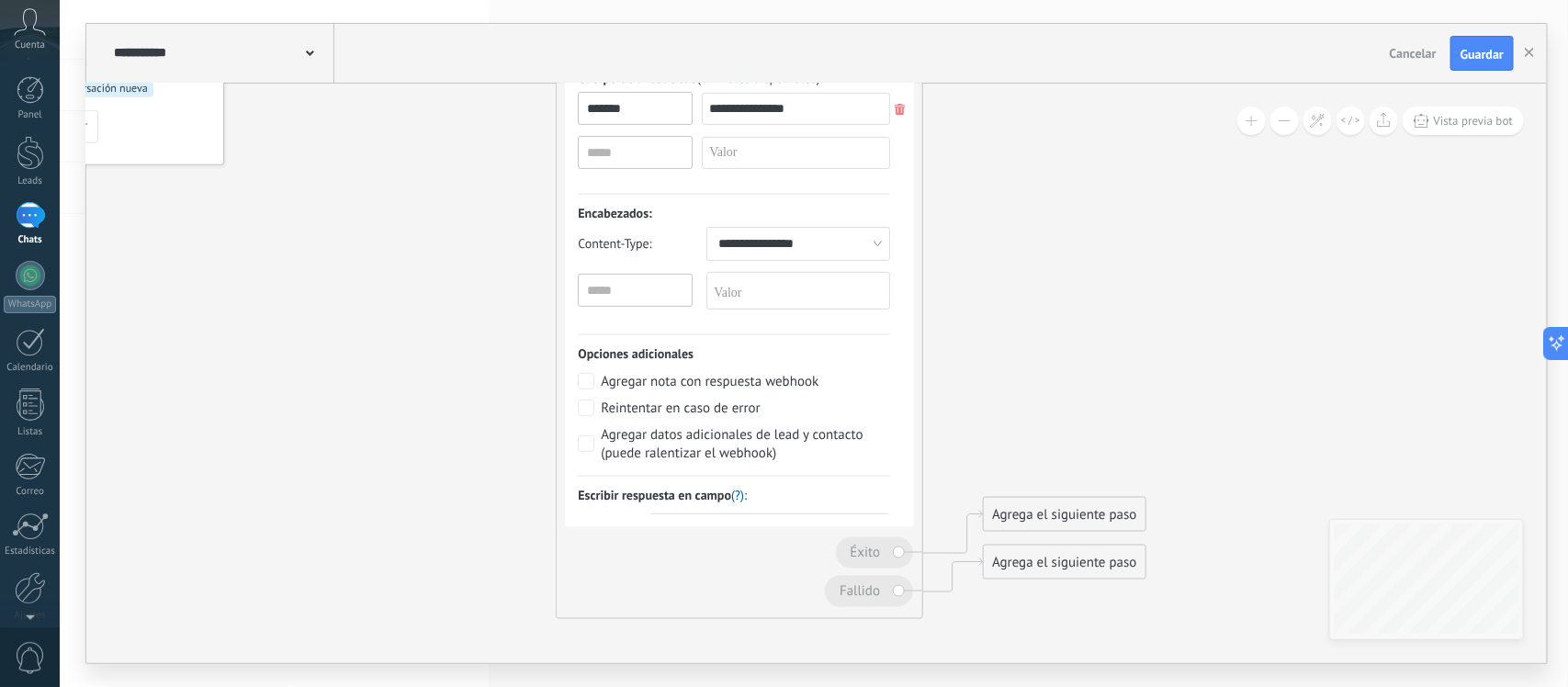 click at bounding box center (690, 271) 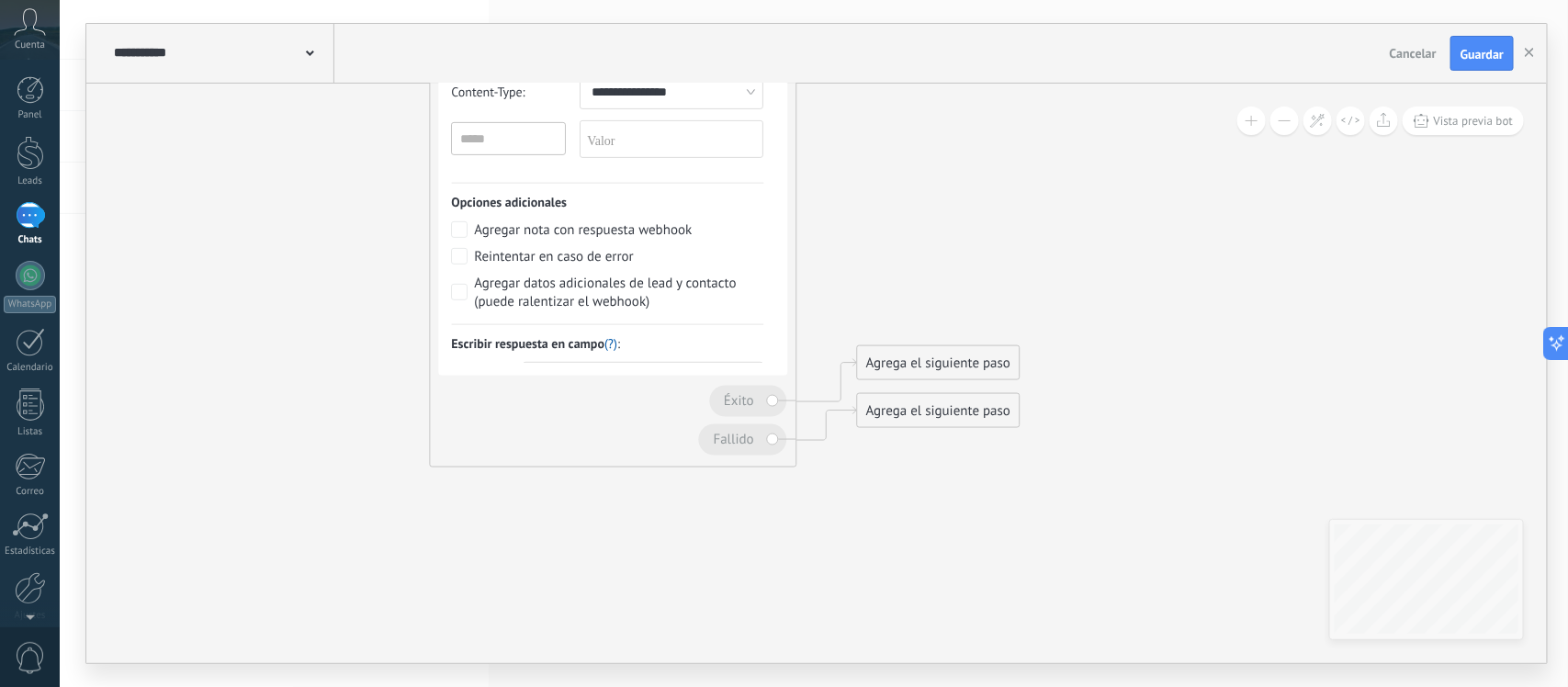 drag, startPoint x: 1072, startPoint y: 373, endPoint x: 1030, endPoint y: 243, distance: 136.61625 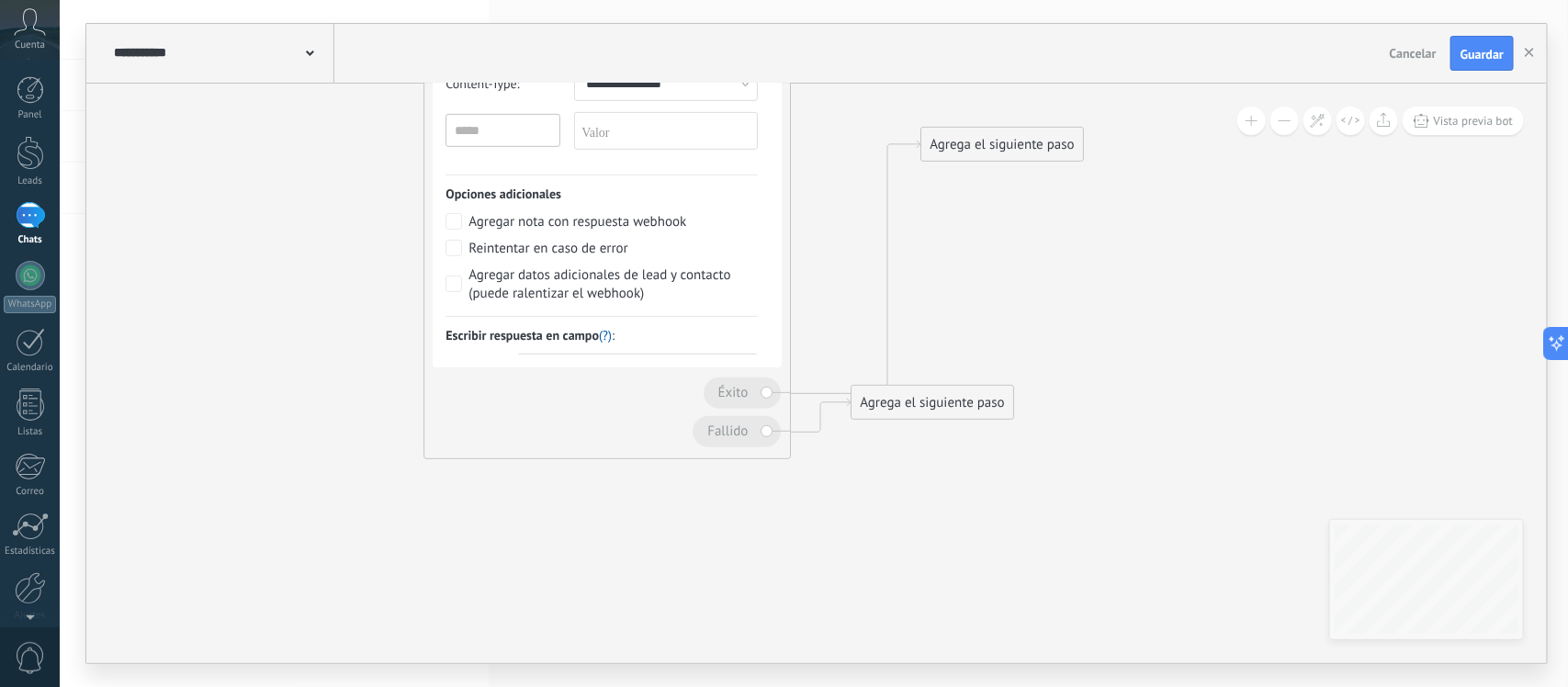 drag, startPoint x: 971, startPoint y: 273, endPoint x: 1077, endPoint y: 232, distance: 113.65298 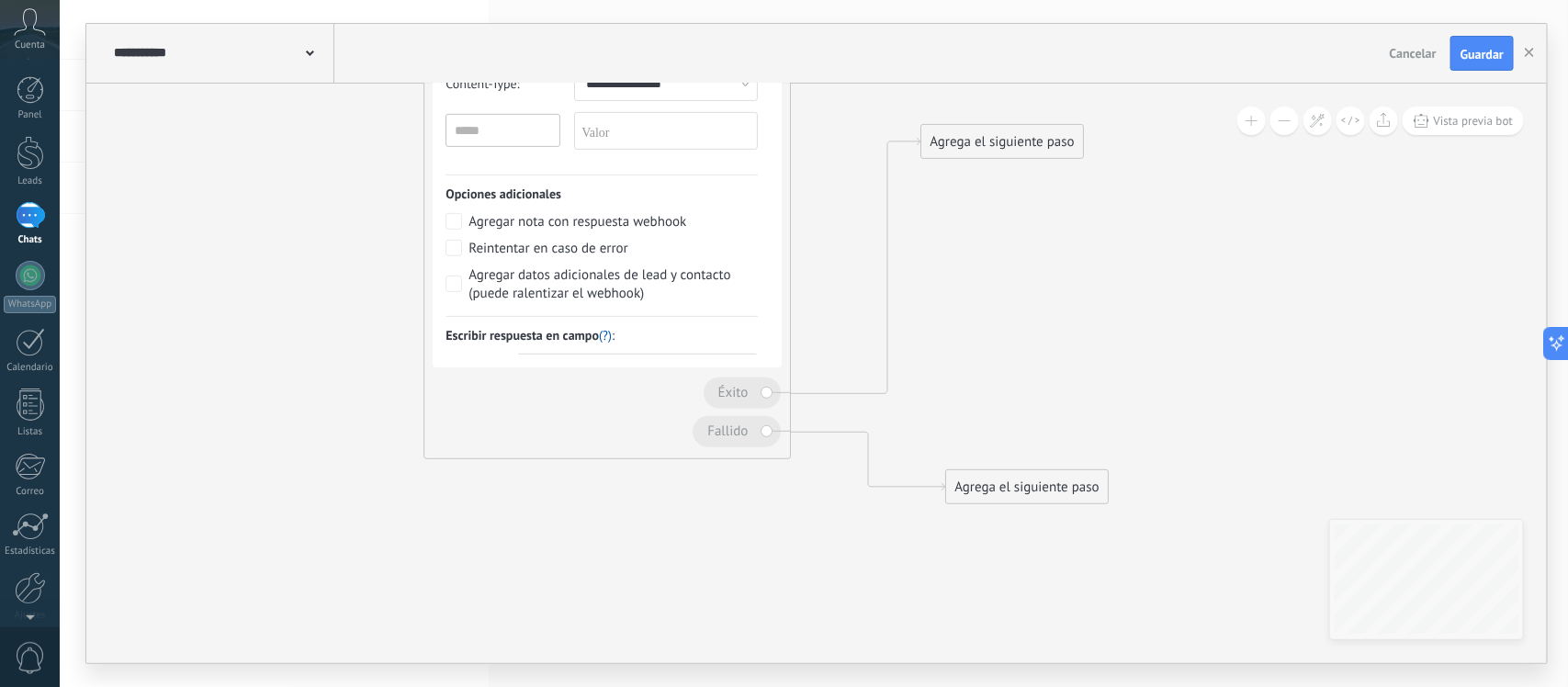 drag, startPoint x: 962, startPoint y: 416, endPoint x: 1059, endPoint y: 512, distance: 136.4734 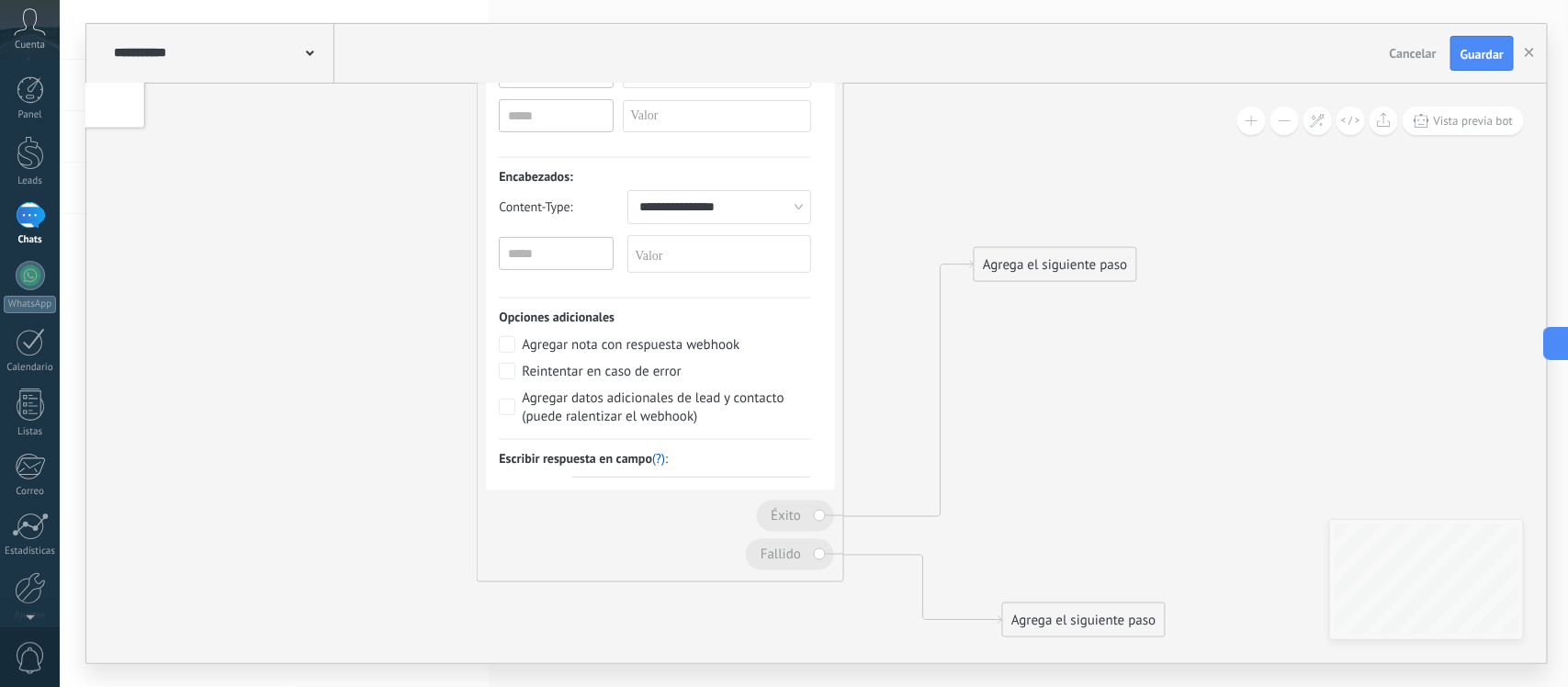 drag, startPoint x: 1077, startPoint y: 292, endPoint x: 1082, endPoint y: 404, distance: 112.11155 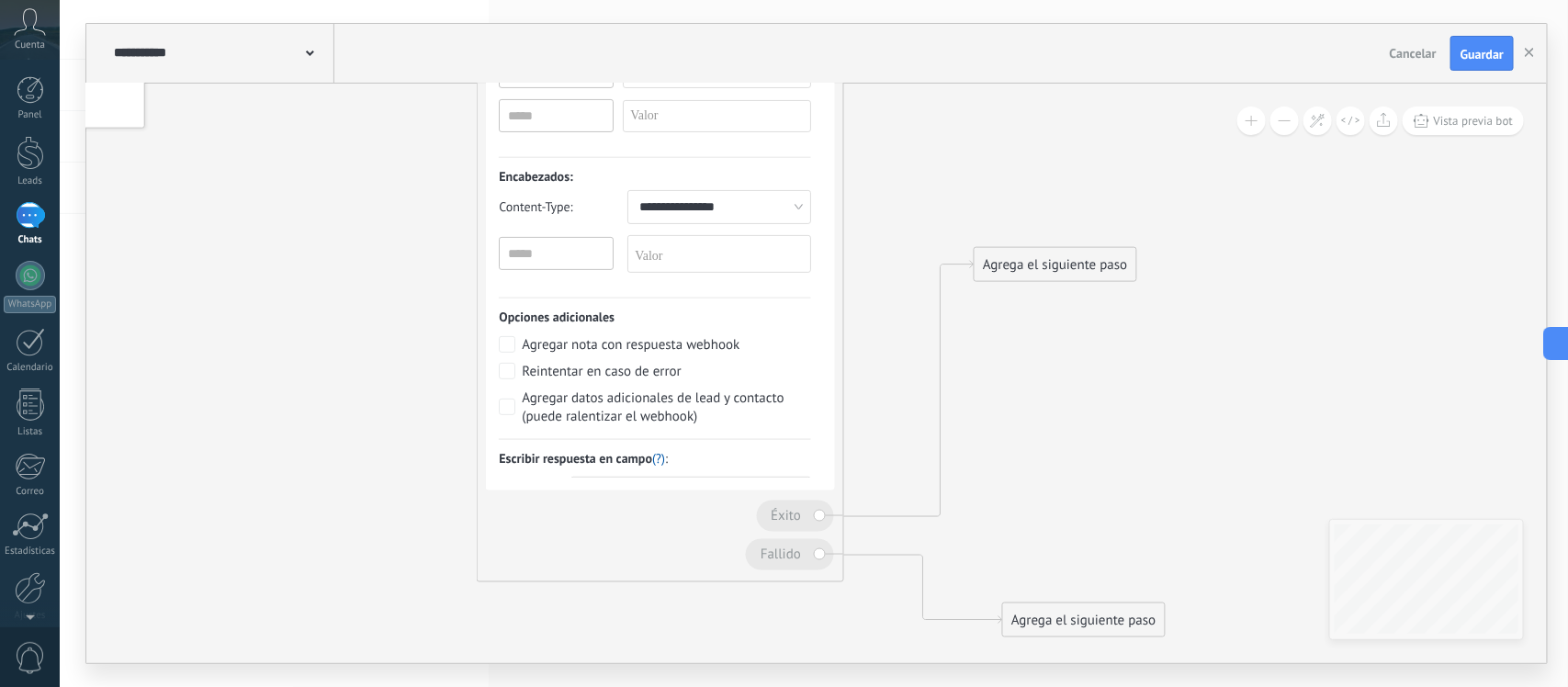 click at bounding box center [660, 281] 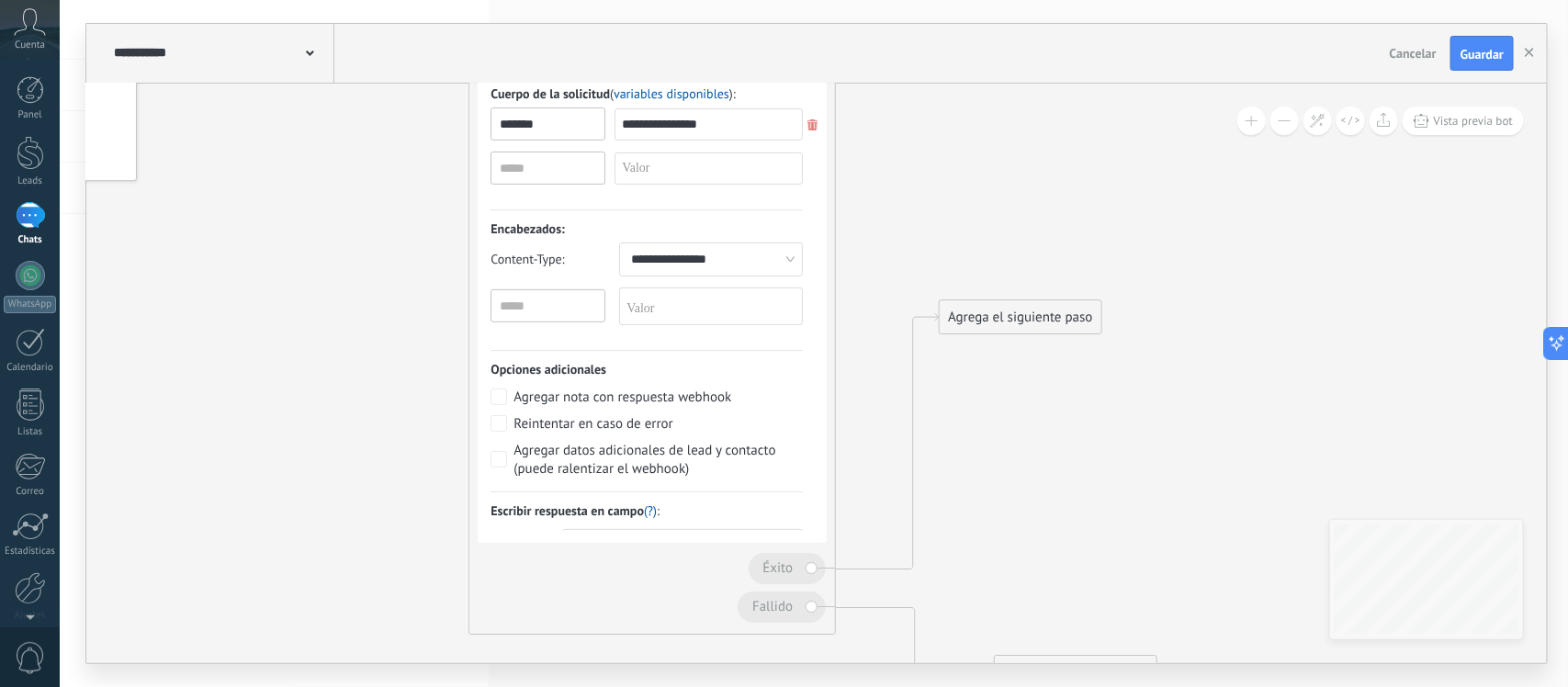 drag, startPoint x: 1041, startPoint y: 317, endPoint x: 1020, endPoint y: 317, distance: 21 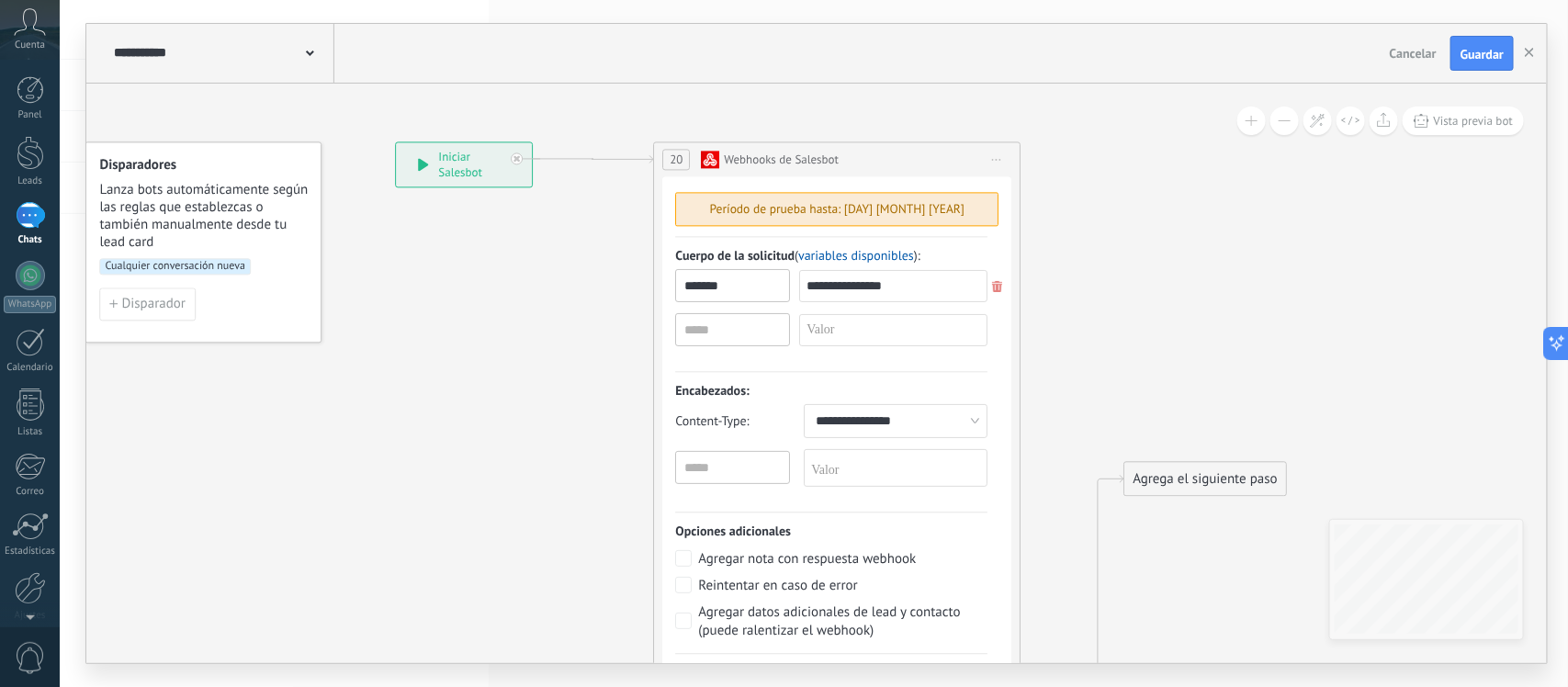 drag, startPoint x: 1012, startPoint y: 188, endPoint x: 1200, endPoint y: 377, distance: 266.58019 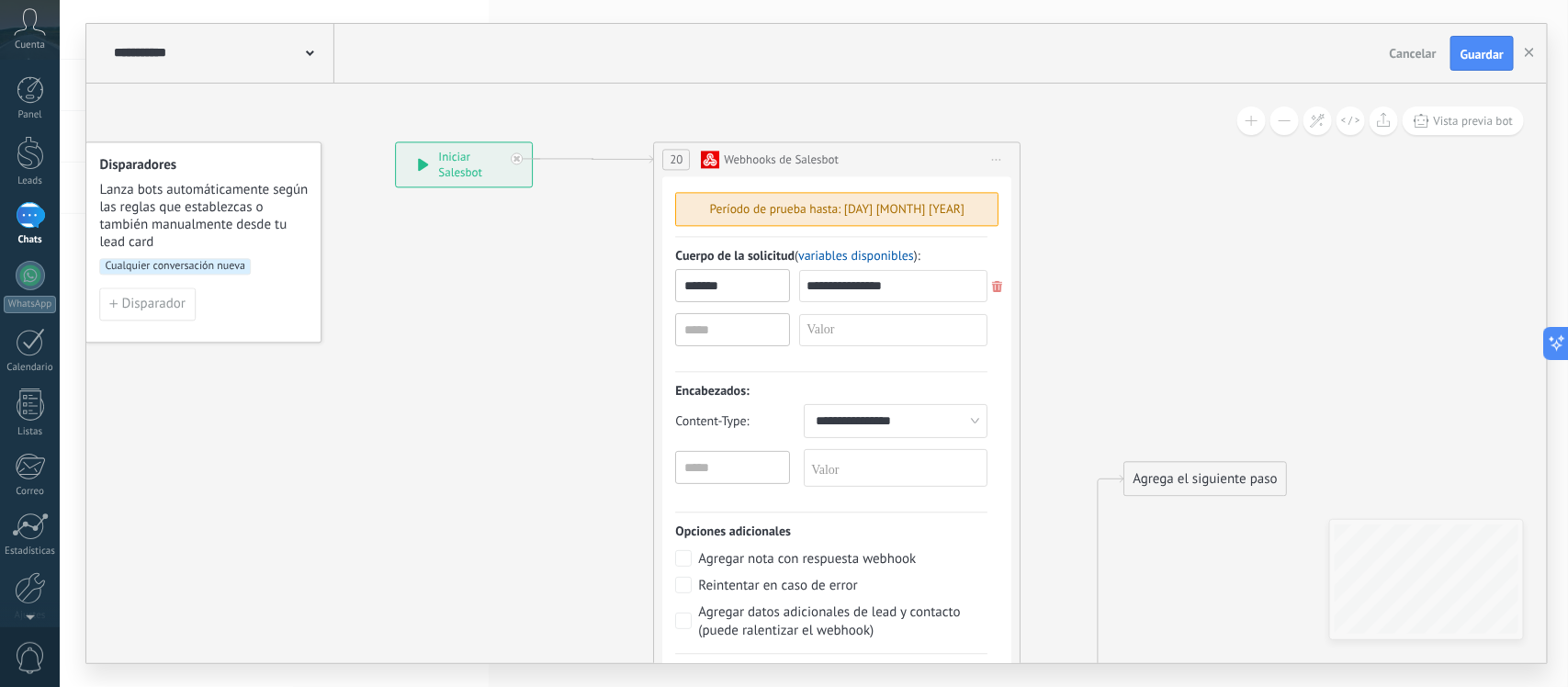 click at bounding box center (838, 496) 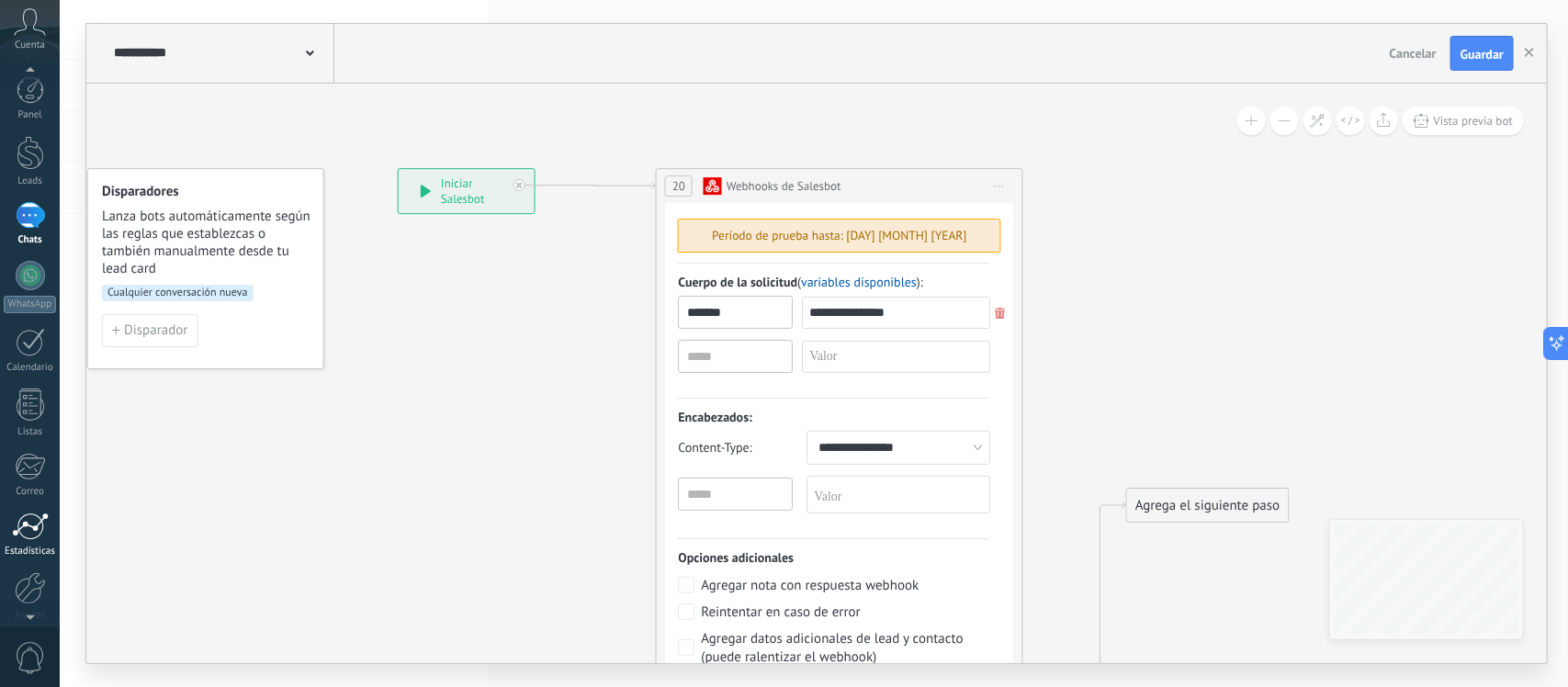 scroll, scrollTop: 76, scrollLeft: 0, axis: vertical 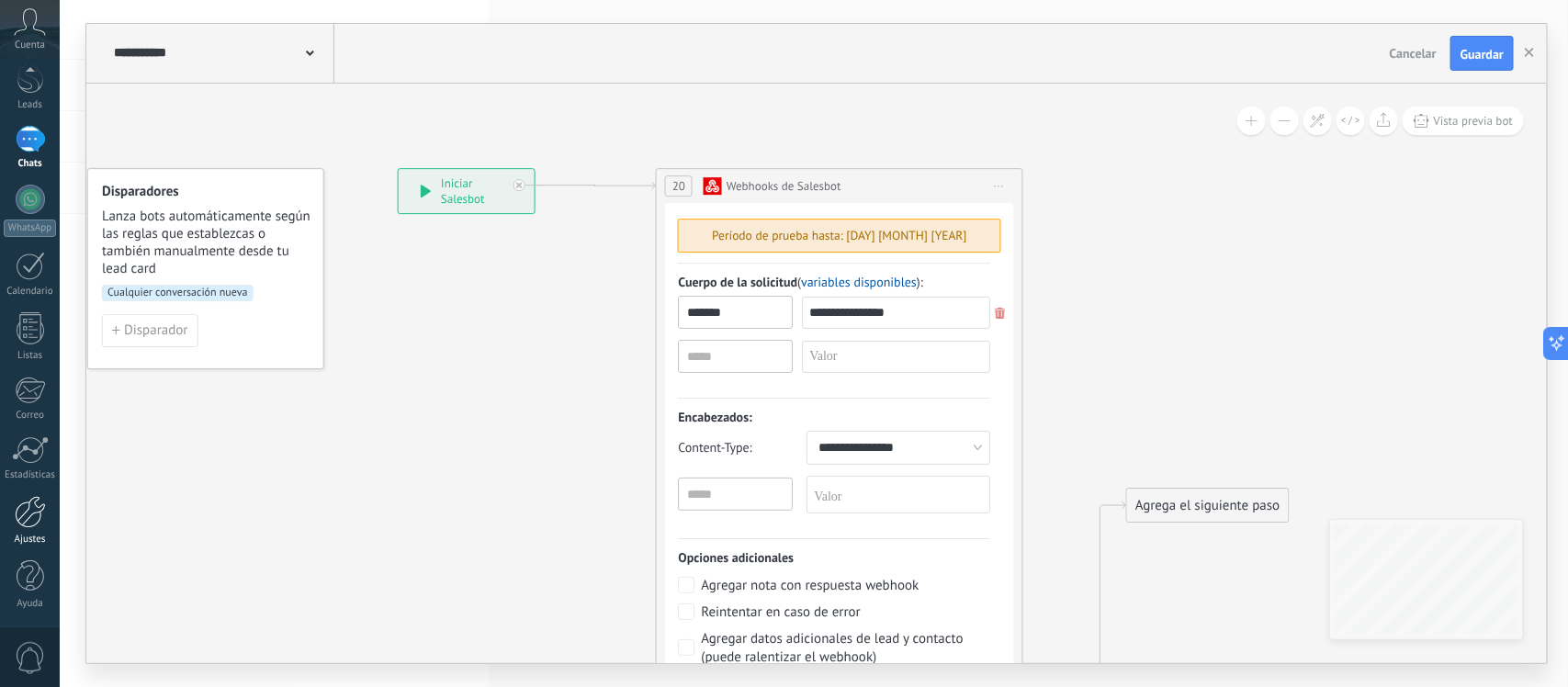 click at bounding box center [30, 512] 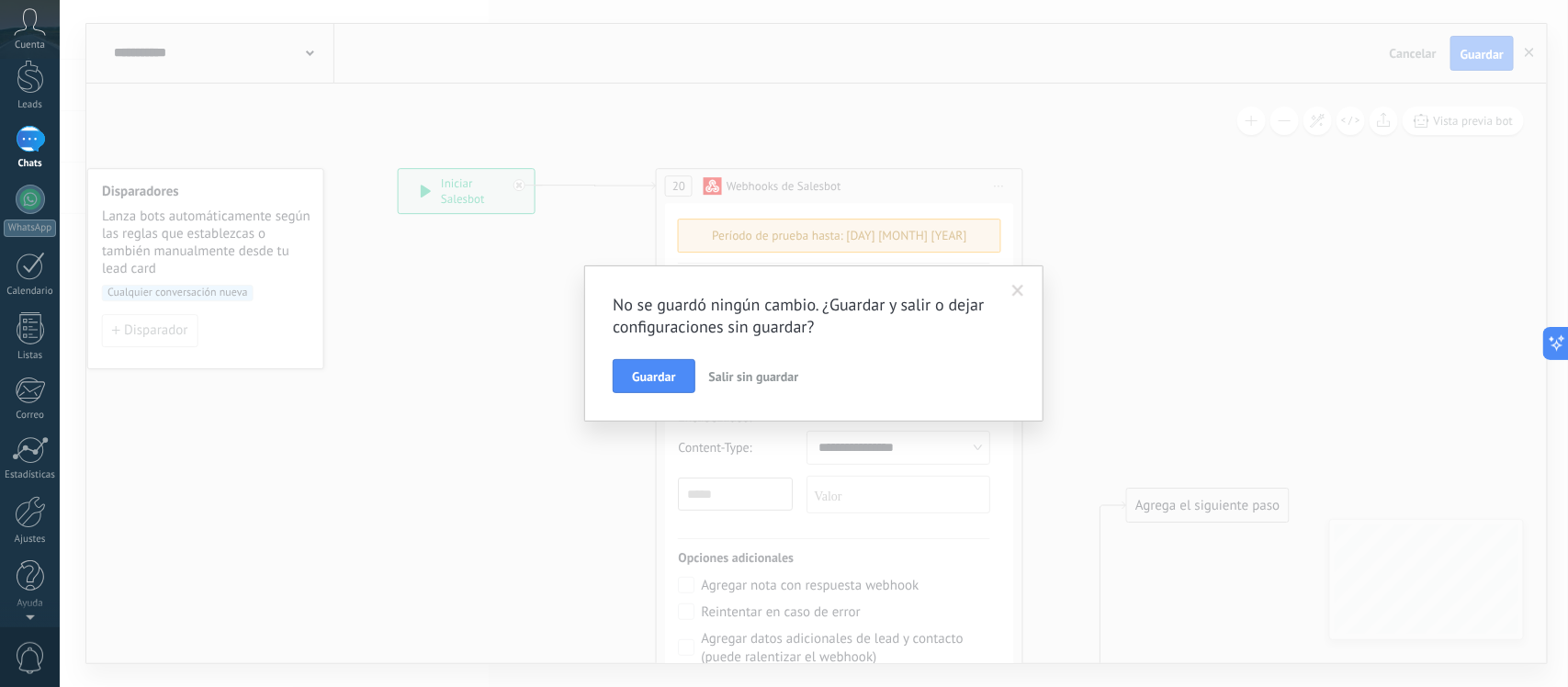 scroll, scrollTop: 0, scrollLeft: 0, axis: both 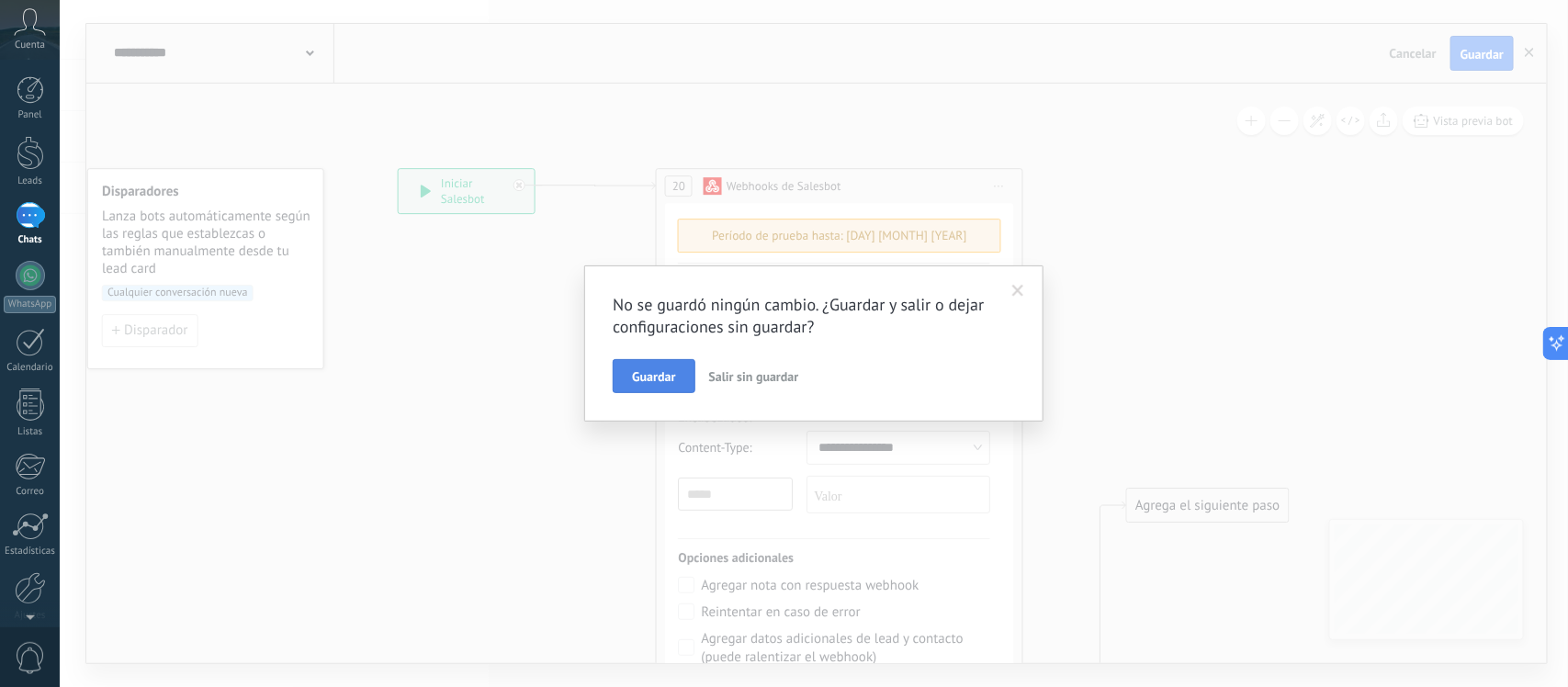 click on "Guardar" at bounding box center [653, 377] 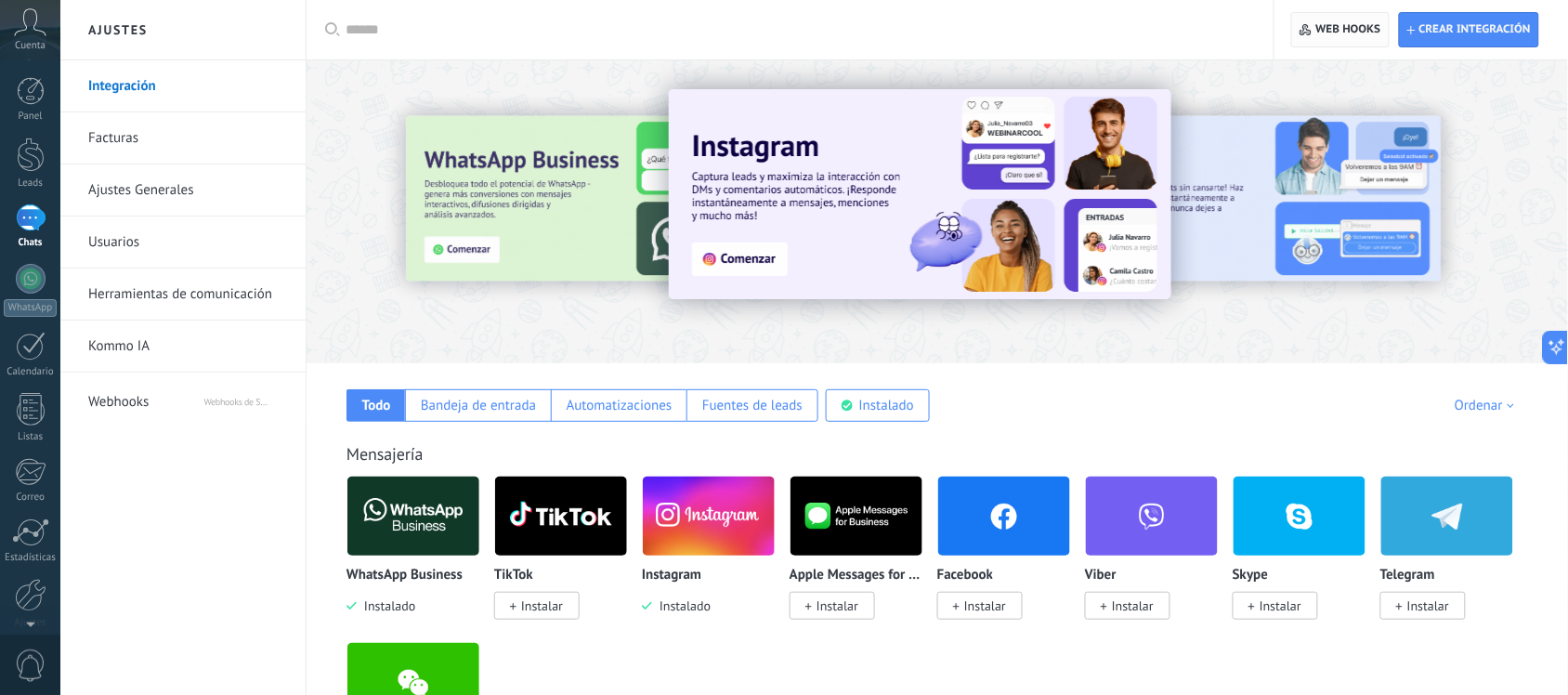 click on "Web hooks  0" at bounding box center (1339, 30) 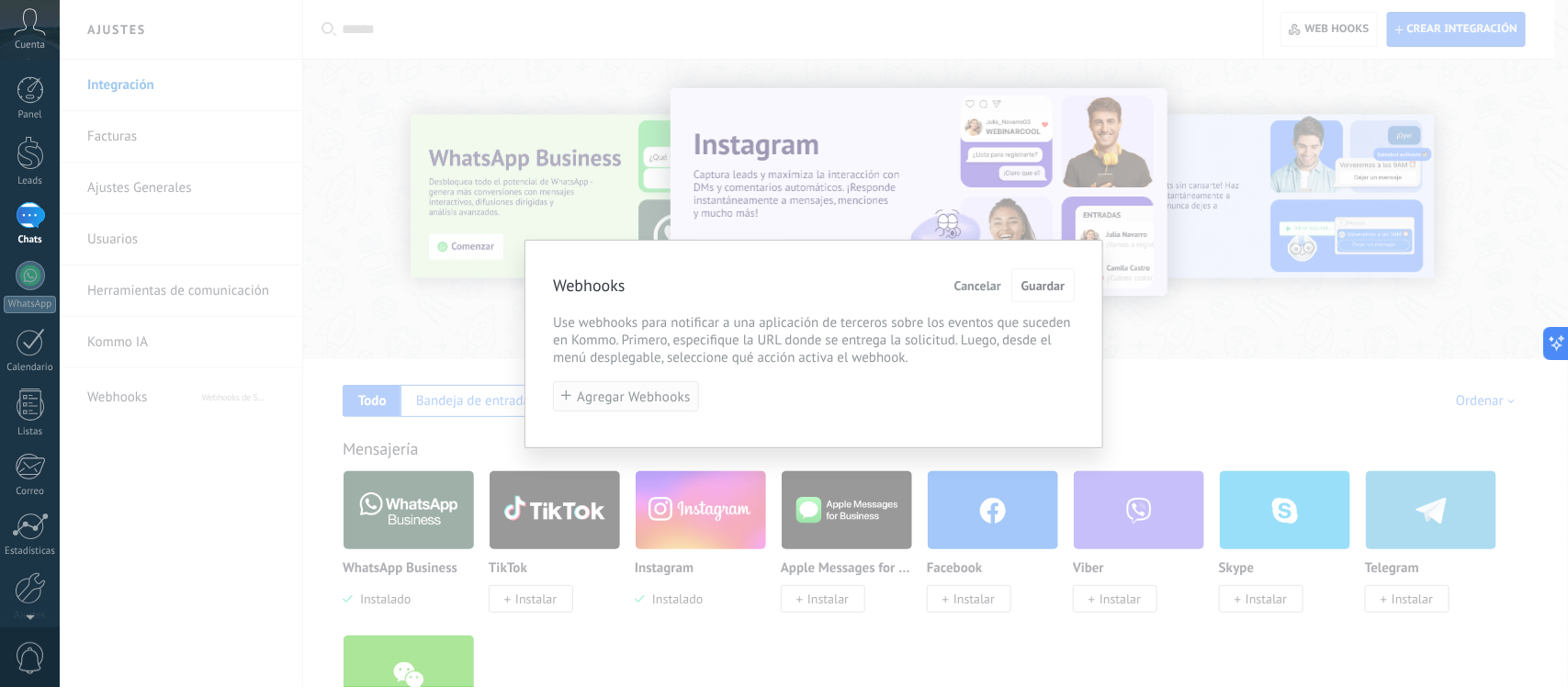 click on "Agregar Webhooks" at bounding box center (634, 397) 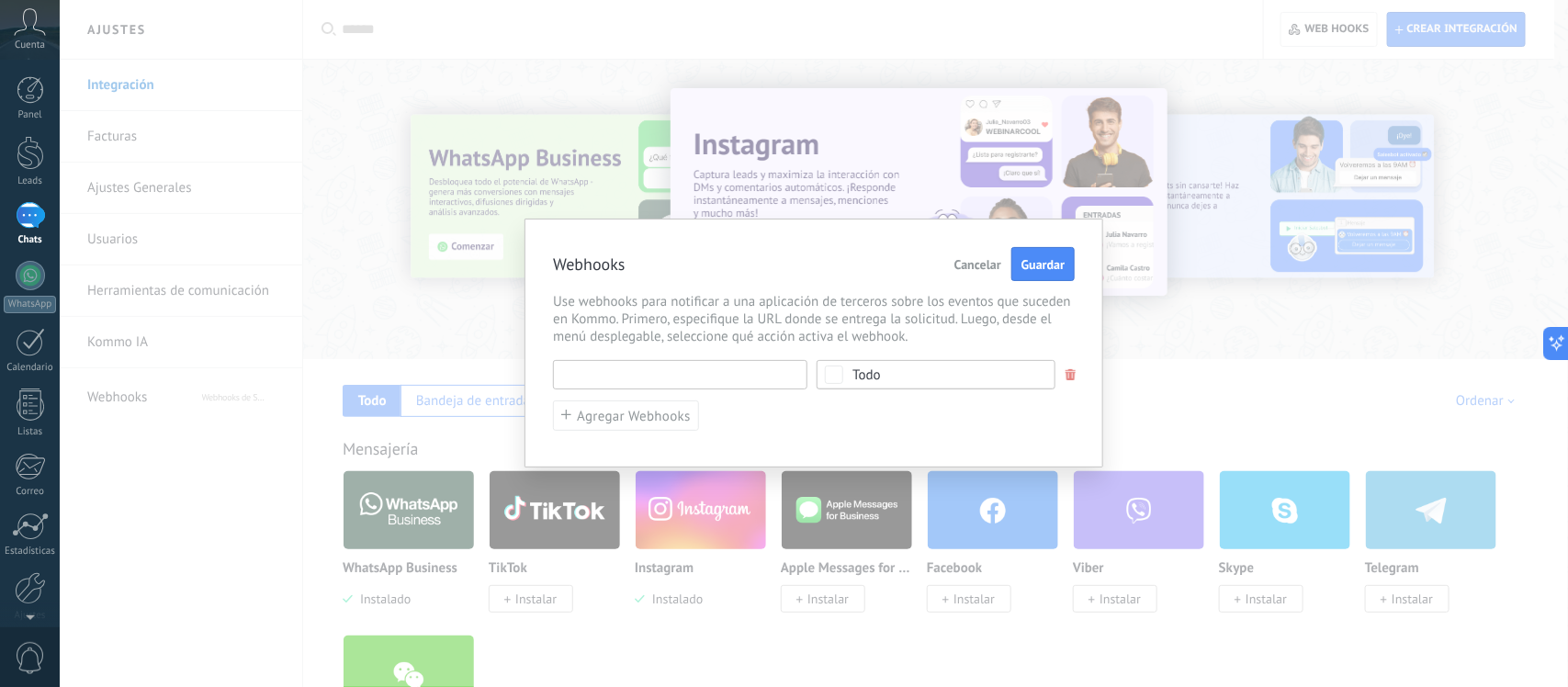 click at bounding box center (680, 375) 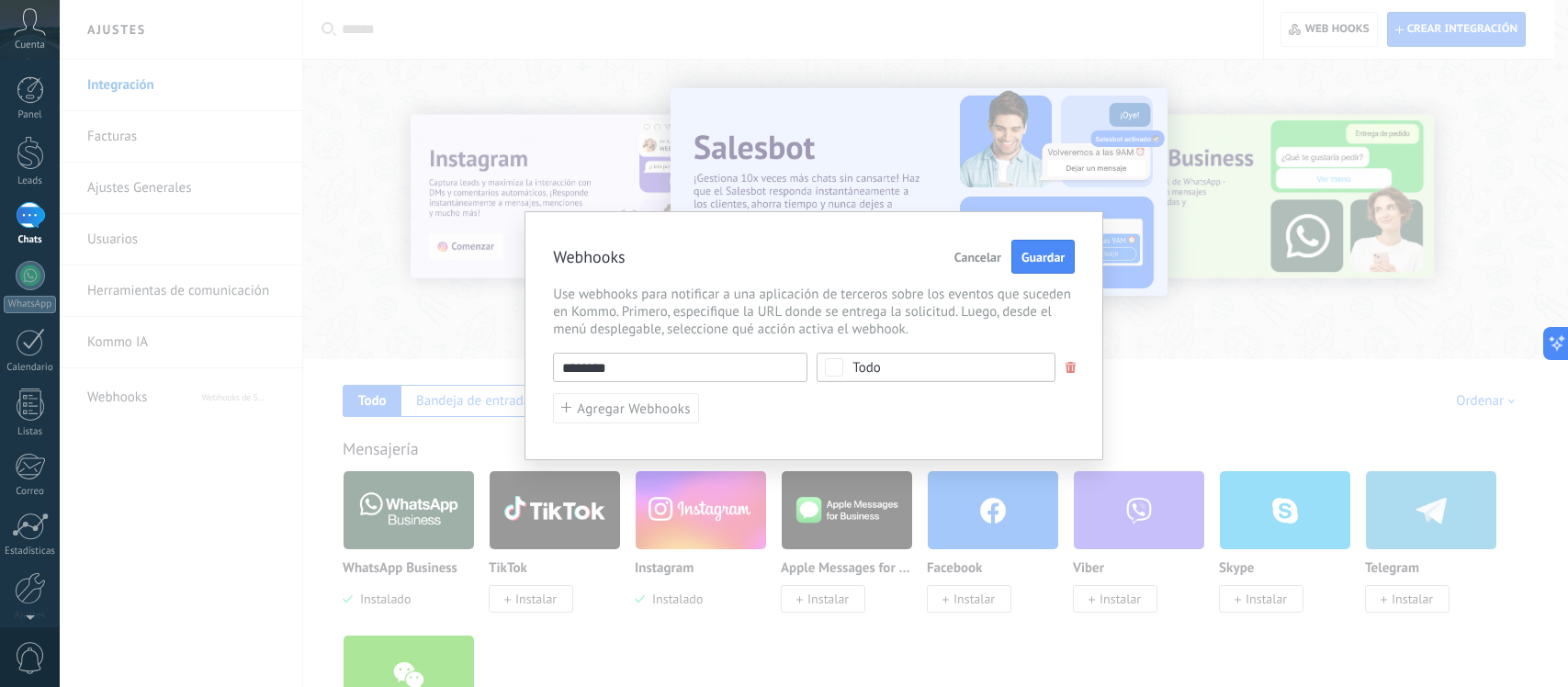 scroll, scrollTop: 0, scrollLeft: 0, axis: both 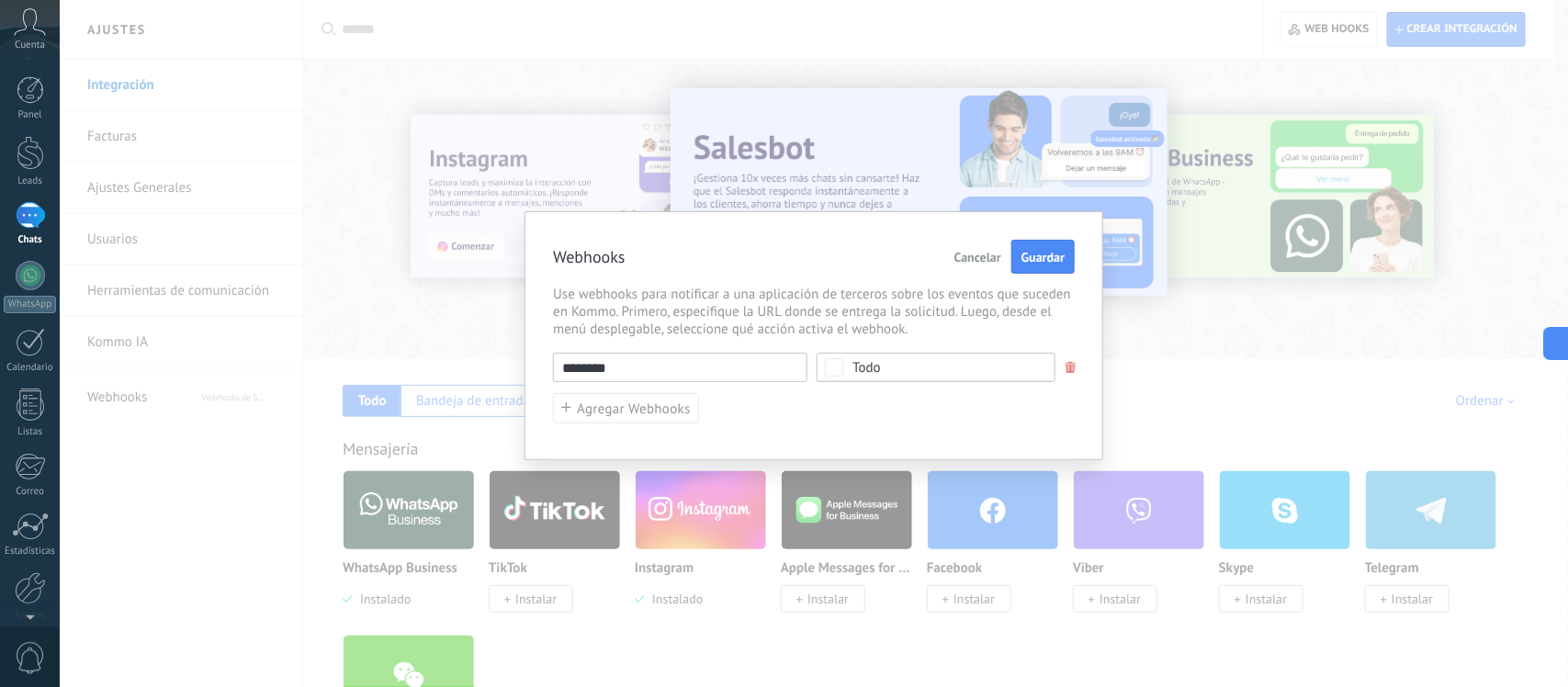 click on "********" at bounding box center (680, 367) 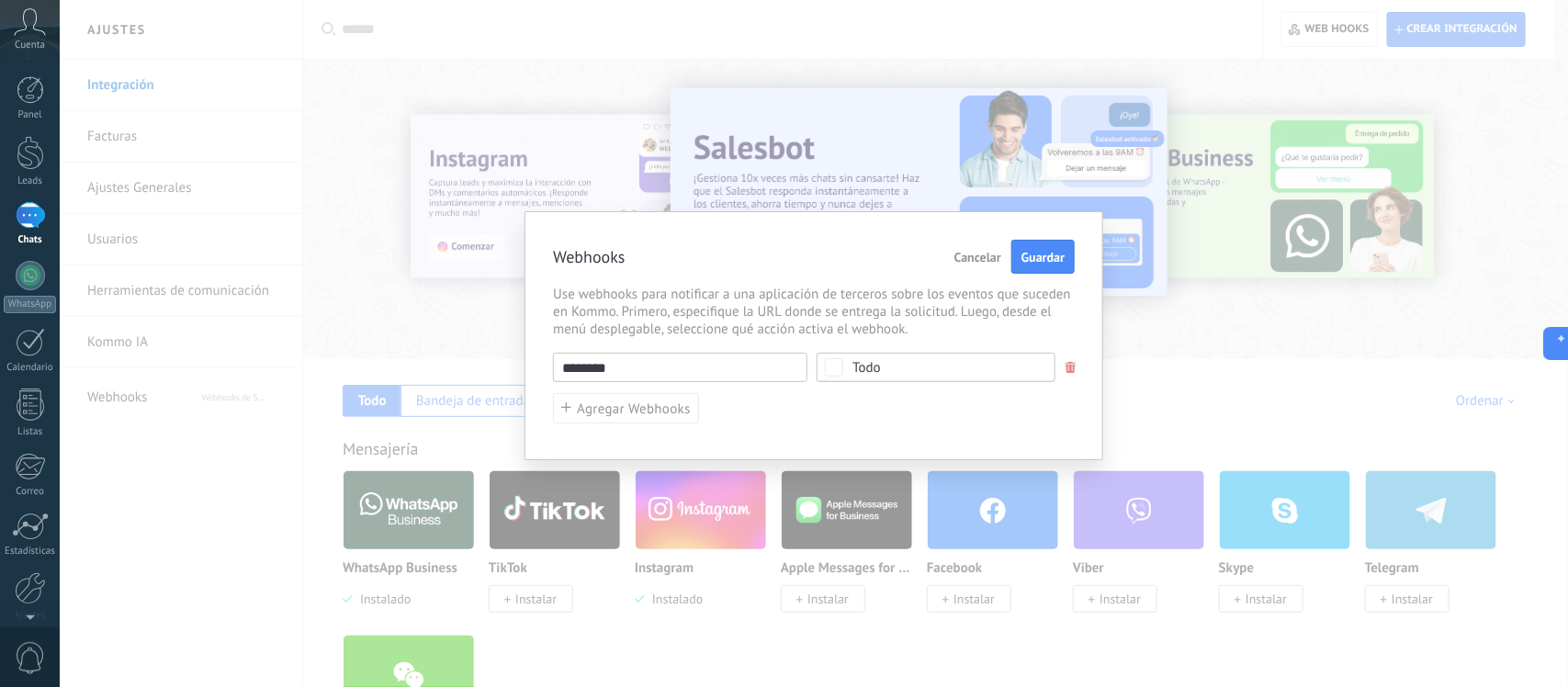 paste on "**********" 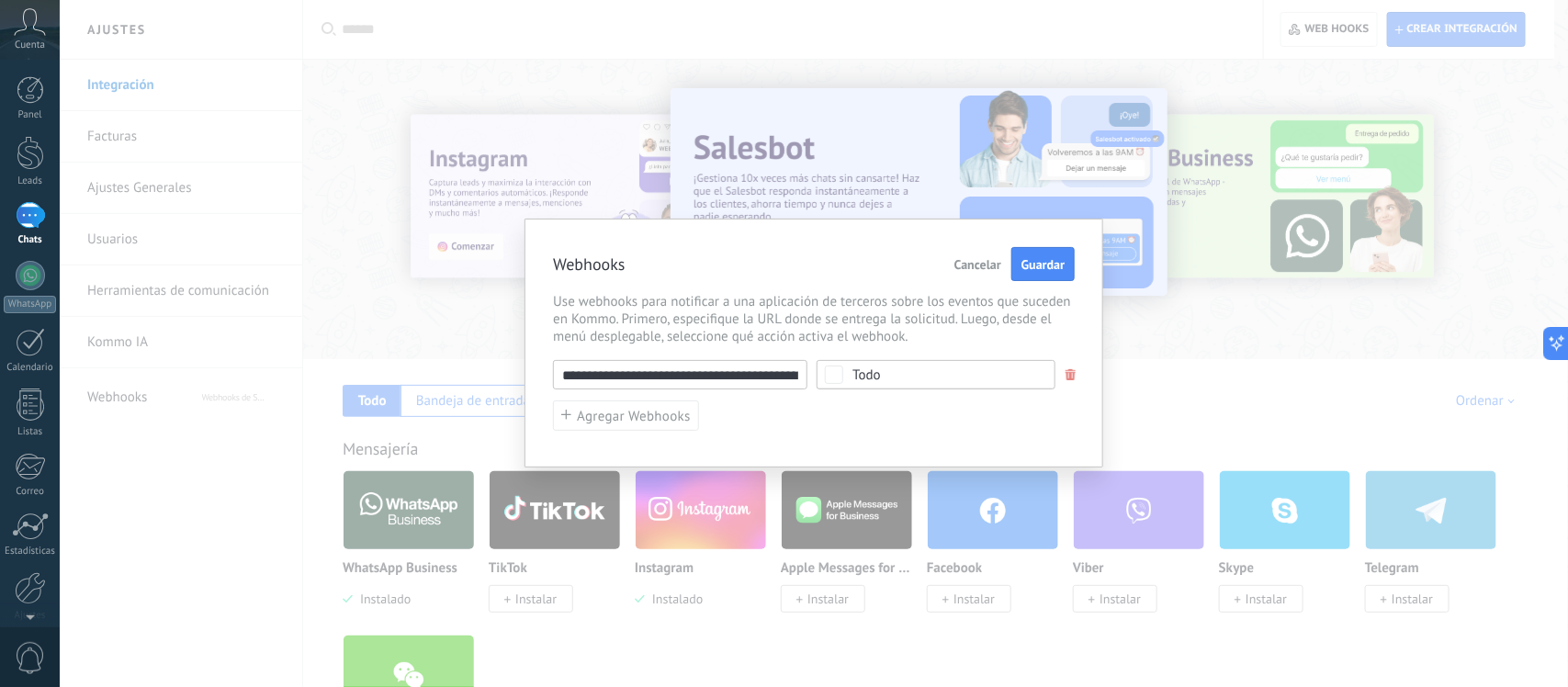 scroll, scrollTop: 0, scrollLeft: 203, axis: horizontal 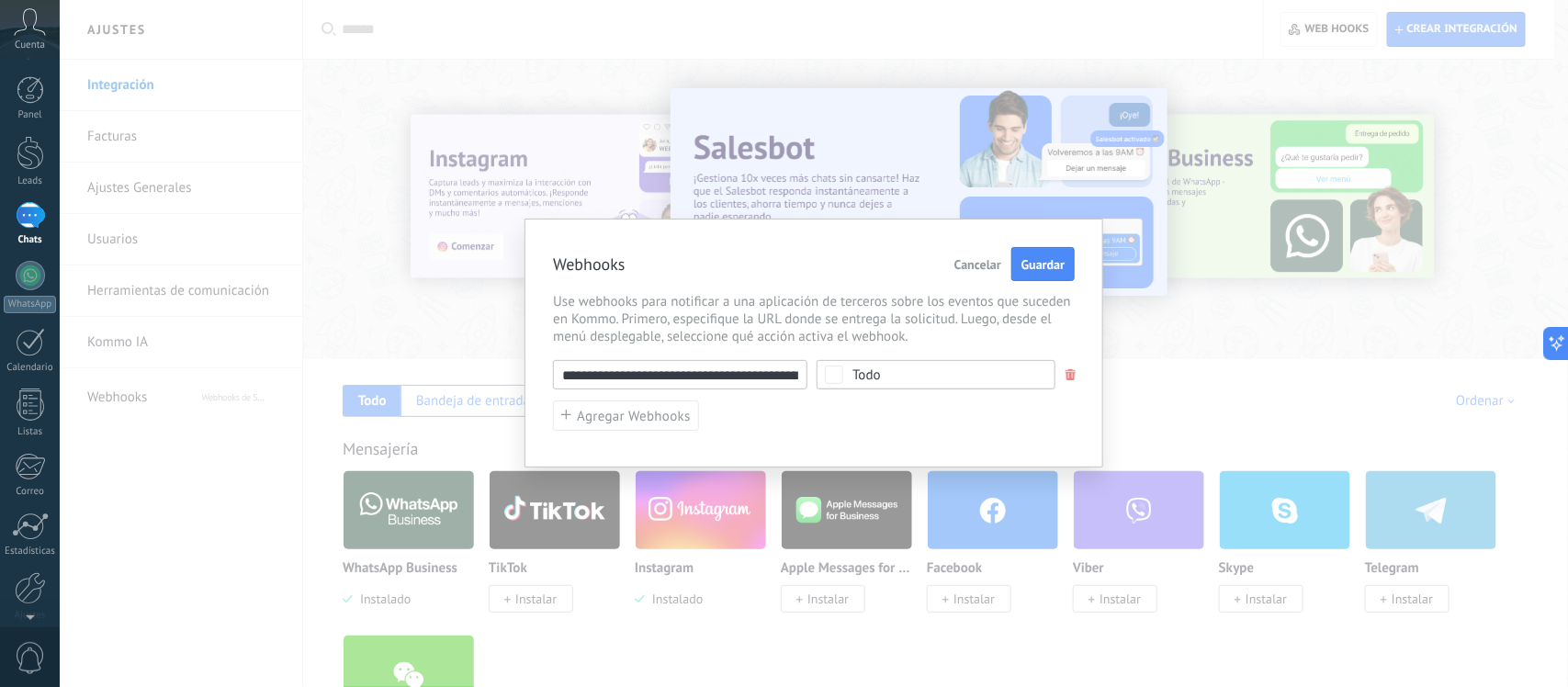 click on "**********" at bounding box center (814, 375) 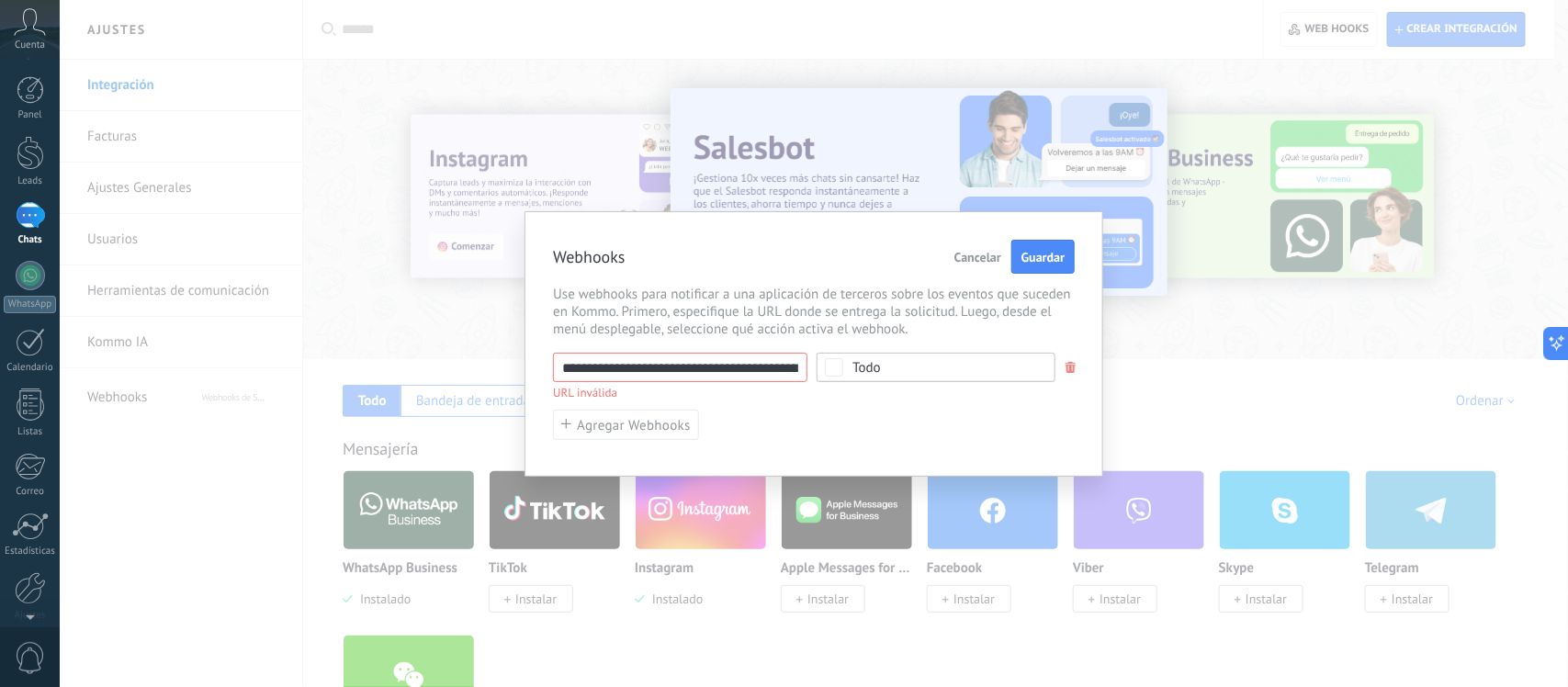 click on "Todo" at bounding box center [936, 367] 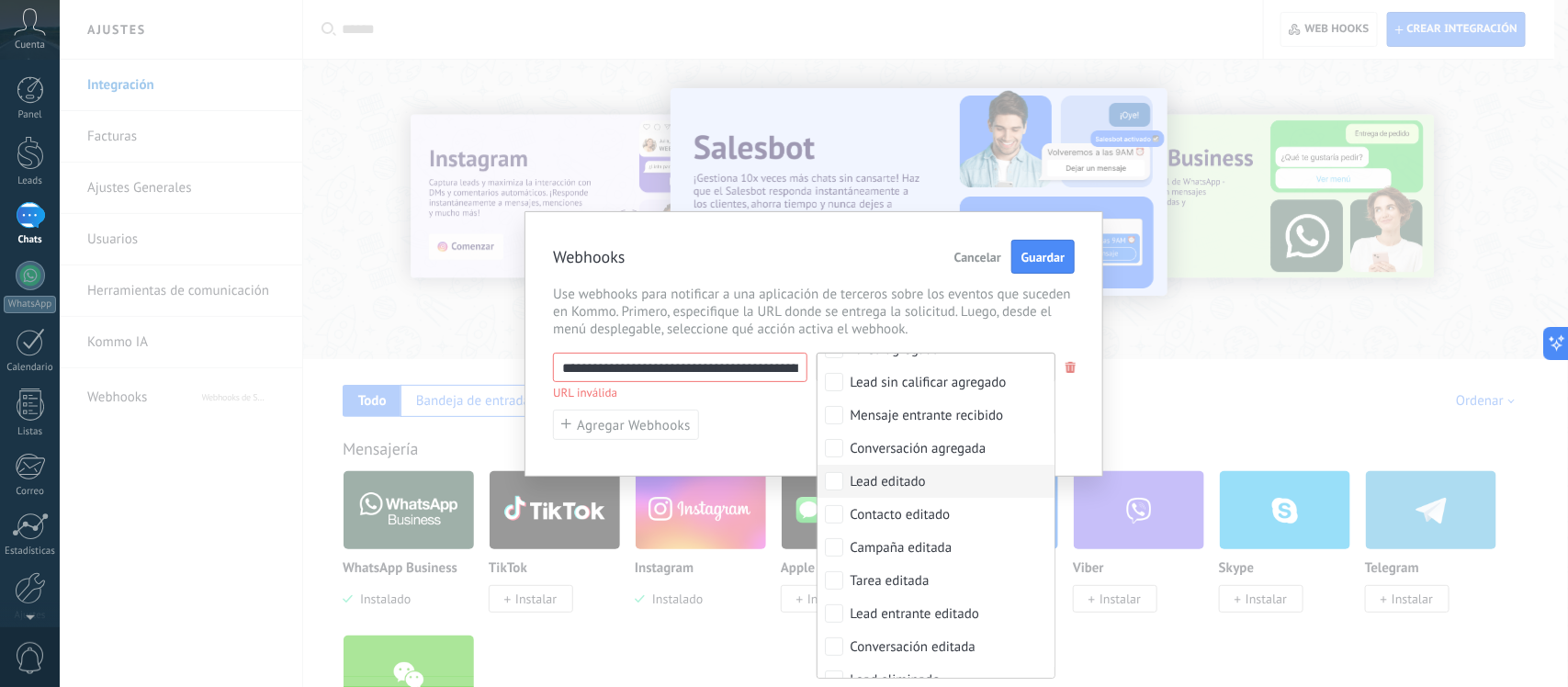 scroll, scrollTop: 115, scrollLeft: 0, axis: vertical 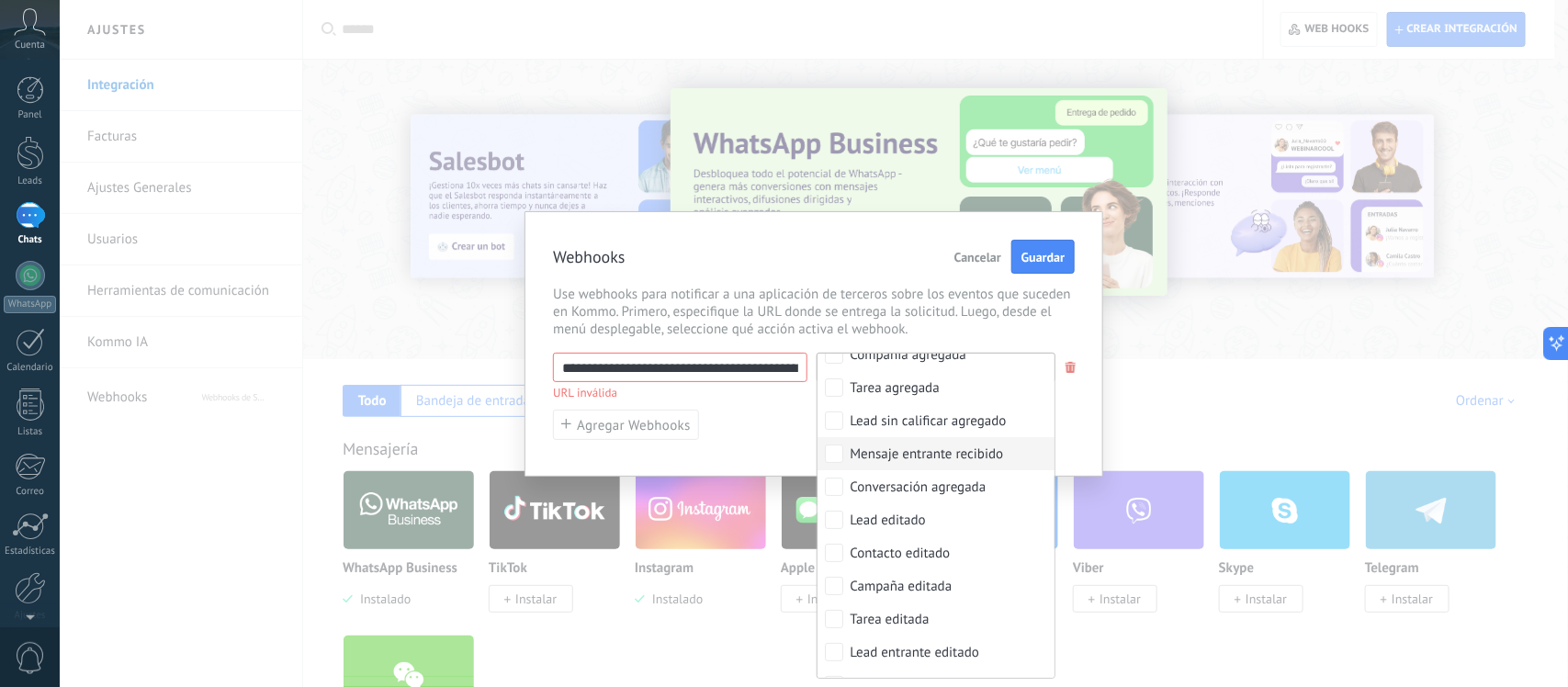 click on "Mensaje entrante recibido" at bounding box center (898, 256) 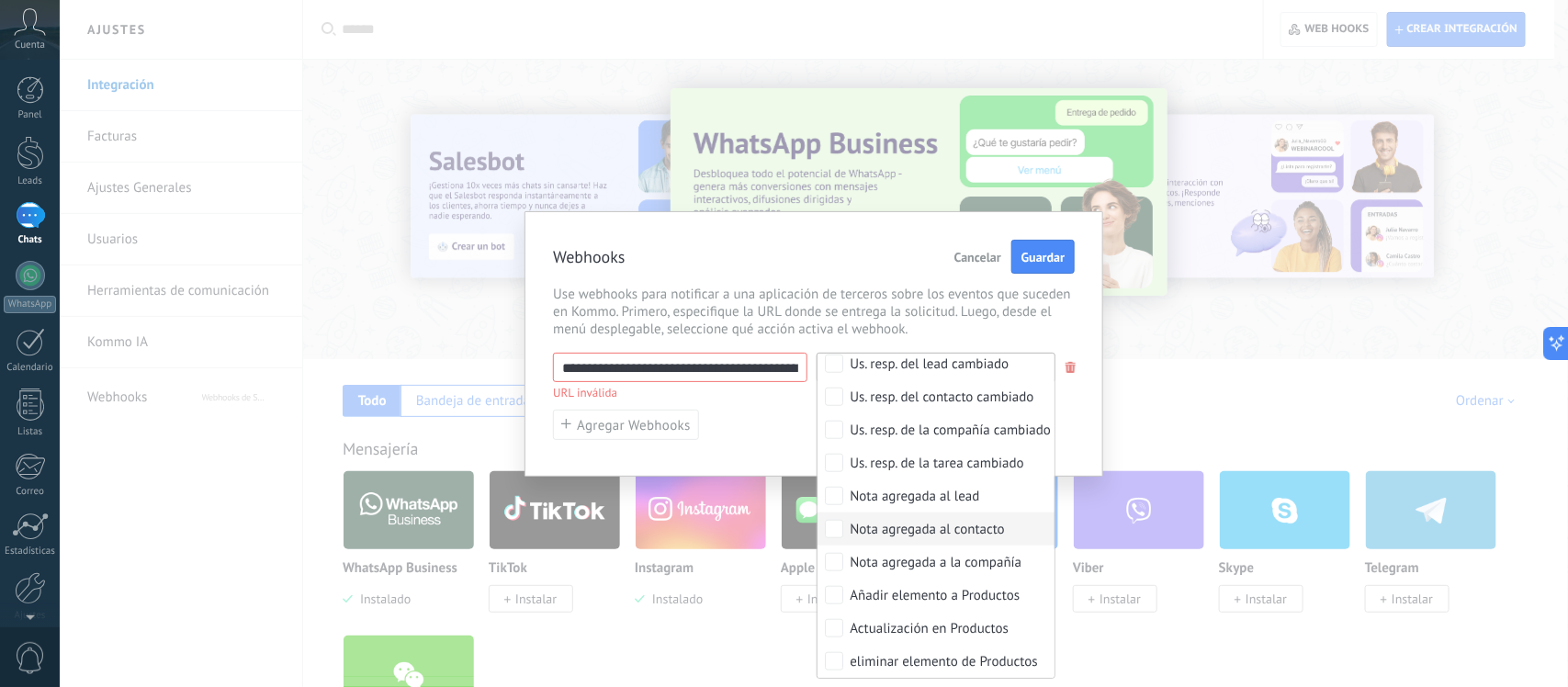 scroll, scrollTop: 782, scrollLeft: 0, axis: vertical 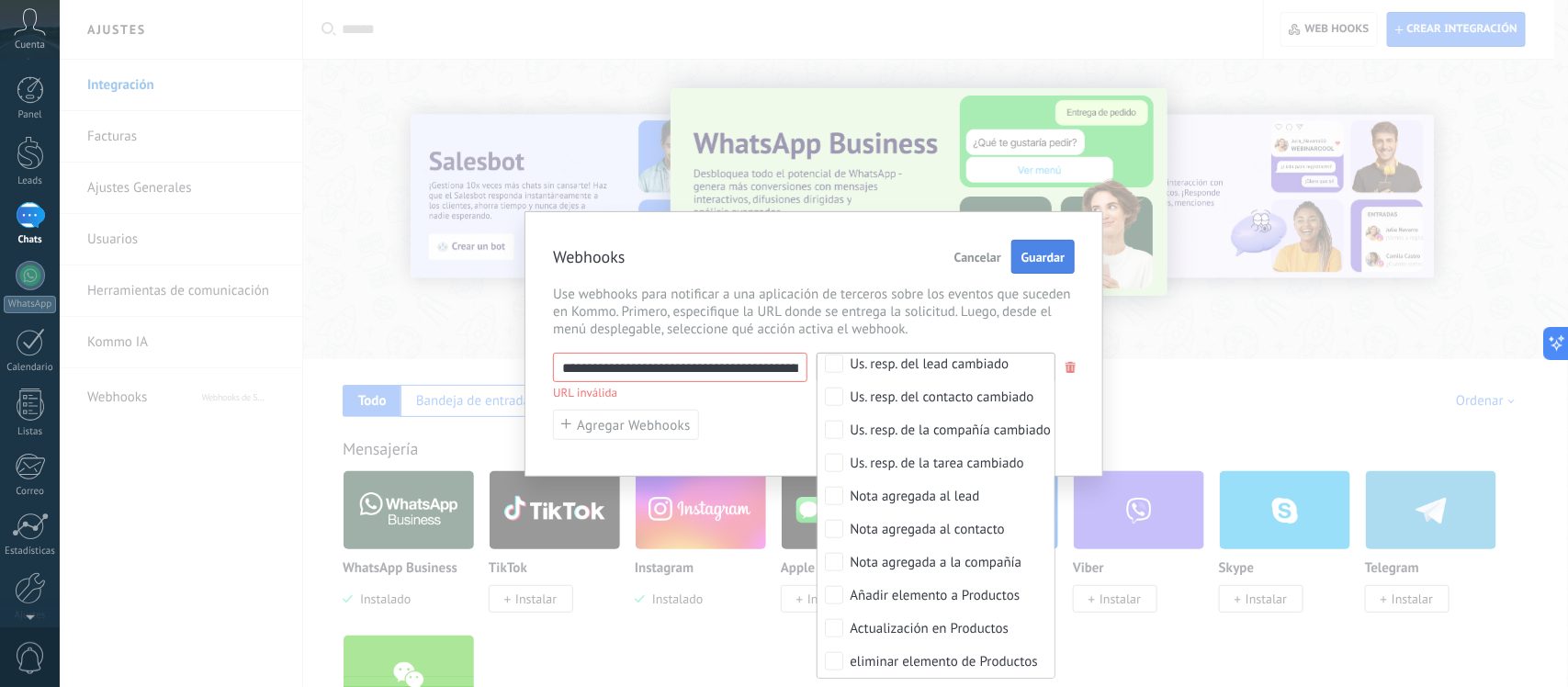 click on "Guardar" at bounding box center (1043, 257) 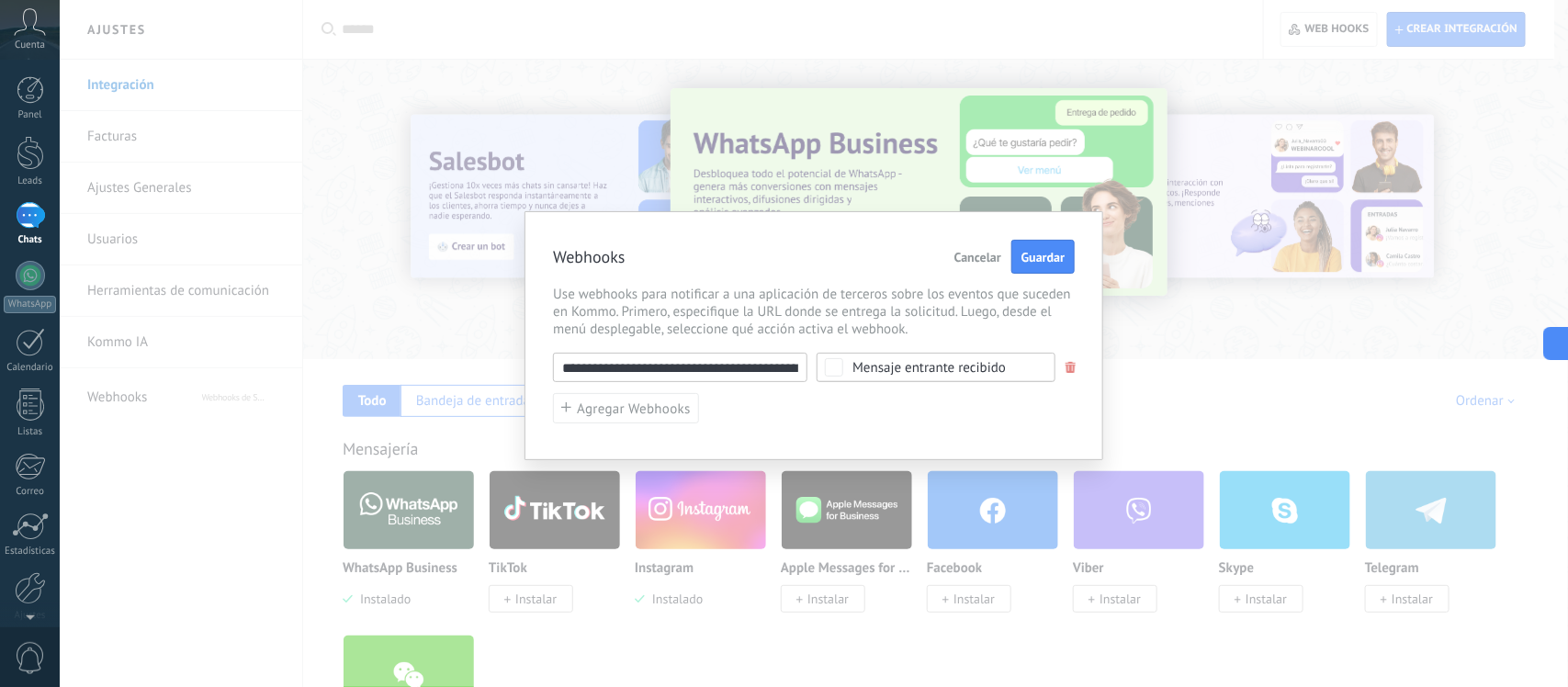 click on "**********" at bounding box center [680, 367] 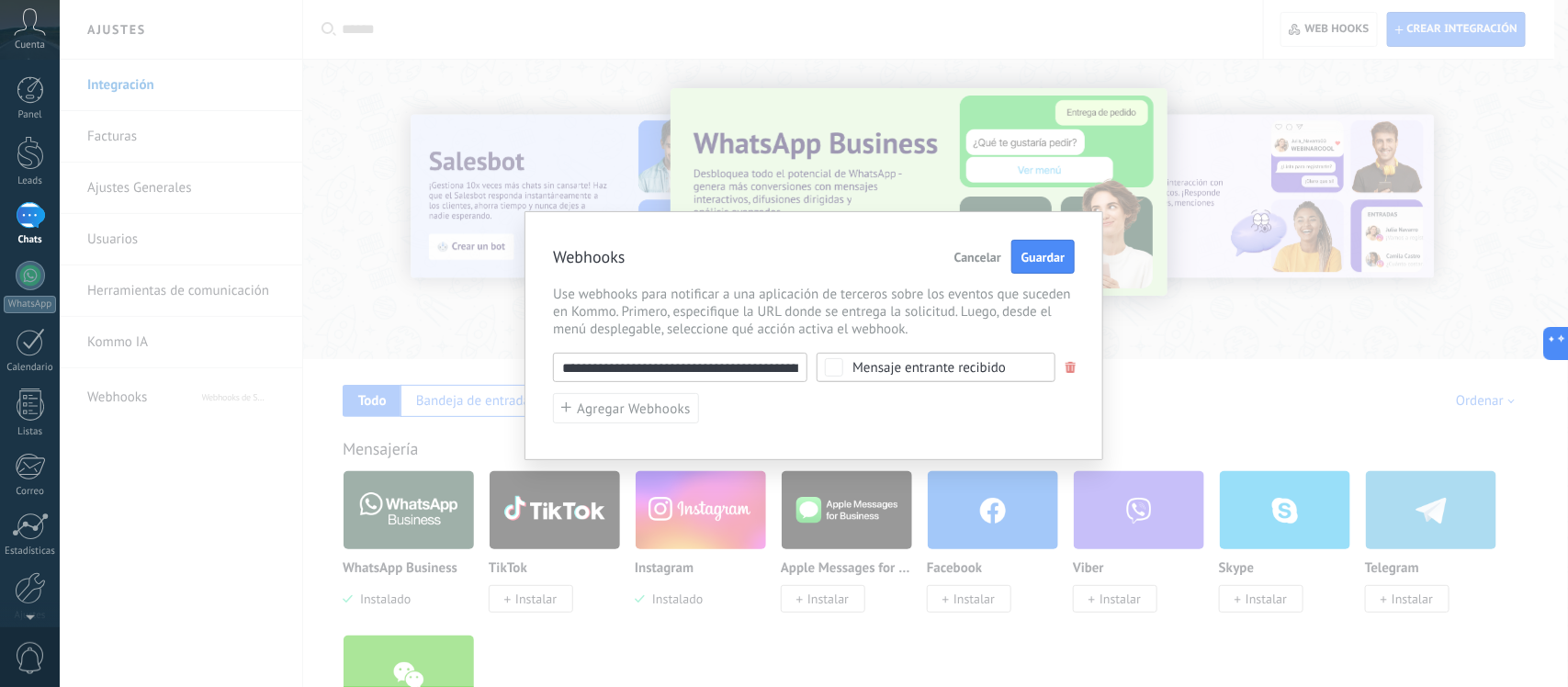 click on "**********" at bounding box center (680, 367) 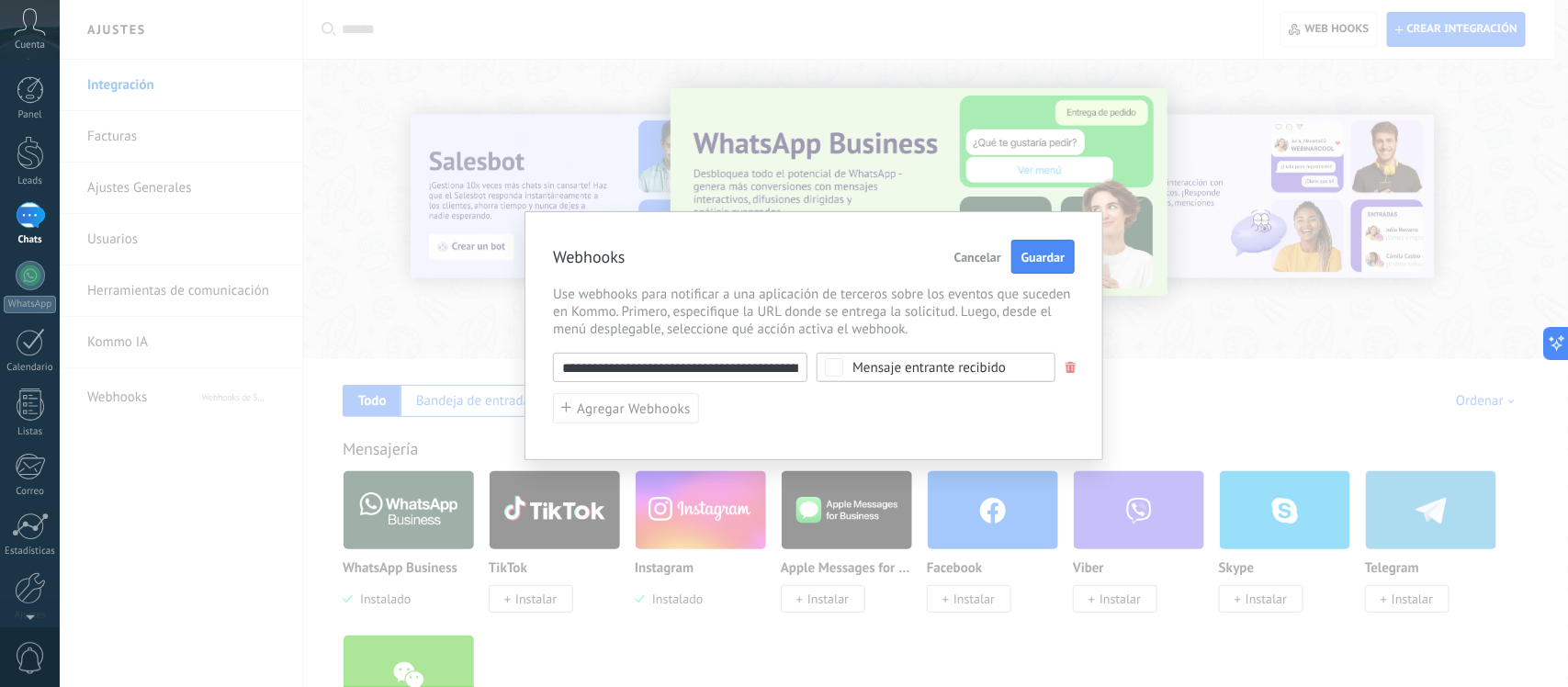 click on "**********" at bounding box center [680, 367] 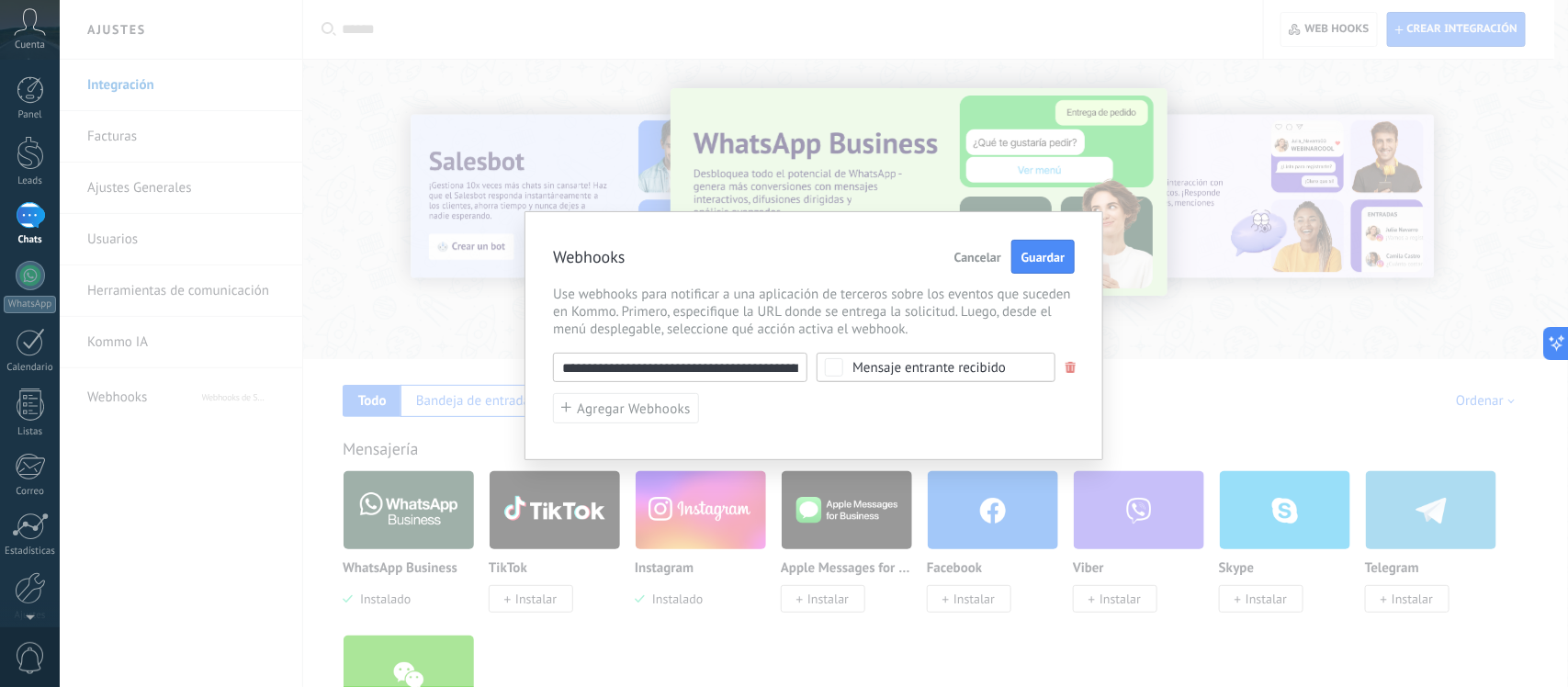 paste 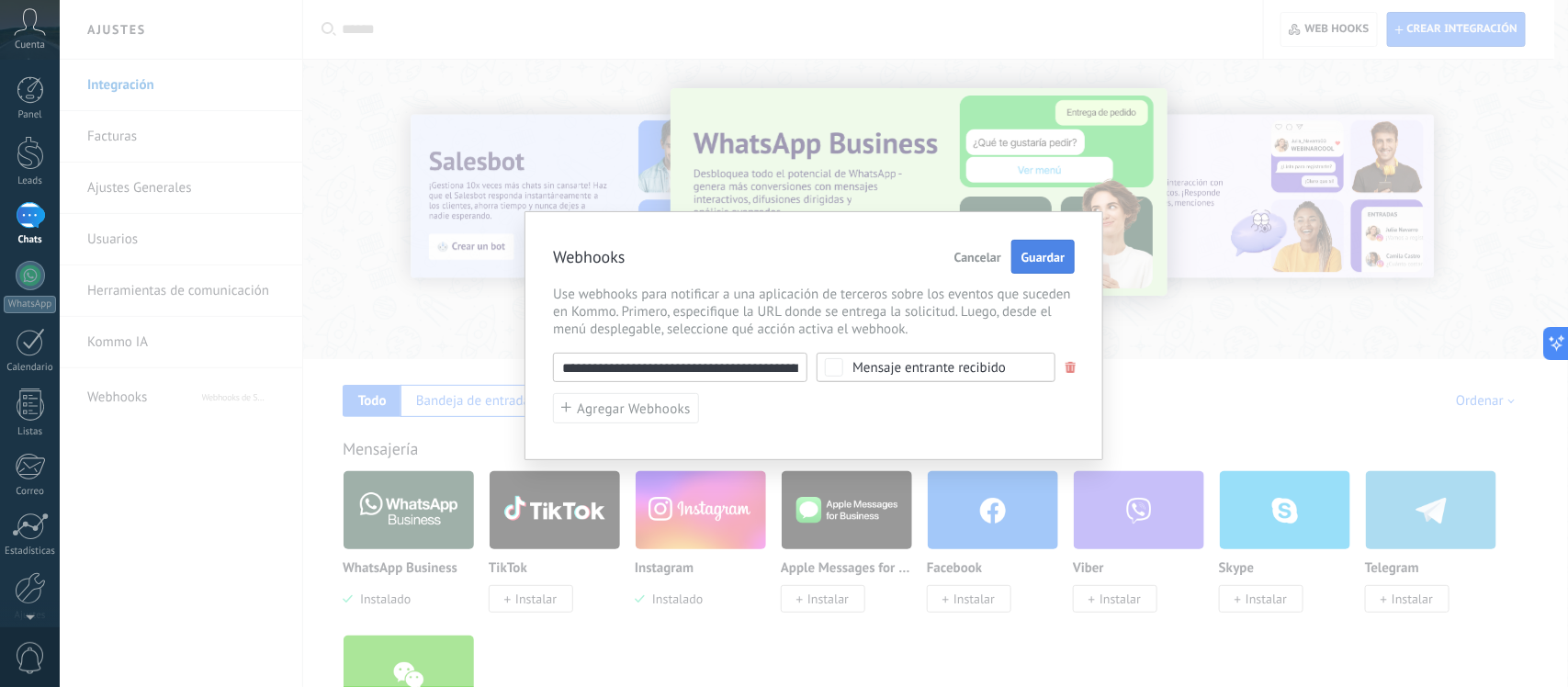 scroll, scrollTop: 0, scrollLeft: 159, axis: horizontal 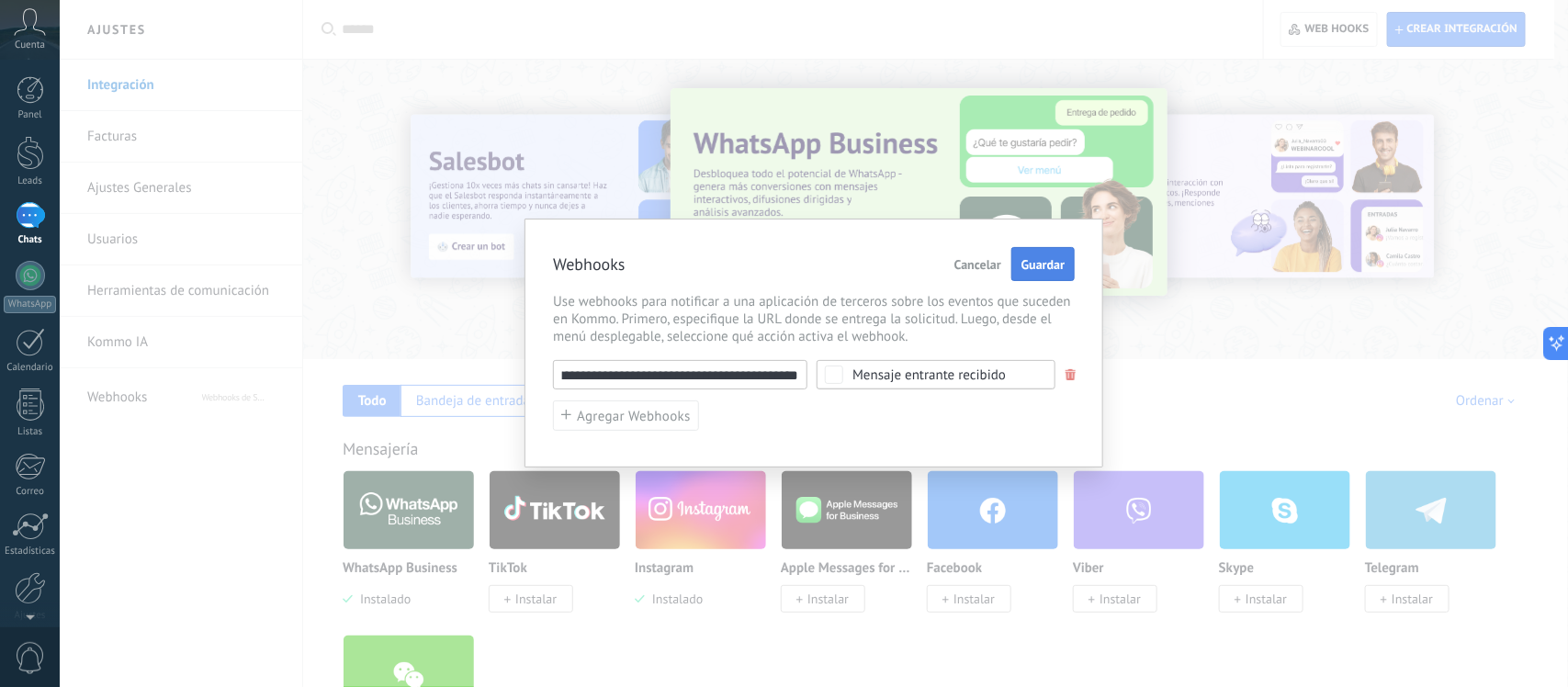 type on "**********" 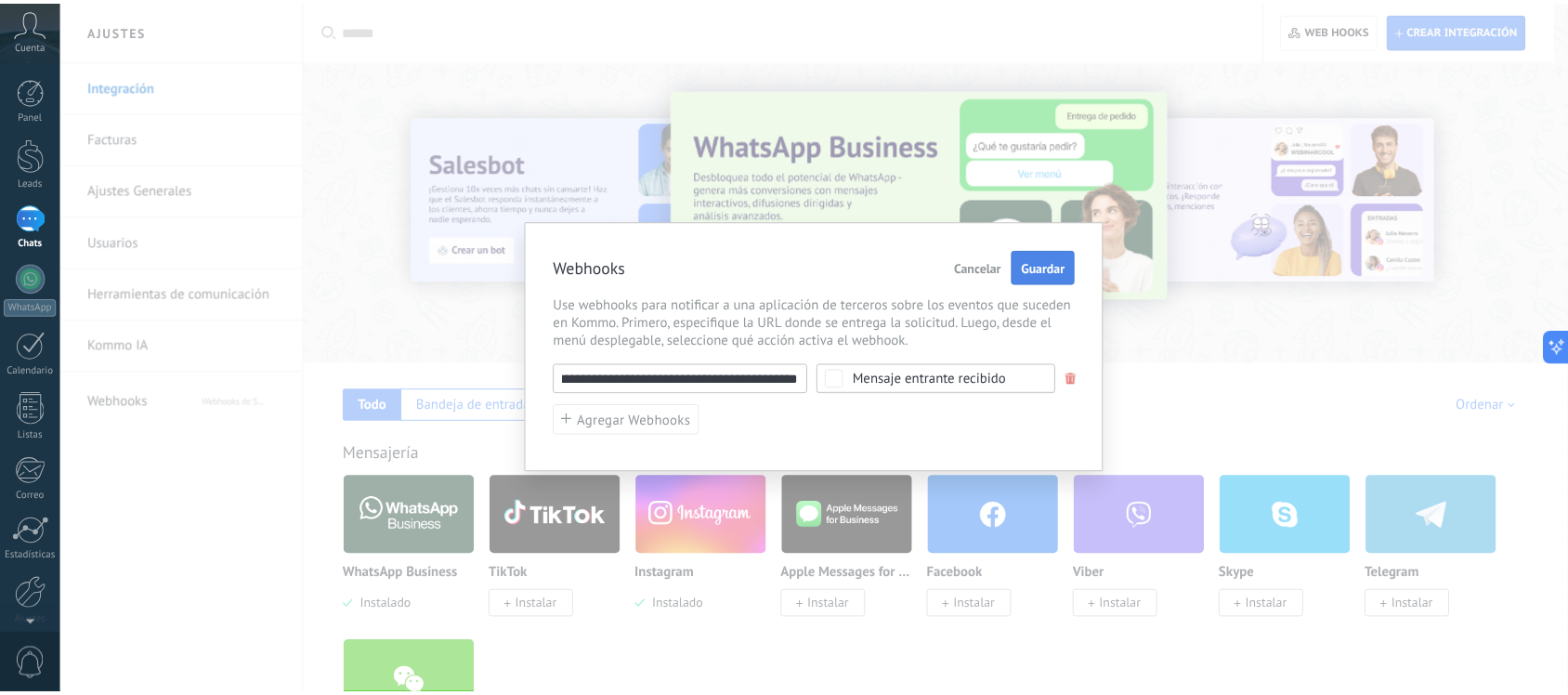 scroll, scrollTop: 0, scrollLeft: 0, axis: both 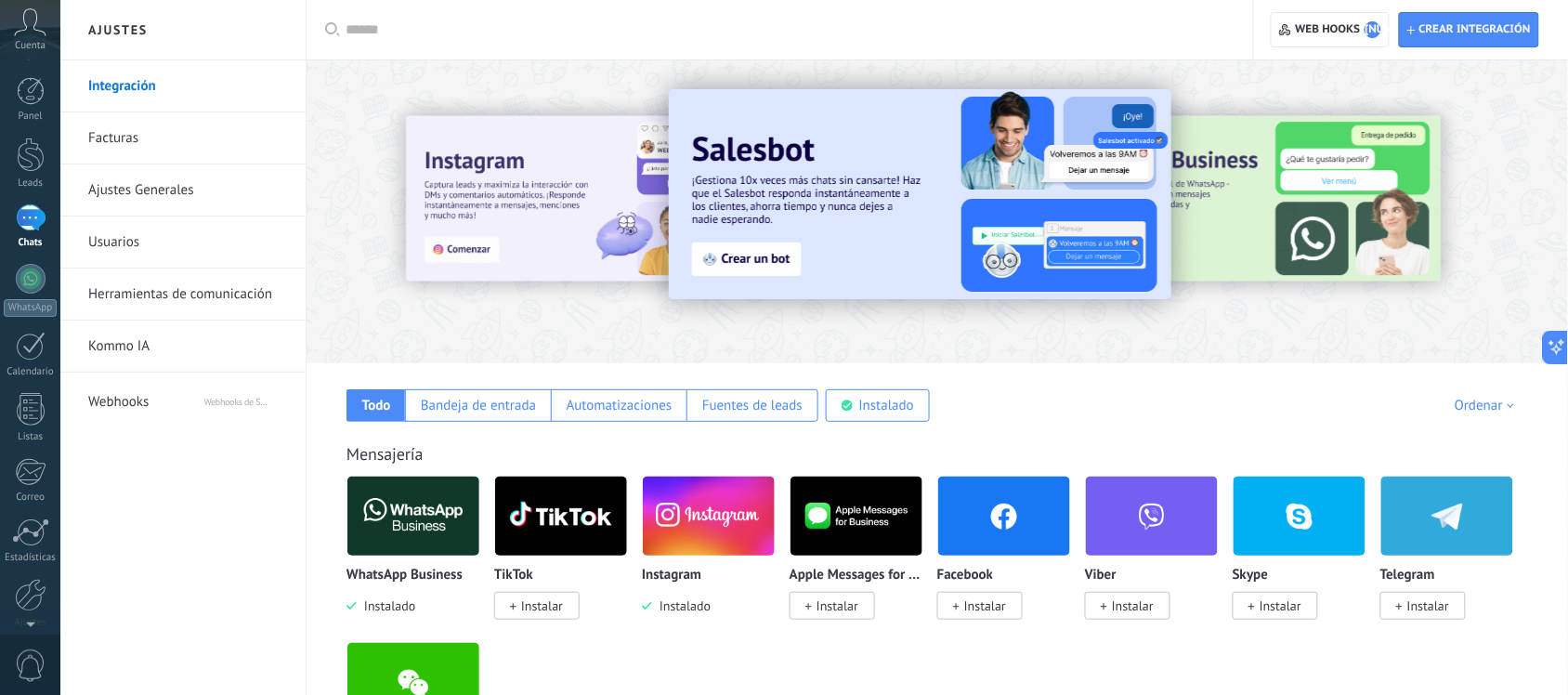 click on "Herramientas de comunicación" at bounding box center [188, 295] 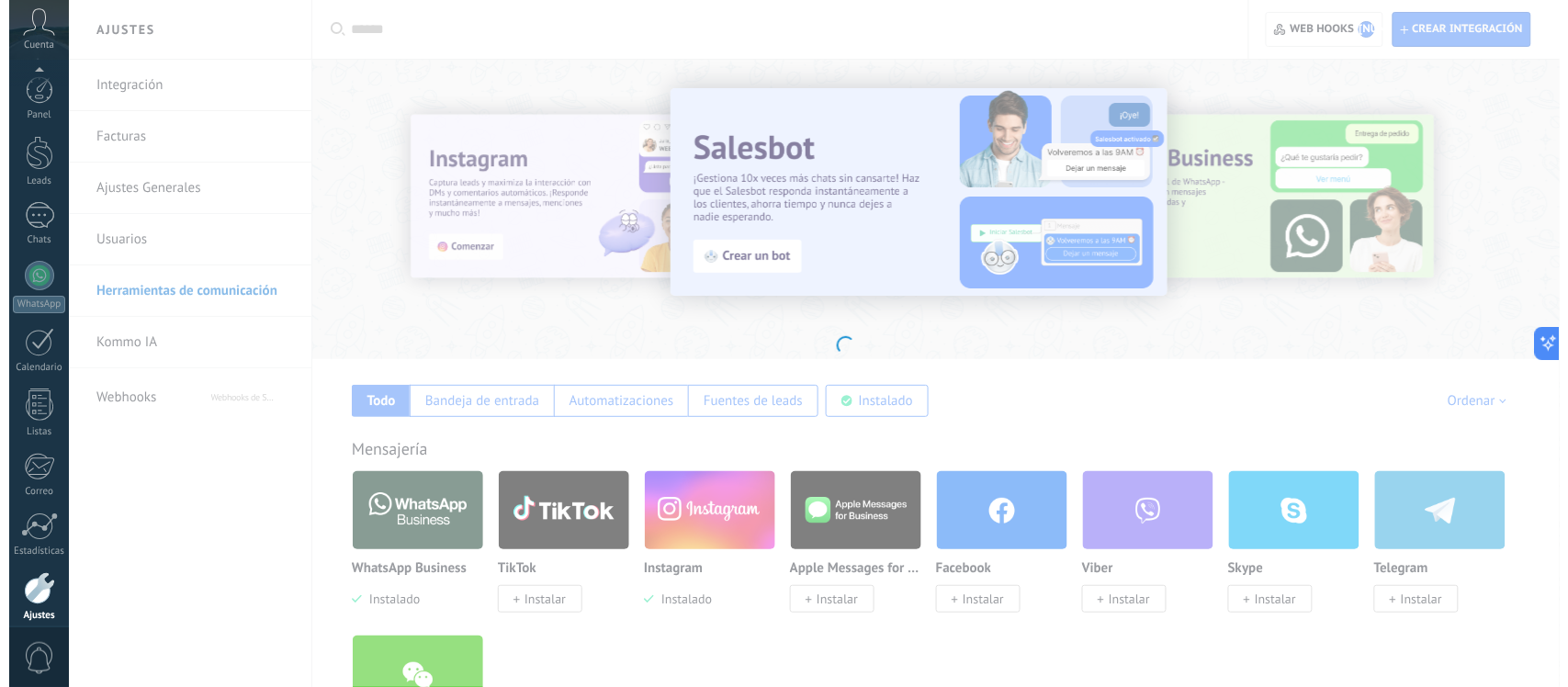 scroll, scrollTop: 76, scrollLeft: 0, axis: vertical 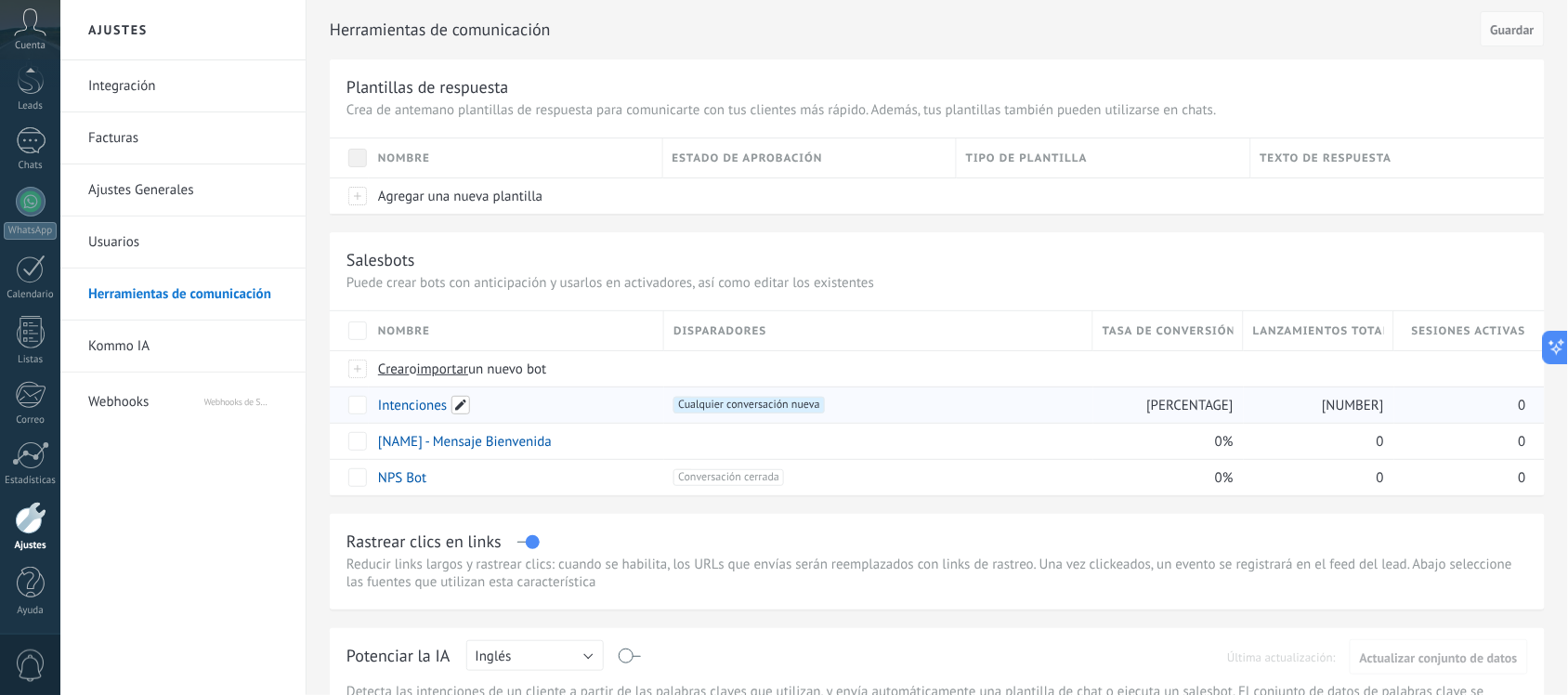 click at bounding box center (461, 405) 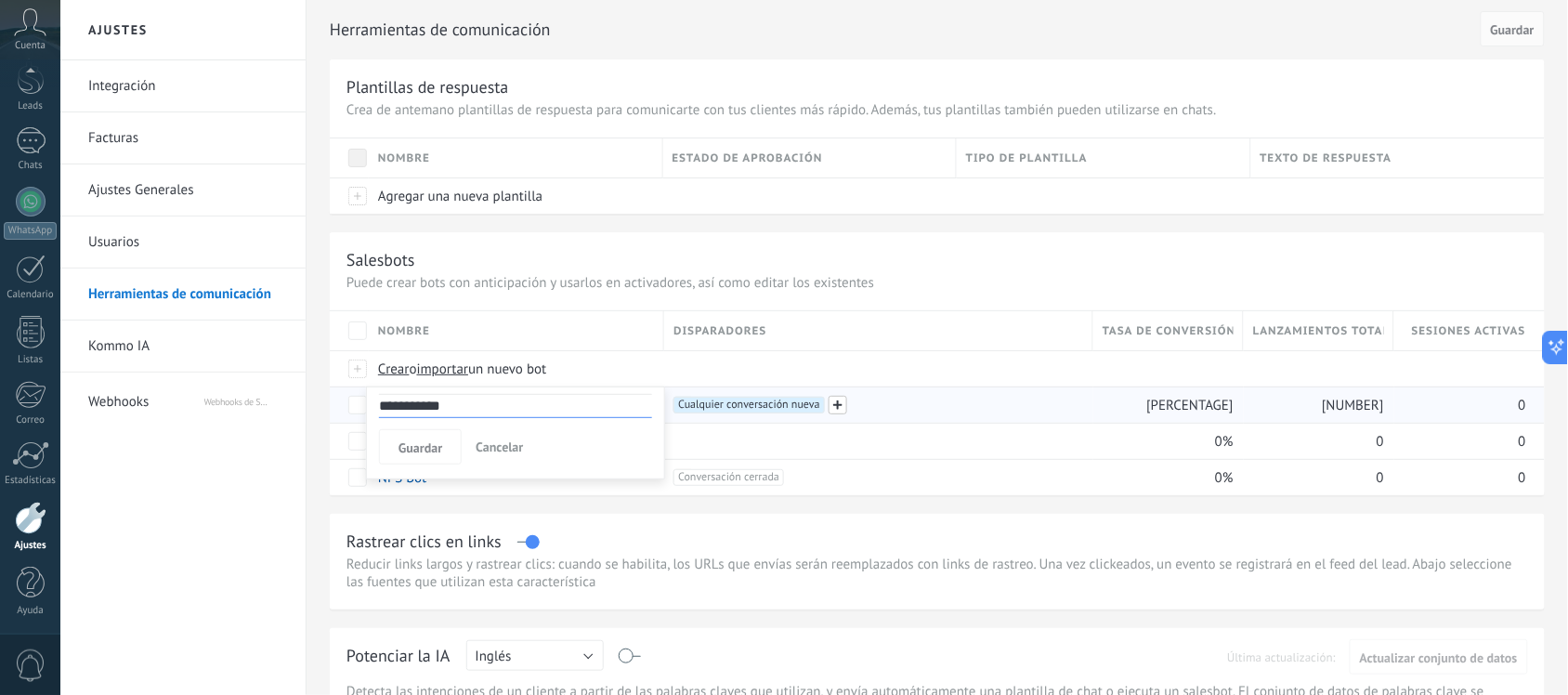 click at bounding box center (838, 405) 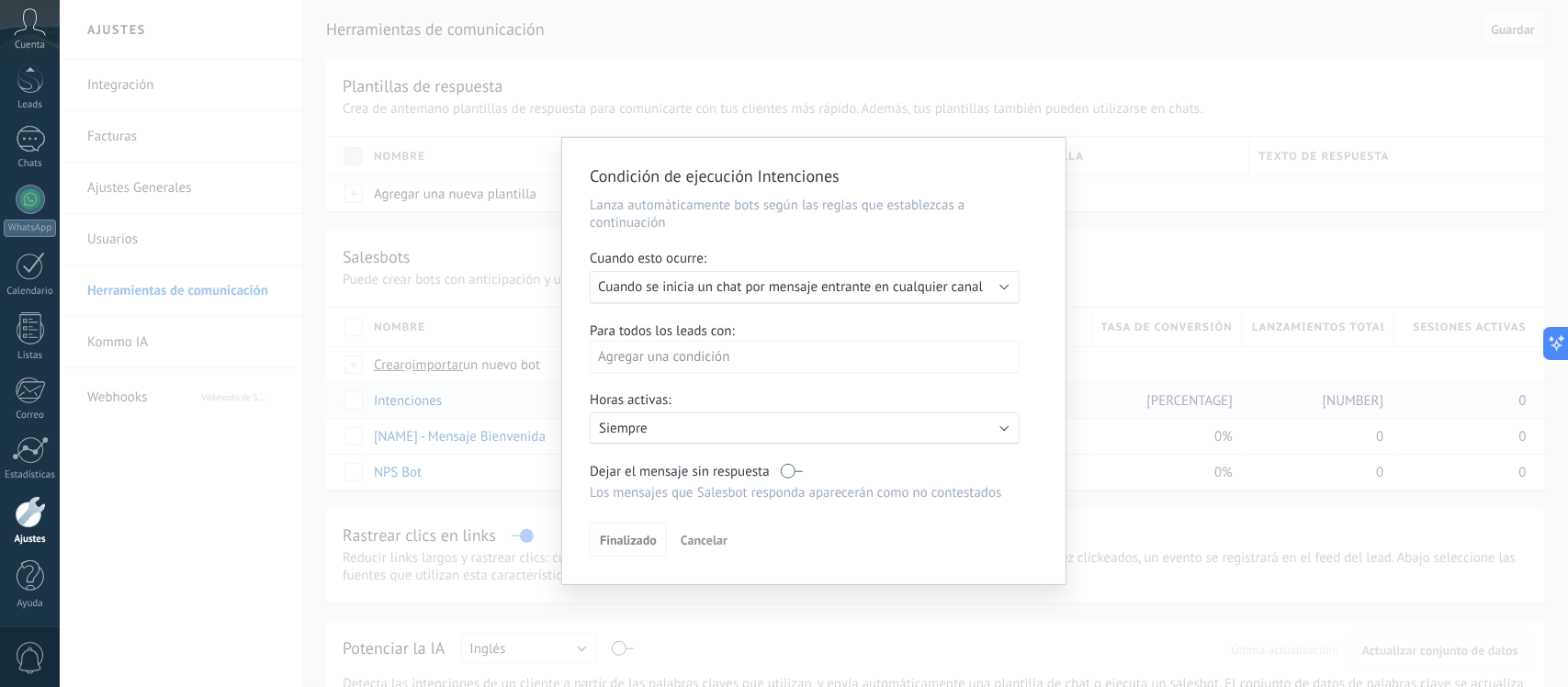 click on "Agregar una condición" at bounding box center [805, 356] 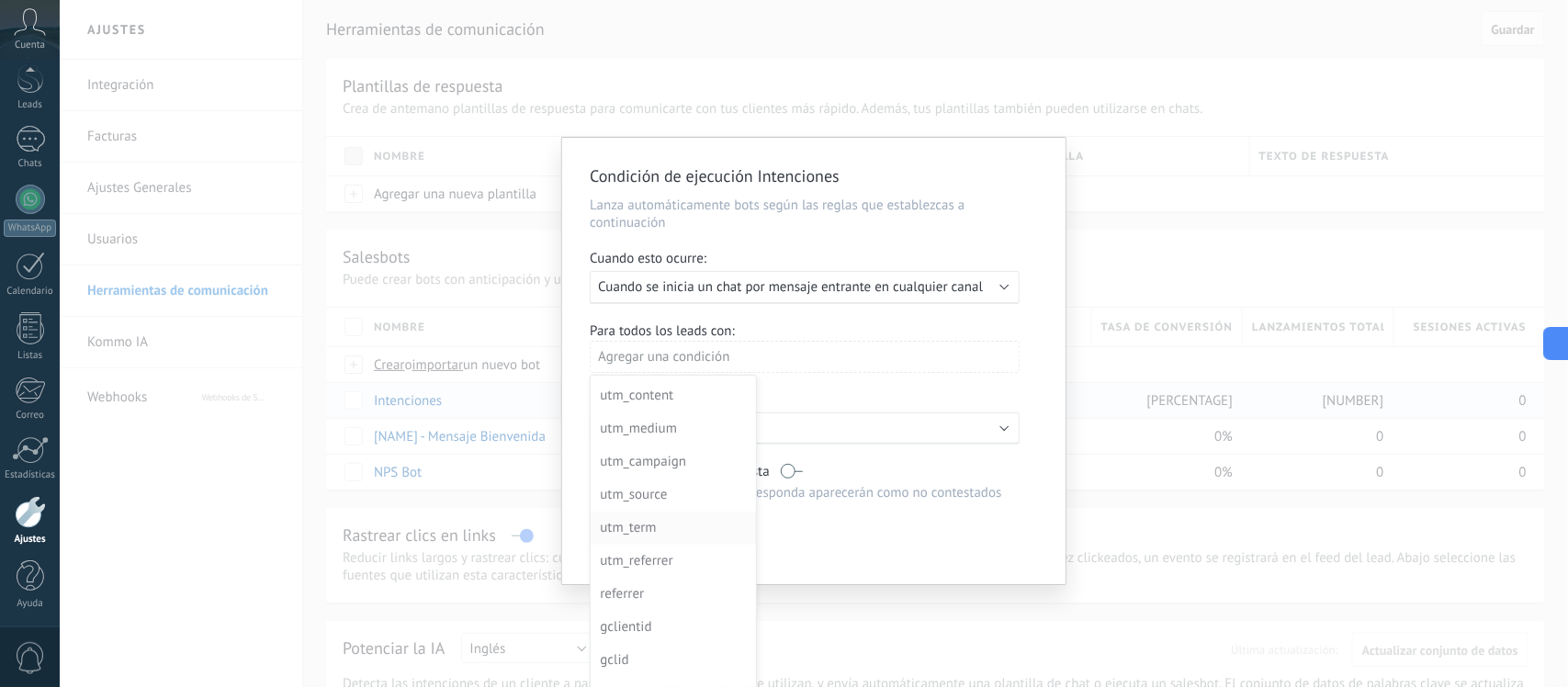 scroll, scrollTop: 197, scrollLeft: 0, axis: vertical 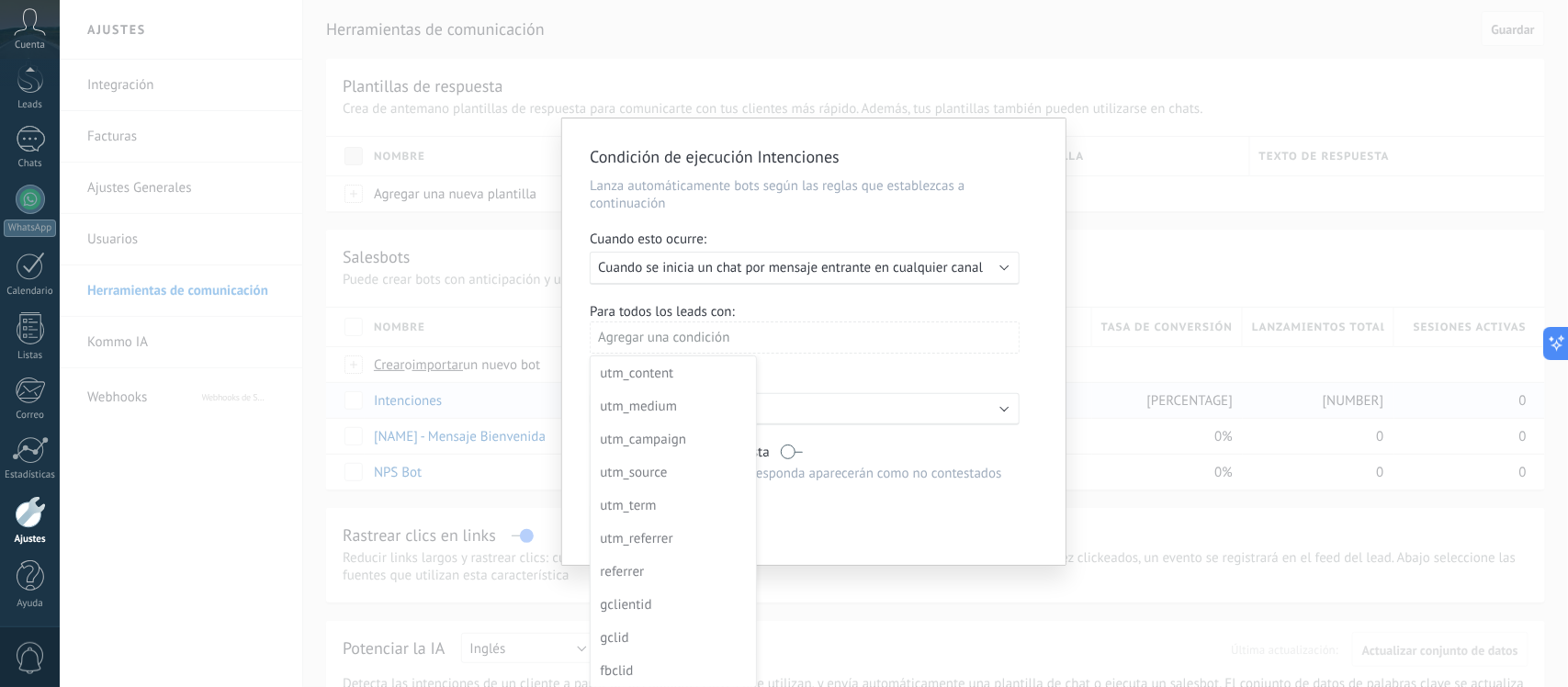 click at bounding box center (814, 340) 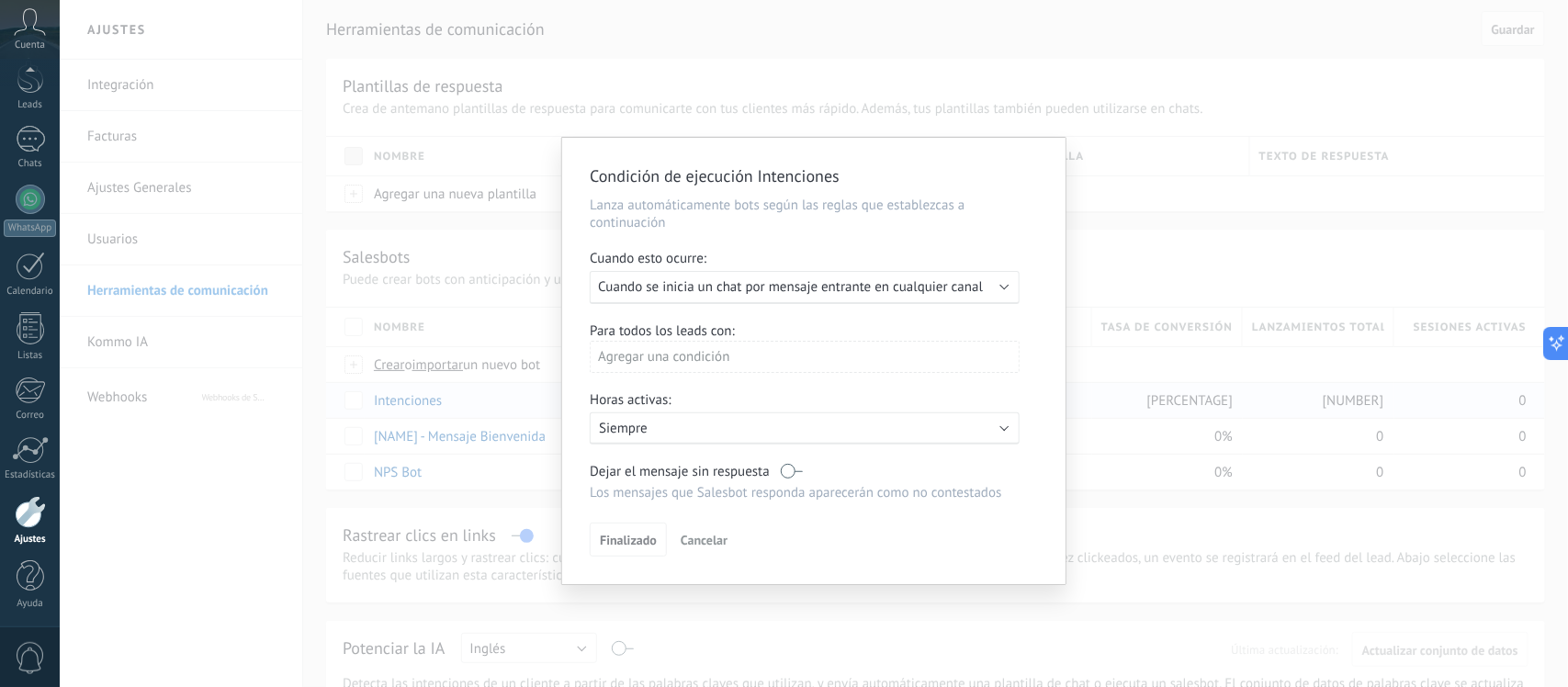 scroll, scrollTop: 0, scrollLeft: 0, axis: both 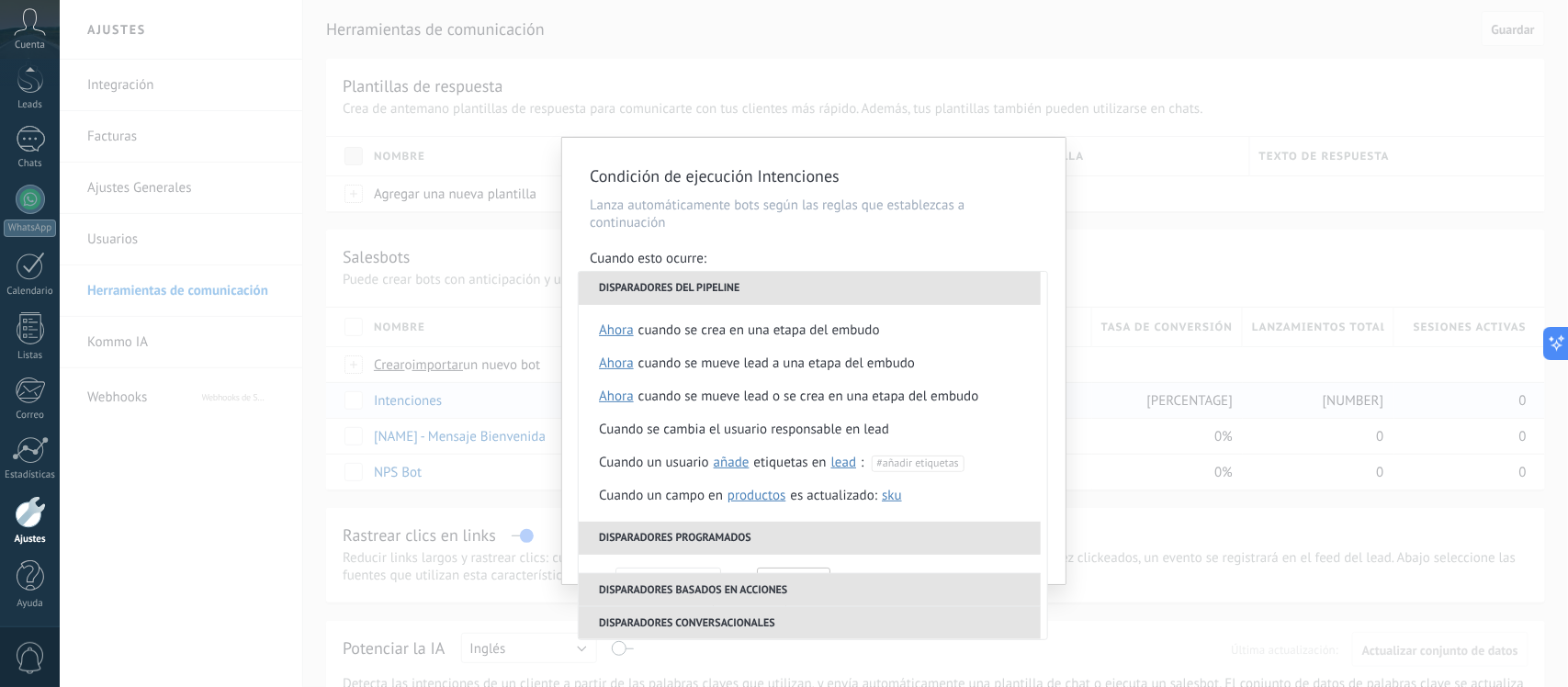 click on "Cuando esto ocurre:" at bounding box center [814, 260] 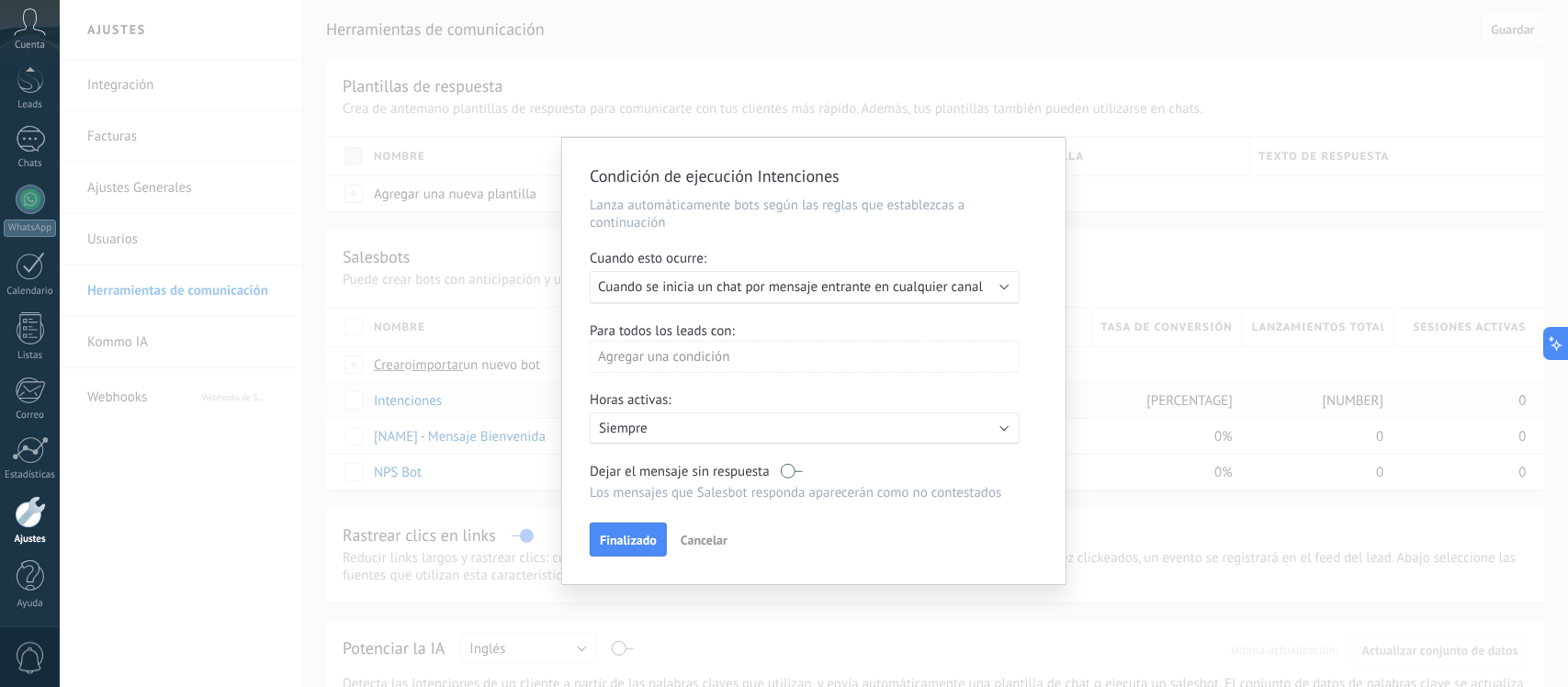 click on "Cuando se inicia un chat por mensaje entrante en cualquier canal" at bounding box center (790, 287) 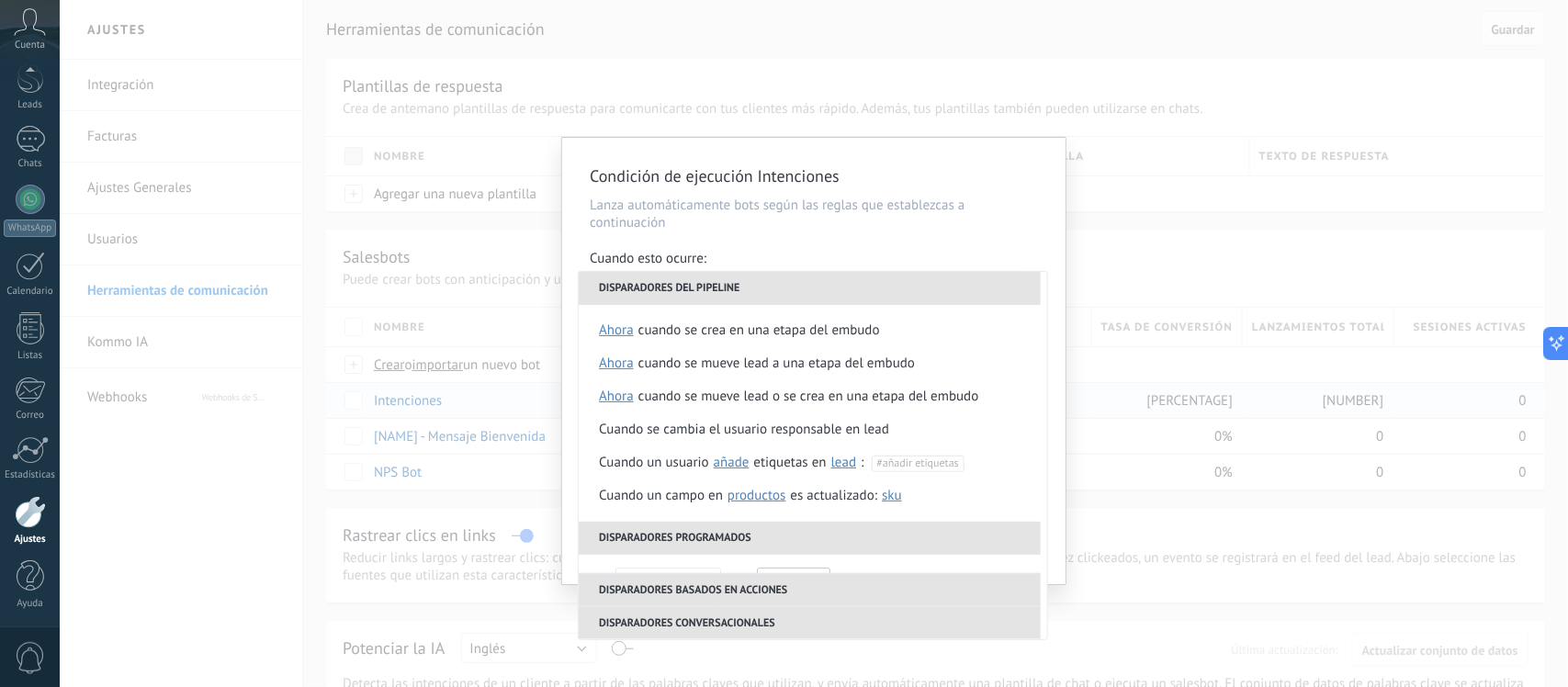 click on "Cuando esto ocurre:" at bounding box center (814, 260) 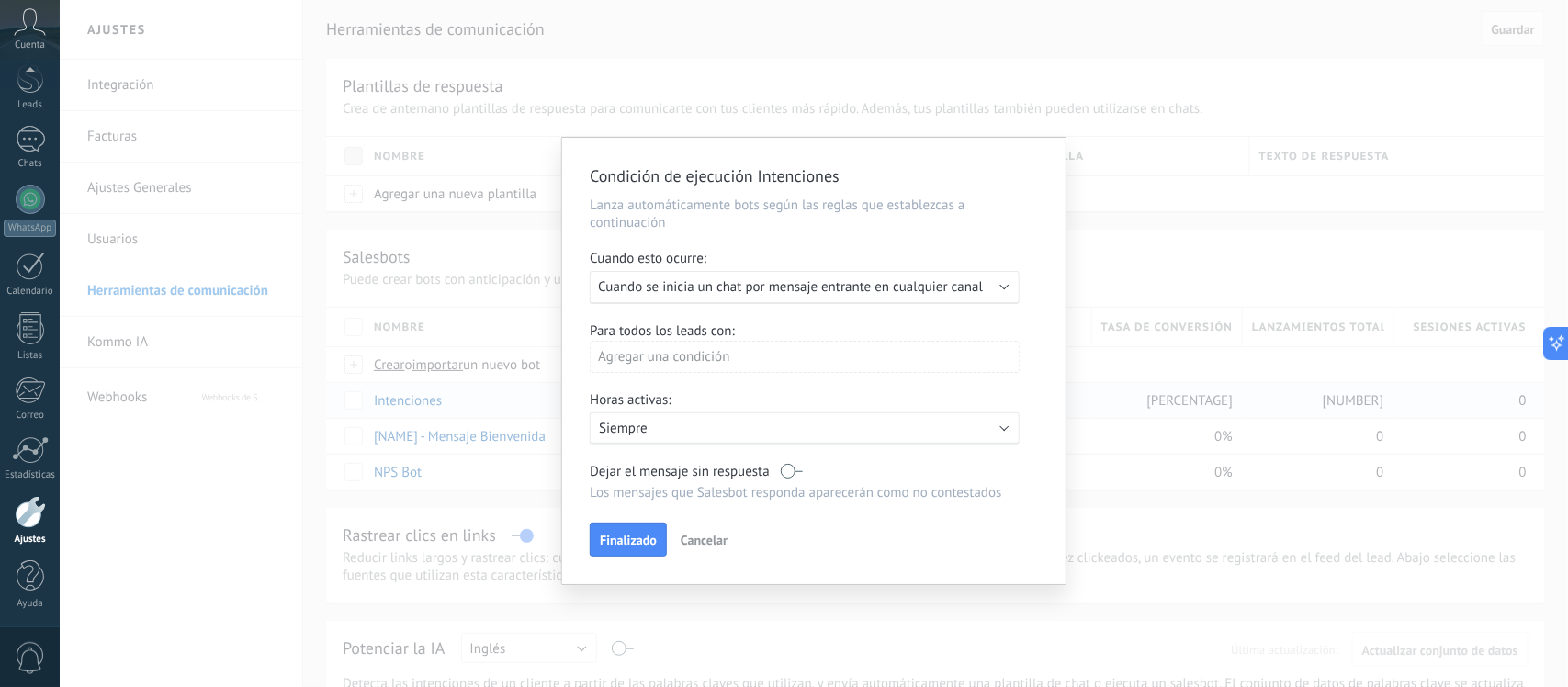 click on "Cuando se inicia un chat por mensaje entrante en cualquier canal" at bounding box center [790, 287] 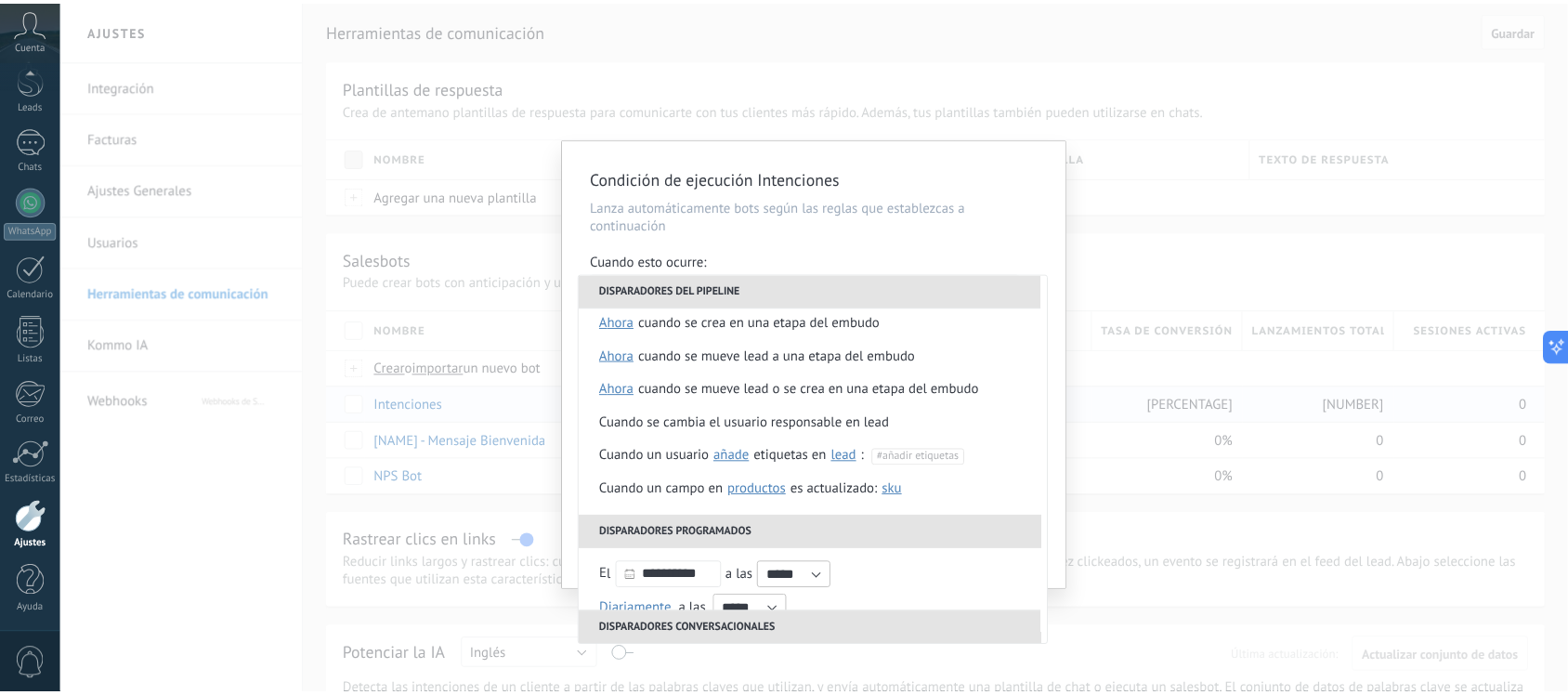scroll, scrollTop: 0, scrollLeft: 0, axis: both 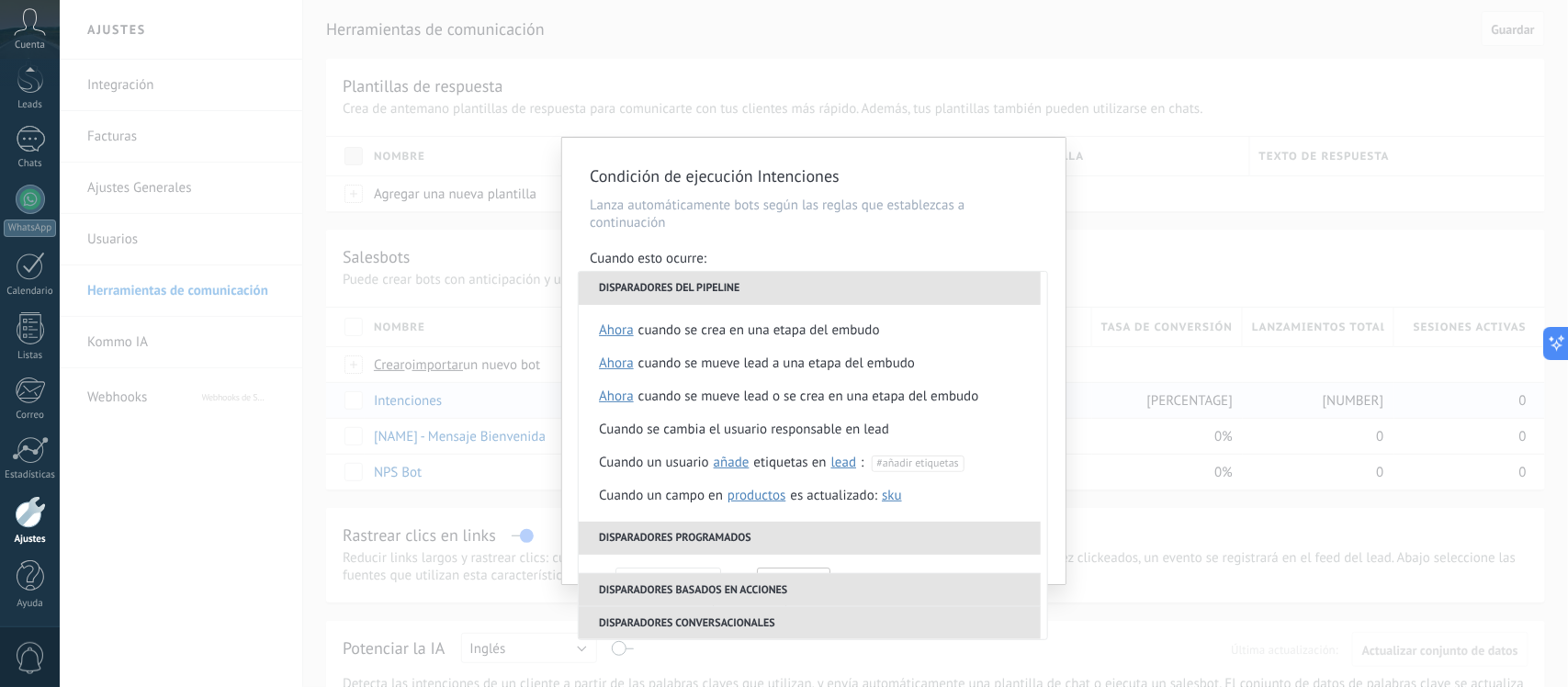 click on "Cuando esto ocurre:" at bounding box center [814, 260] 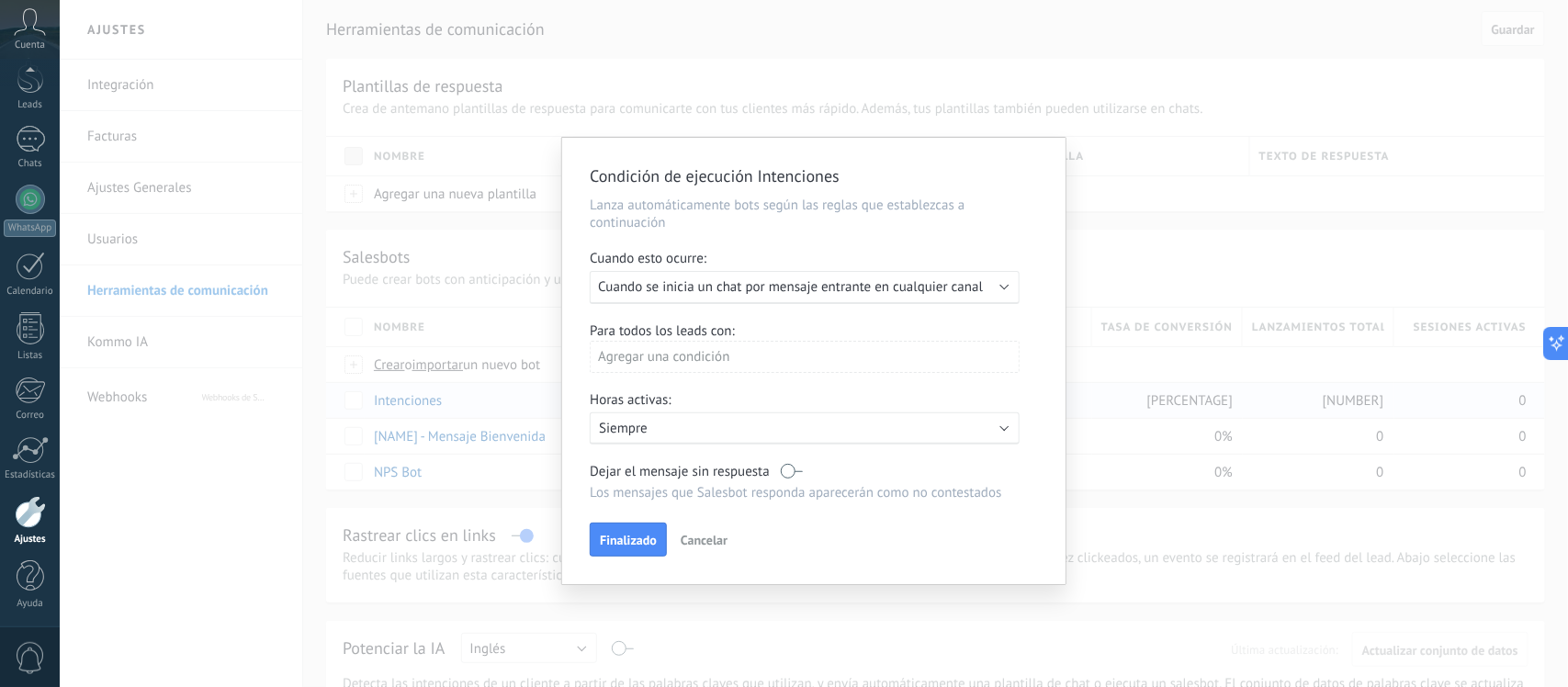 click on "Cancelar" at bounding box center (704, 540) 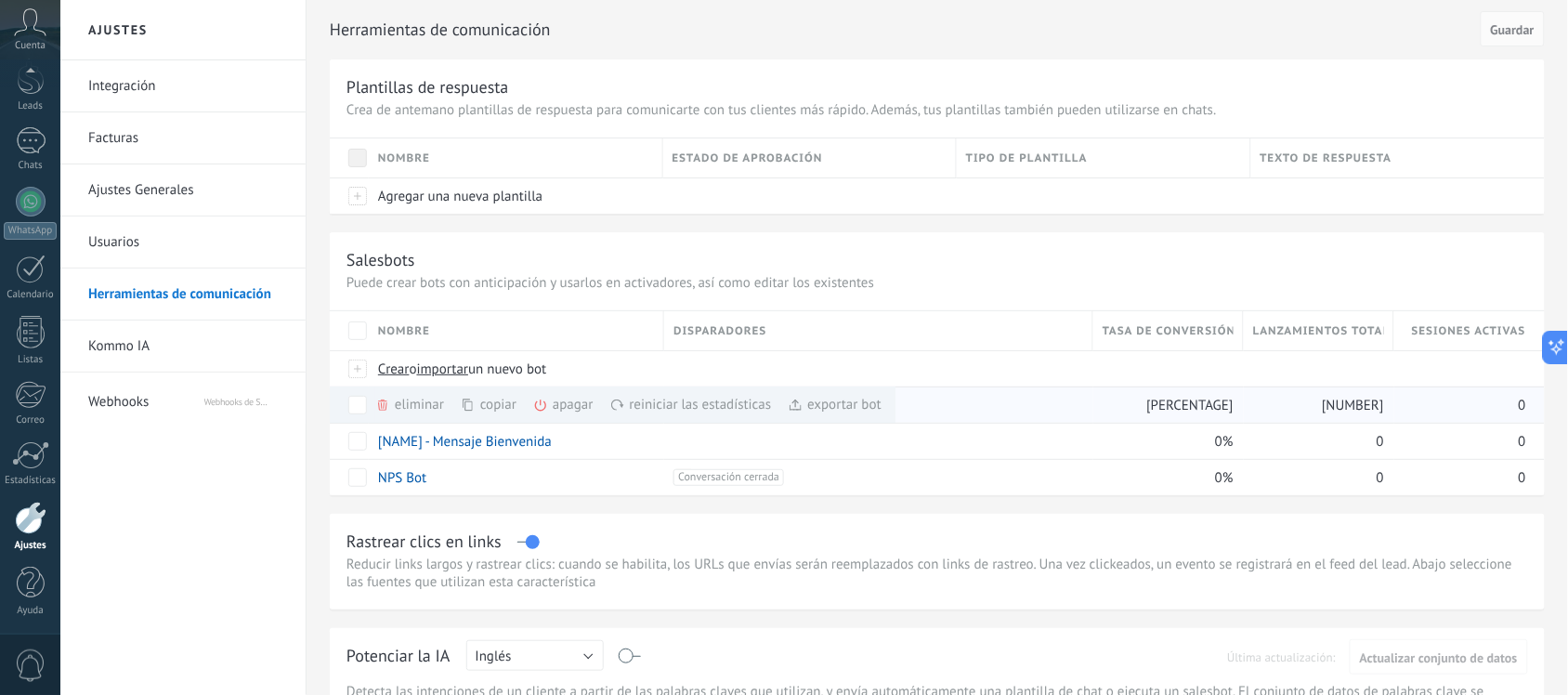 click on "apagar màs" at bounding box center [595, 404] 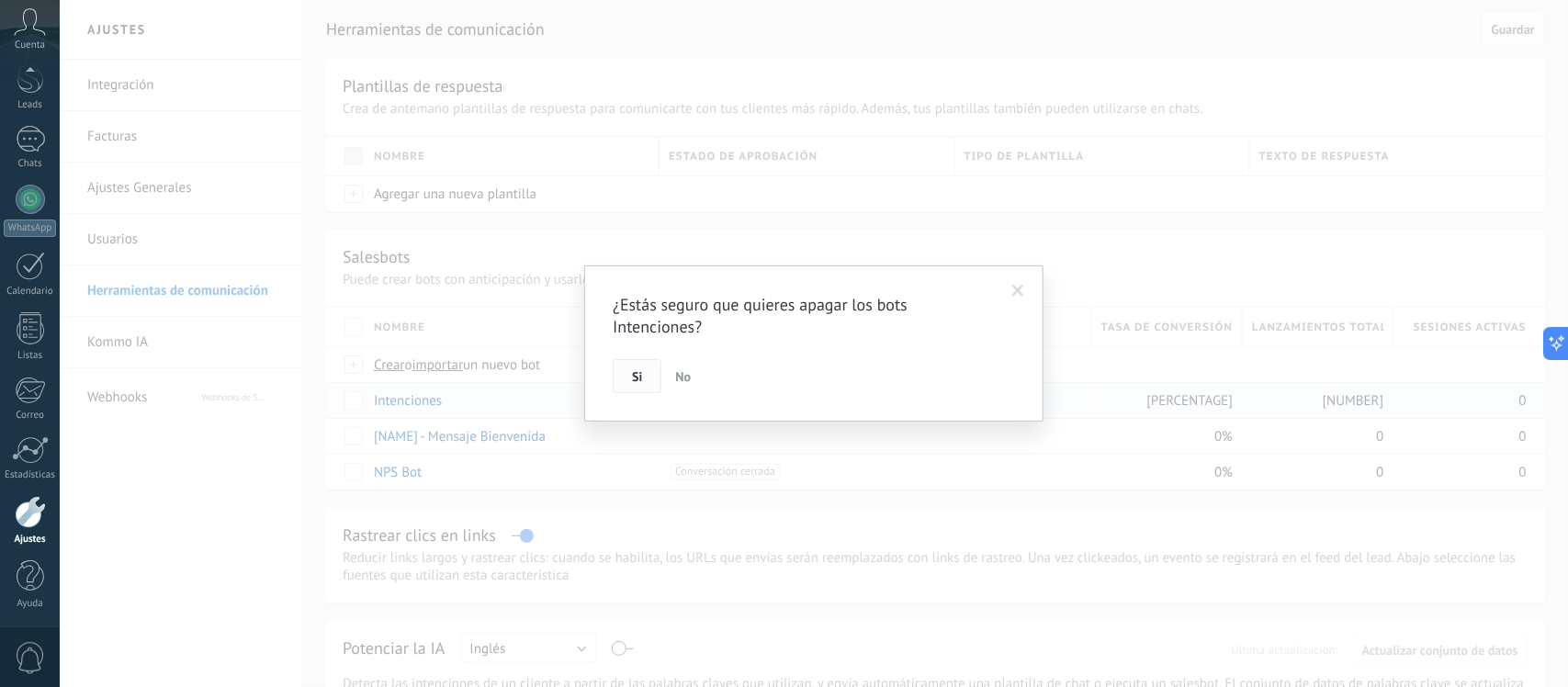 click on "Si" at bounding box center [637, 377] 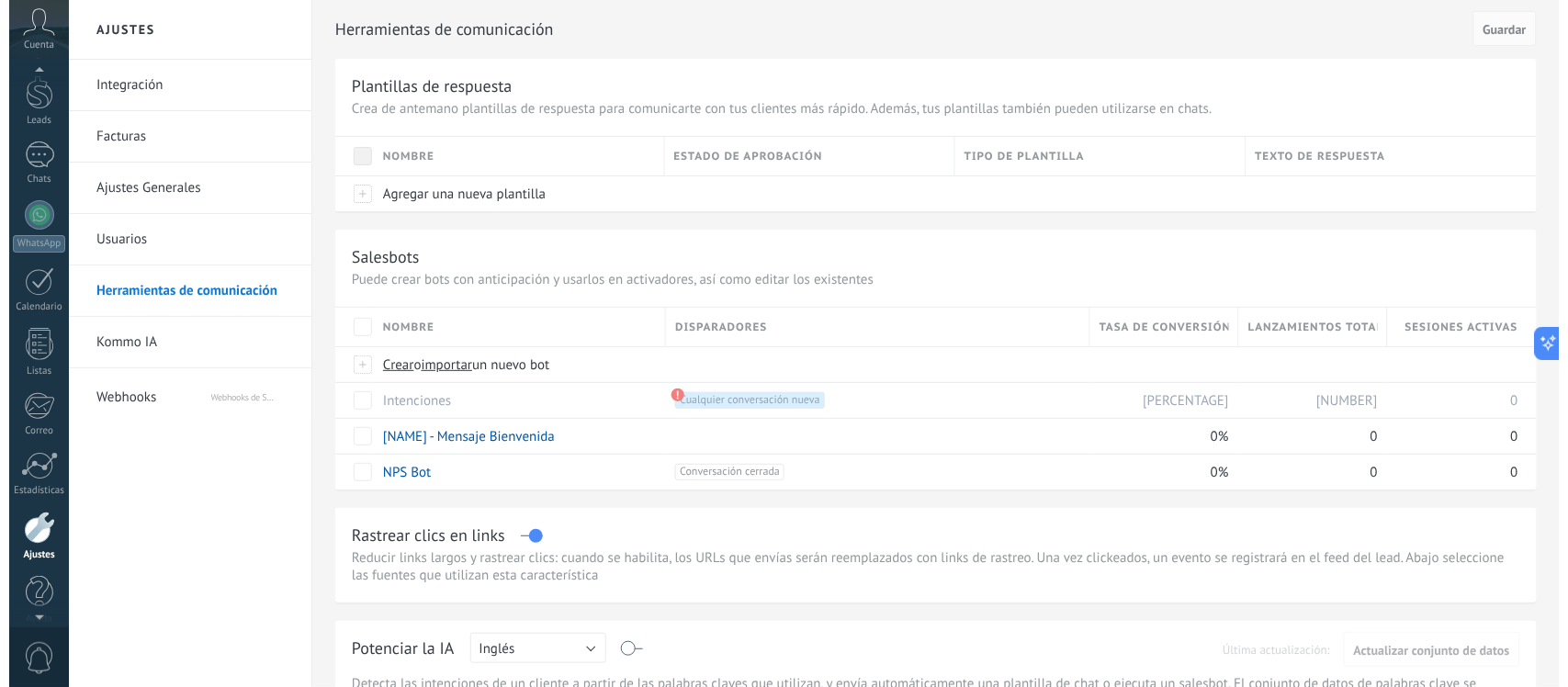 scroll, scrollTop: 76, scrollLeft: 0, axis: vertical 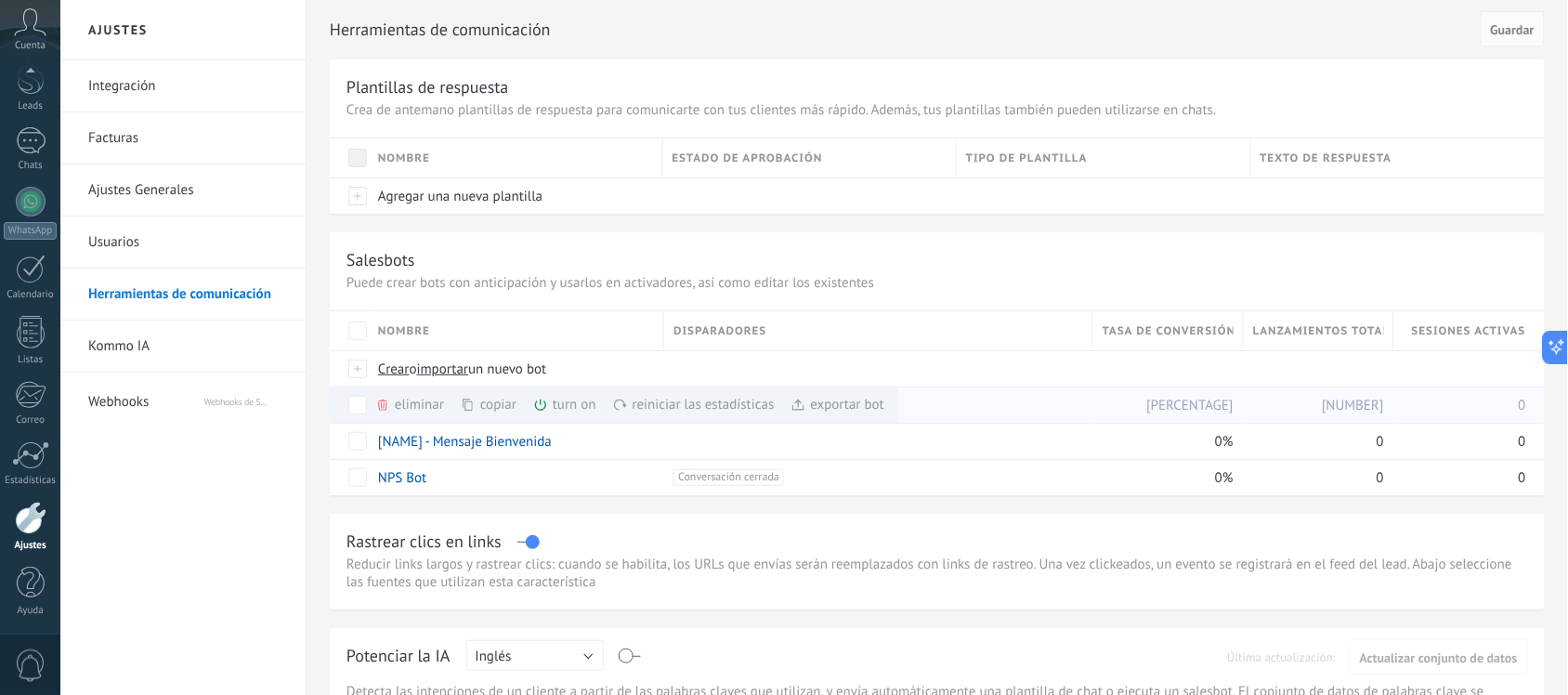 click on "turn on màs" at bounding box center [596, 404] 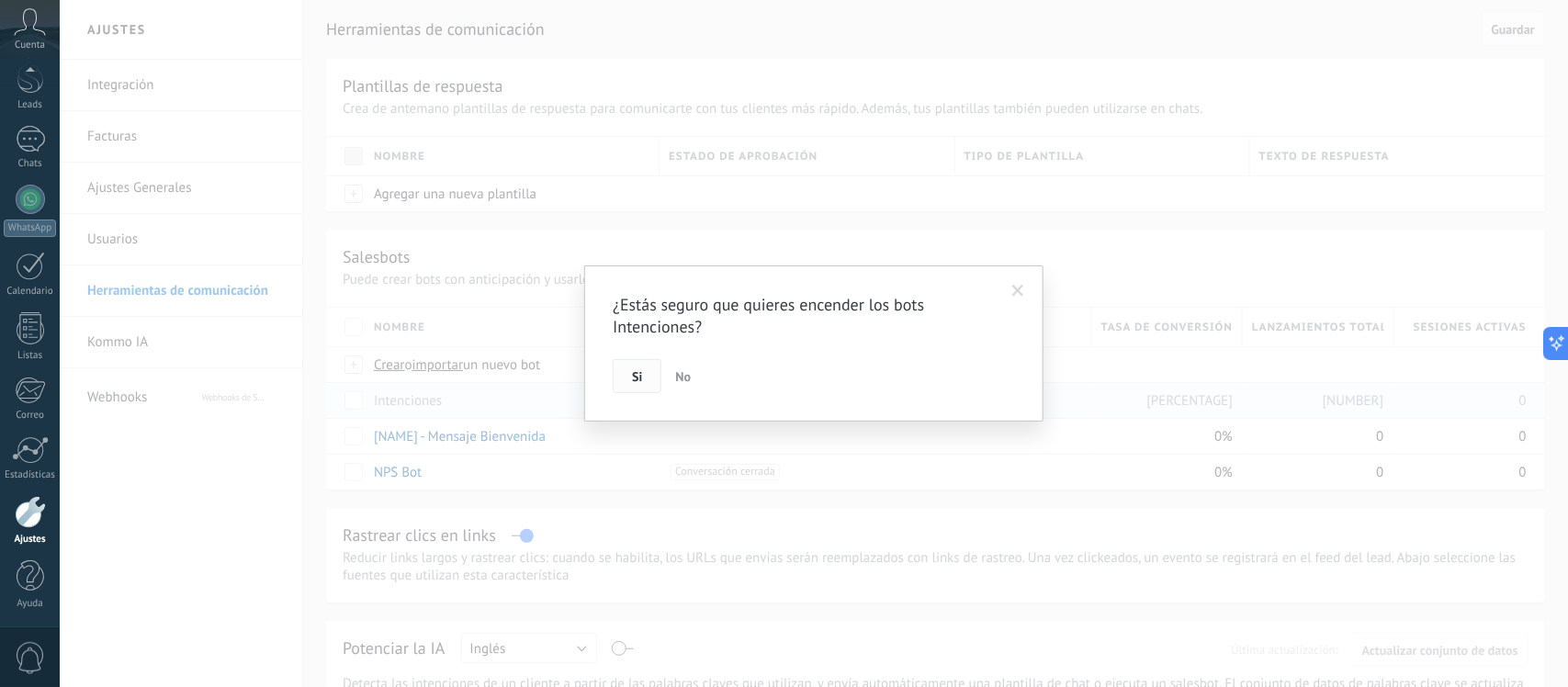 click on "Si" at bounding box center (637, 377) 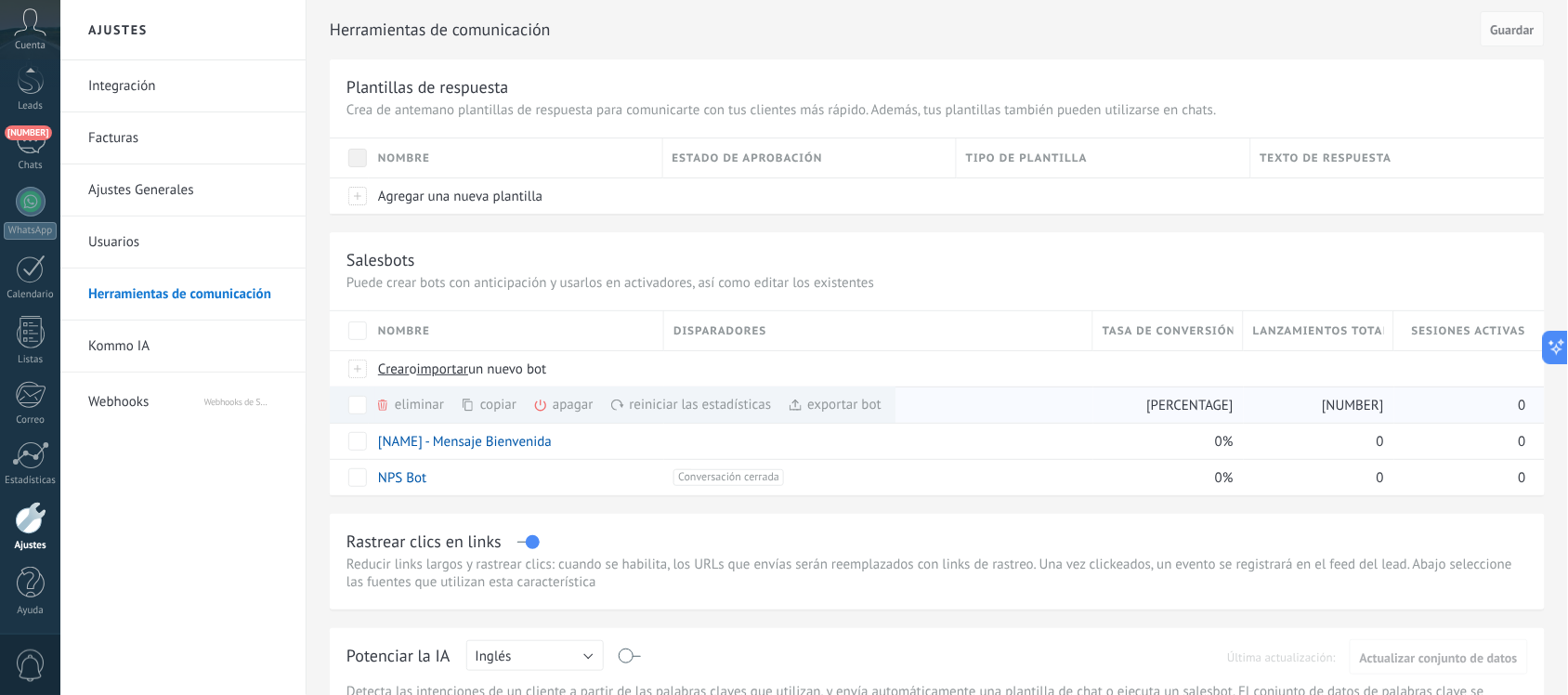 click on "apagar màs" at bounding box center (595, 404) 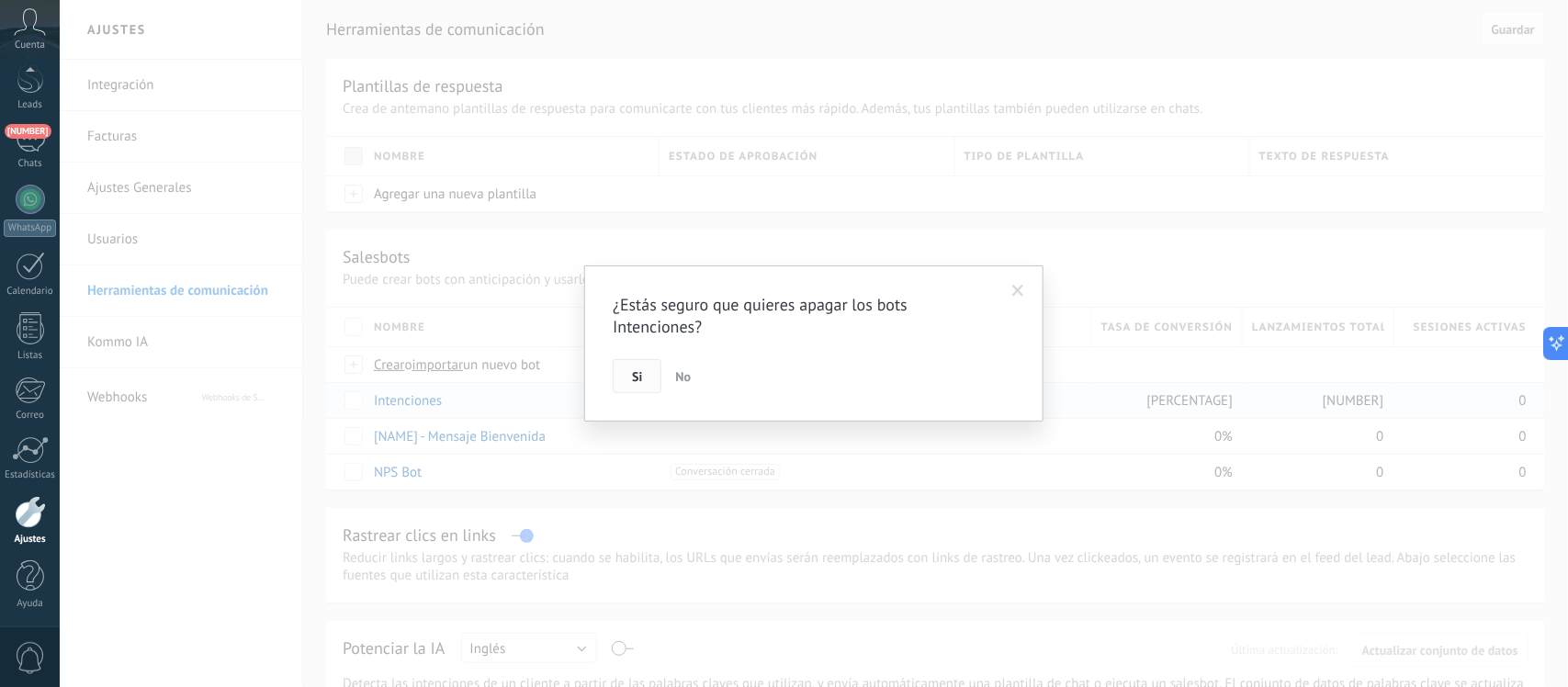 click on "Si" at bounding box center (637, 377) 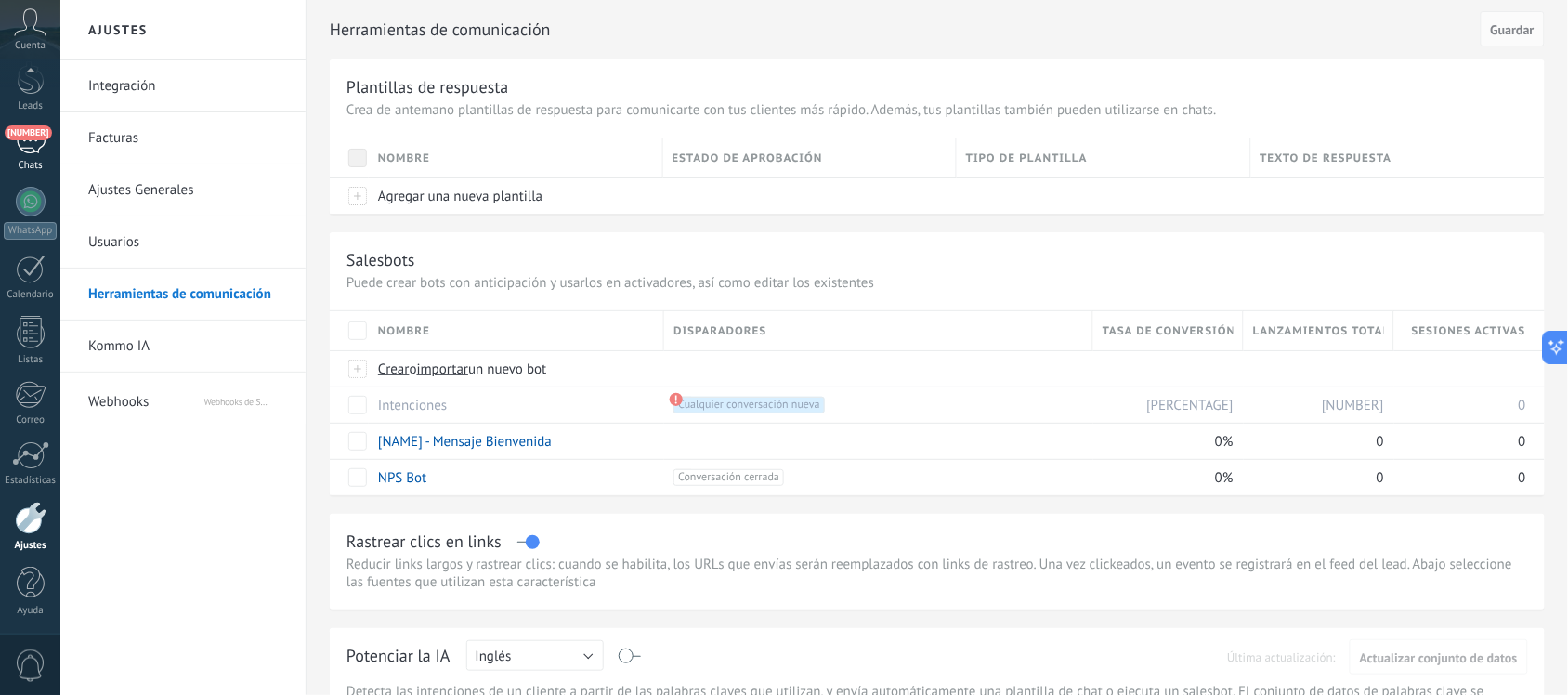 click on "Chats" at bounding box center (31, 165) 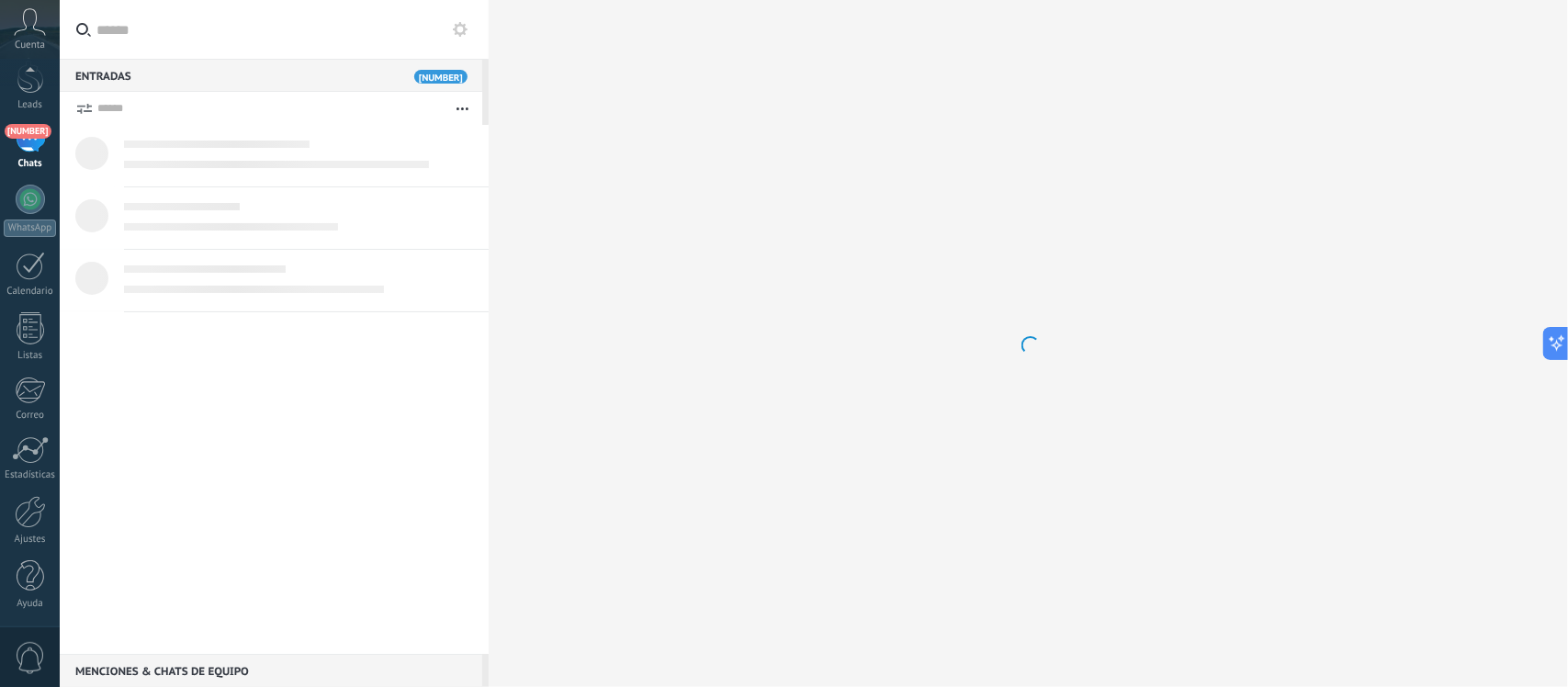 scroll, scrollTop: 0, scrollLeft: 0, axis: both 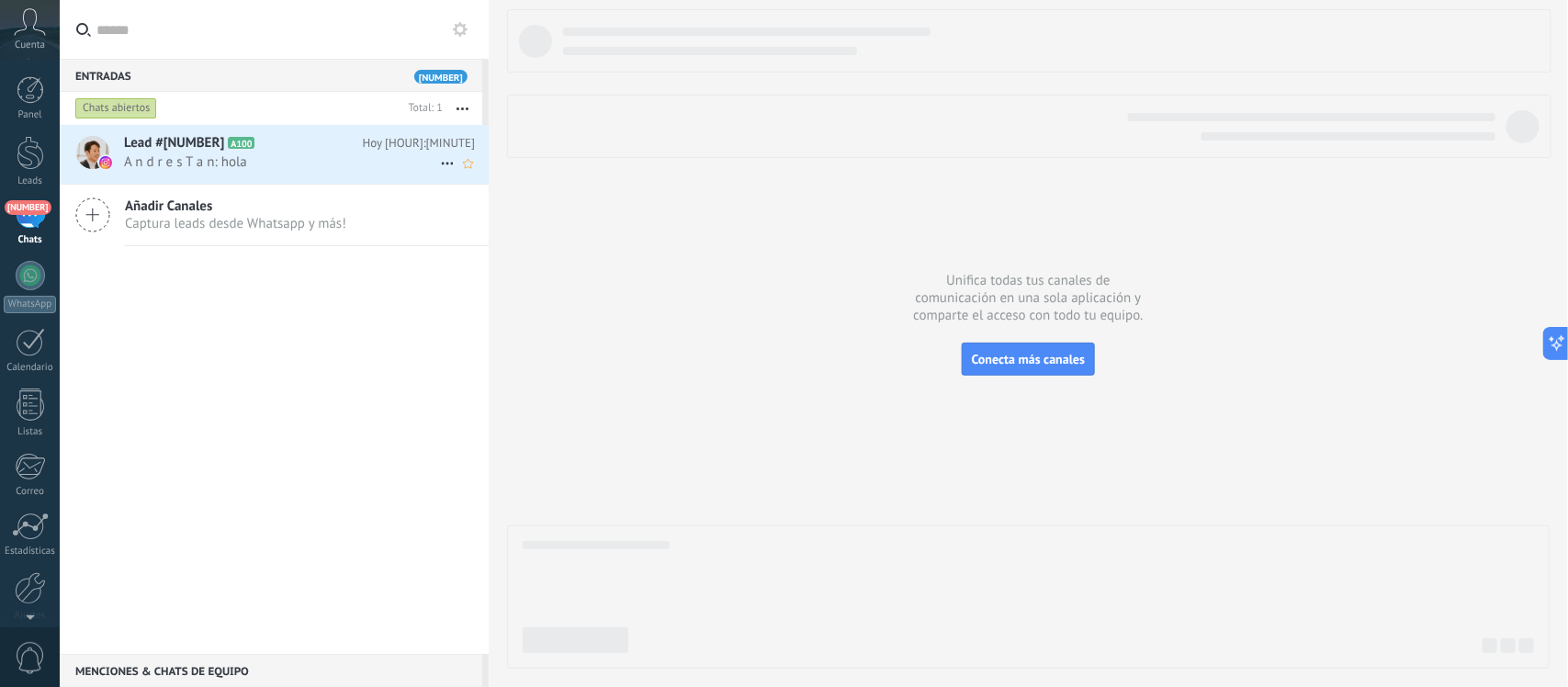 click on "[FIRST] [LAST]: hola" at bounding box center [282, 162] 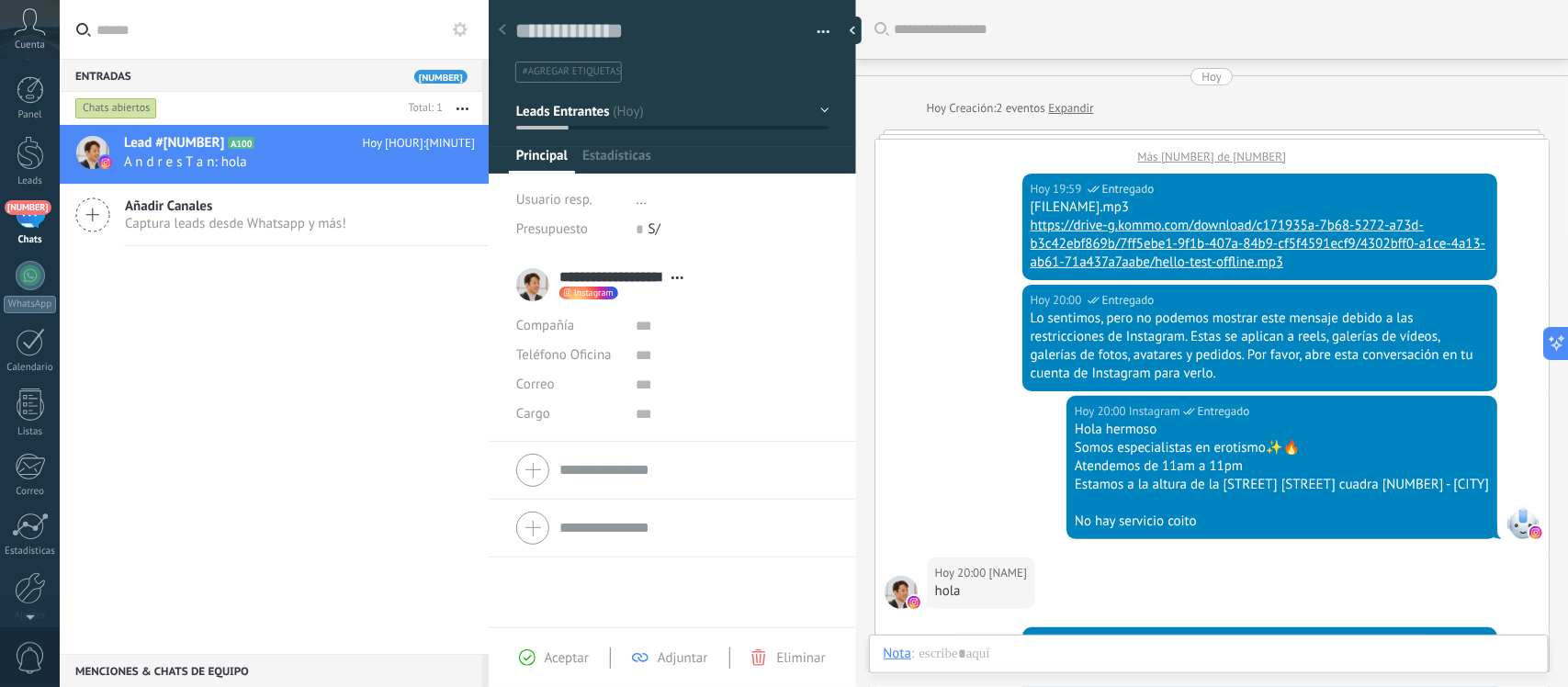 scroll, scrollTop: 1445, scrollLeft: 0, axis: vertical 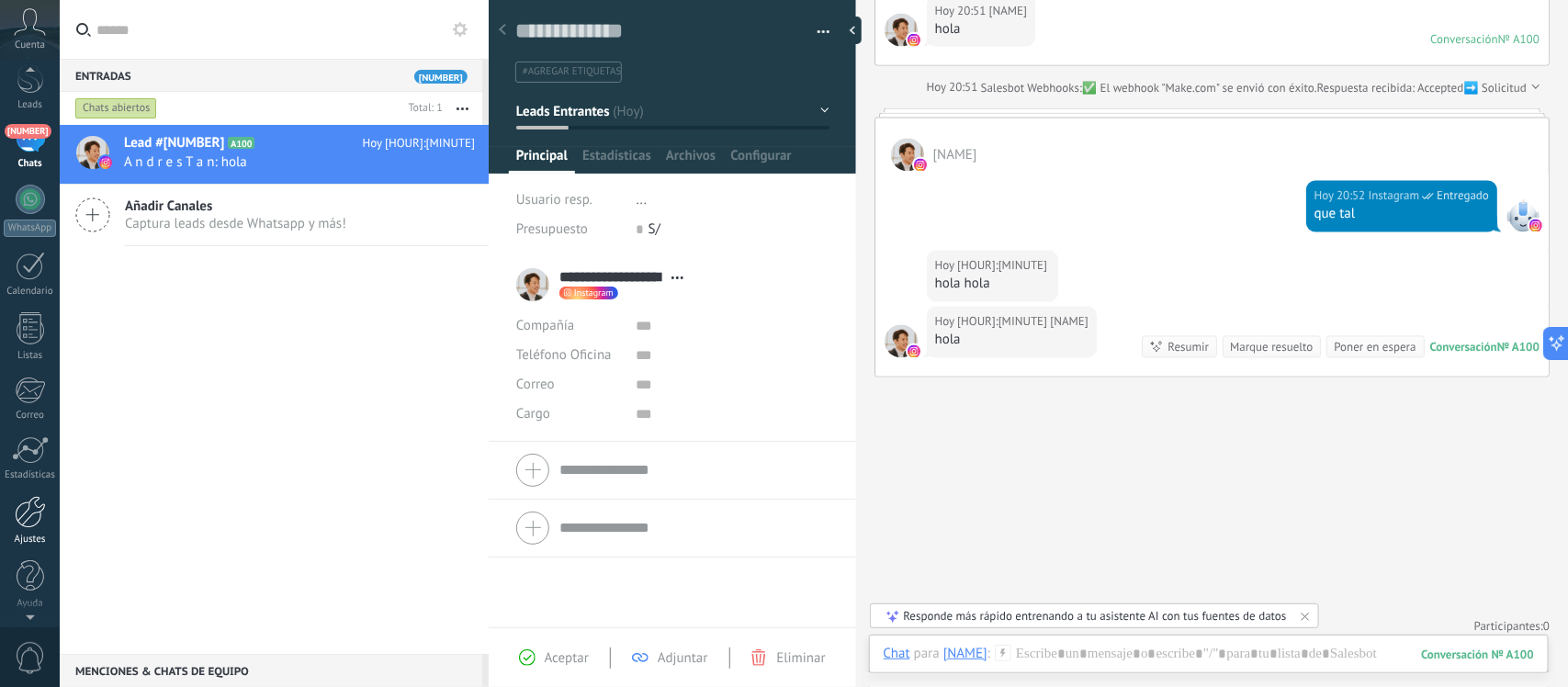 click at bounding box center [30, 512] 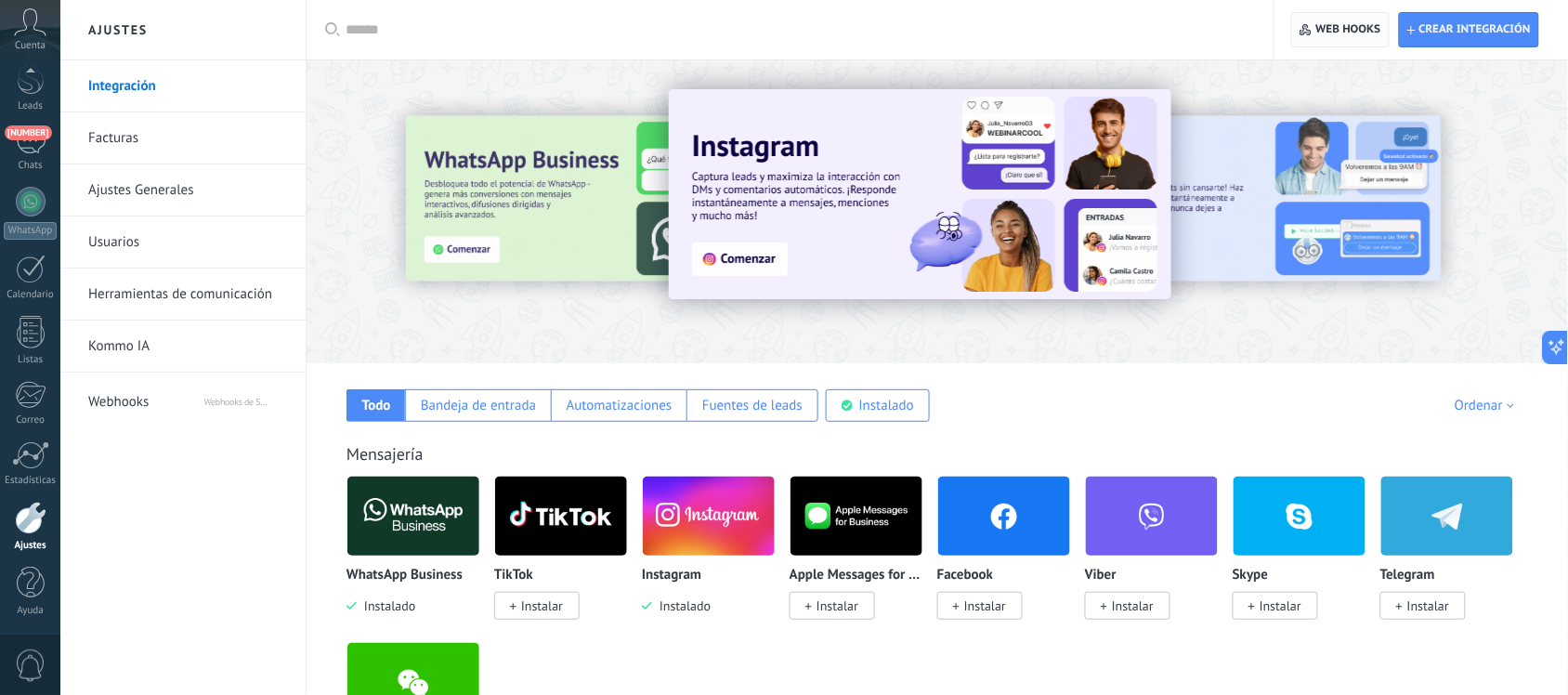 click on "Web hooks  0" at bounding box center (1339, 30) 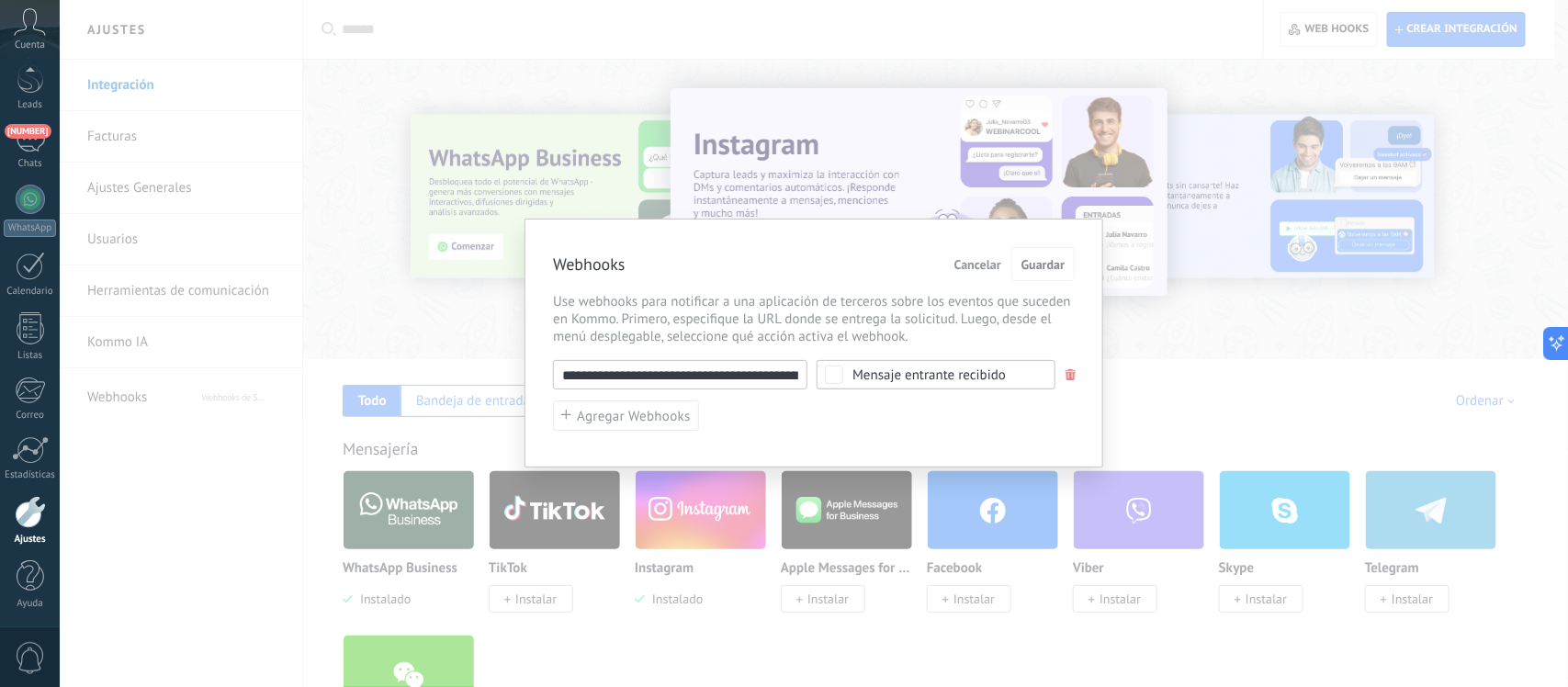 click on "**********" at bounding box center [680, 375] 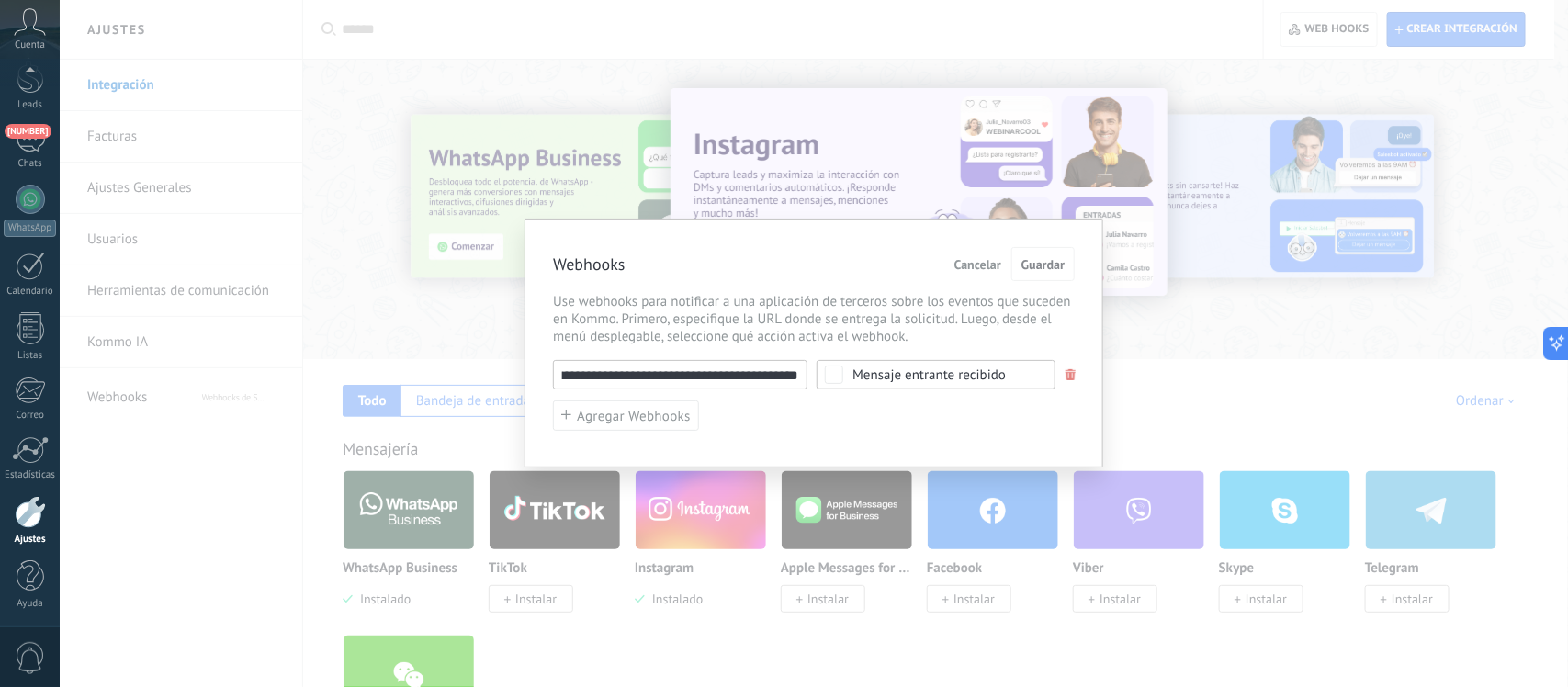 drag, startPoint x: 756, startPoint y: 379, endPoint x: 831, endPoint y: 410, distance: 81.154174 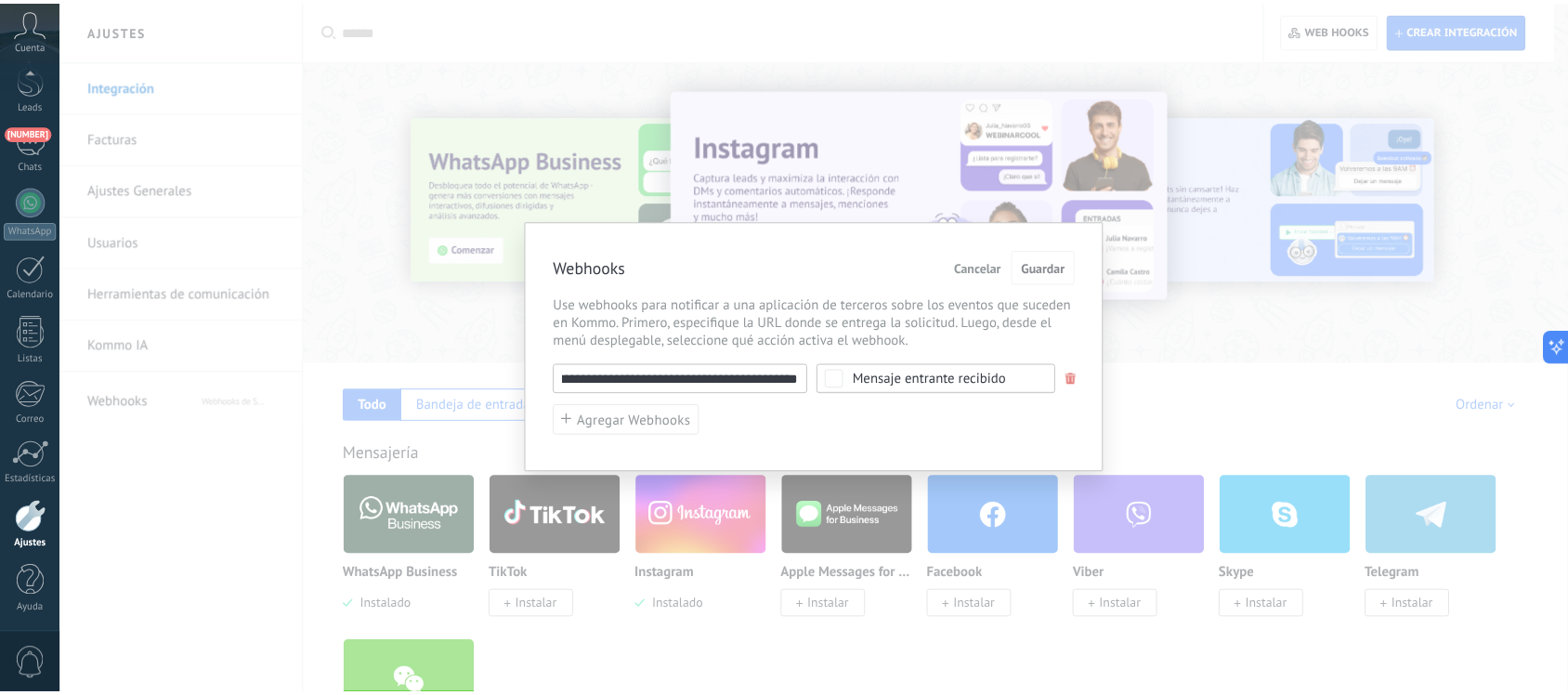 scroll, scrollTop: 0, scrollLeft: 0, axis: both 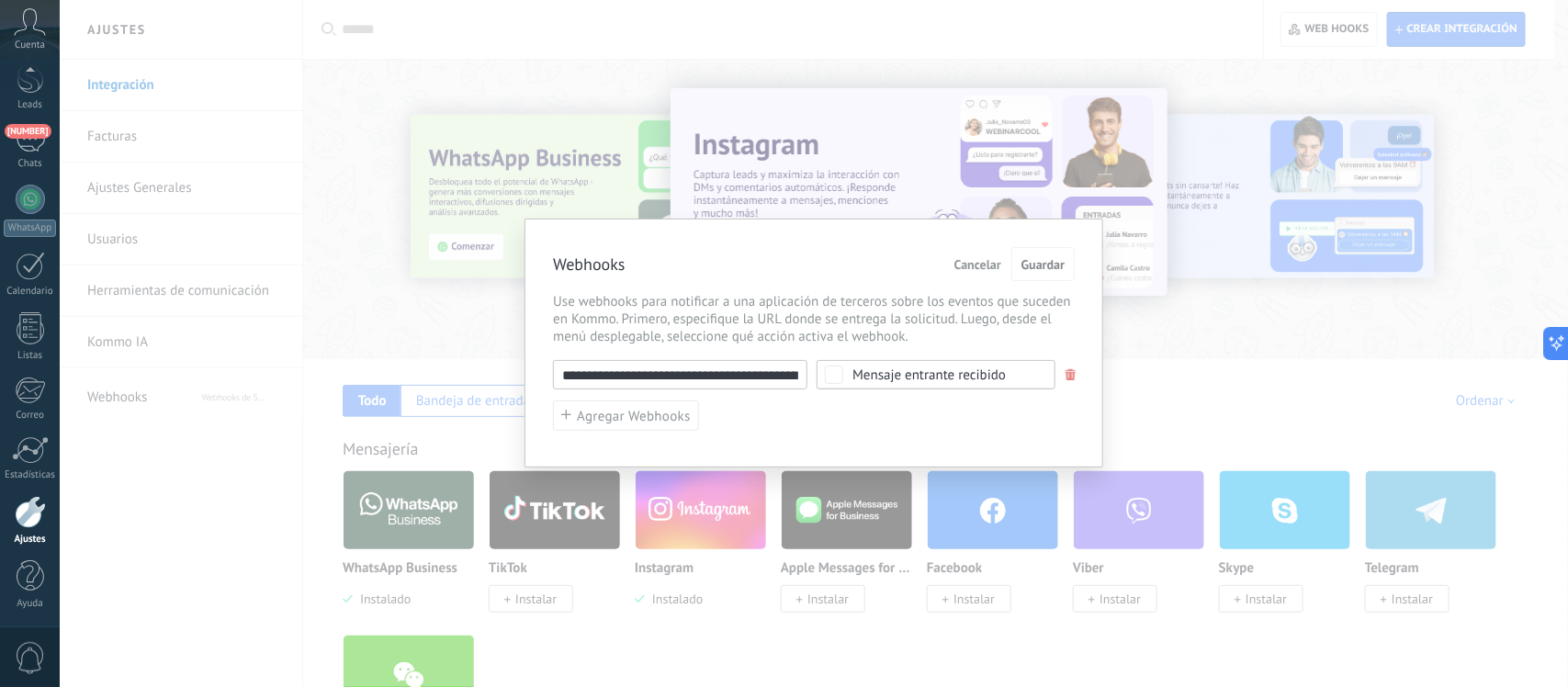 click on "**********" at bounding box center [814, 395] 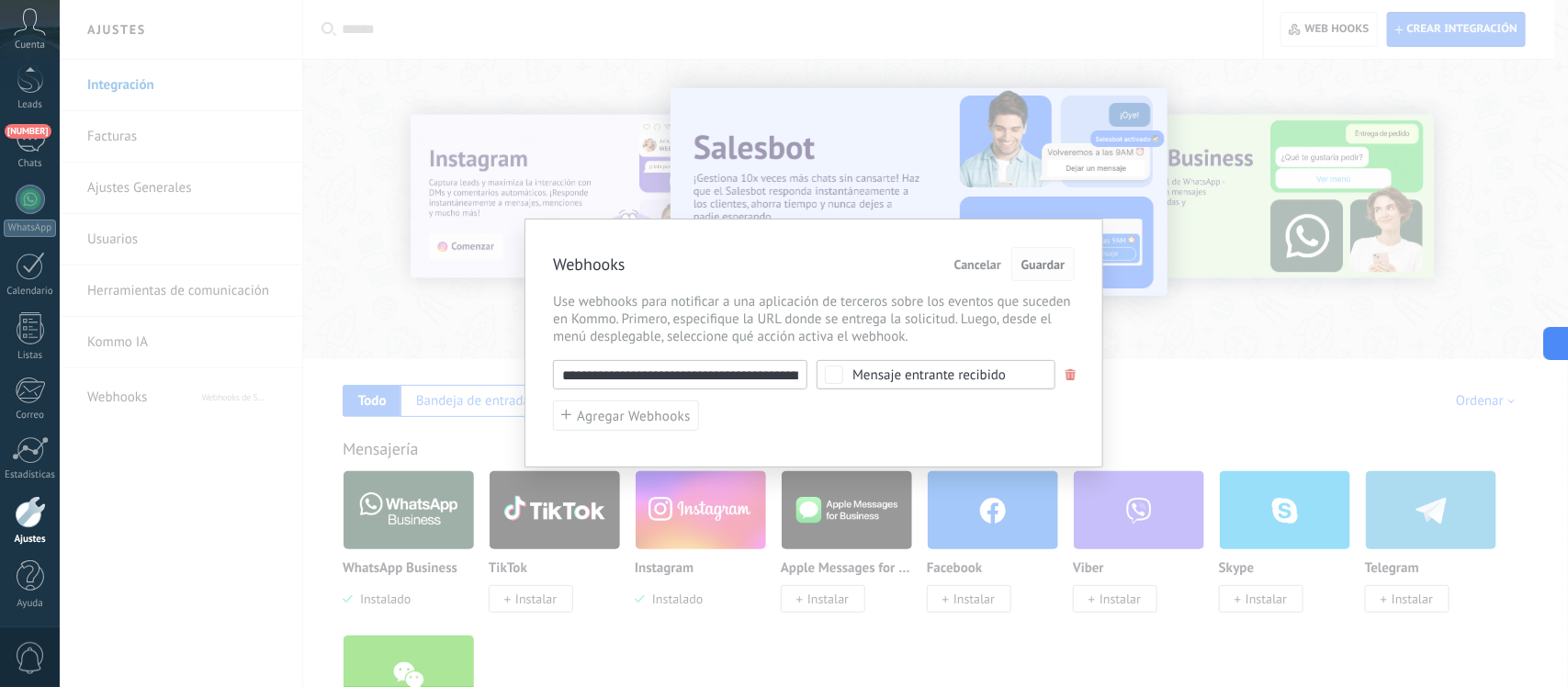 click on "Guardar" at bounding box center [1043, 265] 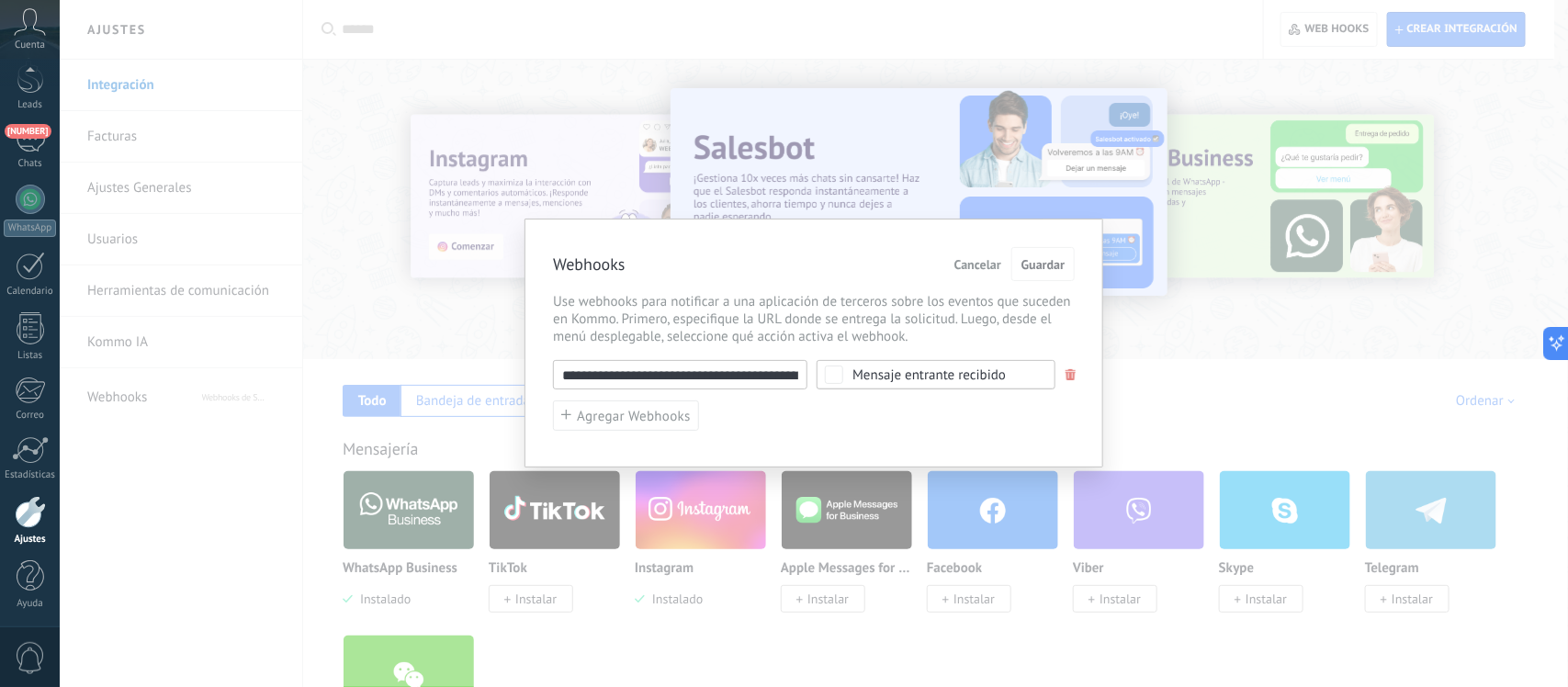 click on "**********" at bounding box center [814, 344] 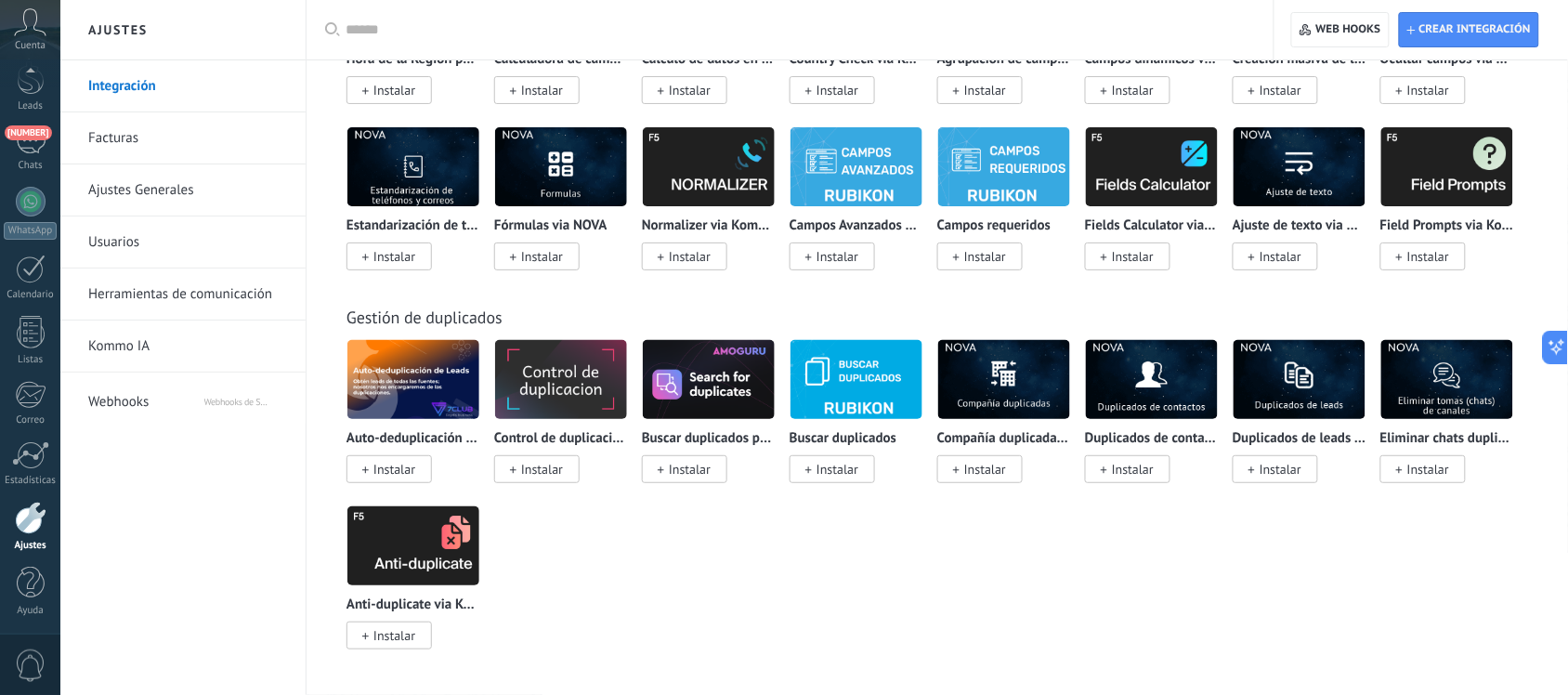 scroll, scrollTop: 6314, scrollLeft: 0, axis: vertical 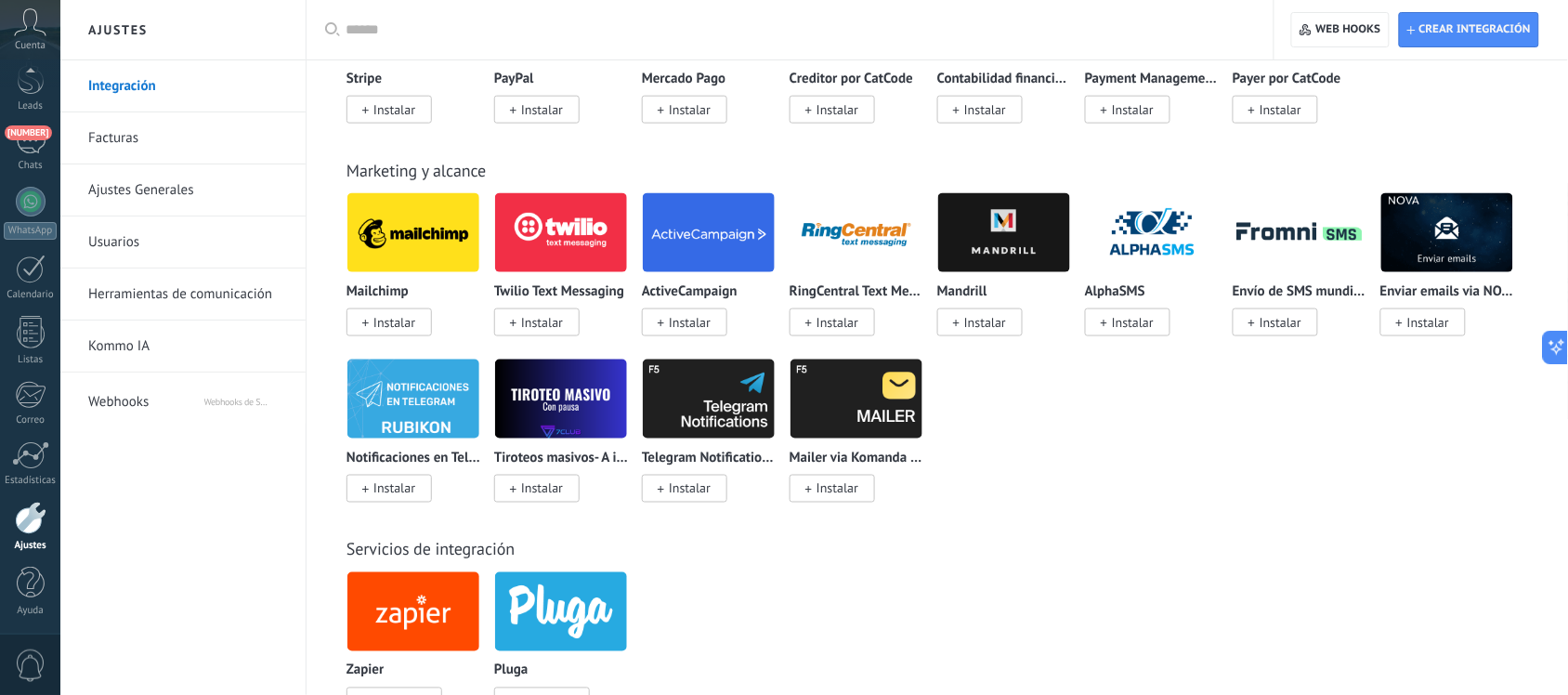 click on "Tiroteos masivos- A intervalos - Via 7Club" at bounding box center (561, 458) 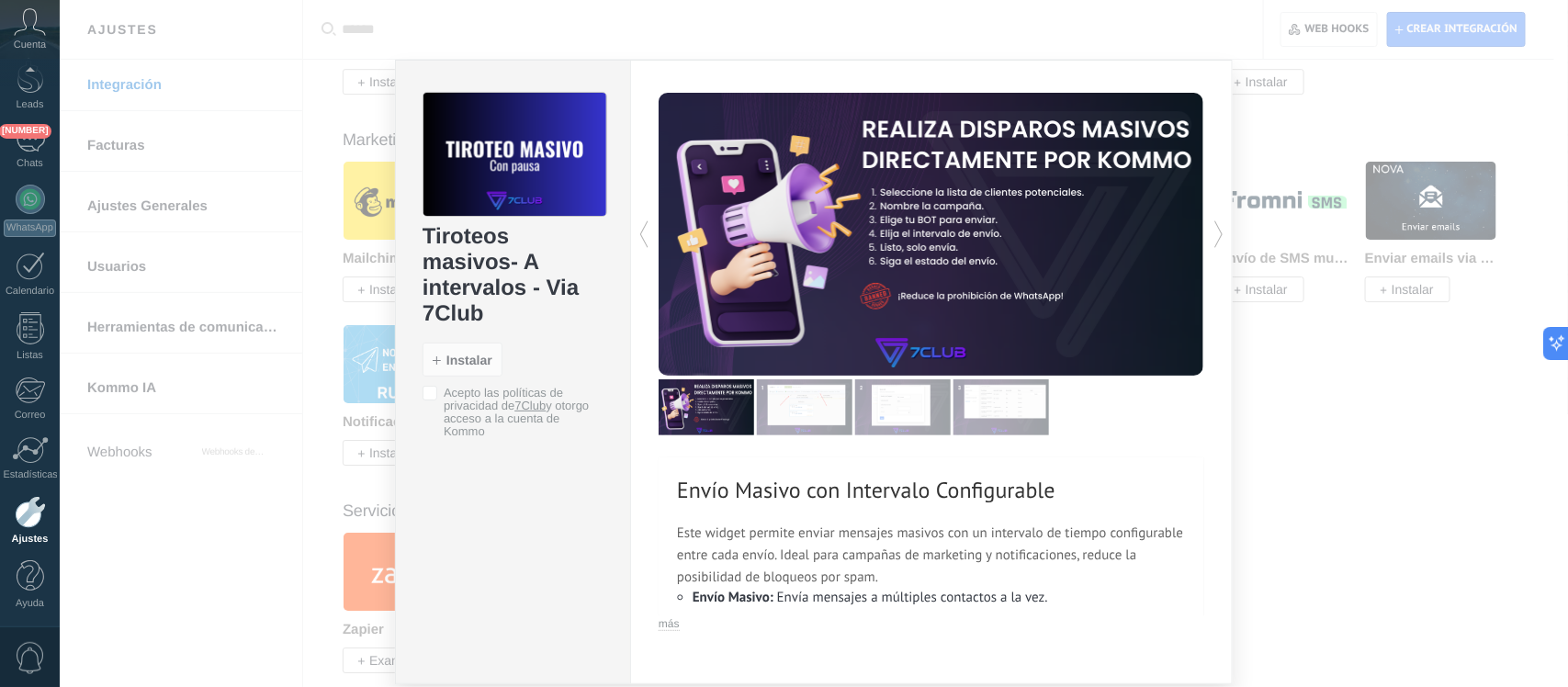click on "Tiroteos masivos- A intervalos - Via 7Club install Instalar Acepto las políticas de privacidad de  7Club  y otorgo acceso a la cuenta de Kommo
Envío Masivo con Intervalo Configurable
Envío Masivo con Intervalo Configurable
Este widget permite enviar mensajes masivos con un intervalo de tiempo configurable entre cada envío. Ideal para campañas de marketing y notificaciones, reduce la posibilidad de bloqueos por spam.
Envío Masivo:   Envía mensajes a múltiples contactos a la vez.
Retraso Personalizable:   Configura el intervalo entre los envíos.
Personalización:   Utiliza tus bots personalizados.
Eficiencia:   Automatiza el envío de mensajes.
Mejor Entregabilidad:   Reduce el riesgo de ser marcado como spam.
Engagement:   Aumenta la relevancia con mensajes personalizados.
más" at bounding box center (814, 344) 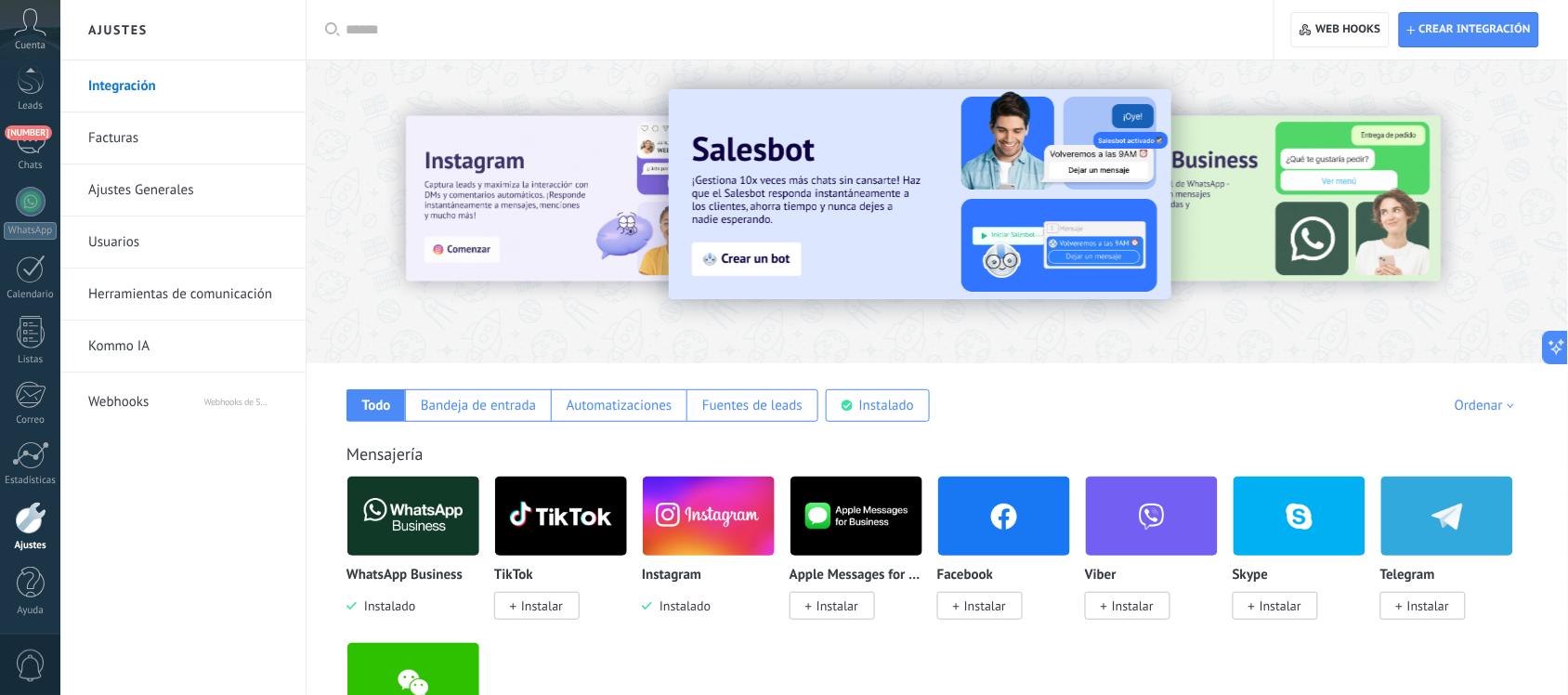 scroll, scrollTop: 116, scrollLeft: 0, axis: vertical 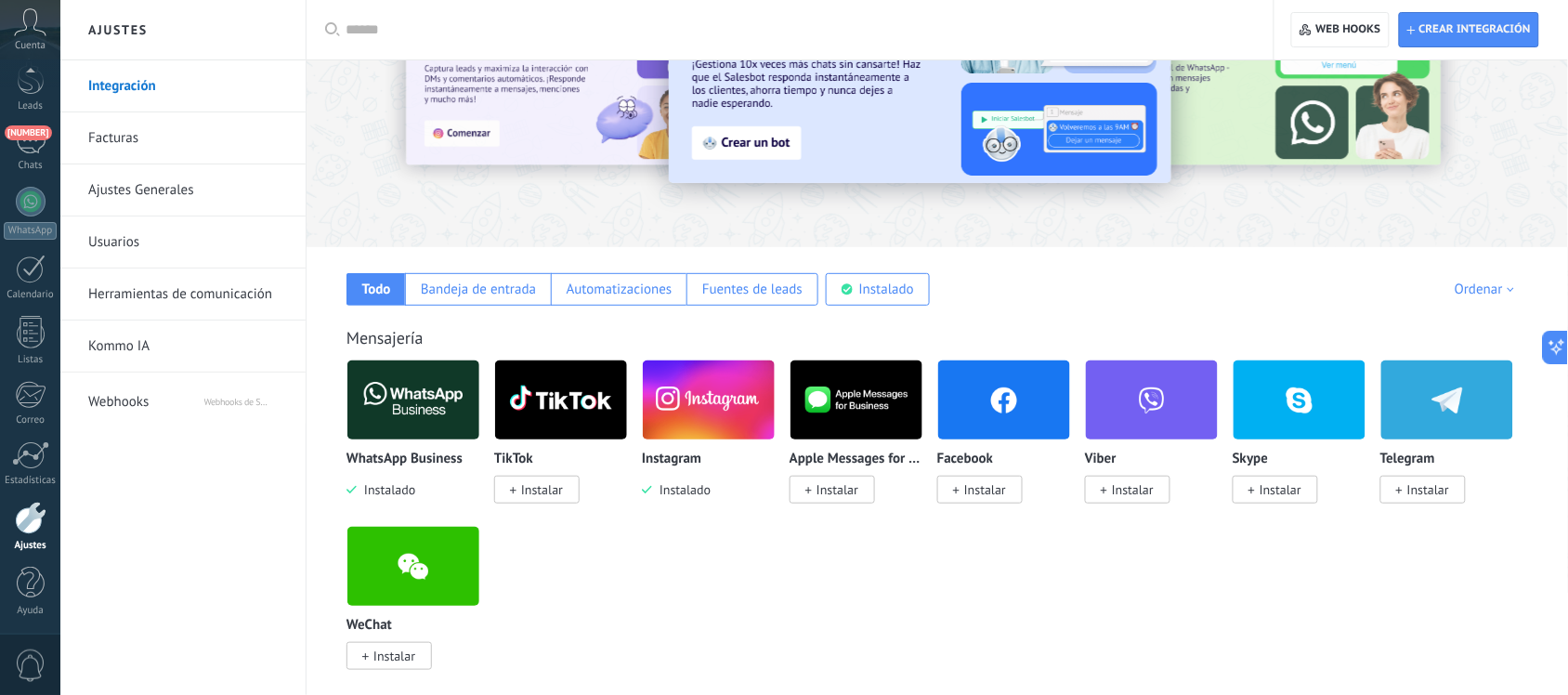 click on "WhatsApp Business Instalado TikTok Instalar Instagram Instalado Apple Messages for Business Instalar Facebook Instalar Viber Instalar Skype Instalar Telegram Instalar WeChat Instalar" at bounding box center [947, 526] 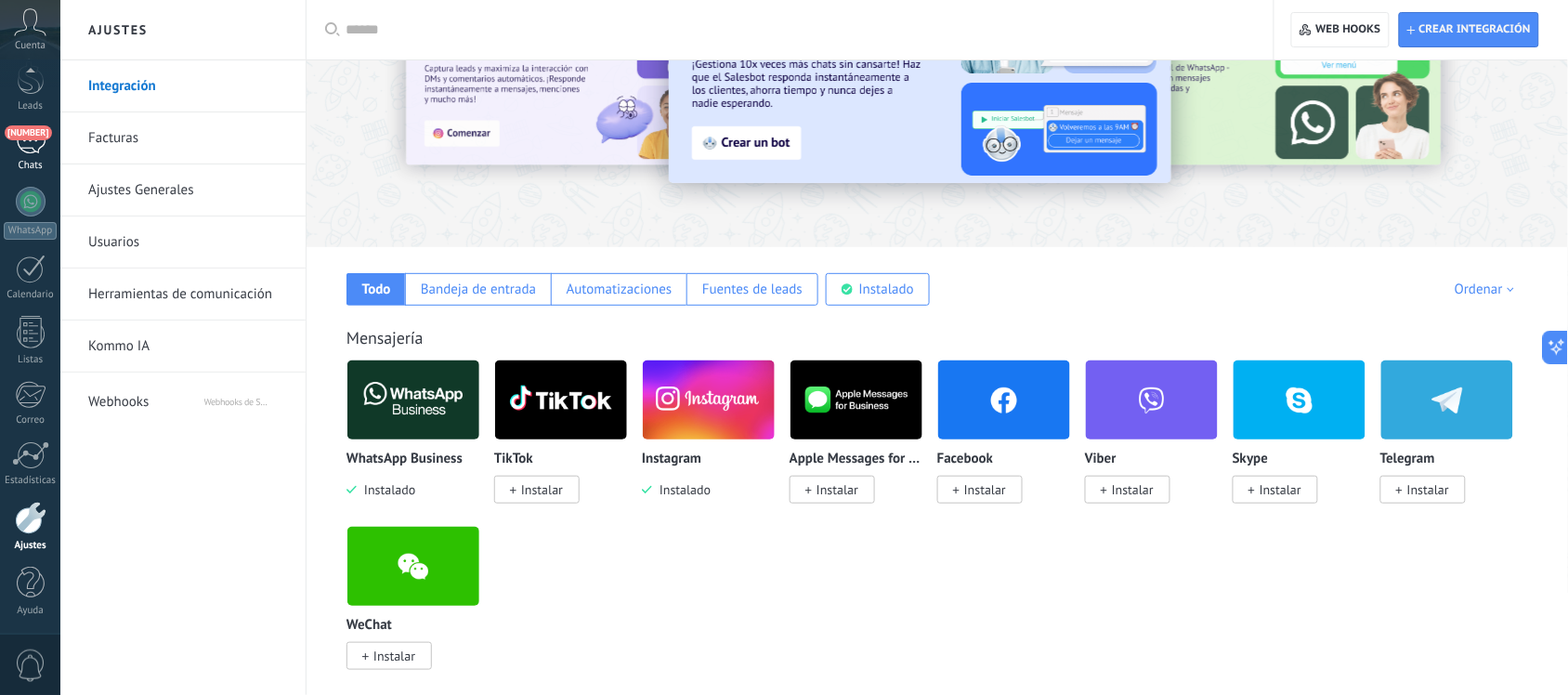 click on "1" at bounding box center (31, 140) 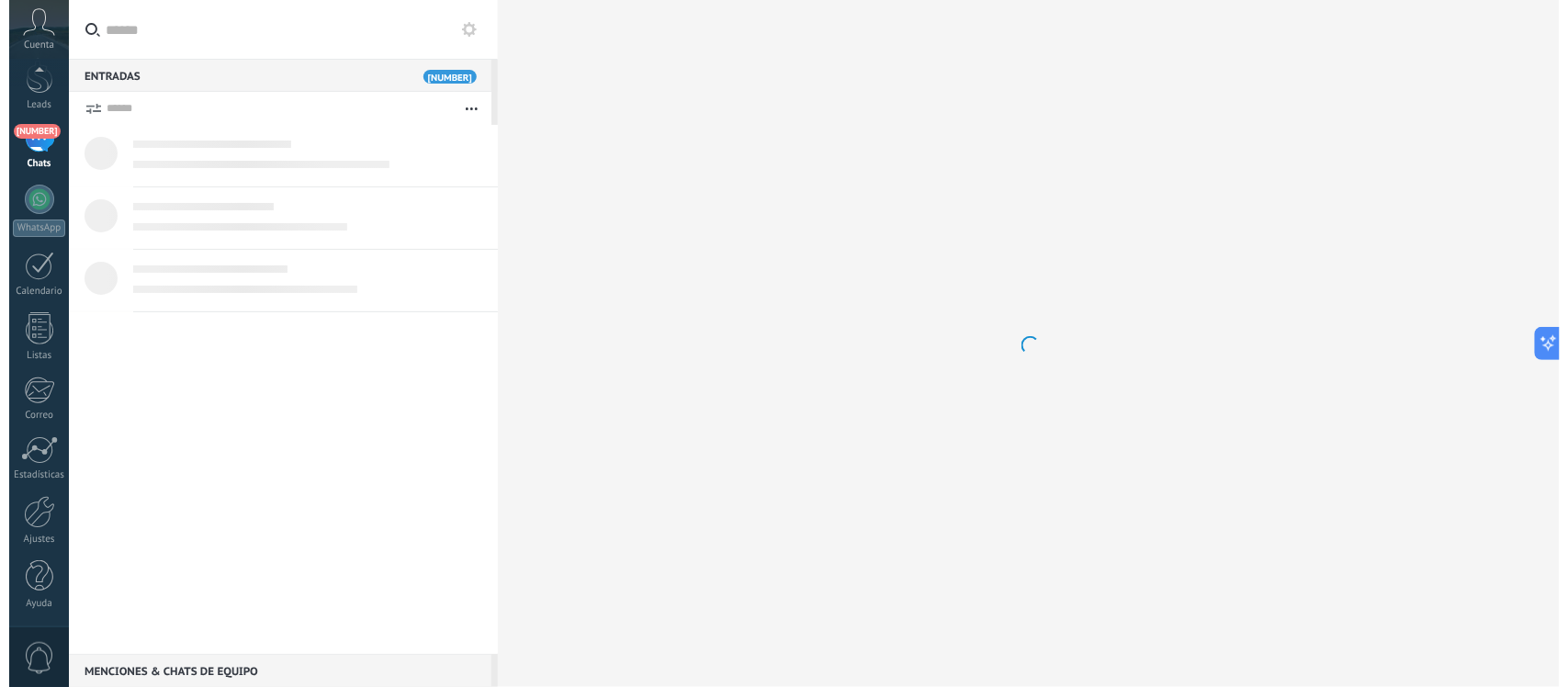 scroll, scrollTop: 0, scrollLeft: 0, axis: both 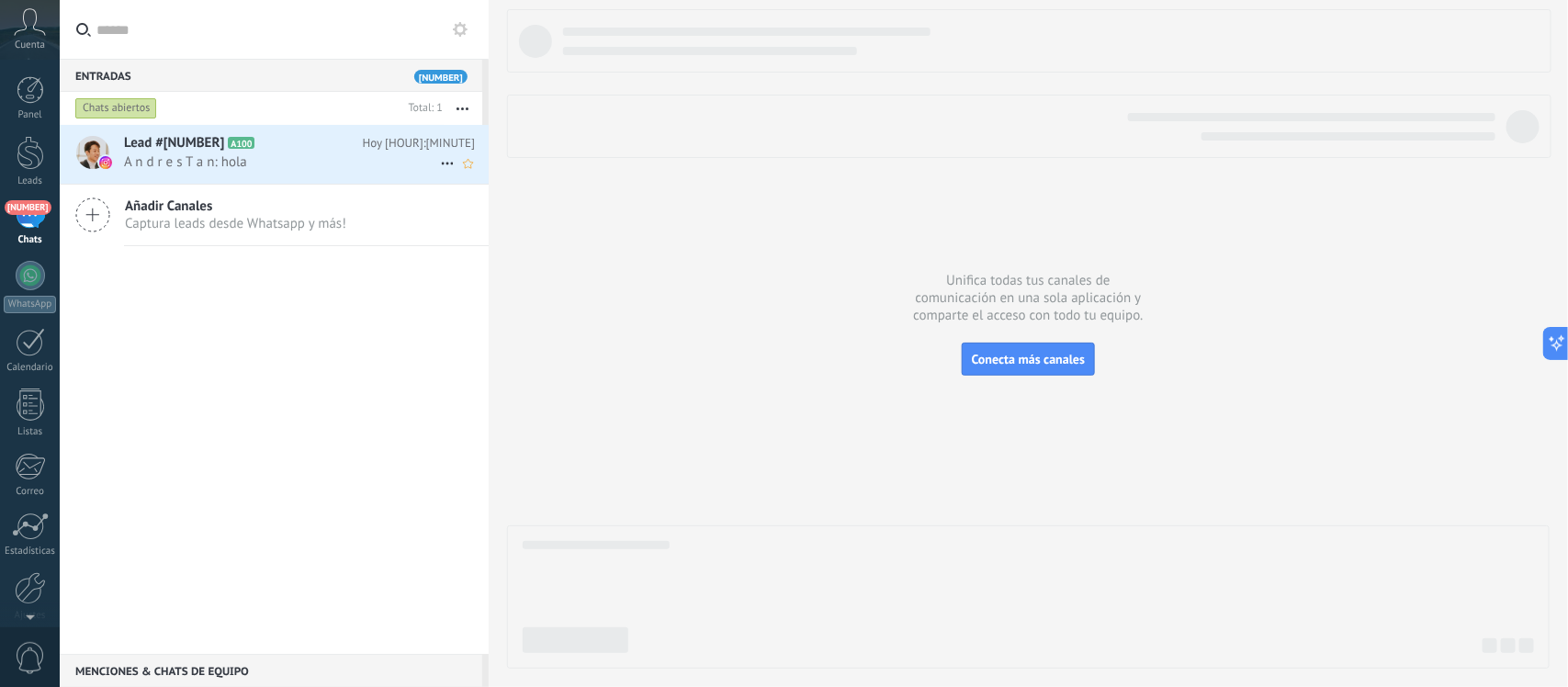 click on "[FIRST] [LAST]: hola" at bounding box center [282, 162] 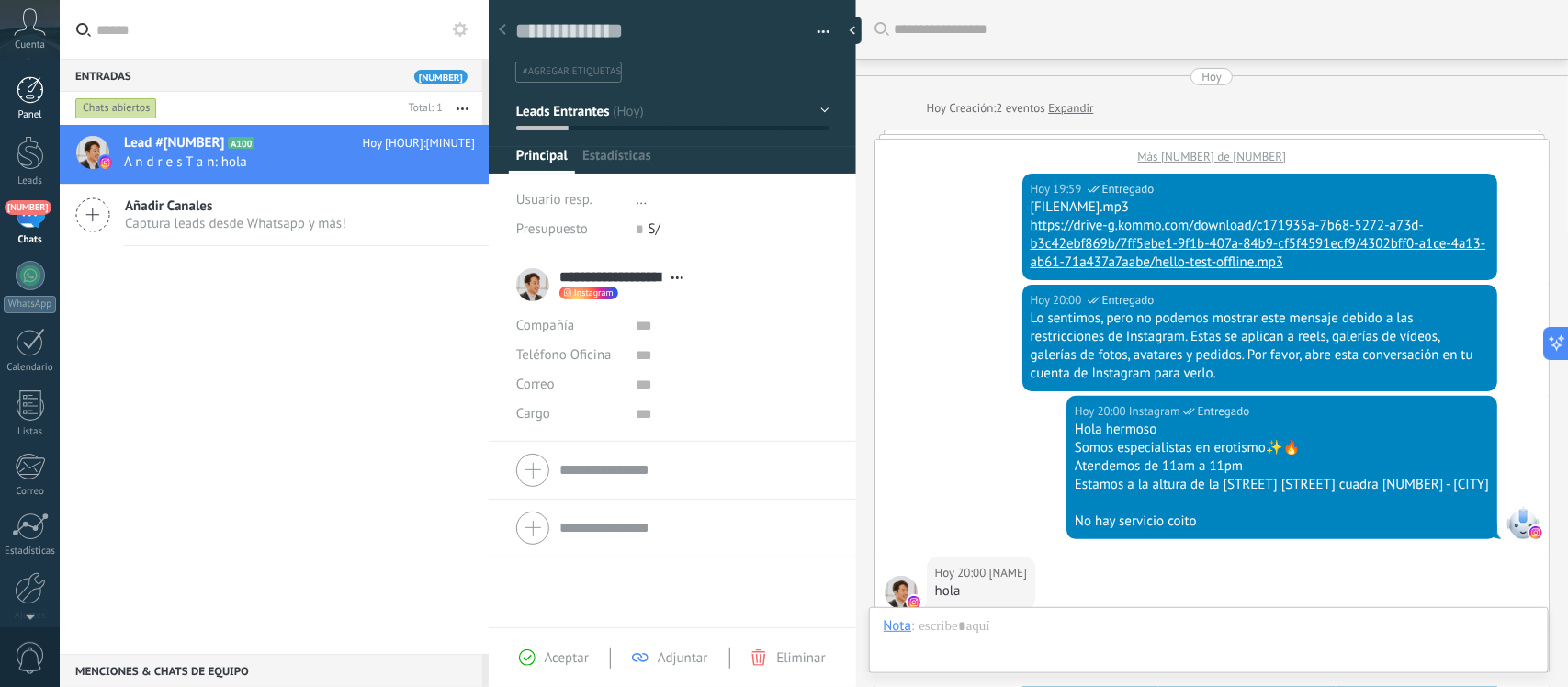 scroll, scrollTop: 1458, scrollLeft: 0, axis: vertical 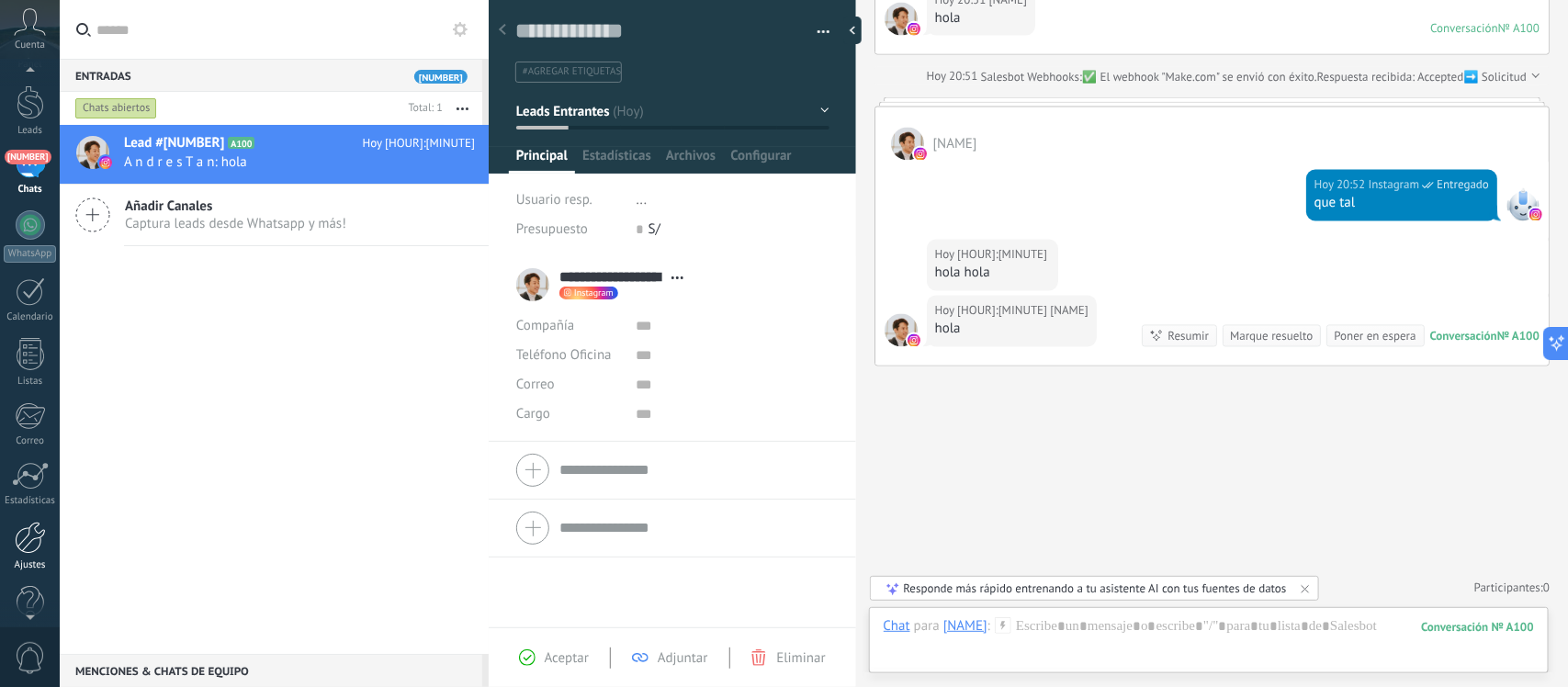 click at bounding box center [30, 537] 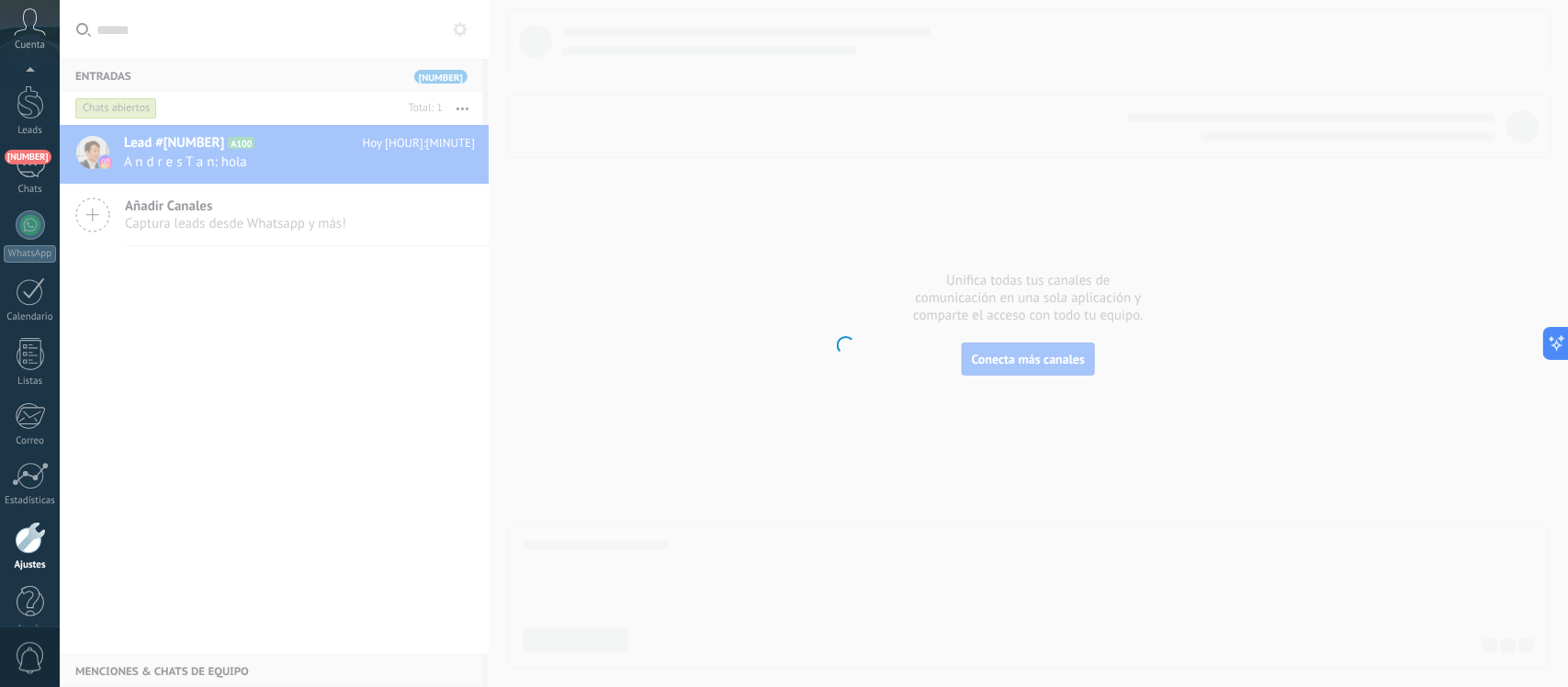 scroll, scrollTop: 76, scrollLeft: 0, axis: vertical 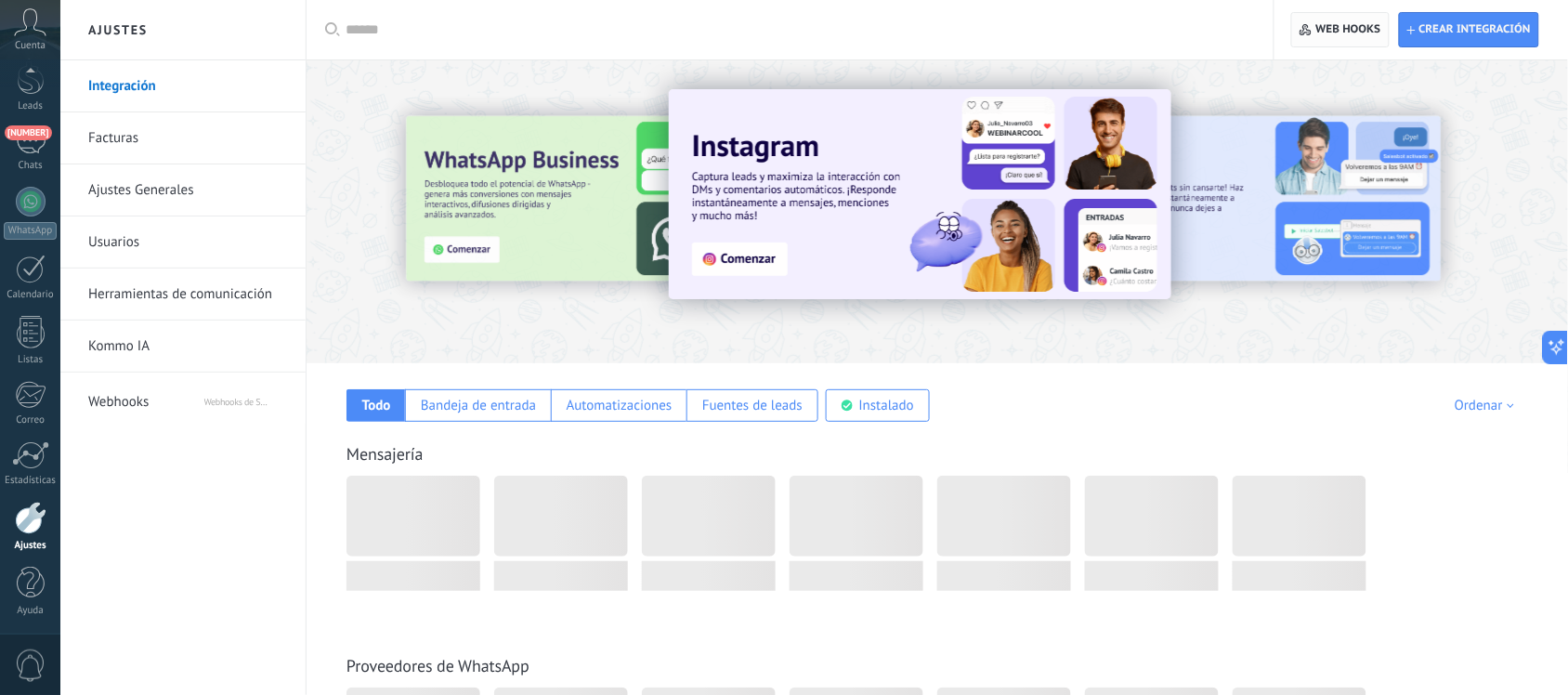 click on "Web hooks  0" at bounding box center (1339, 30) 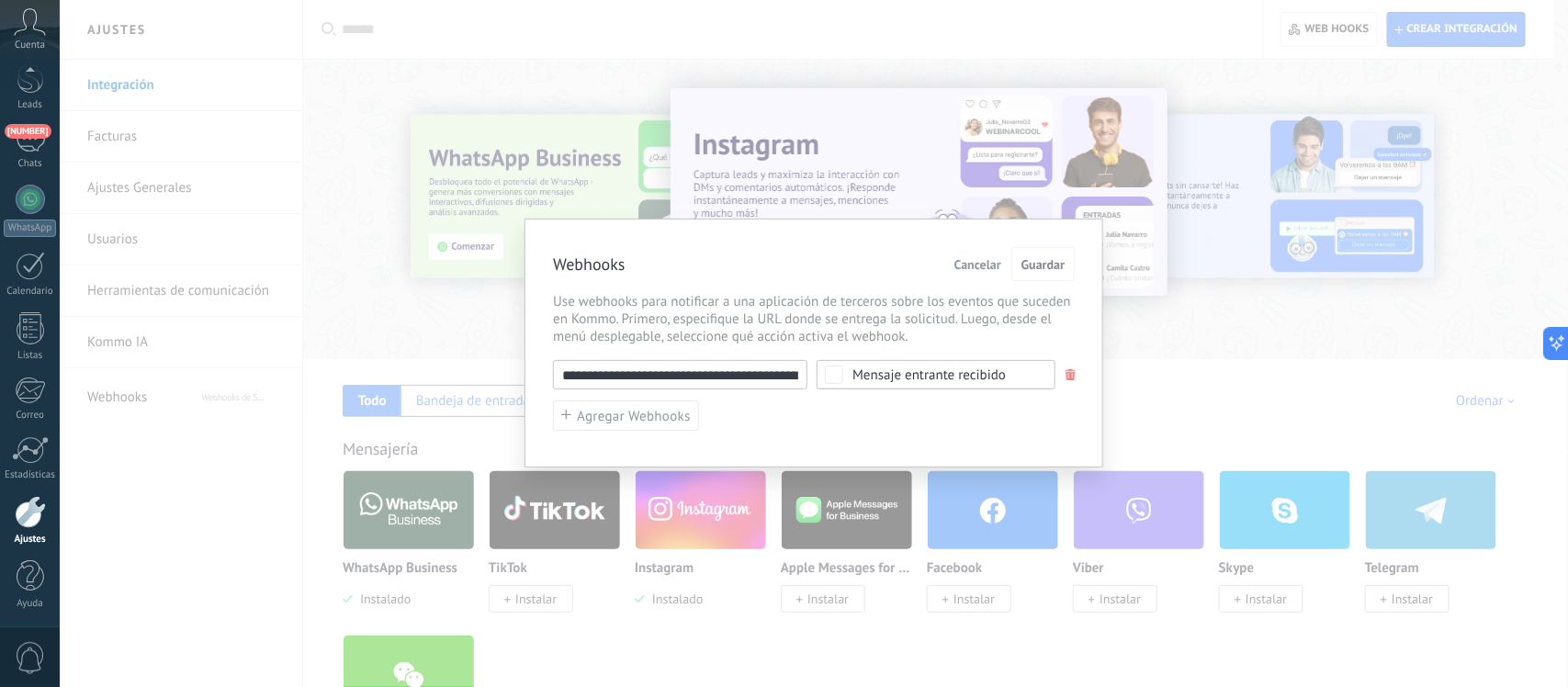 click on "Mensaje entrante recibido" at bounding box center [936, 375] 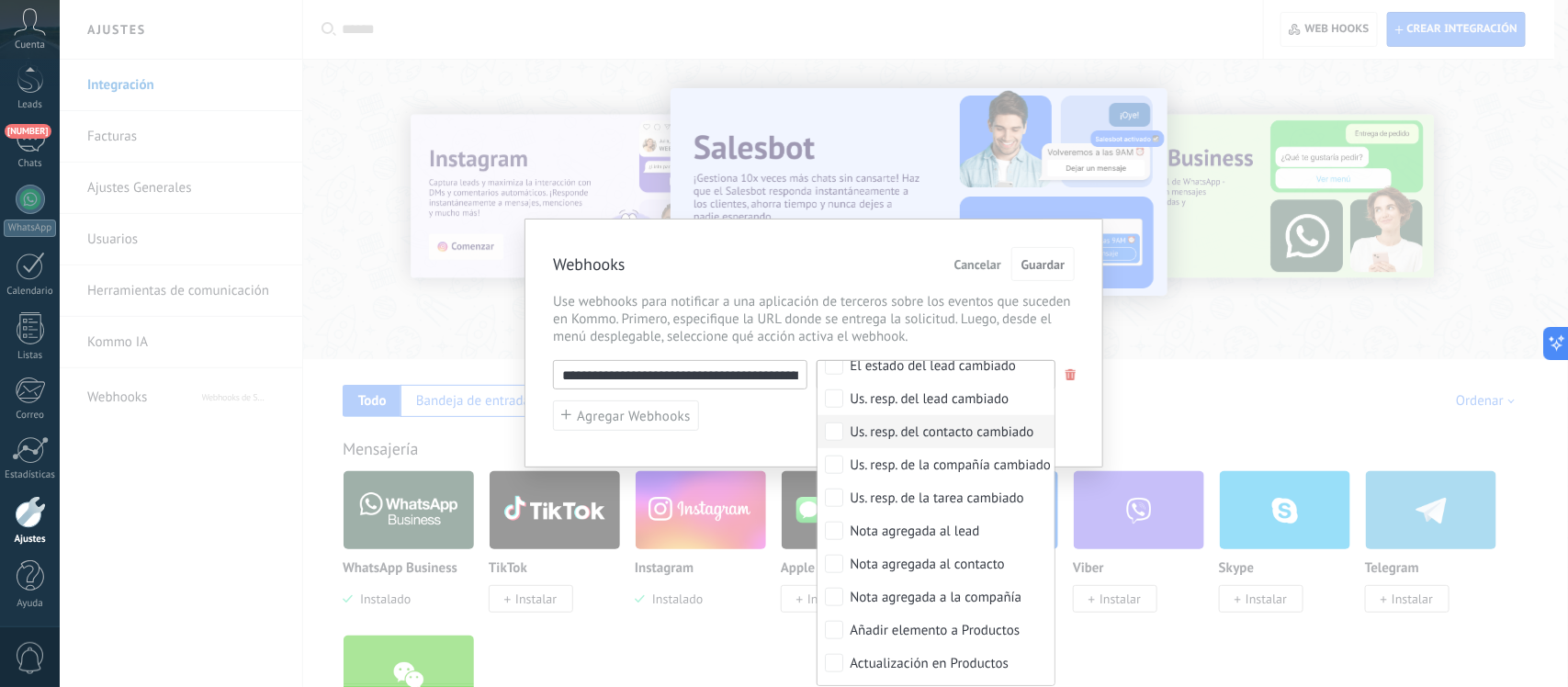 scroll, scrollTop: 782, scrollLeft: 0, axis: vertical 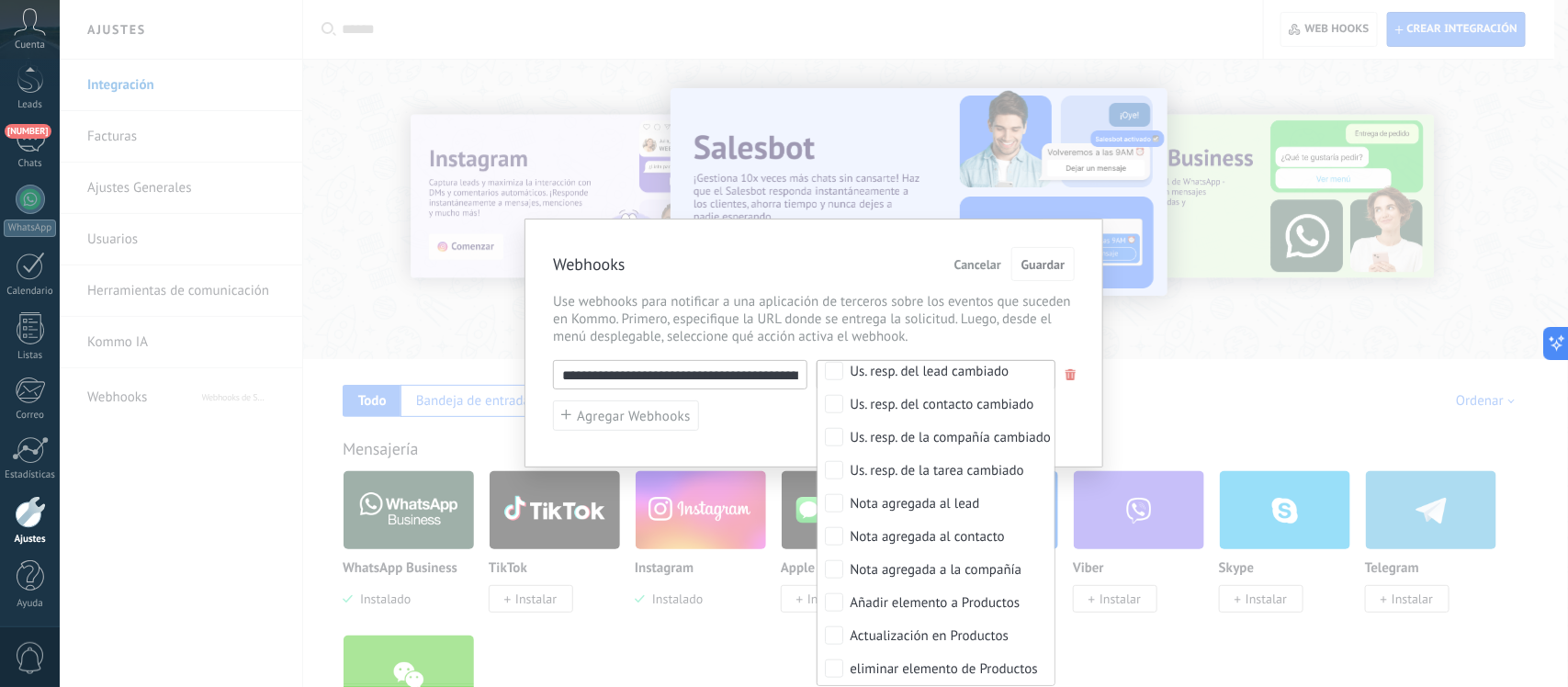 click on "Use webhooks para notificar a una aplicación de terceros sobre los eventos que suceden en Kommo. Primero, especifique la URL donde se entrega la solicitud. Luego, desde el menú desplegable, seleccione qué acción activa el webhook." at bounding box center [814, 319] 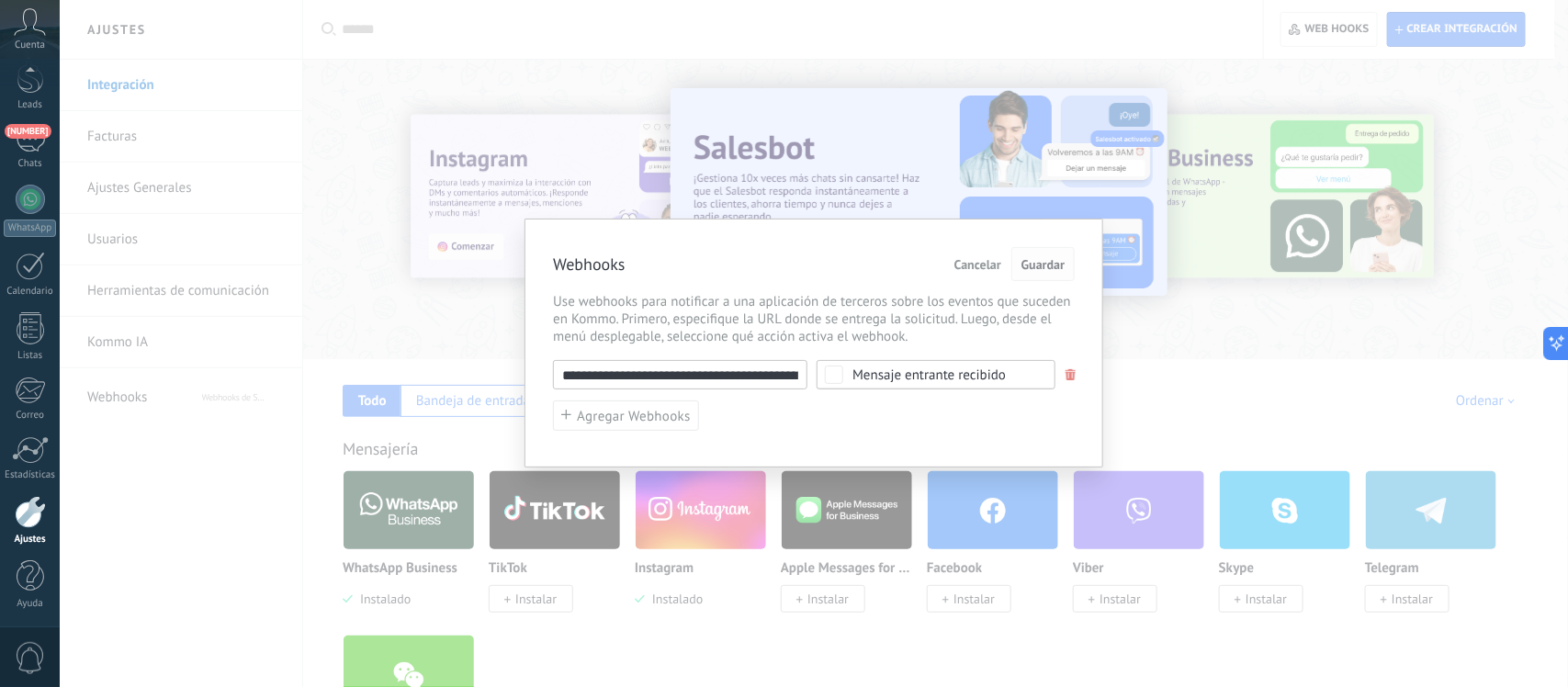 click on "Guardar" at bounding box center [1043, 265] 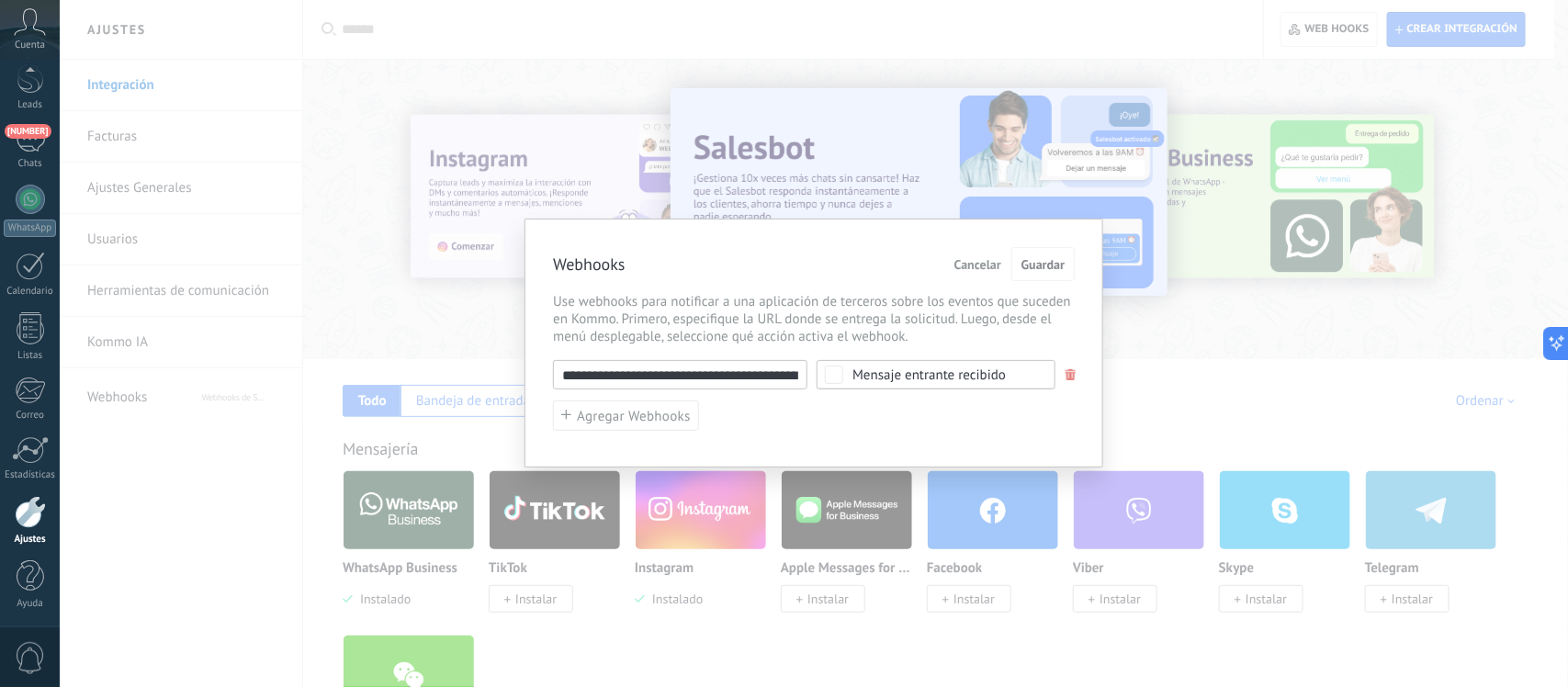 click on "**********" at bounding box center (814, 344) 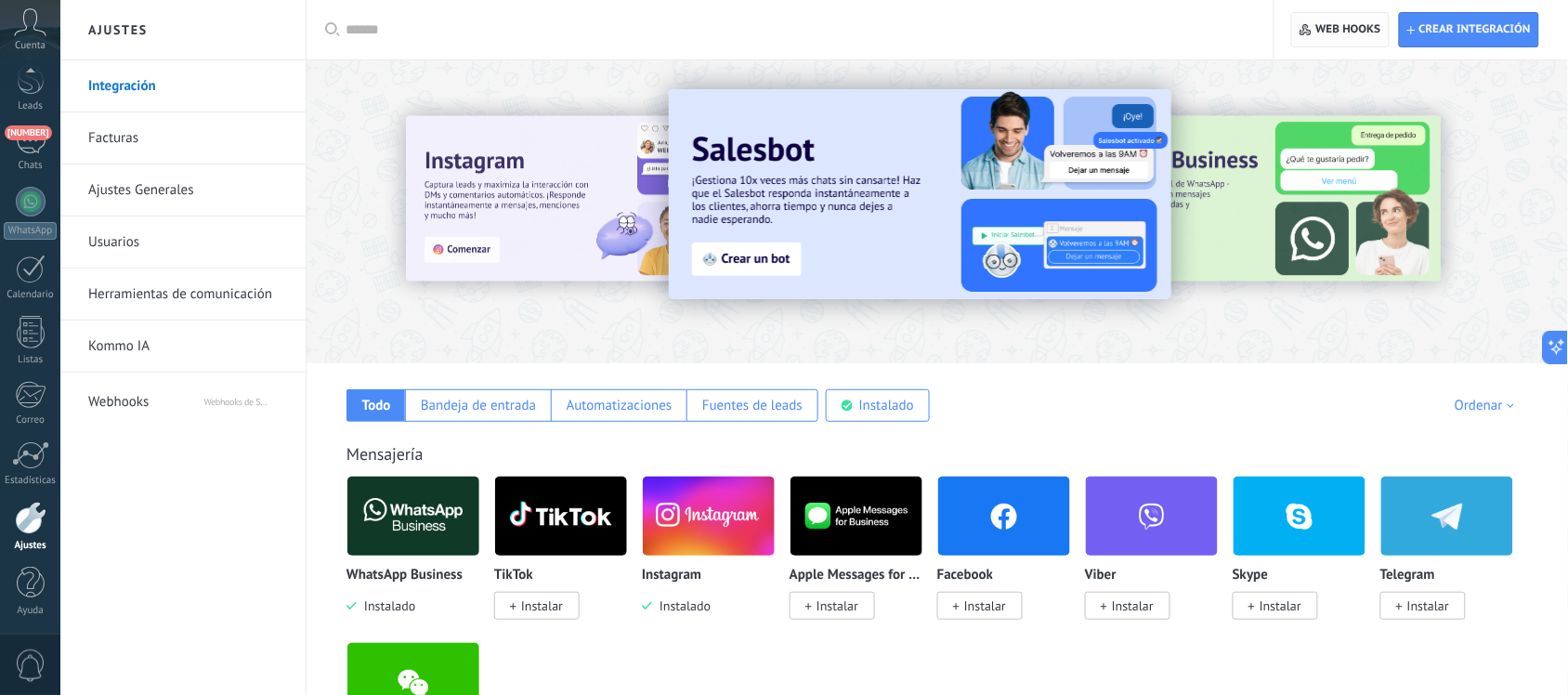 click on "Web hooks  0" at bounding box center (1349, 30) 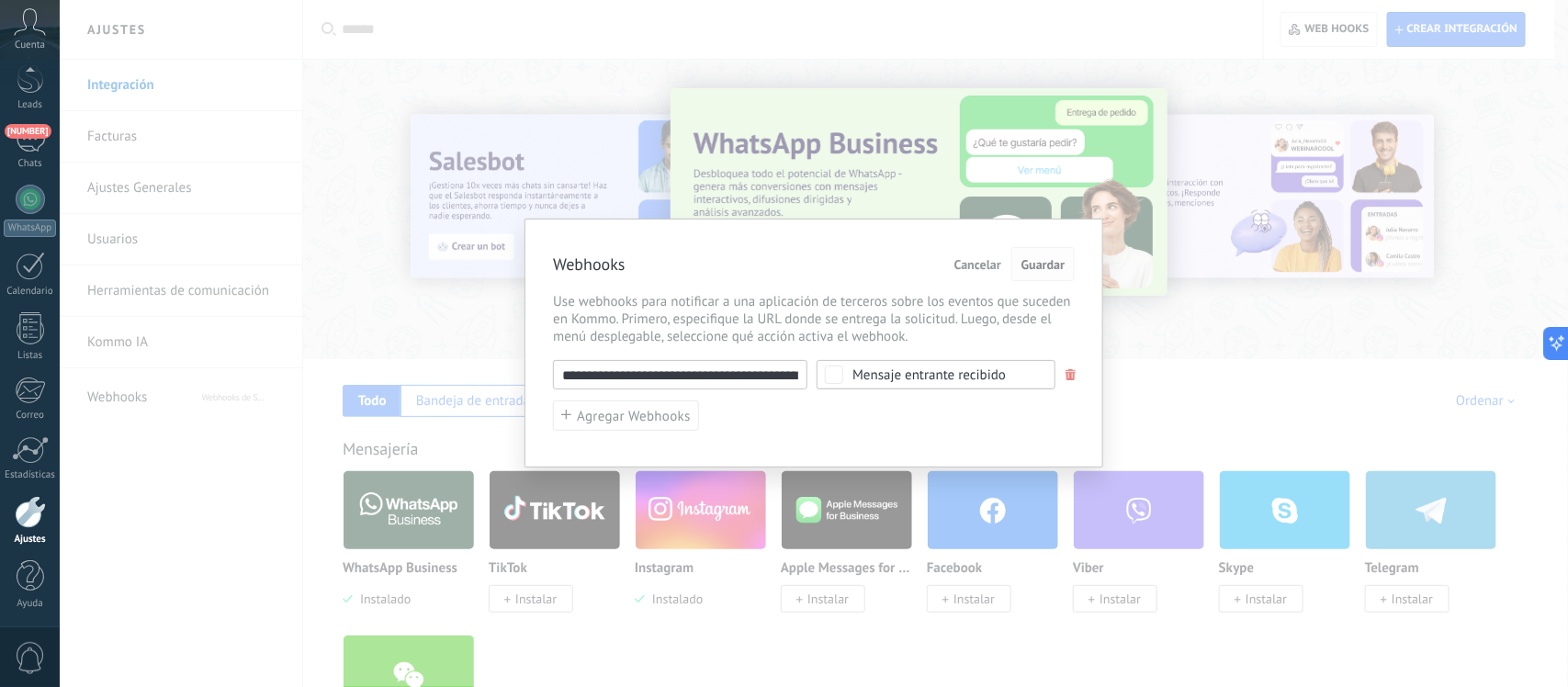 click on "Guardar" at bounding box center [1043, 265] 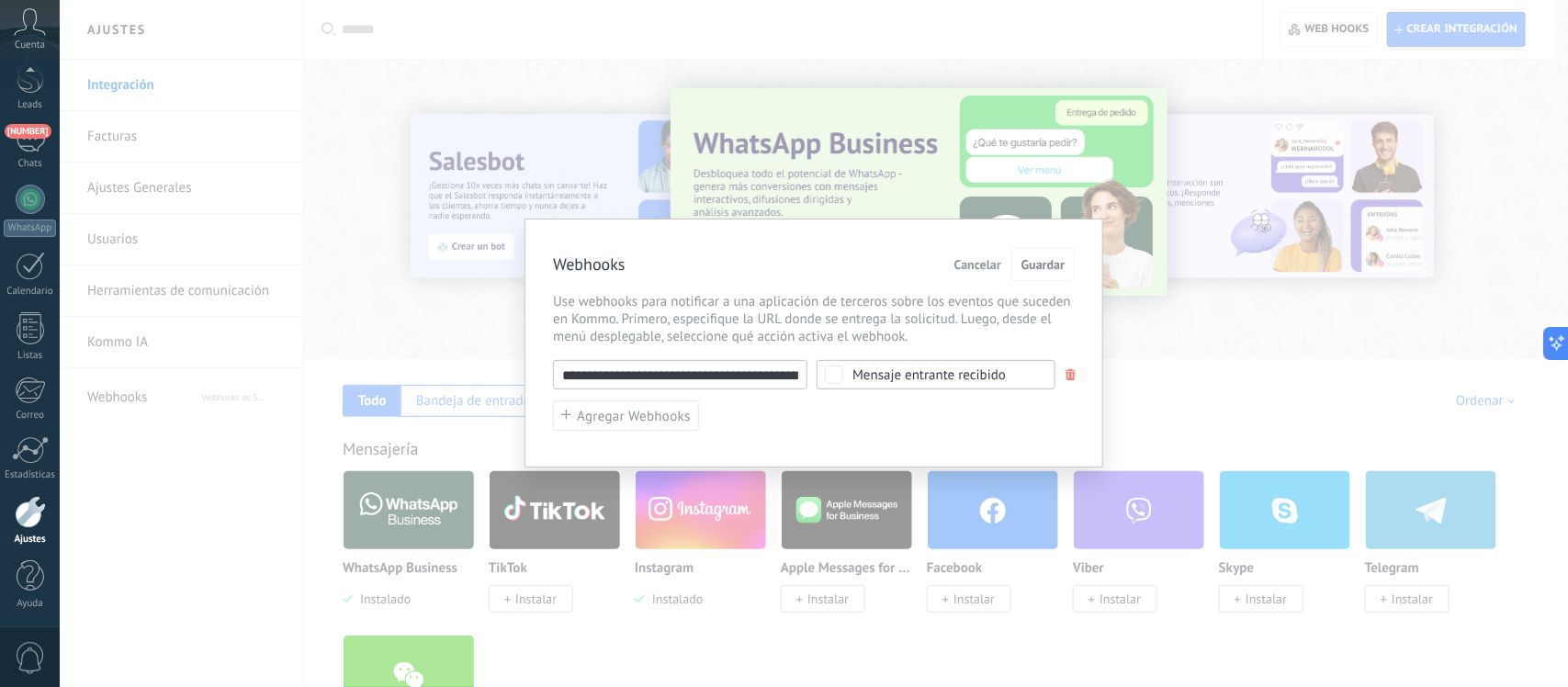 click on "**********" at bounding box center [814, 344] 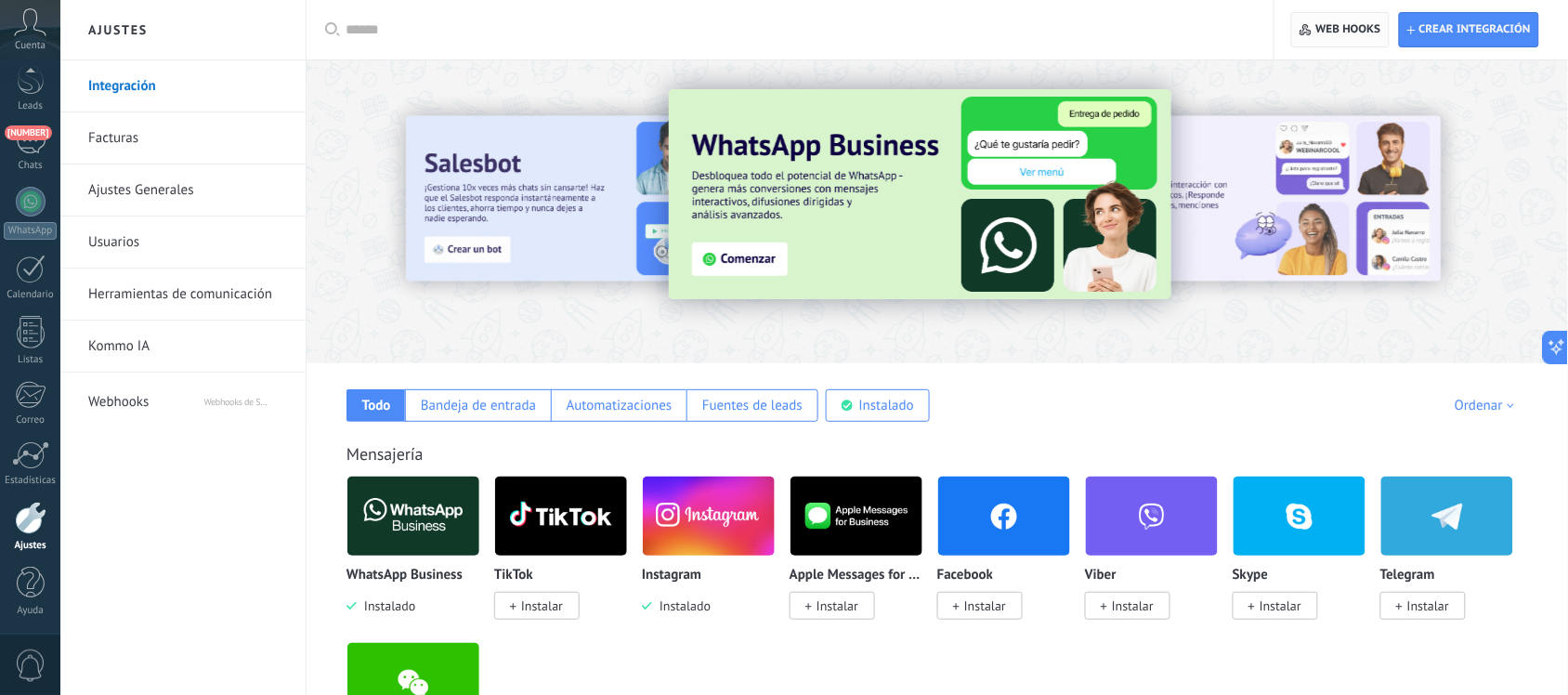 click on "Web hooks  0" at bounding box center [1349, 30] 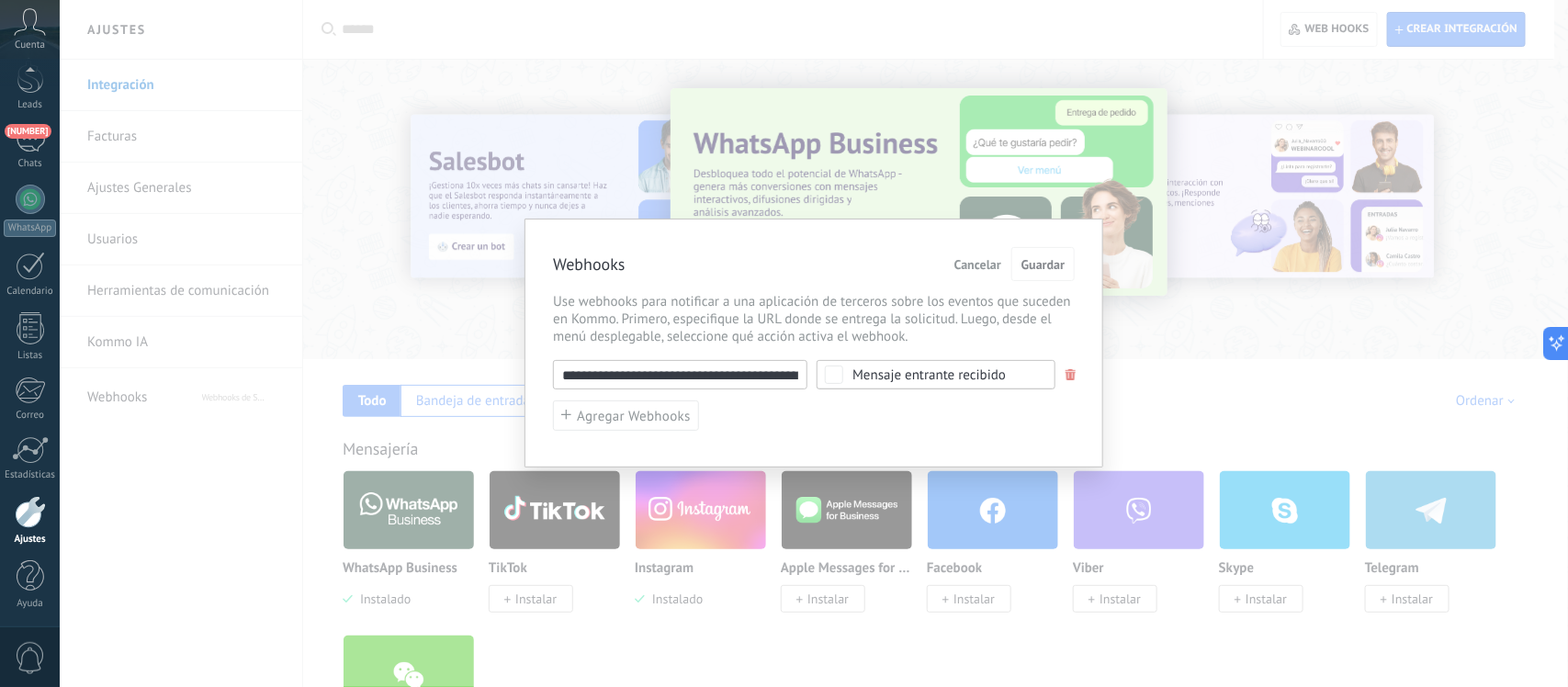 click on "**********" at bounding box center [680, 375] 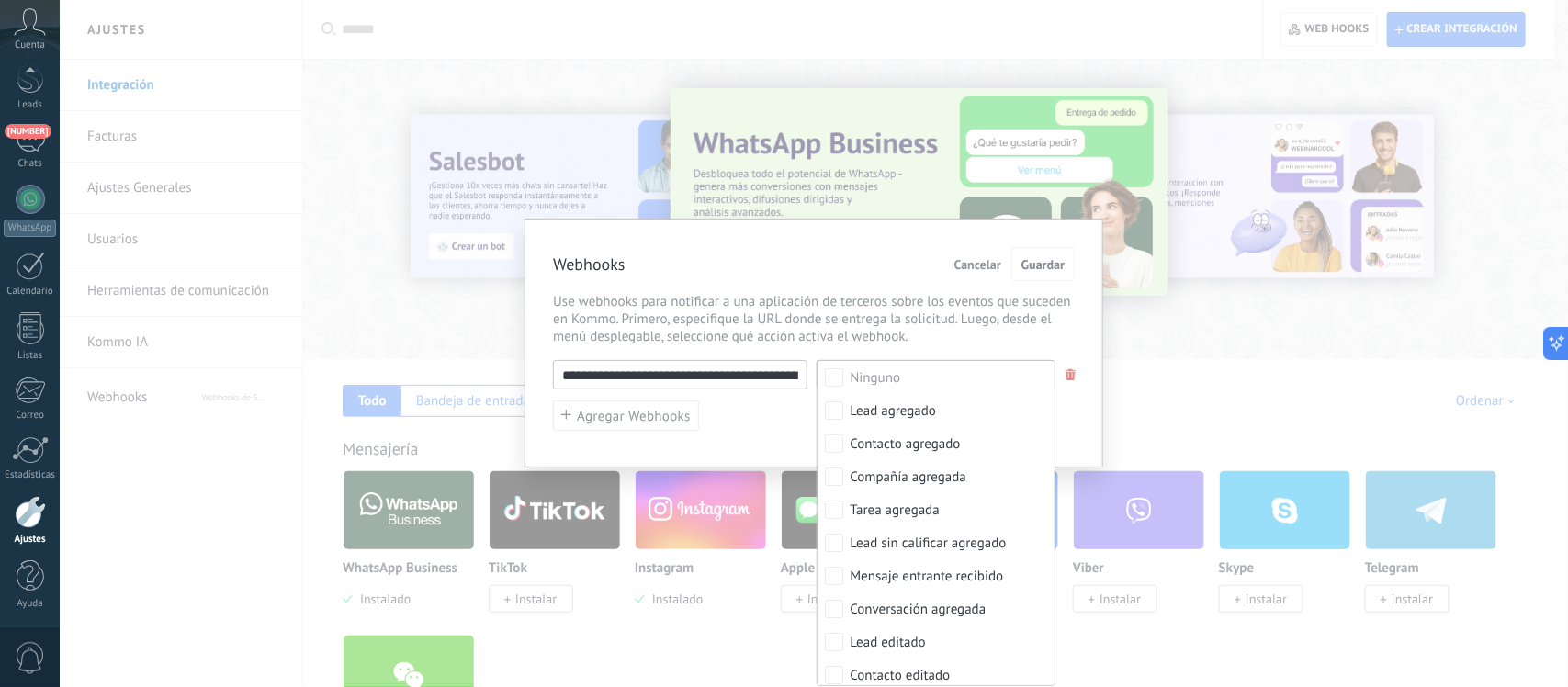 click on "**********" at bounding box center [814, 343] 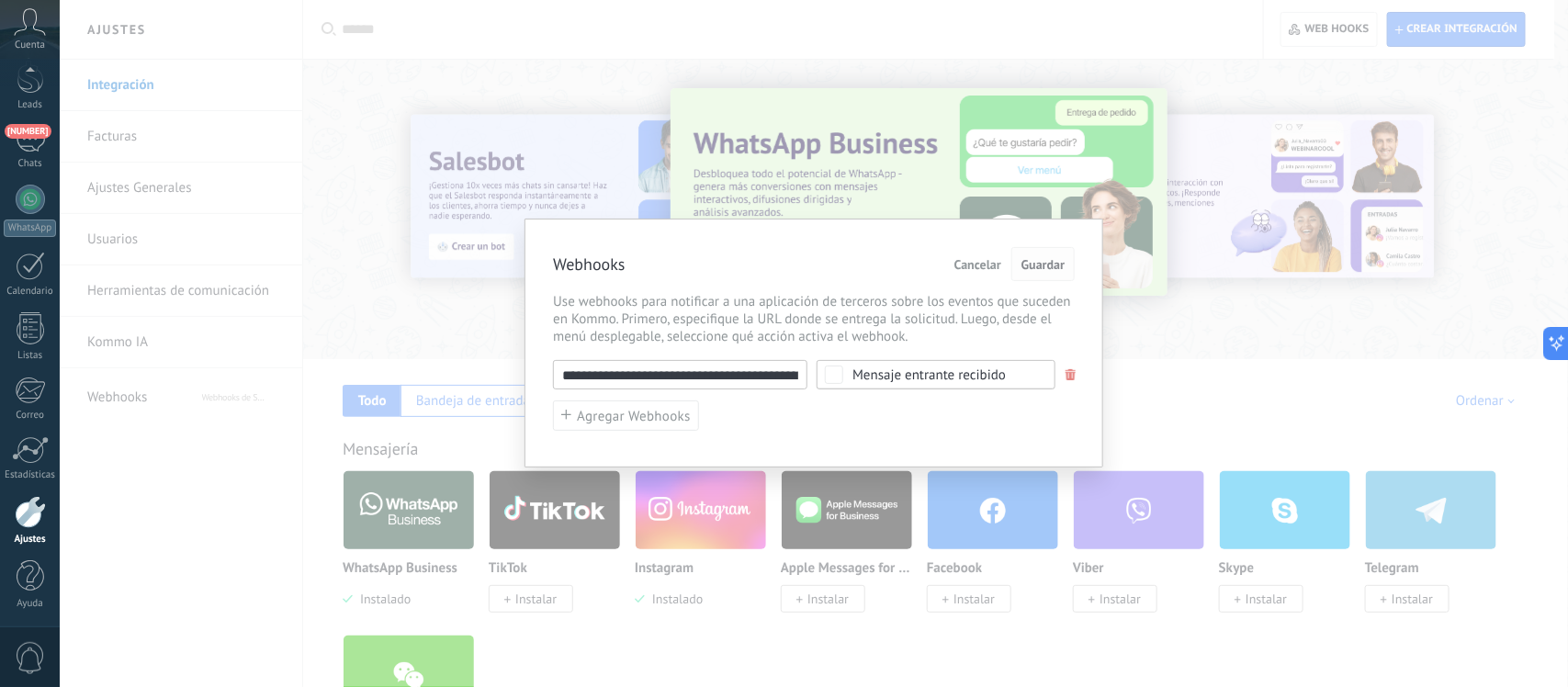 click on "Guardar" at bounding box center [1043, 265] 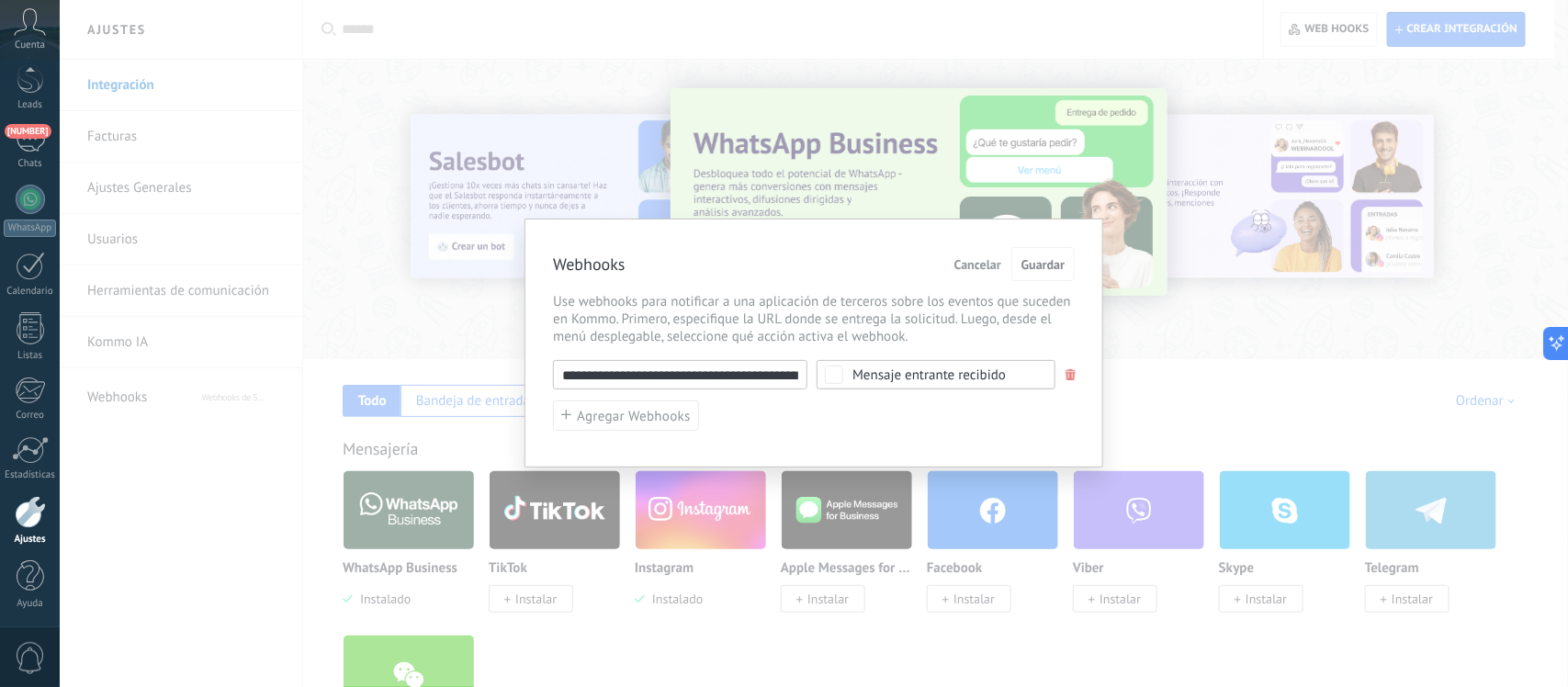 click on "**********" at bounding box center (814, 344) 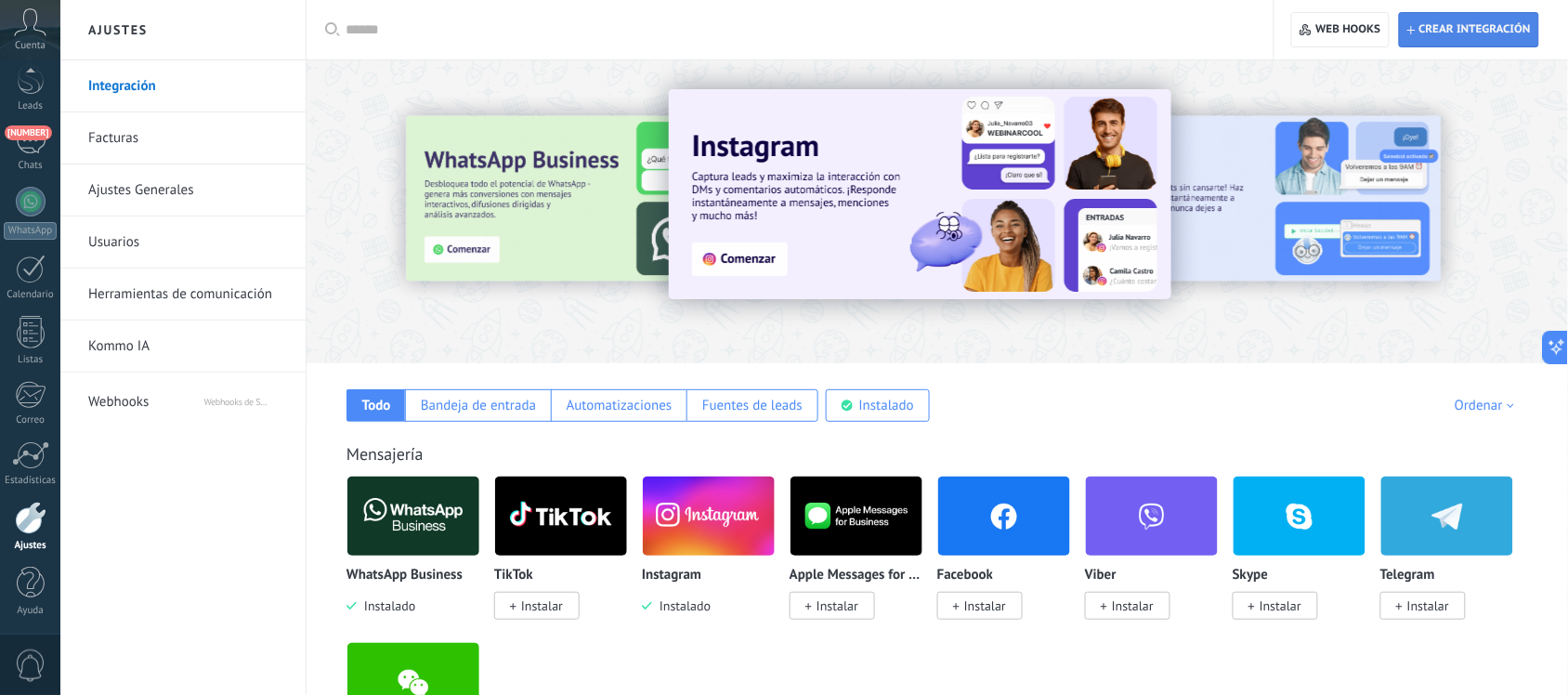 click on "Crear integración" at bounding box center (1475, 30) 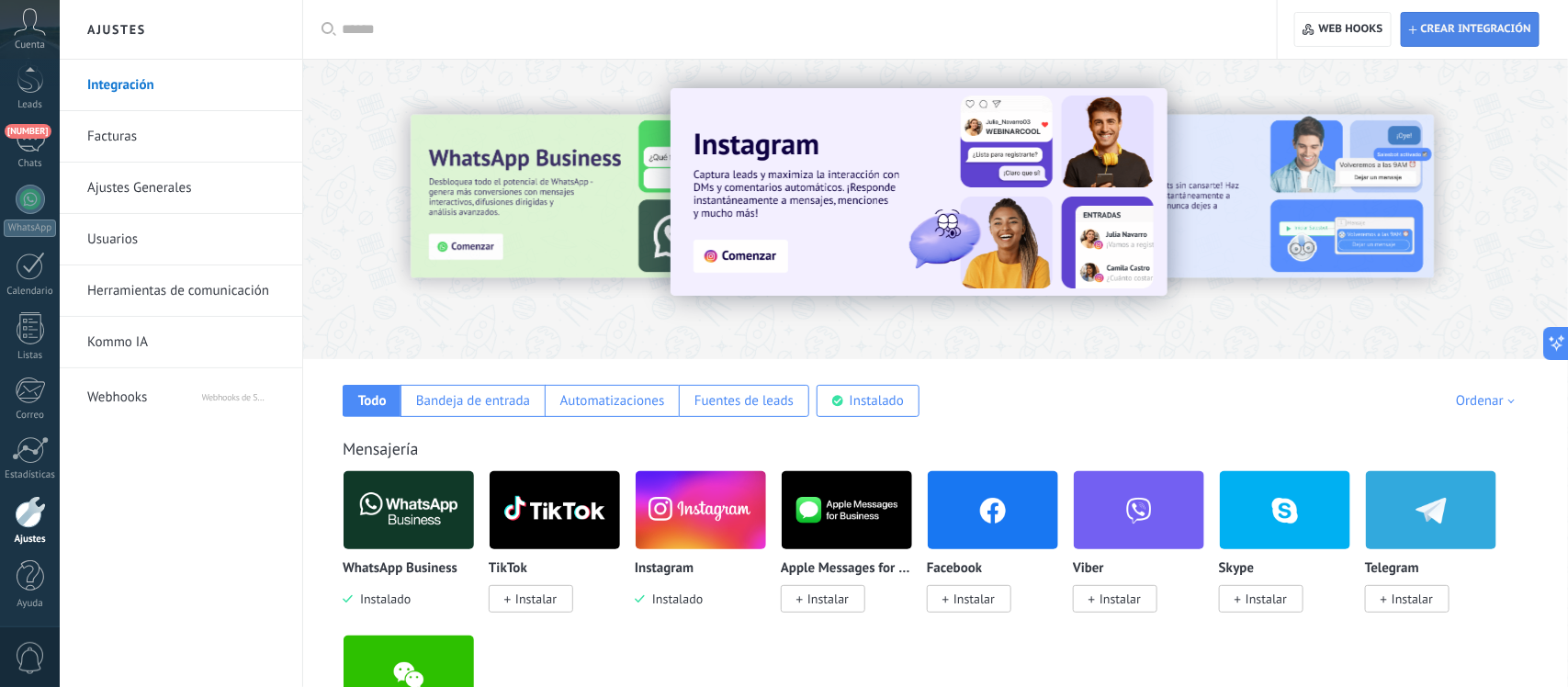 scroll, scrollTop: 17, scrollLeft: 0, axis: vertical 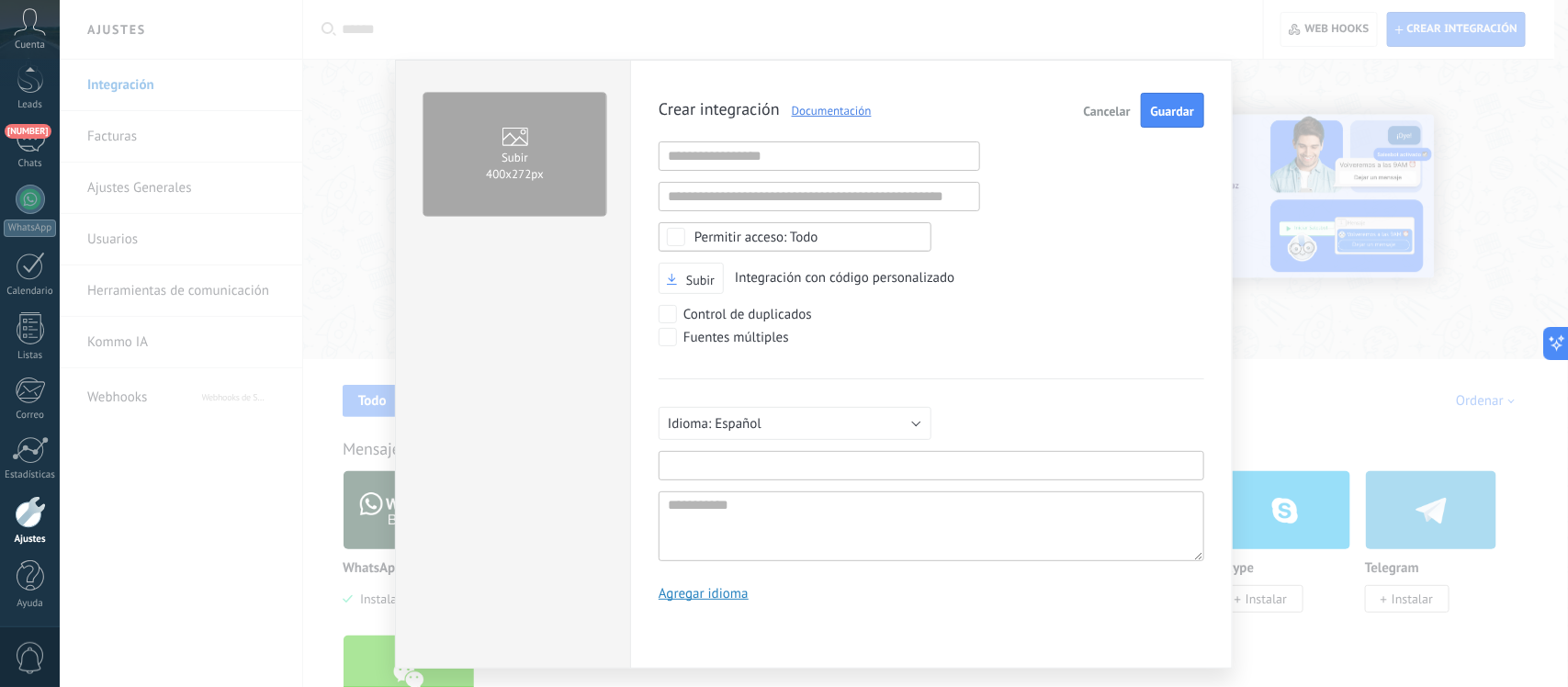 click at bounding box center [931, 466] 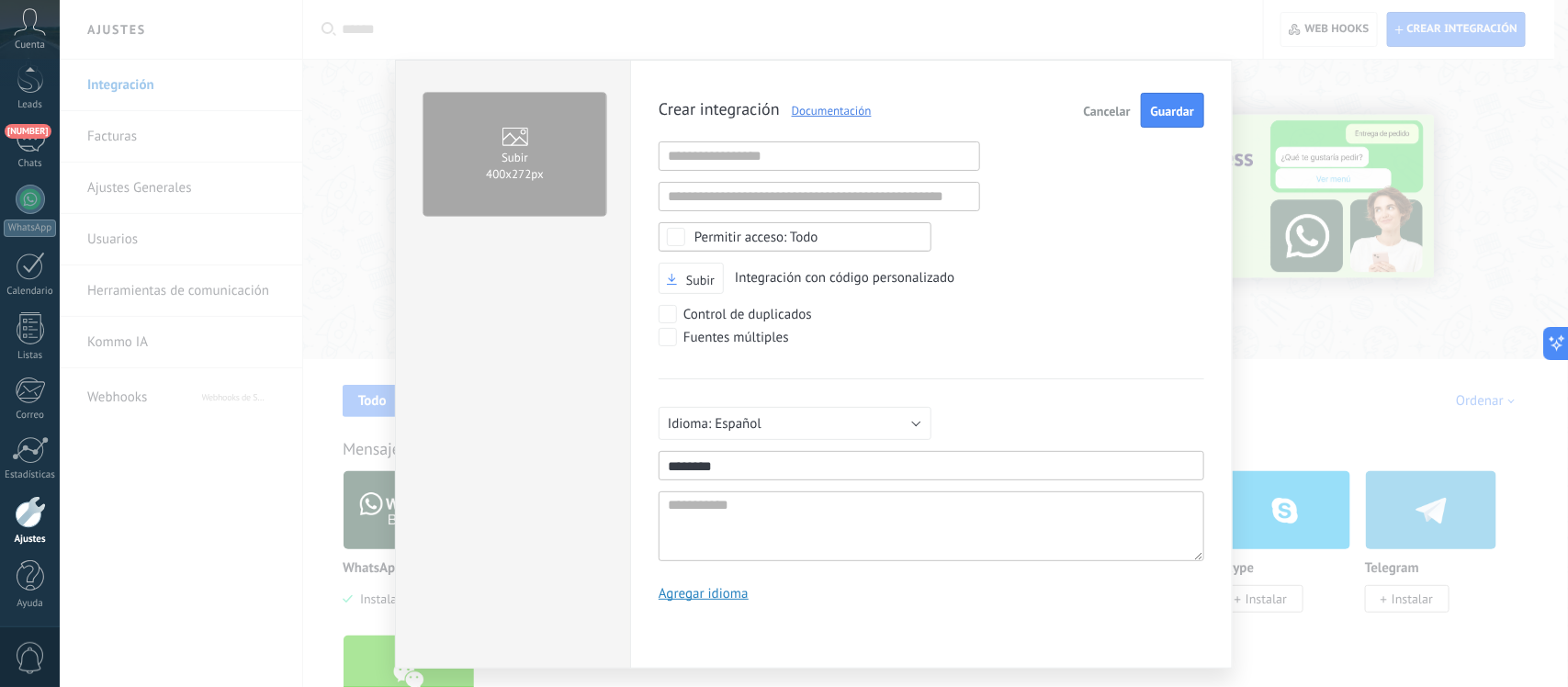 type on "********" 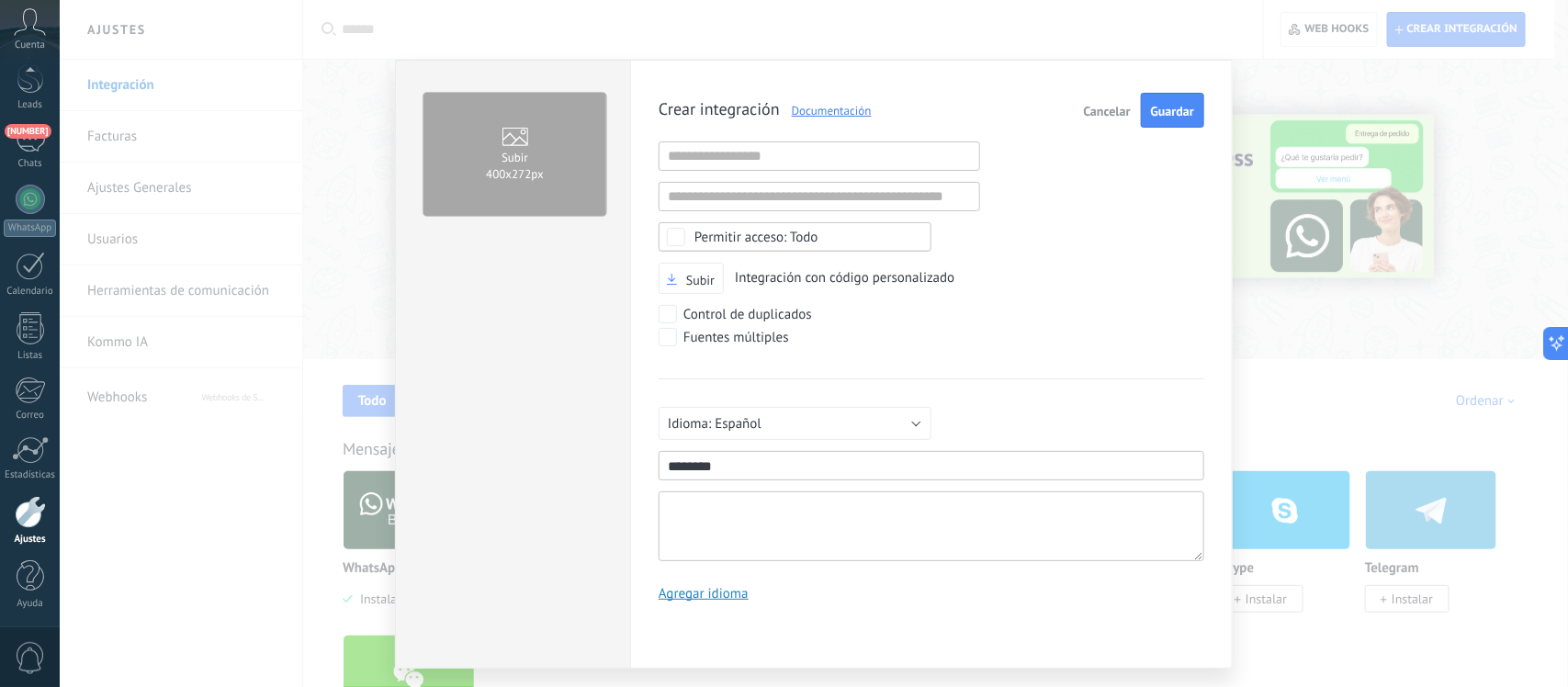 click at bounding box center [931, 526] 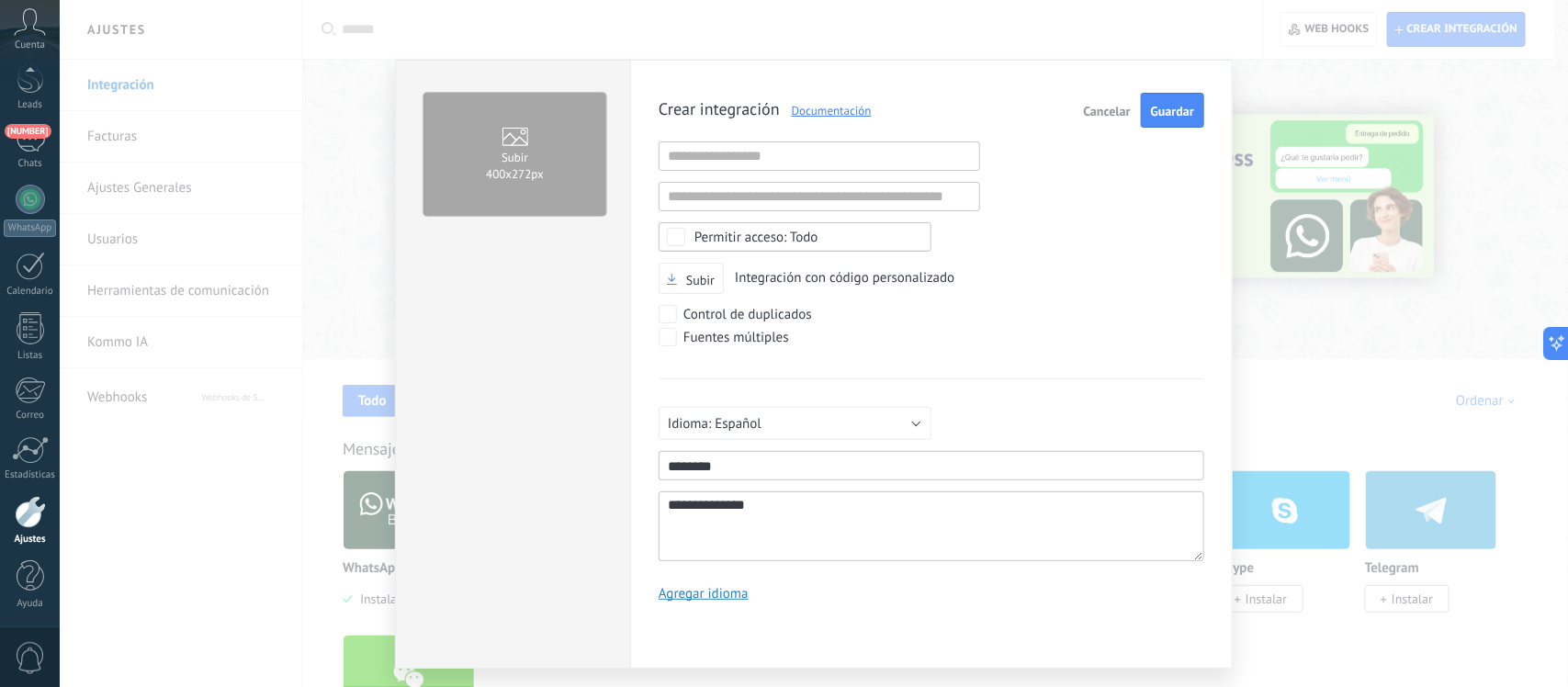 scroll, scrollTop: 17, scrollLeft: 0, axis: vertical 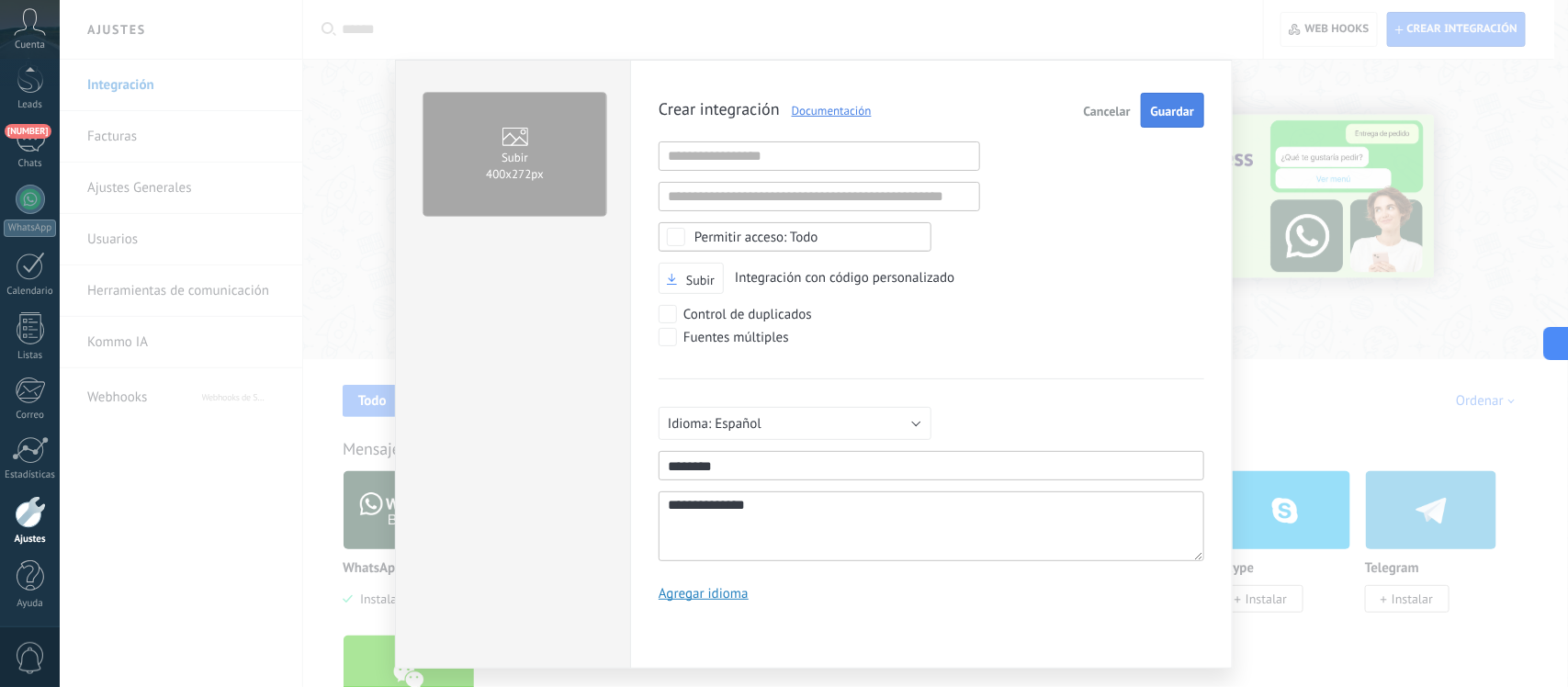 type on "**********" 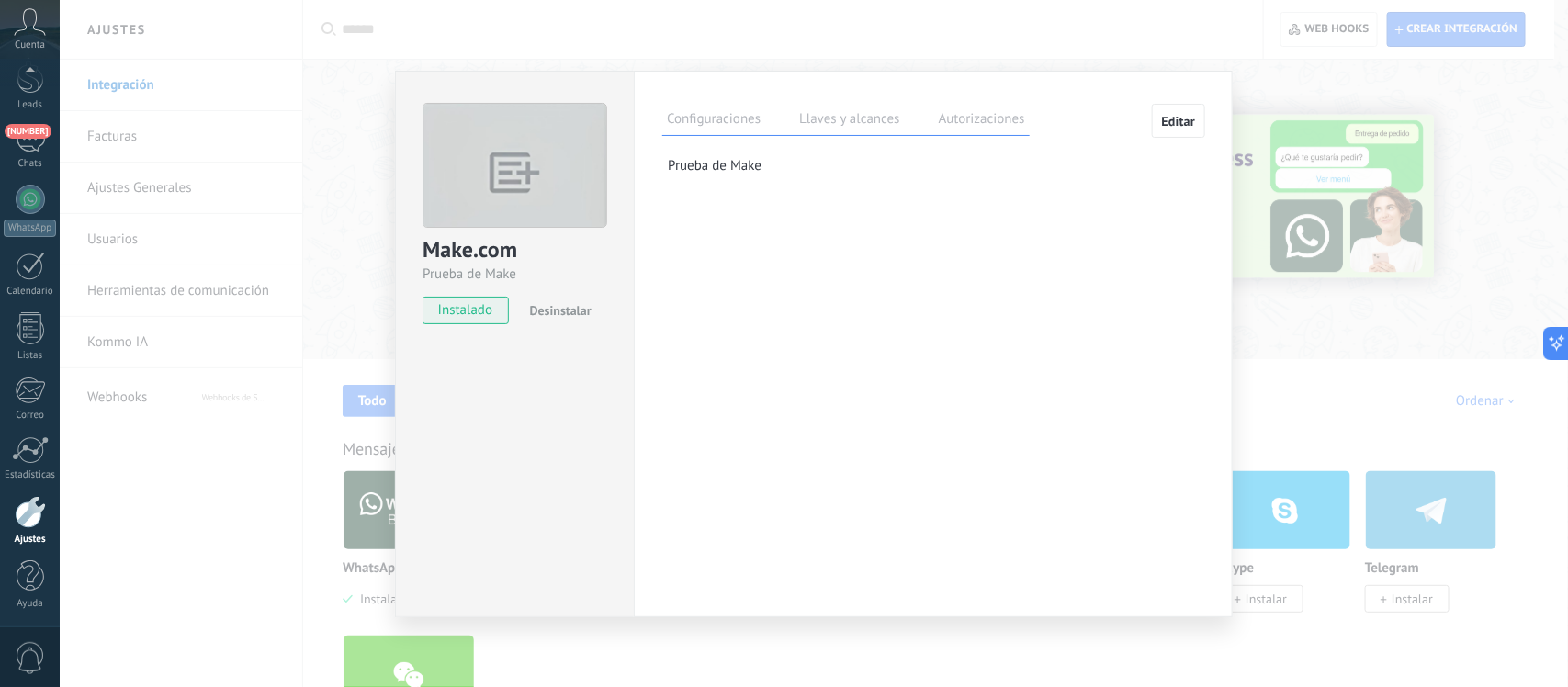 click on "Llaves y alcances" at bounding box center (849, 121) 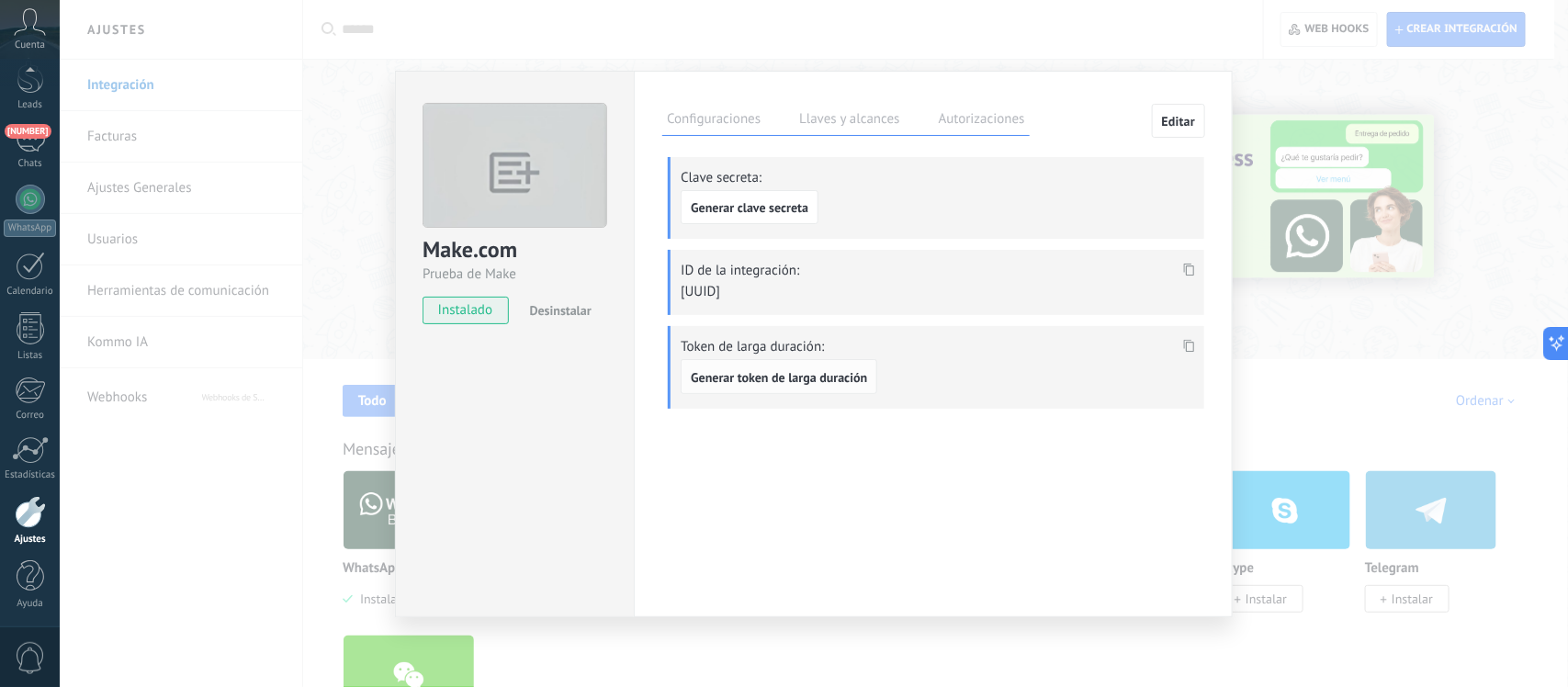 click on "Generar token de larga duración" at bounding box center (779, 377) 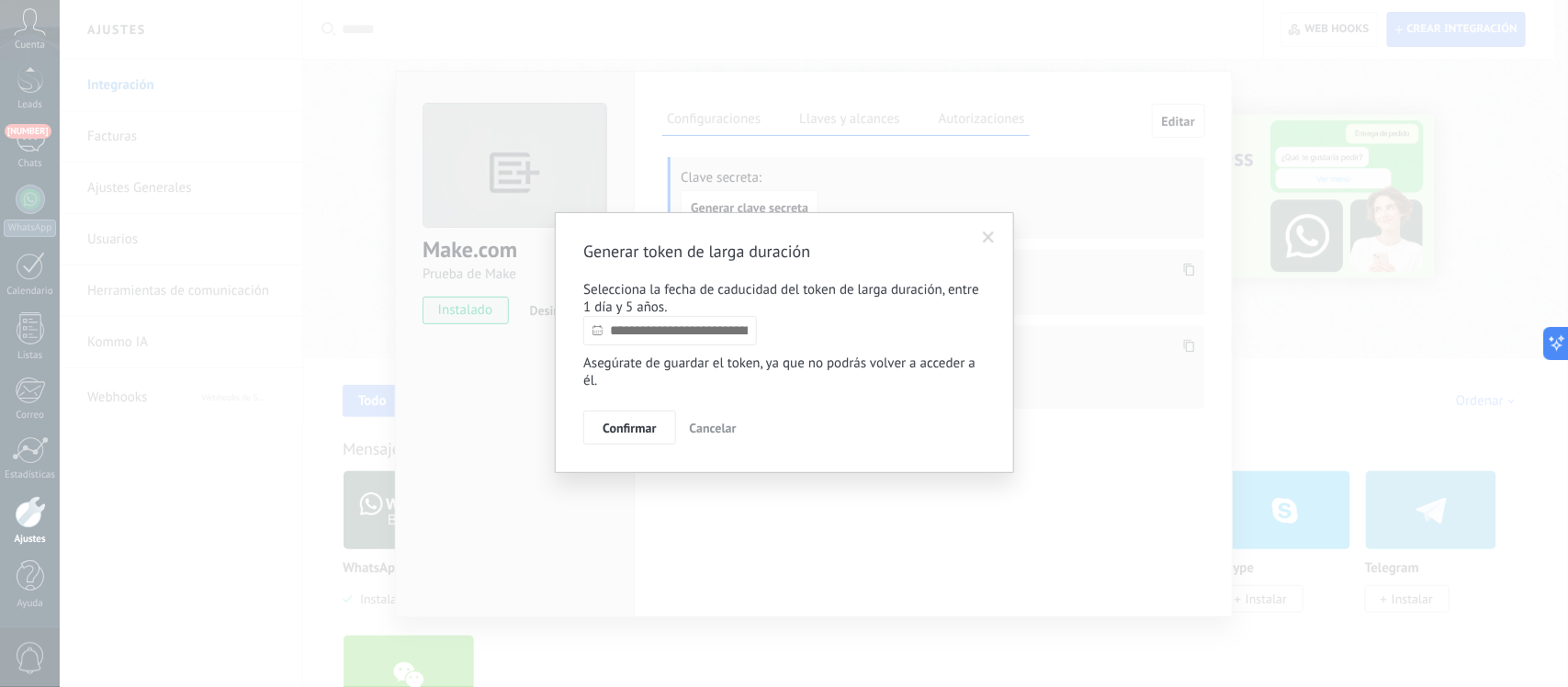 click at bounding box center [670, 331] 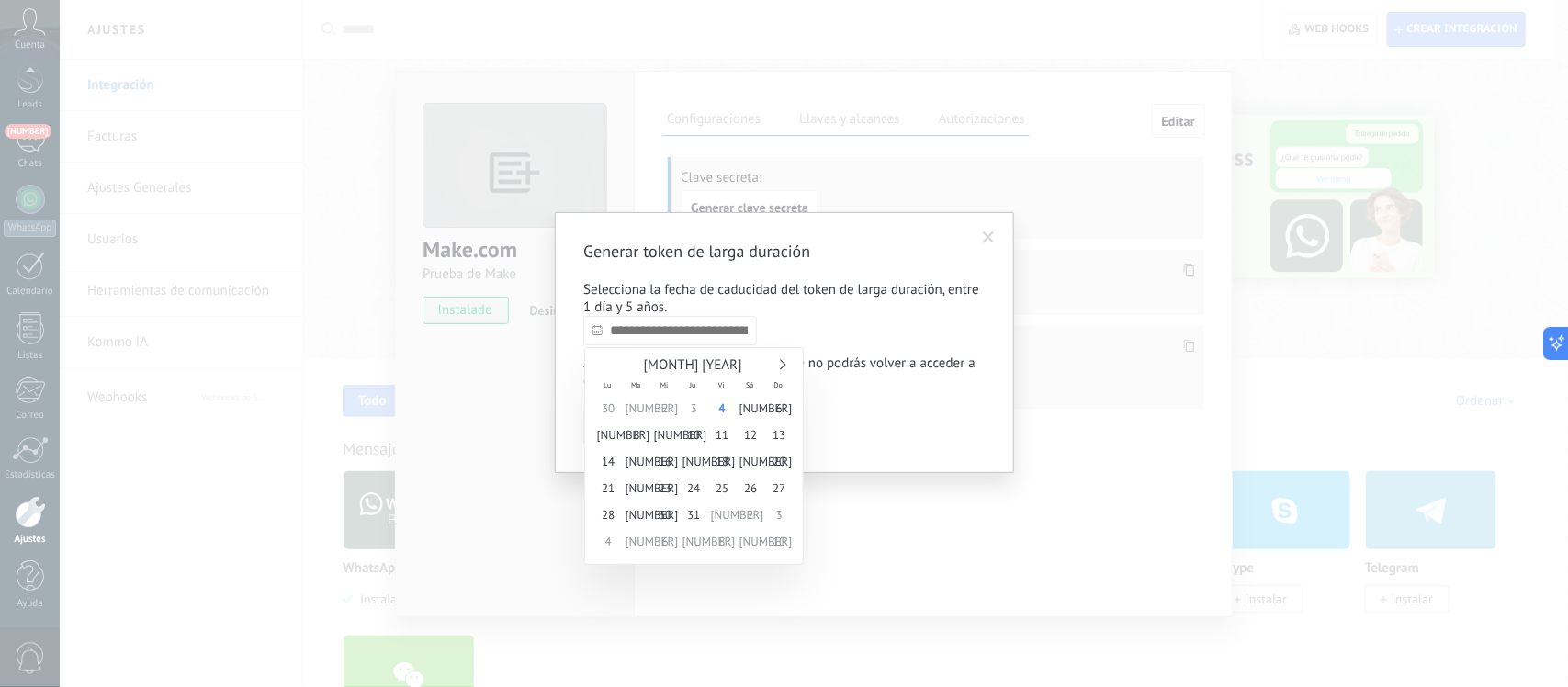 click on "[MONTH] [YEAR]" at bounding box center [694, 366] 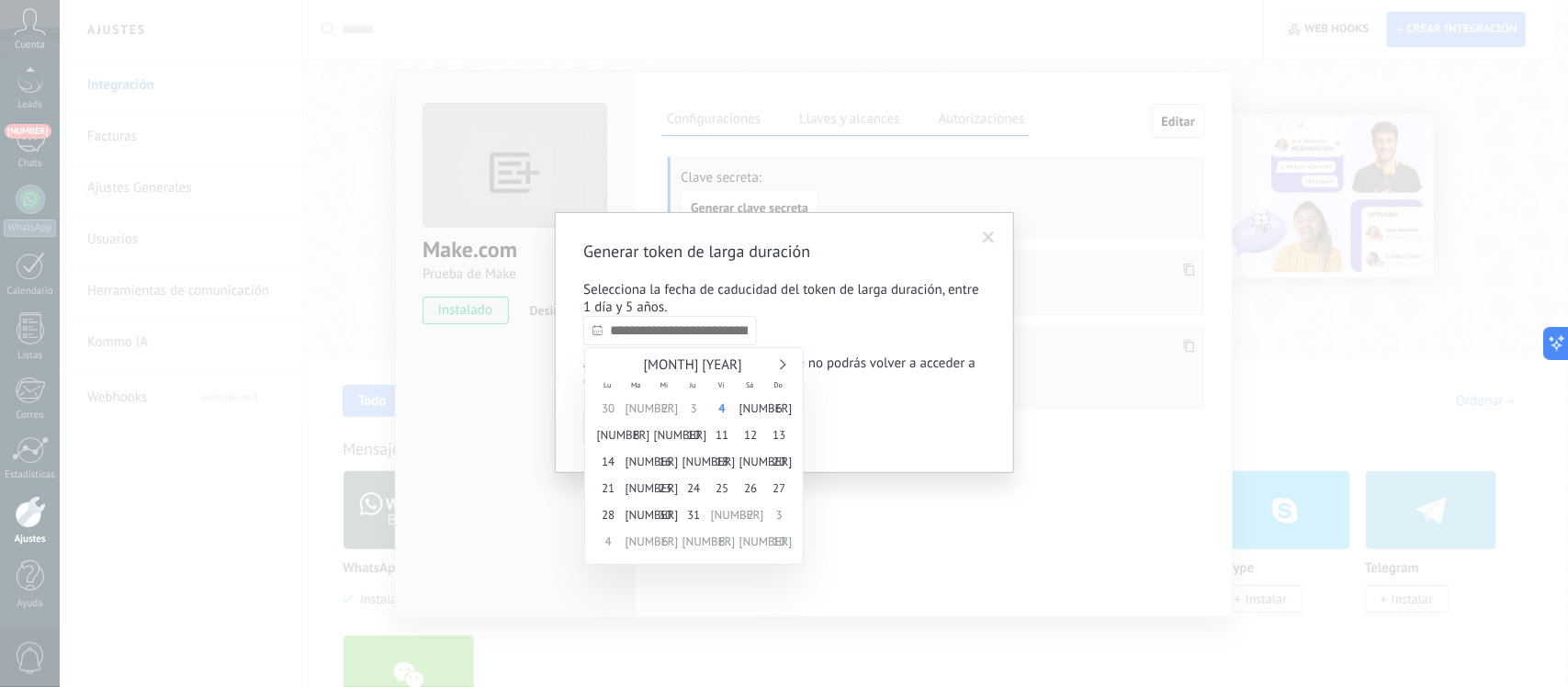 click on "[MONTH] [YEAR]" at bounding box center (694, 366) 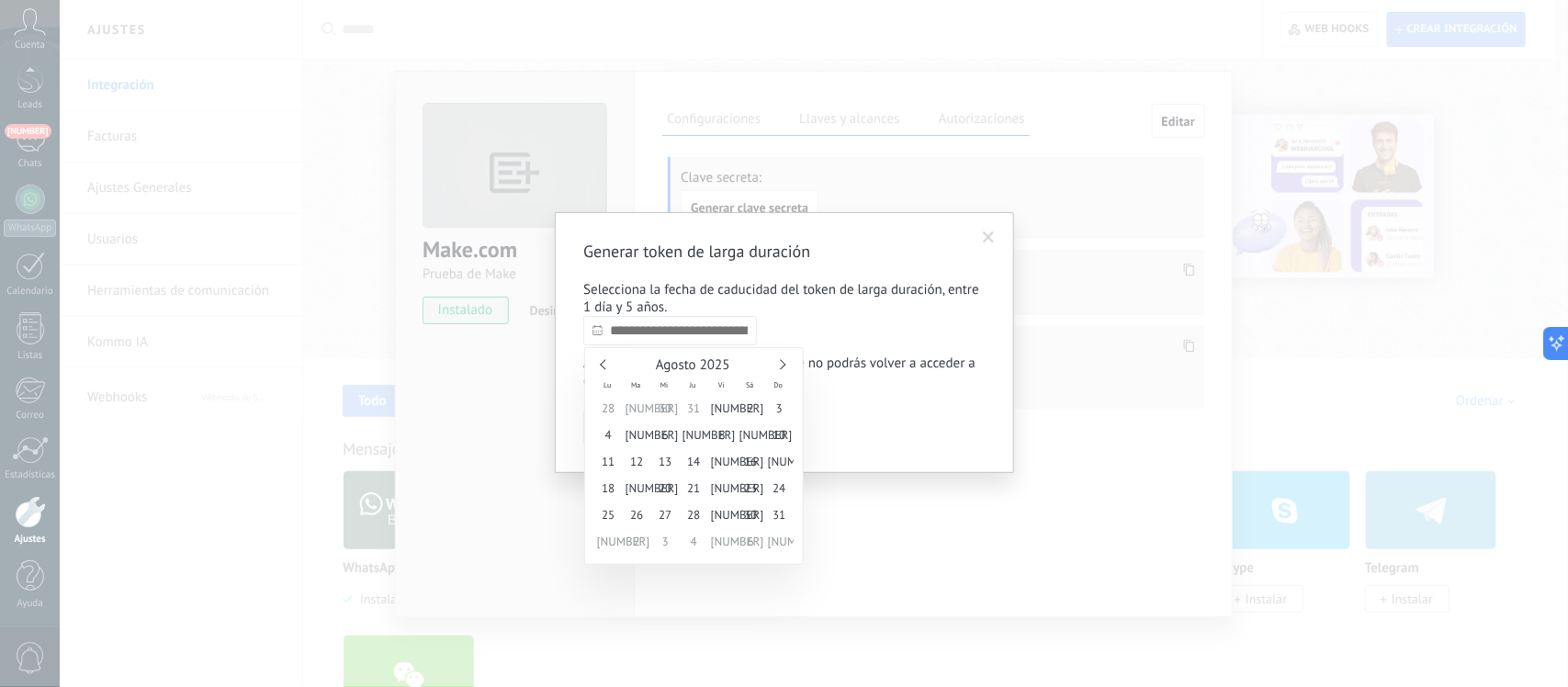 click at bounding box center (780, 365) 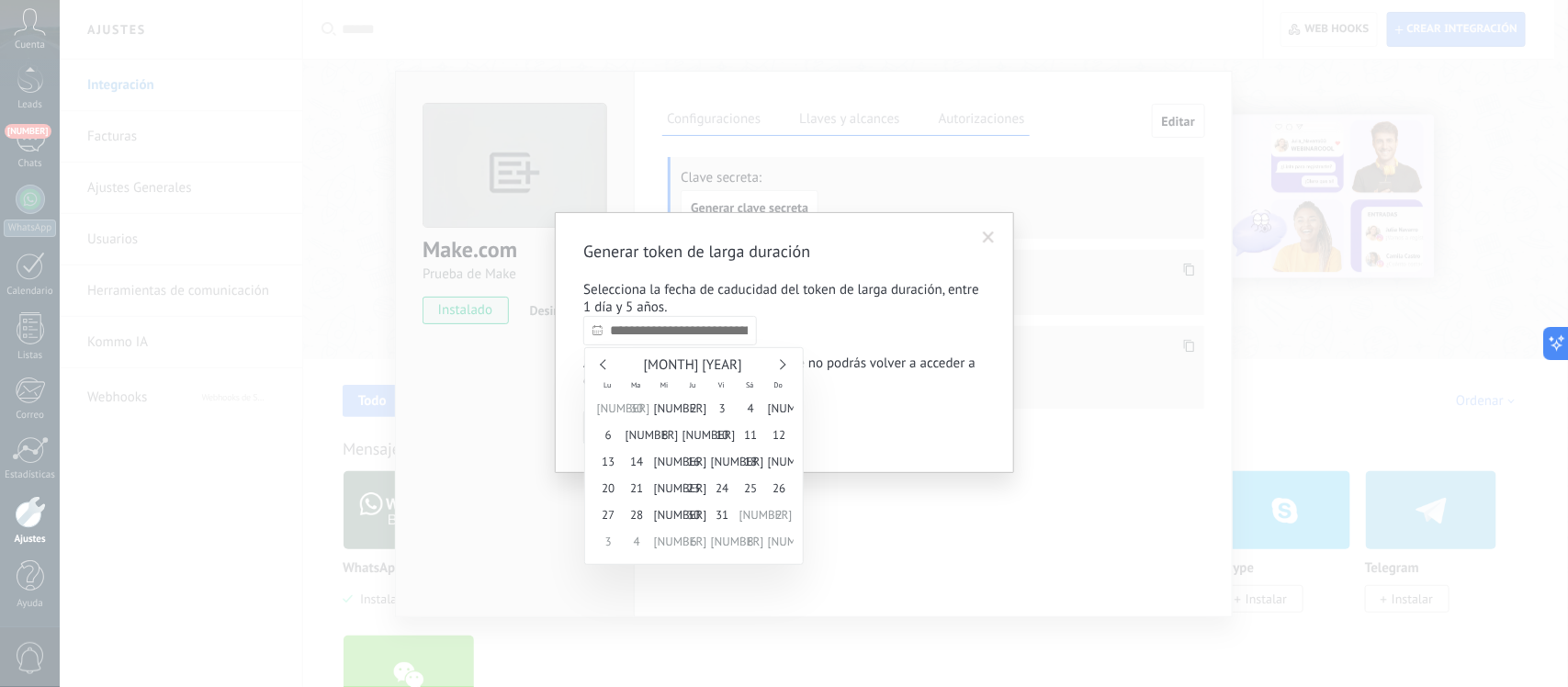 click at bounding box center (780, 365) 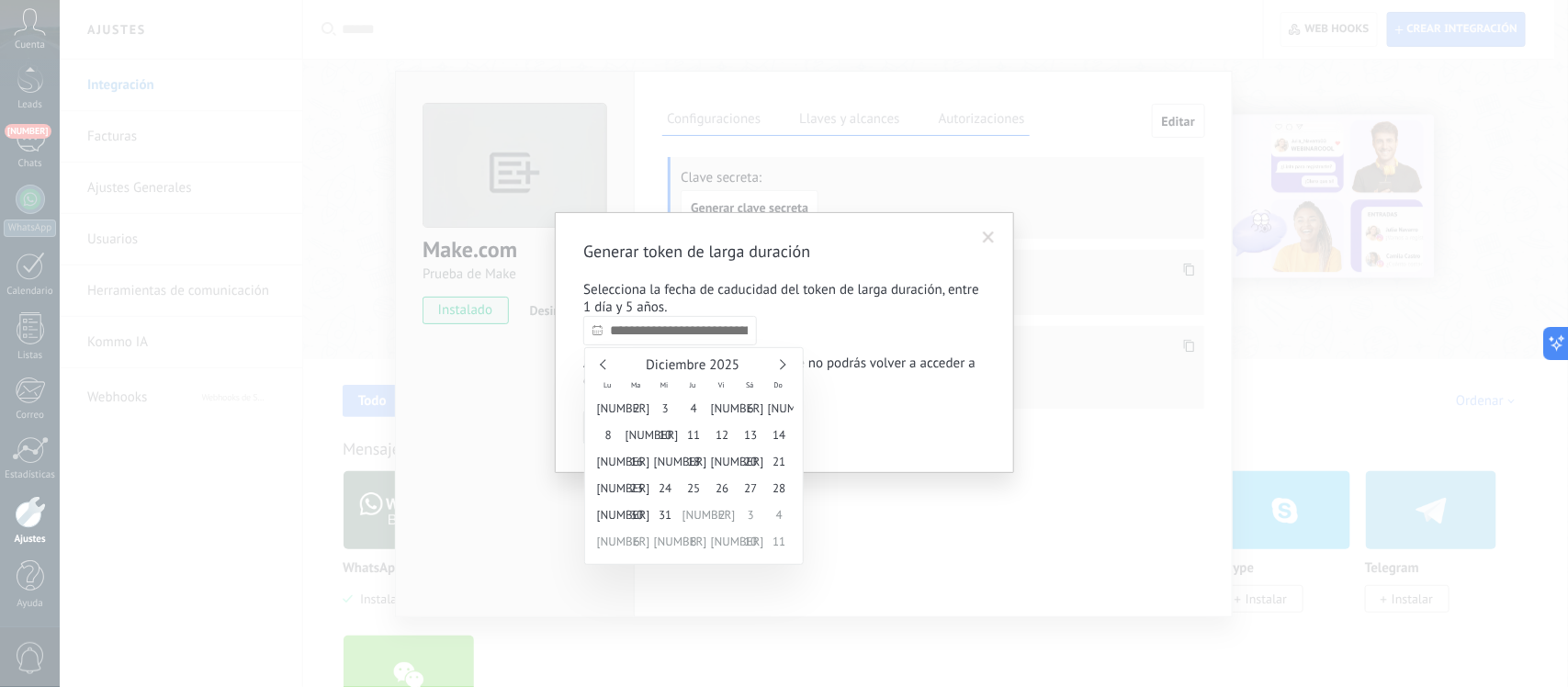 click at bounding box center (780, 365) 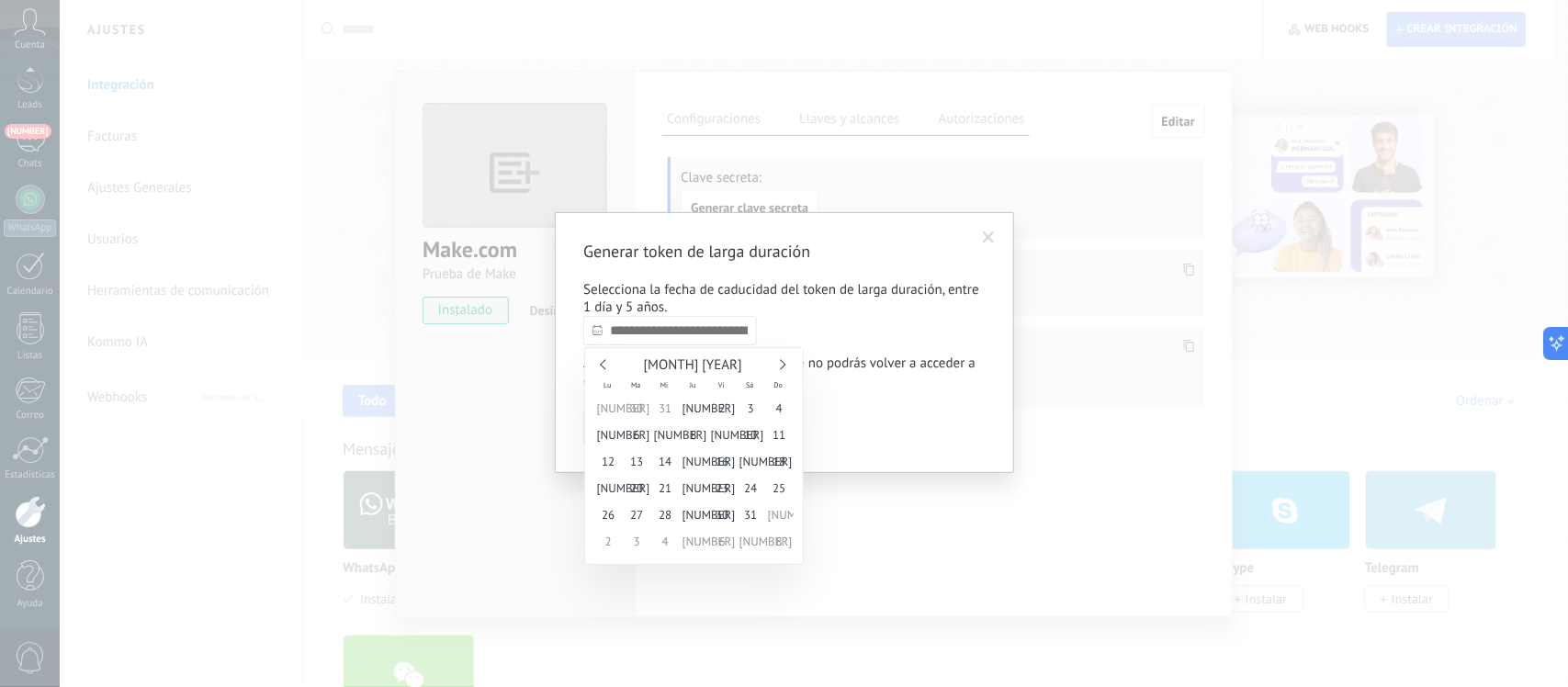 click at bounding box center [780, 365] 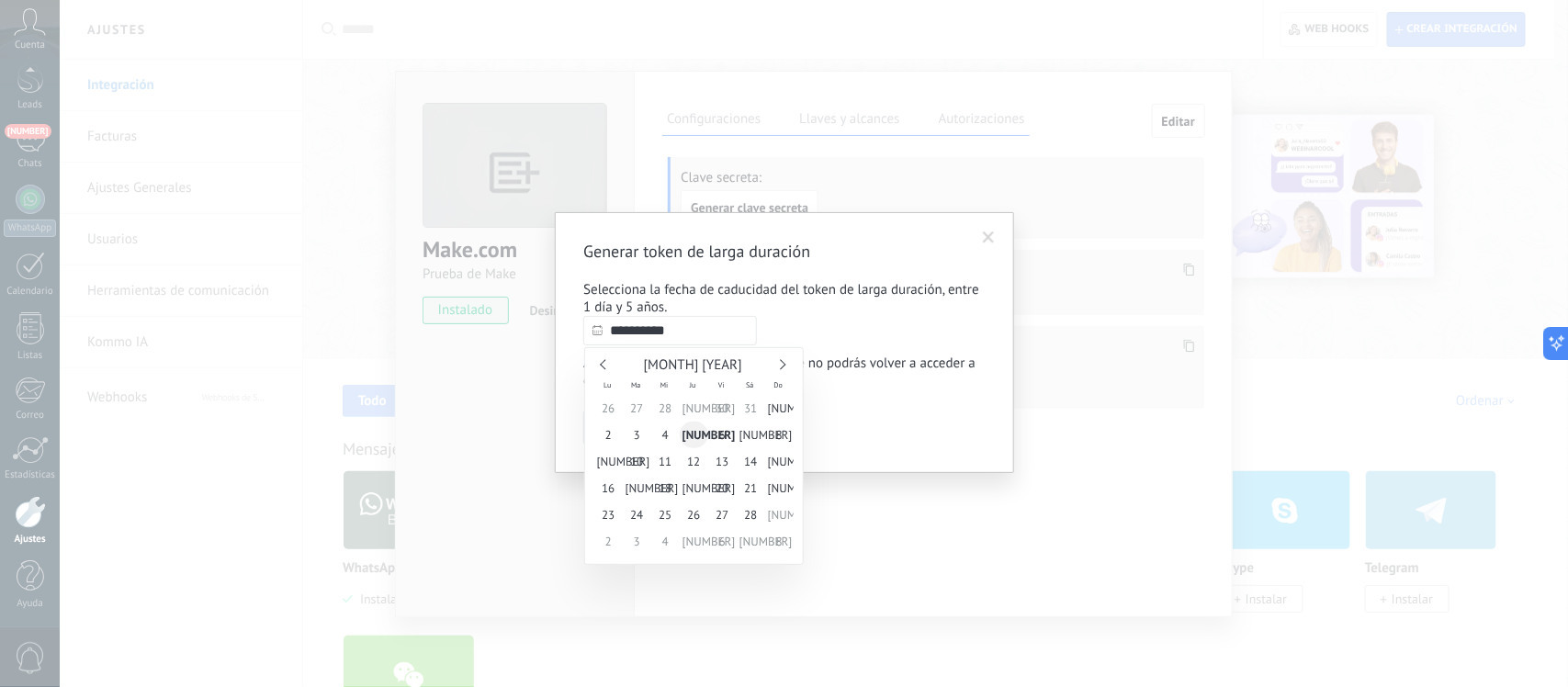 click on "5" at bounding box center [694, 434] 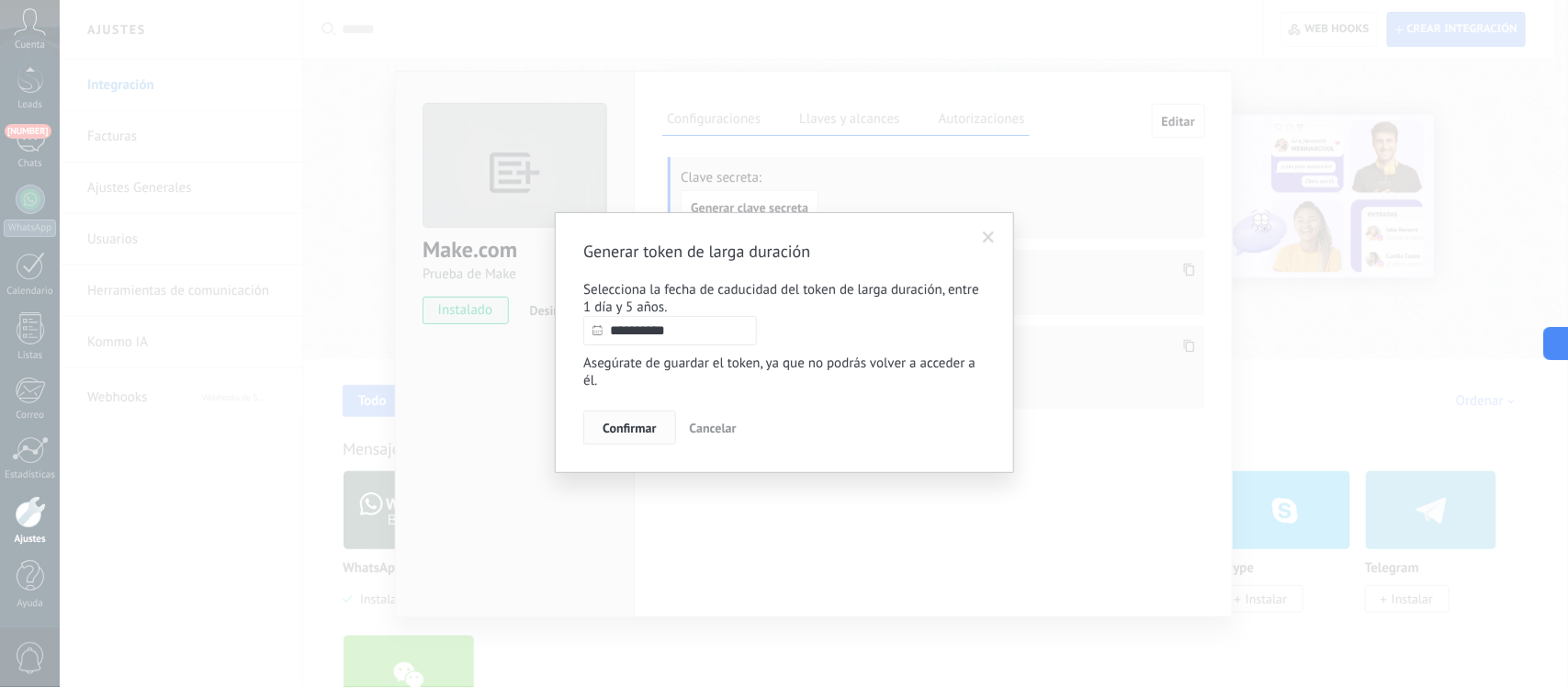 click on "Confirmar" at bounding box center [629, 428] 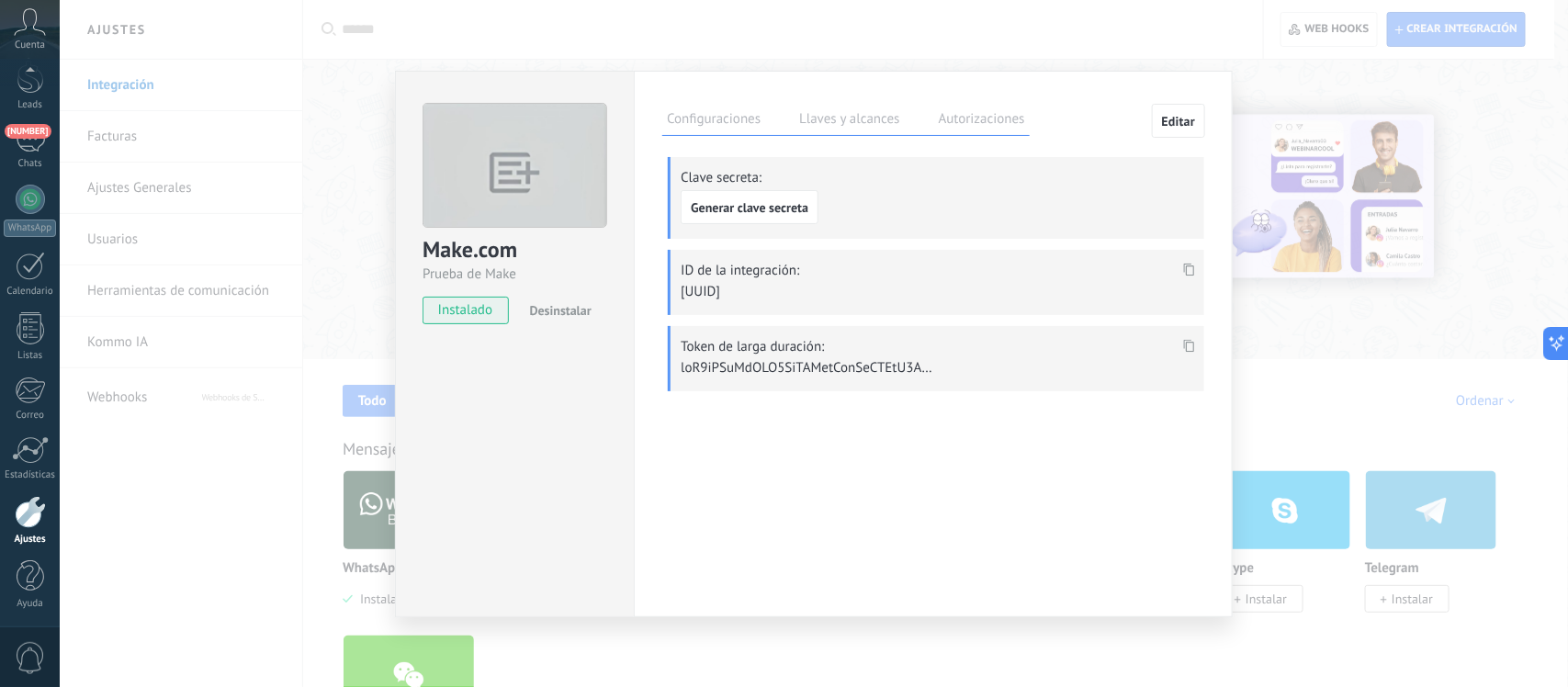 click on "Configuraciones Llaves y alcances Autorizaciones Editar Clave secreta: Generar clave secreta ID de la integración: f67d9535-3edc-4268-bcc9-d5395ba1ad2a Token de larga duración: Esta pestaña registra a los usuarios que han concedido acceso a las integración a esta cuenta. Si deseas remover la posibilidad que un usuario pueda enviar solicitudes a la cuenta en nombre de esta integración, puedes revocar el acceso. Si el acceso a todos los usuarios es revocado, la integración dejará de funcionar. Esta aplicacion está instalada, pero nadie le ha dado acceso aun. Prueba de Make" at bounding box center (933, 344) 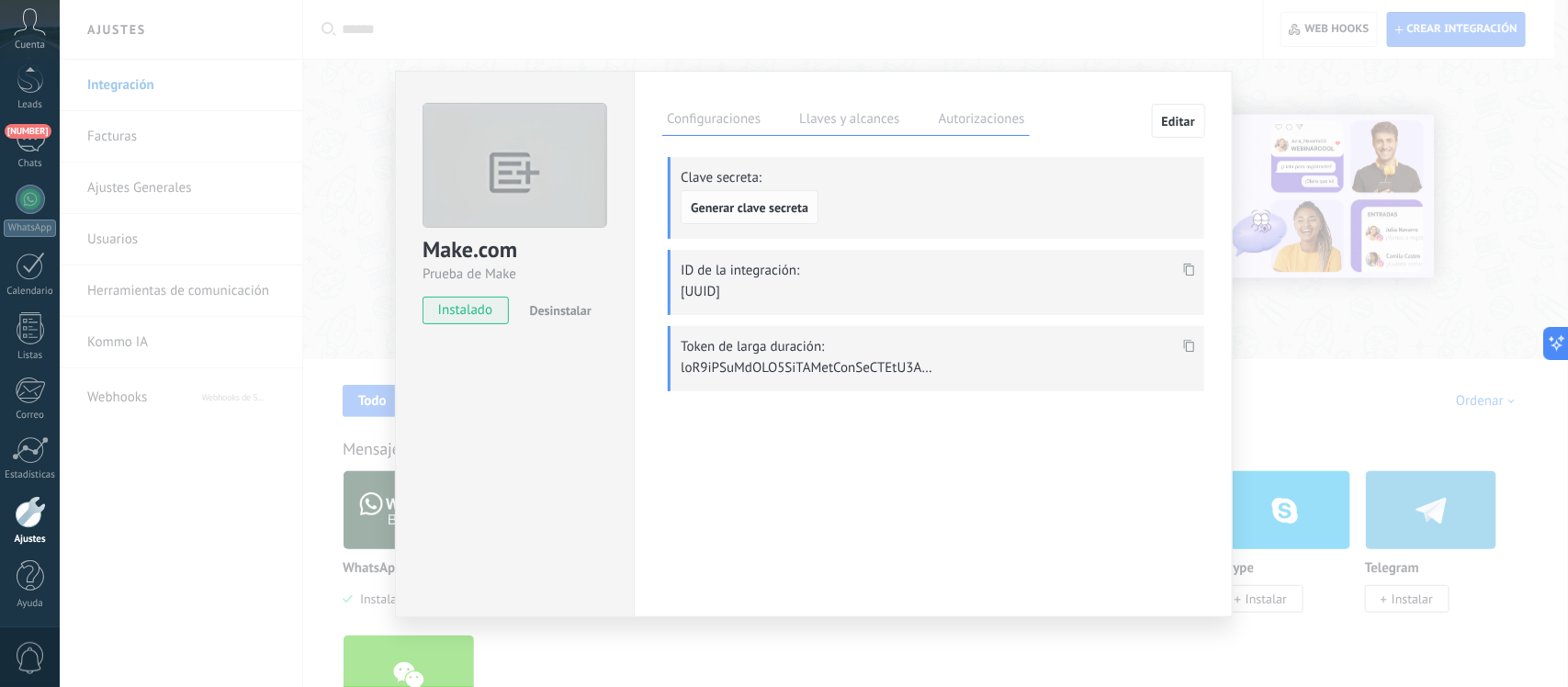 click on "Generar clave secreta" at bounding box center (750, 208) 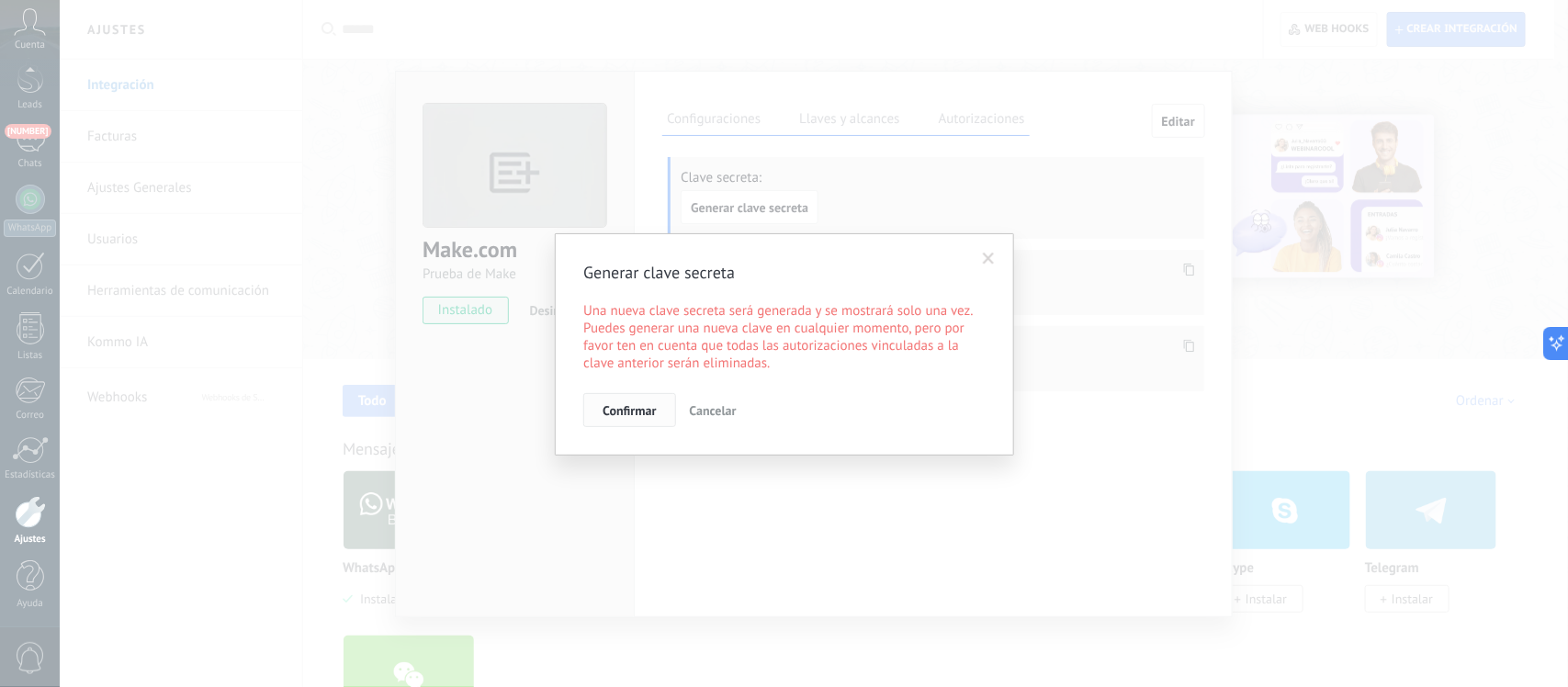 click on "Confirmar" at bounding box center [629, 411] 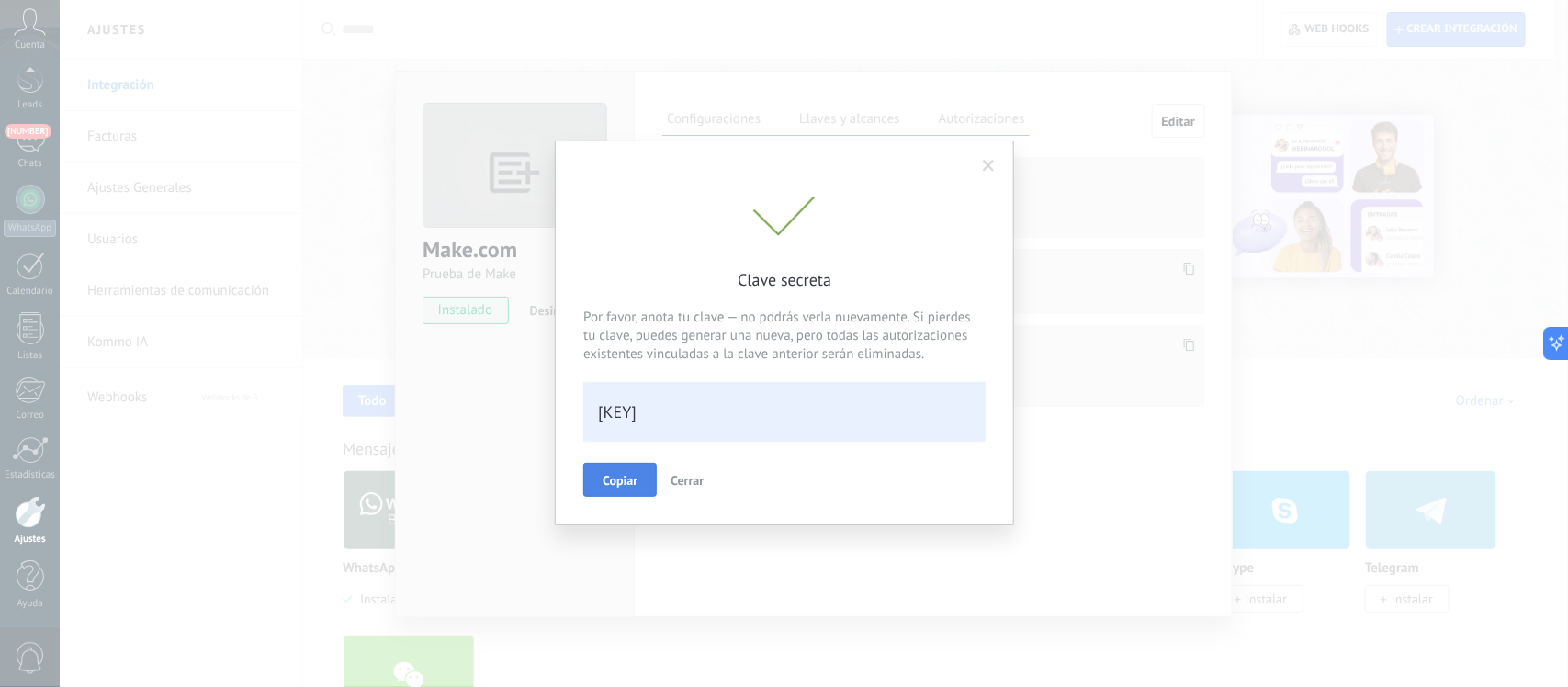 click on "Copiar" at bounding box center [620, 480] 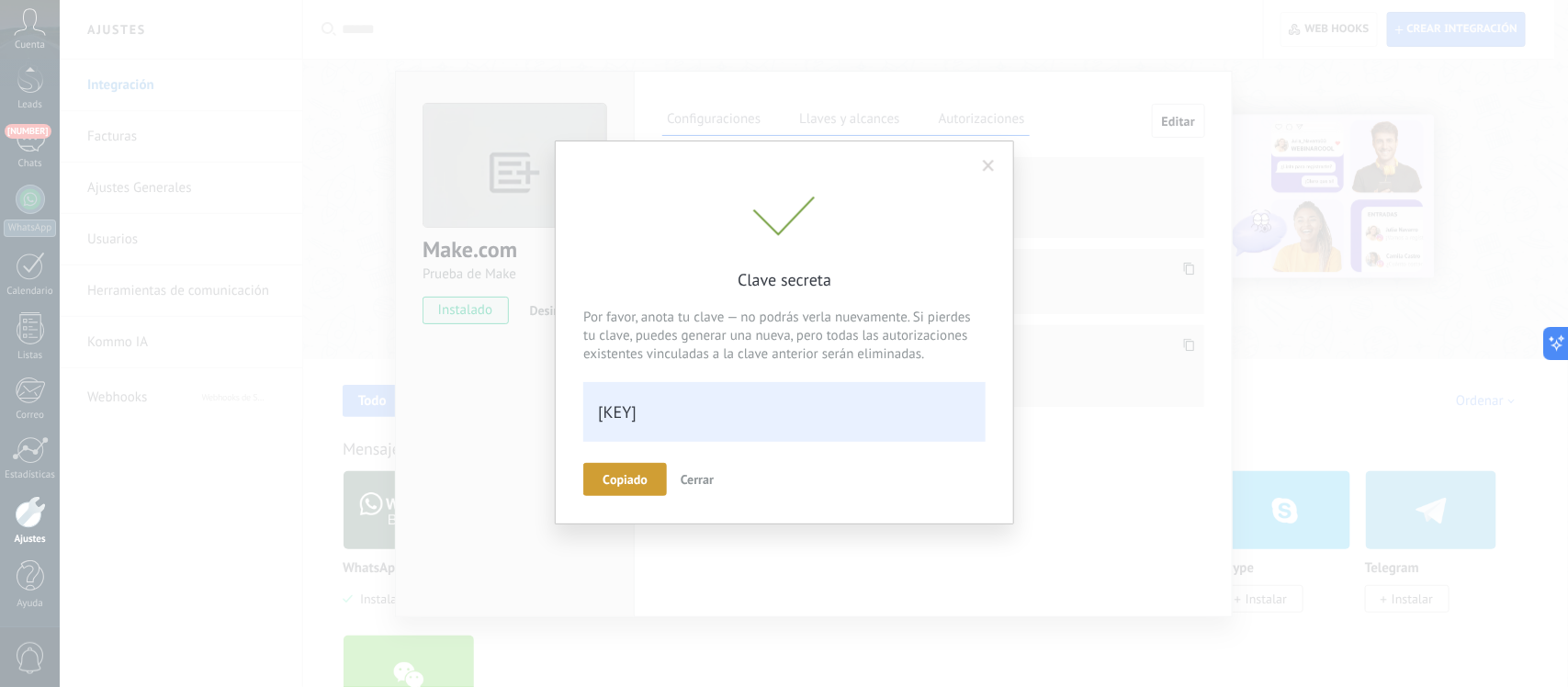 scroll, scrollTop: 39, scrollLeft: 0, axis: vertical 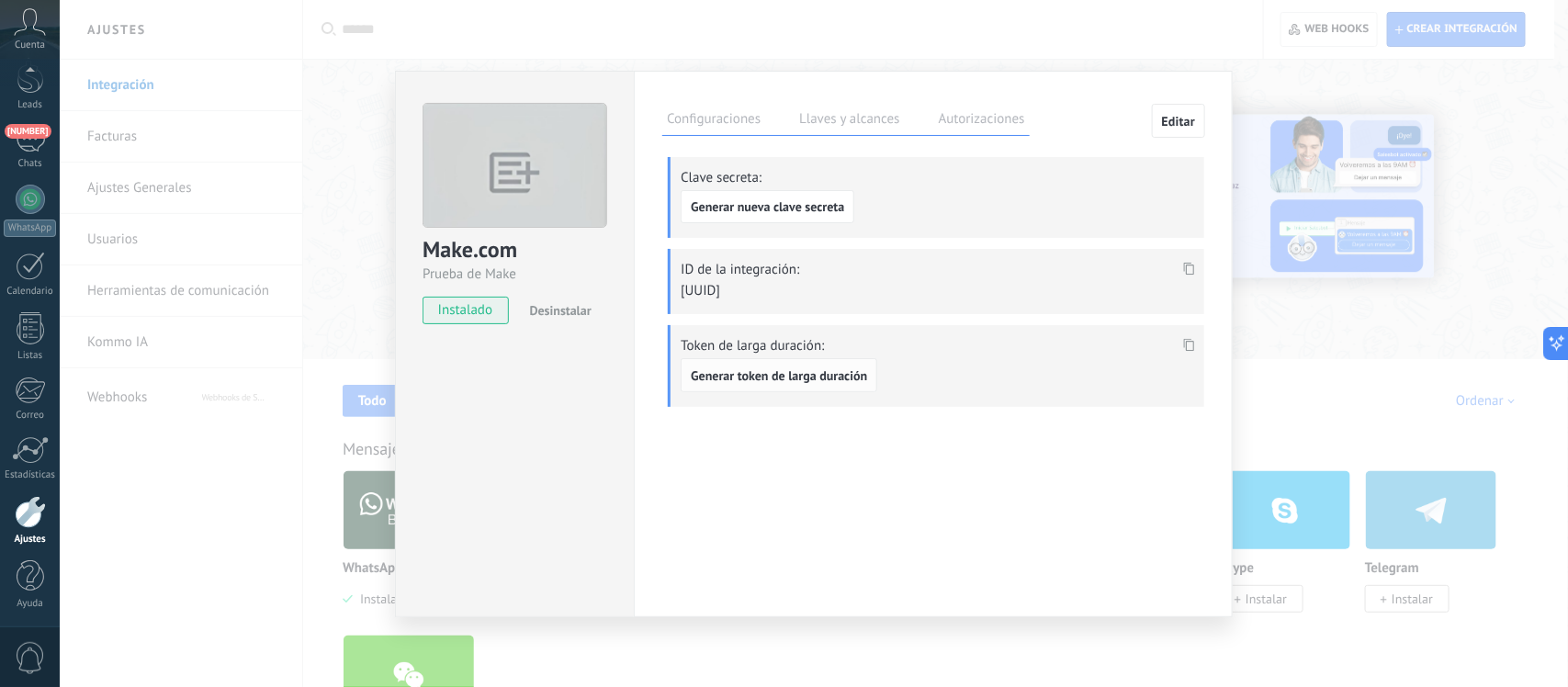 click on "Generar token de larga duración" at bounding box center [779, 376] 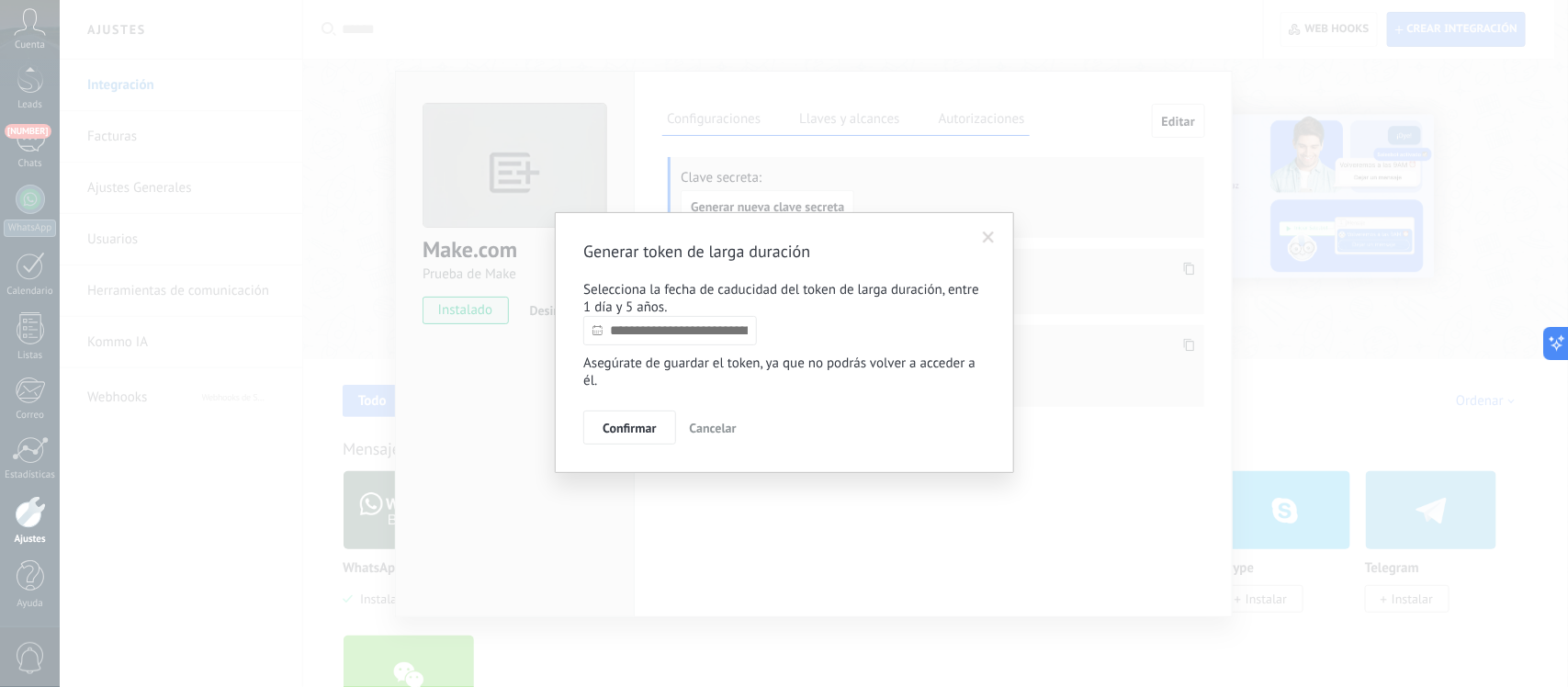 click at bounding box center [670, 331] 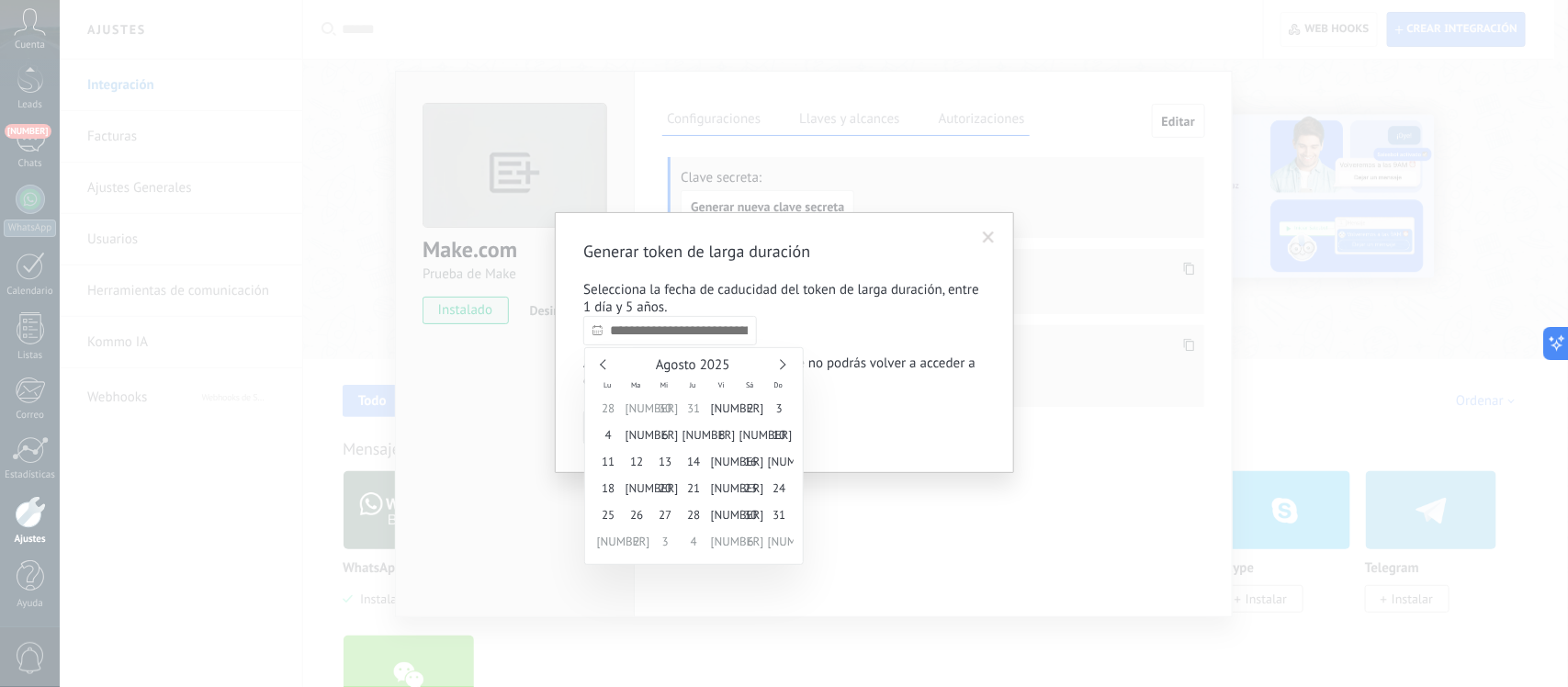 click at bounding box center [780, 365] 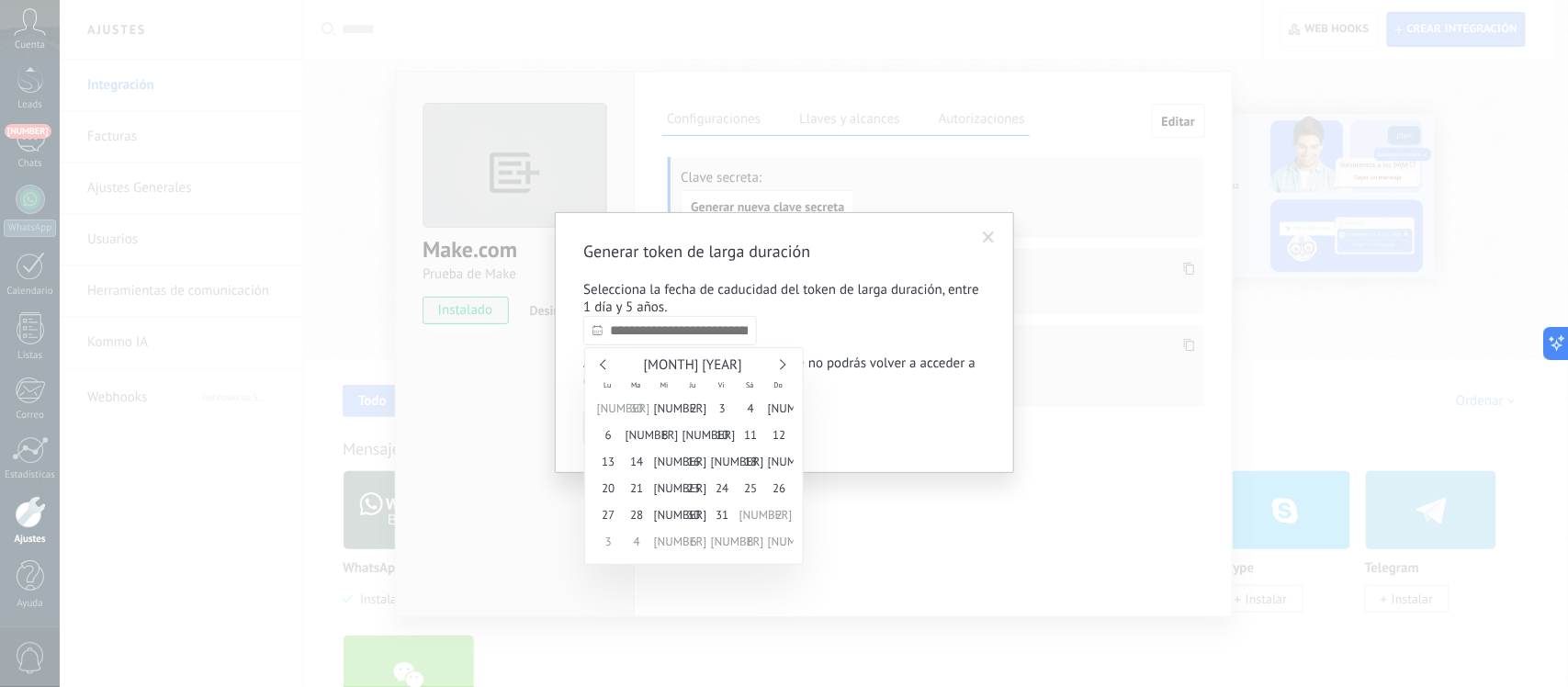 click at bounding box center (780, 365) 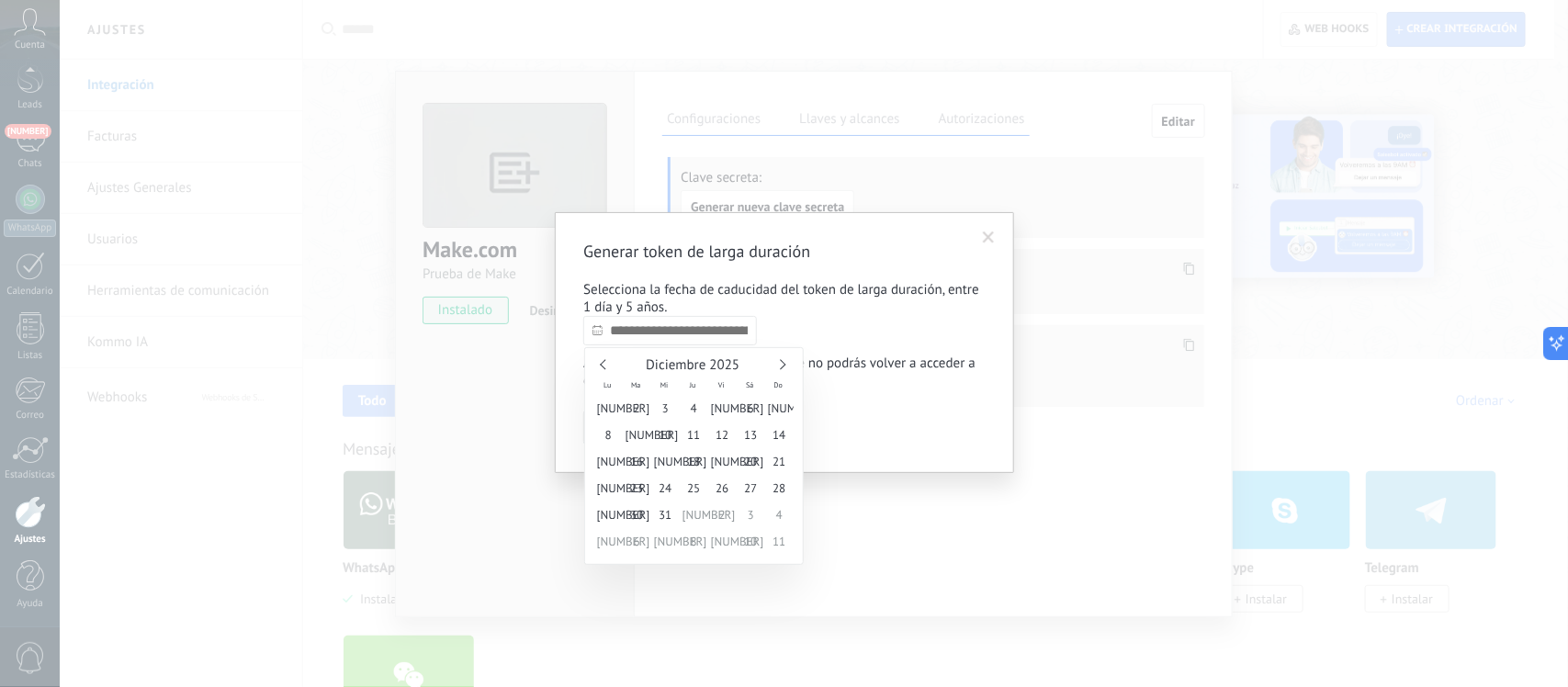 click at bounding box center [780, 365] 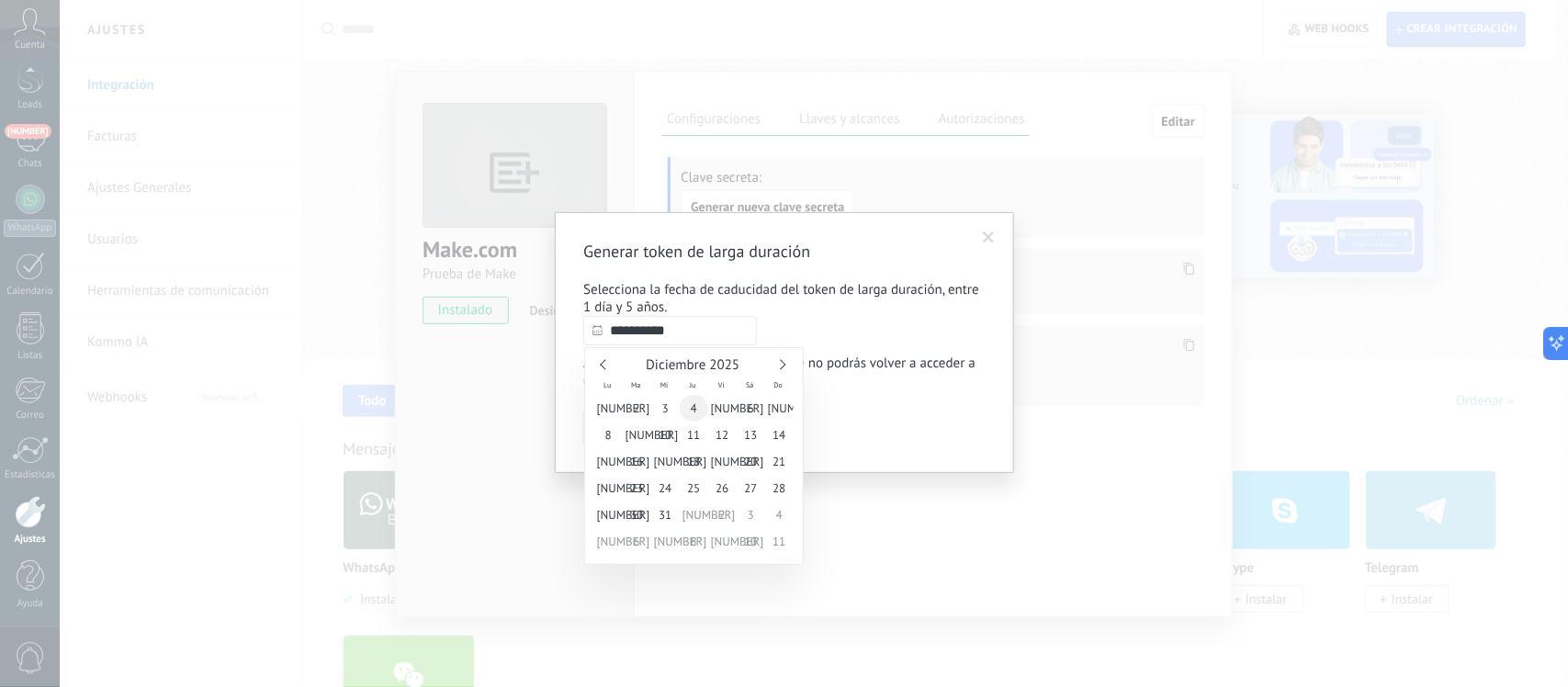 click on "4" at bounding box center [694, 408] 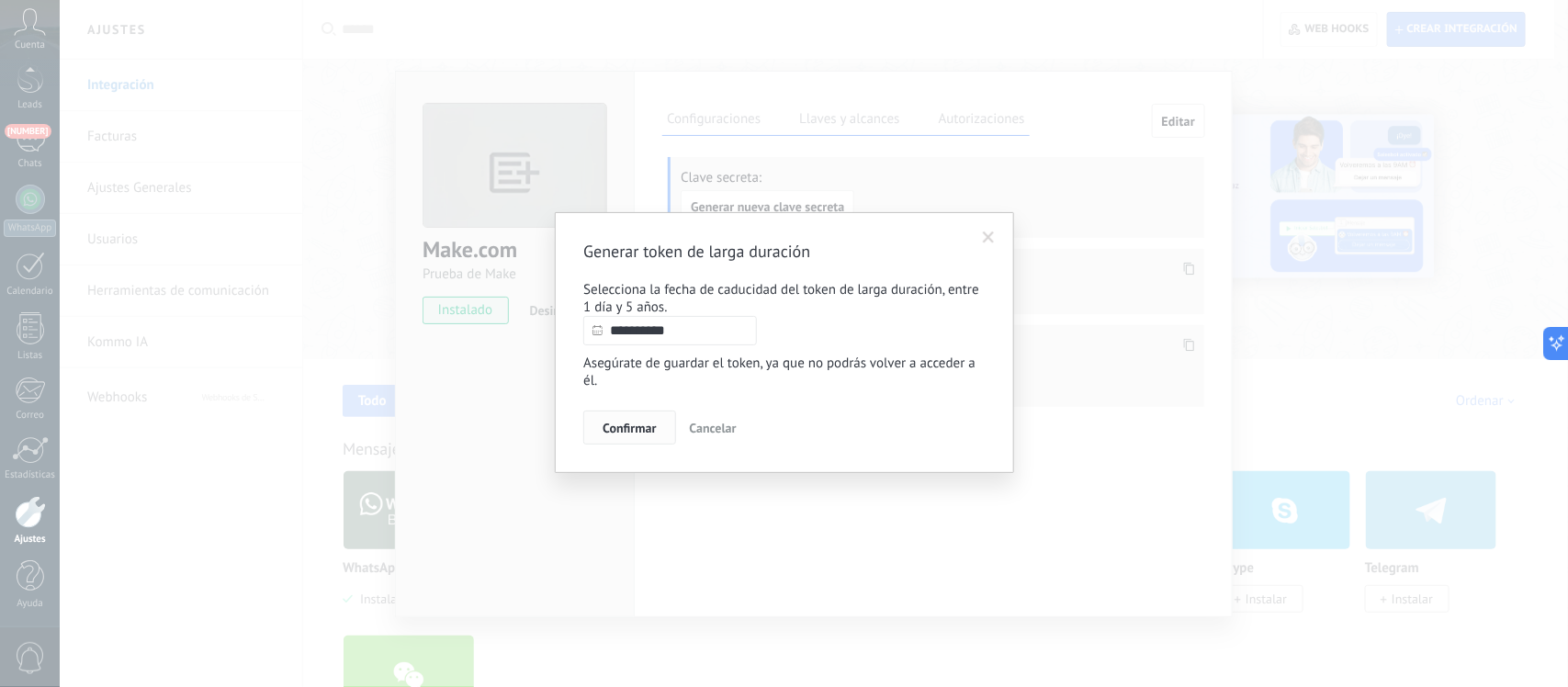 click on "Confirmar" at bounding box center (629, 428) 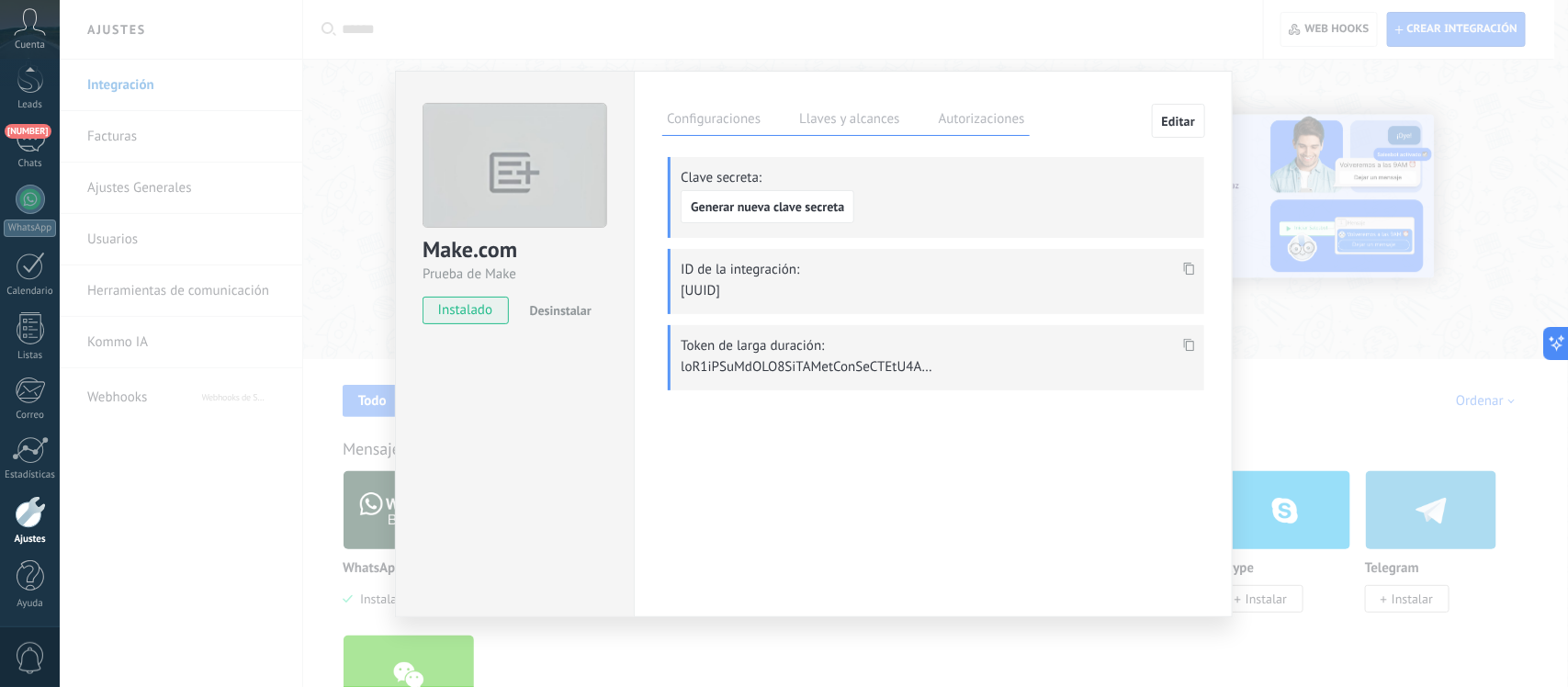 click at bounding box center [784, 344] 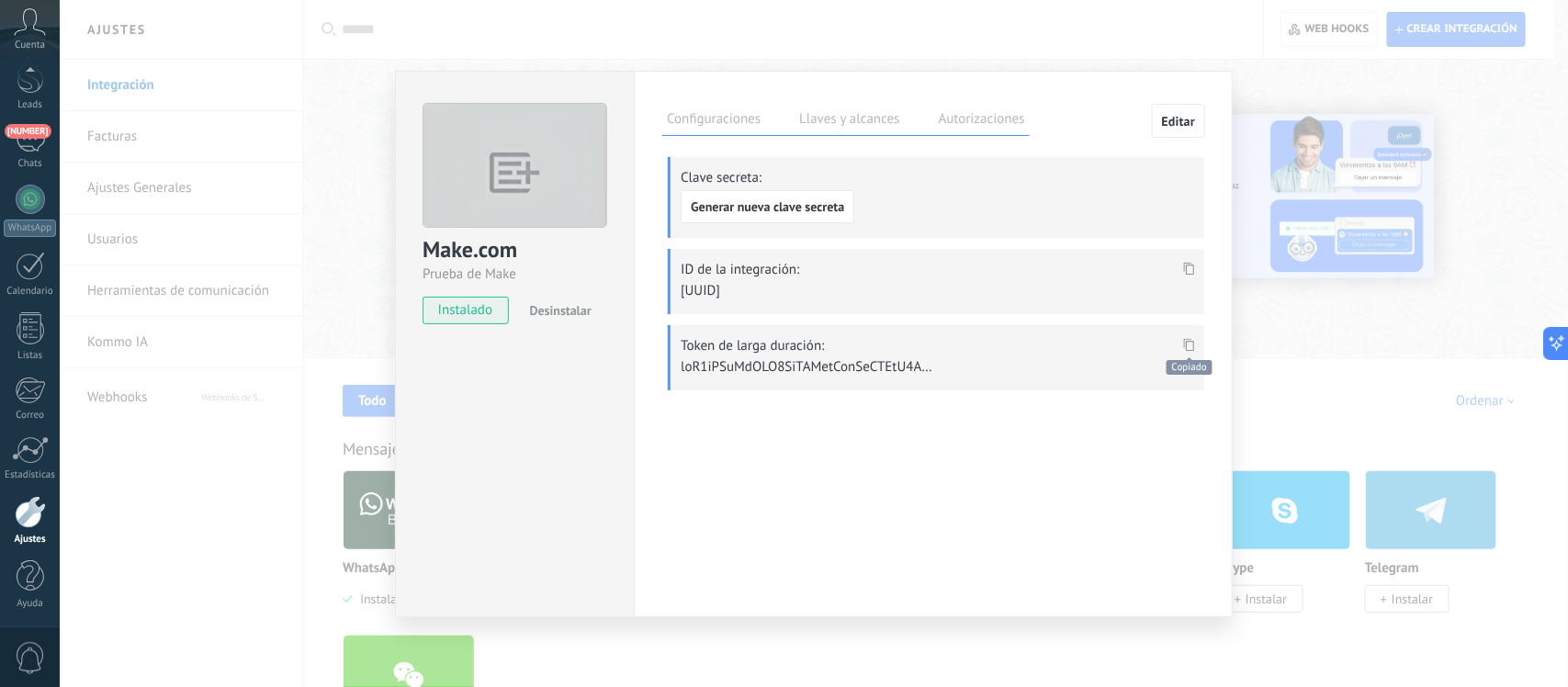 scroll, scrollTop: 1073, scrollLeft: 0, axis: vertical 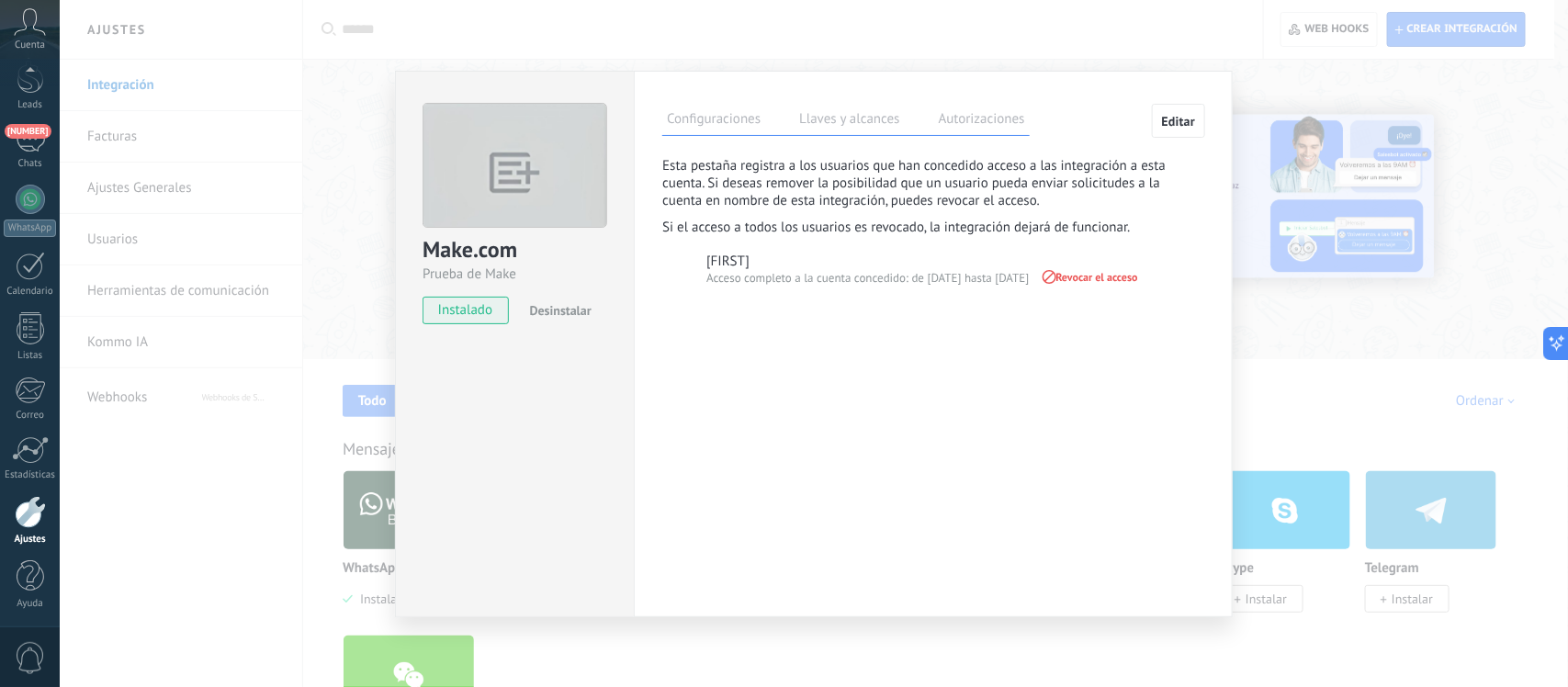 click on "Configuraciones Llaves y alcances Autorizaciones" at bounding box center [846, 119] 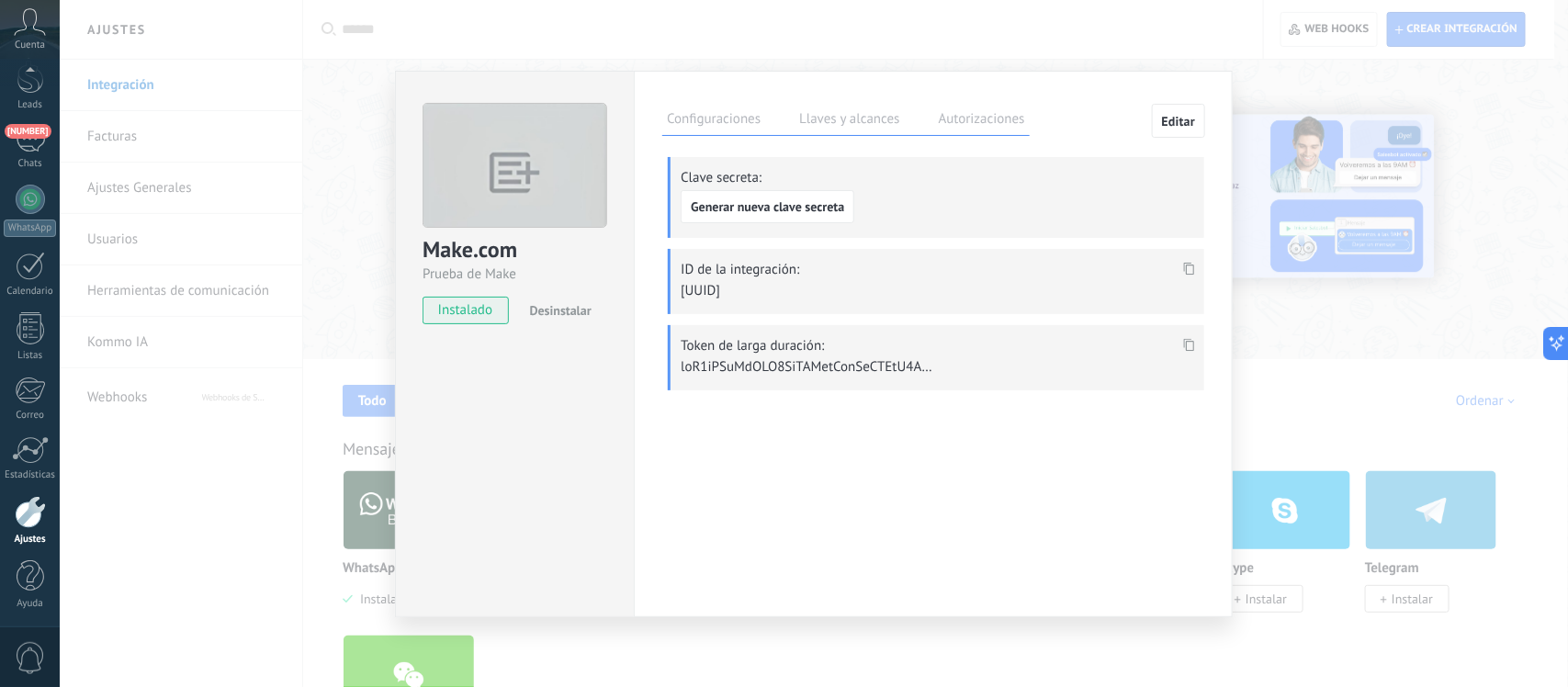 click on "Configuraciones" at bounding box center [714, 121] 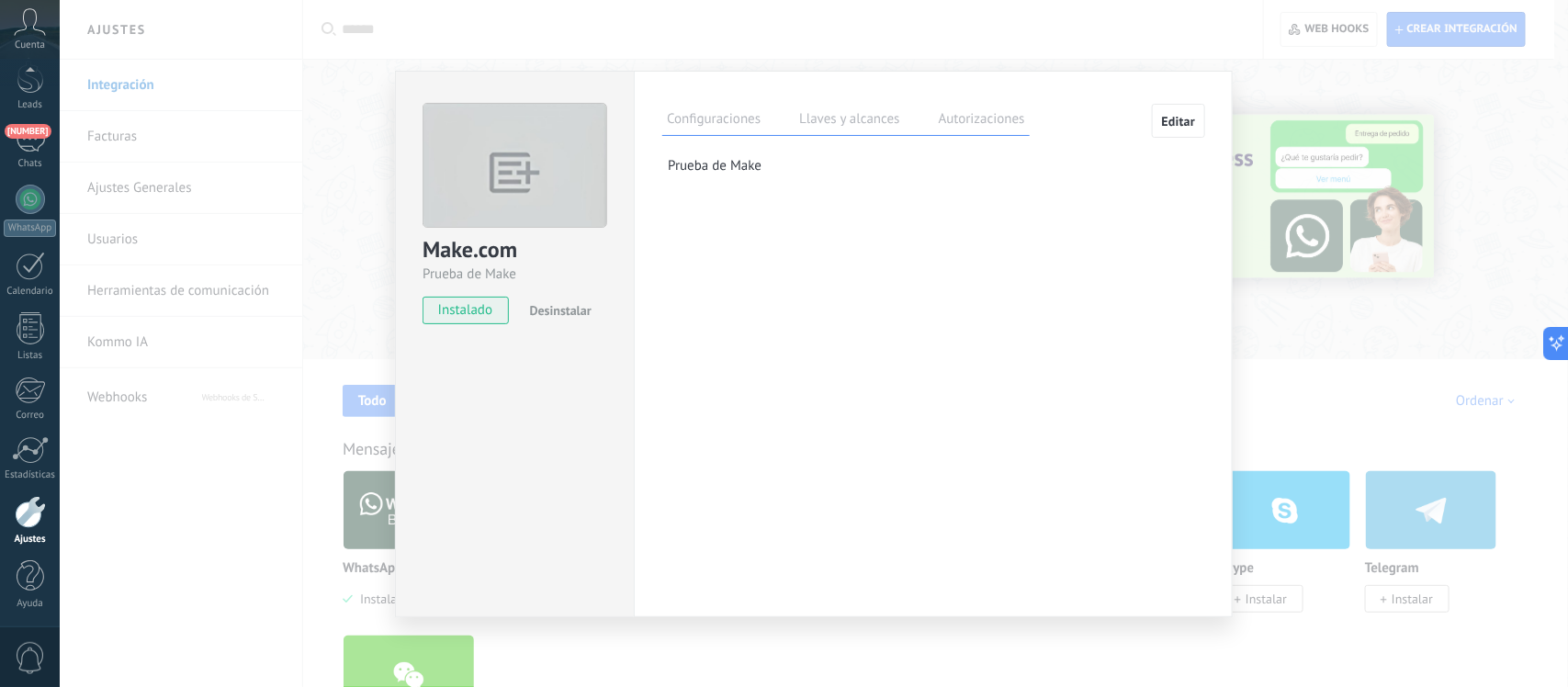 click on "Llaves y alcances" at bounding box center [849, 121] 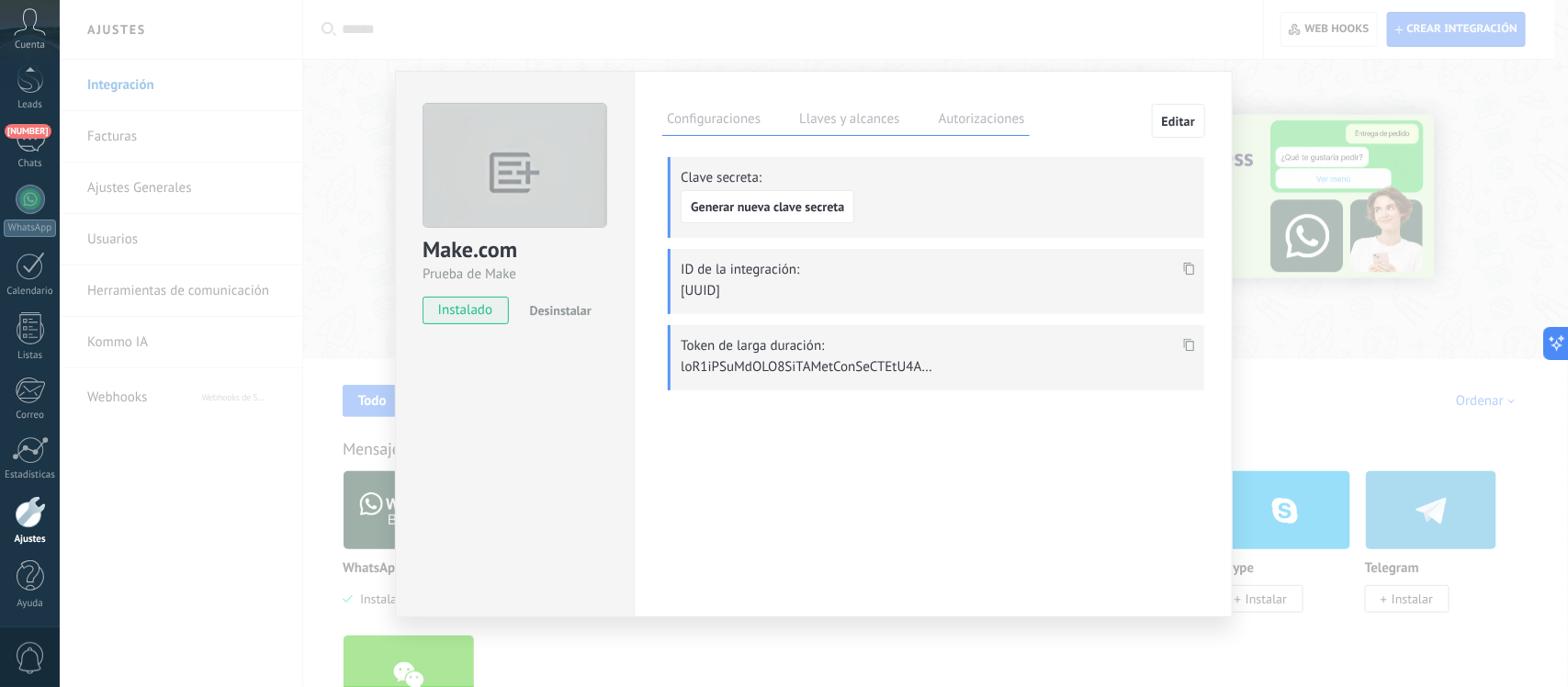 click at bounding box center [1189, 274] 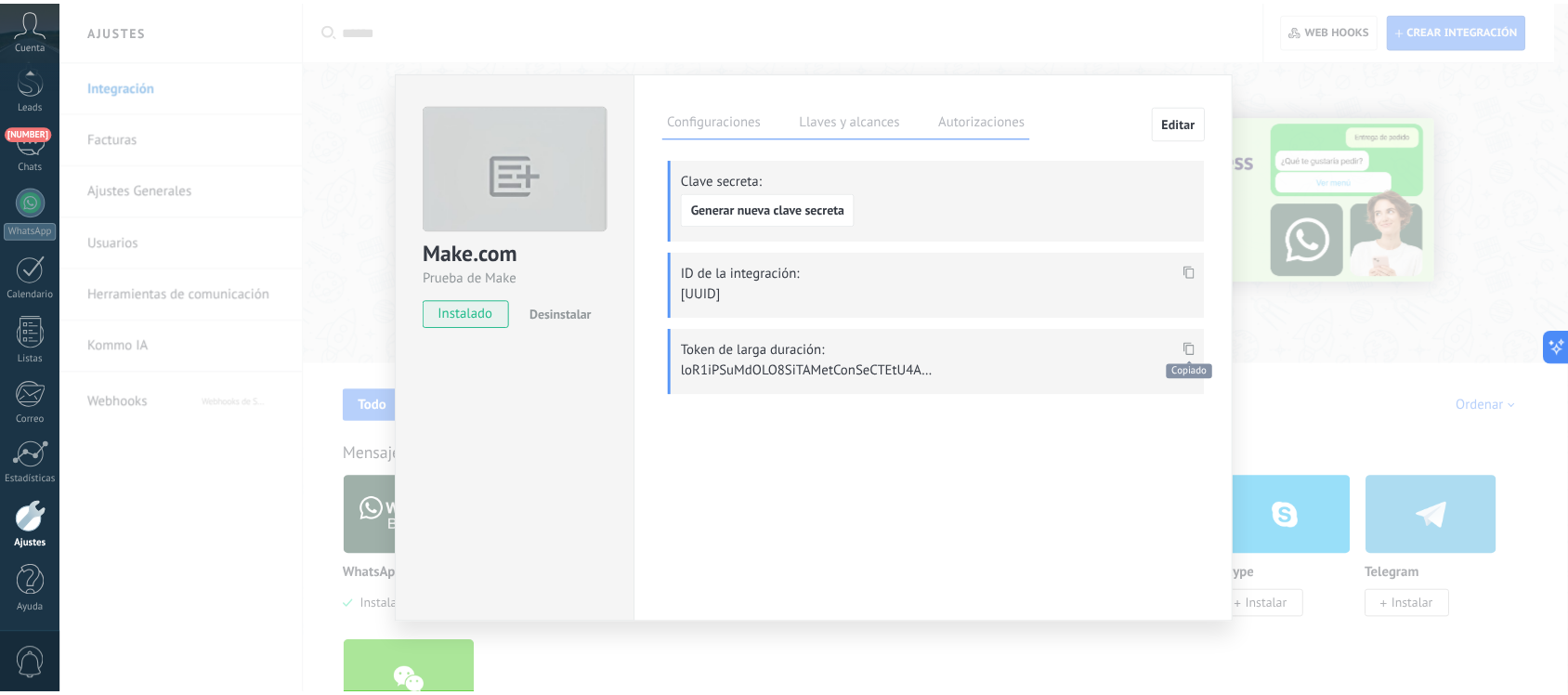 scroll, scrollTop: 1085, scrollLeft: 0, axis: vertical 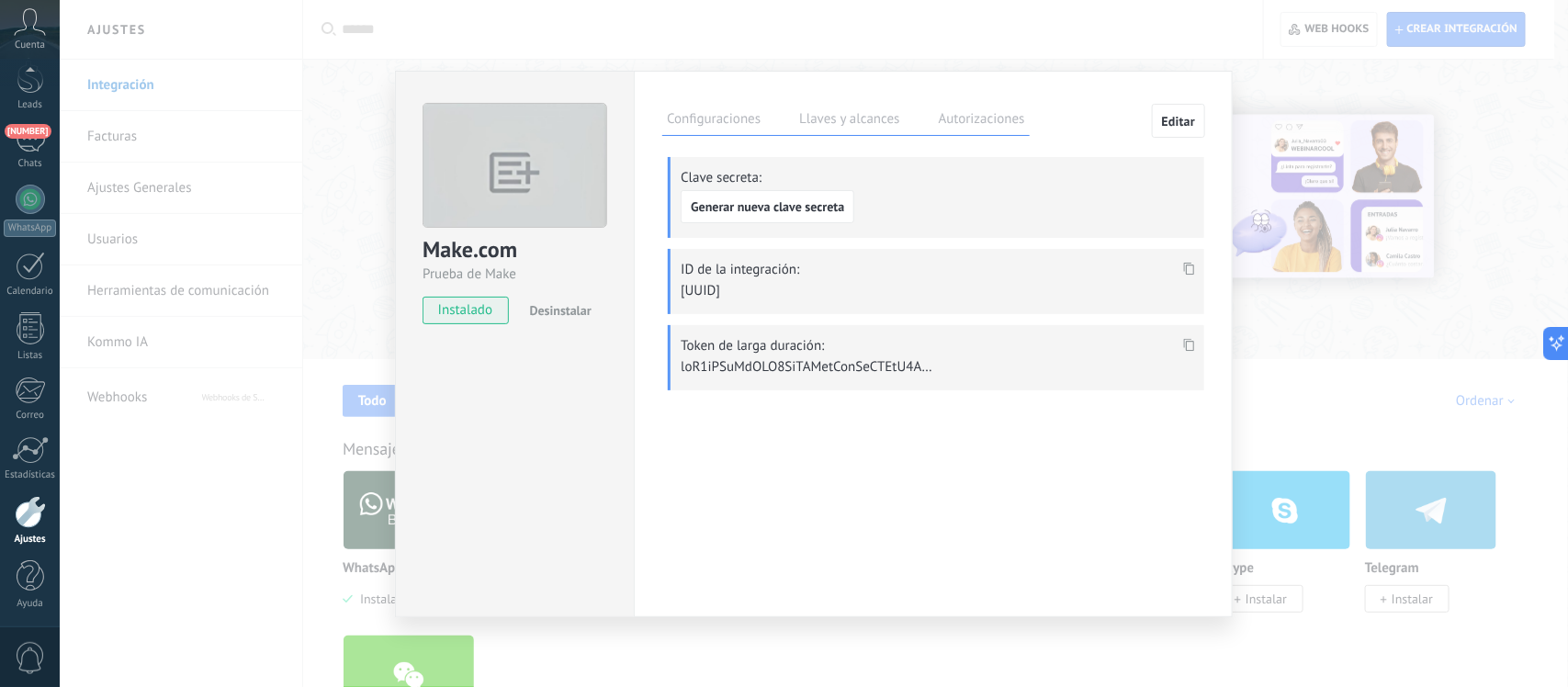 click on "Make.com Prueba de Make instalado Desinstalar Configuraciones Llaves y alcances Autorizaciones Editar Clave secreta: Generar nueva clave secreta ID de la integración: f67d9535-3edc-4268-bcc9-d5395ba1ad2a Token de larga duración: Esta pestaña registra a los usuarios que han concedido acceso a las integración a esta cuenta. Si deseas remover la posibilidad que un usuario pueda enviar solicitudes a la cuenta en nombre de esta integración, puedes revocar el acceso. Si el acceso a todos los usuarios es revocado, la integración dejará de funcionar. Esta aplicacion está instalada, pero nadie le ha dado acceso aun. Prueba de Make" at bounding box center [814, 344] 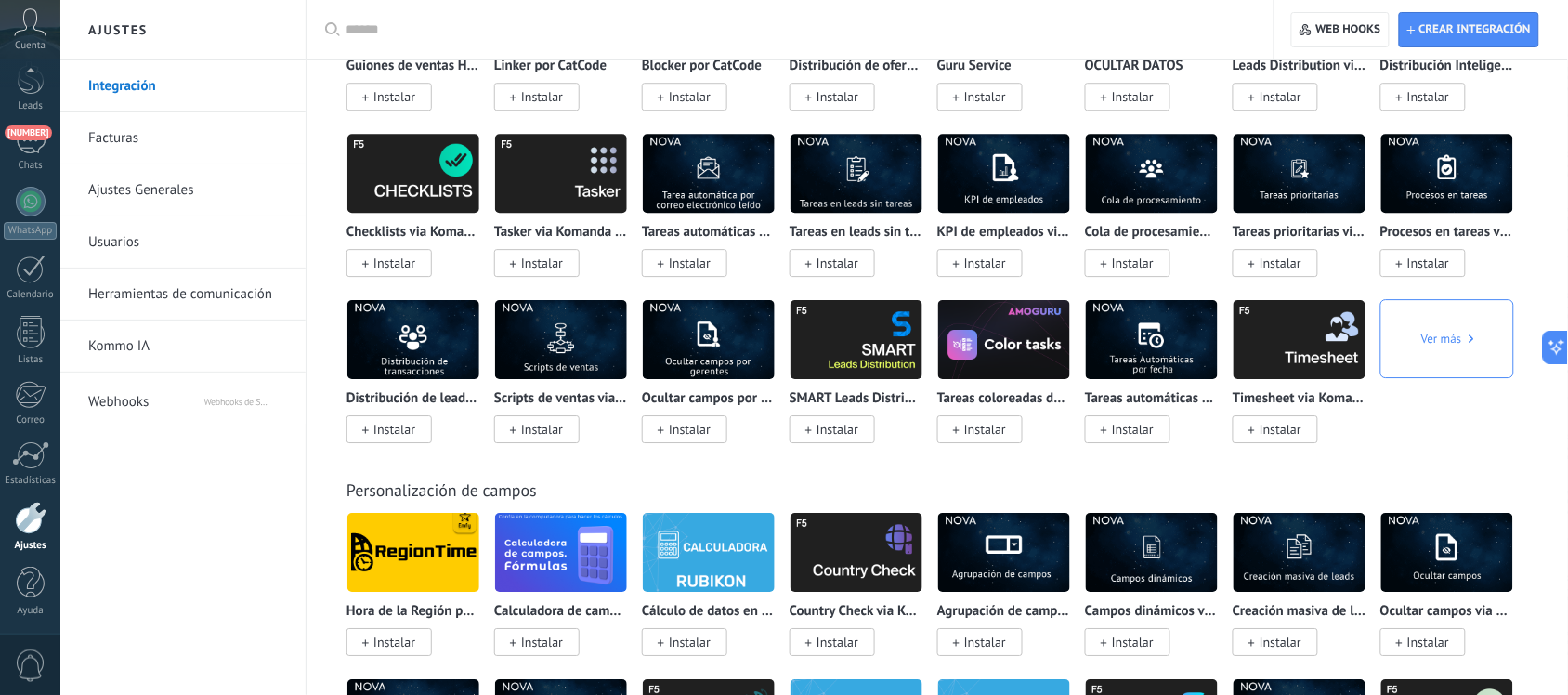 scroll, scrollTop: 5734, scrollLeft: 0, axis: vertical 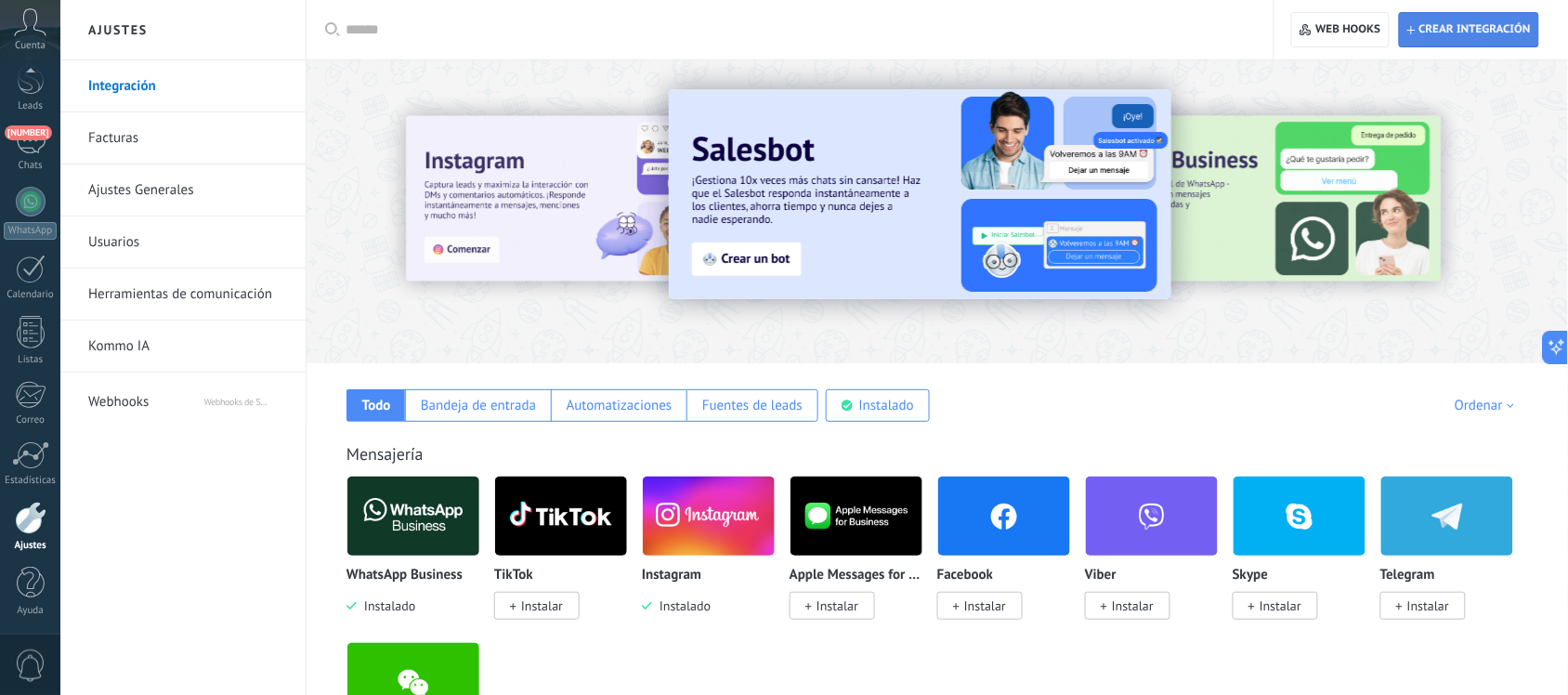 click on "Crear integración" at bounding box center (1475, 30) 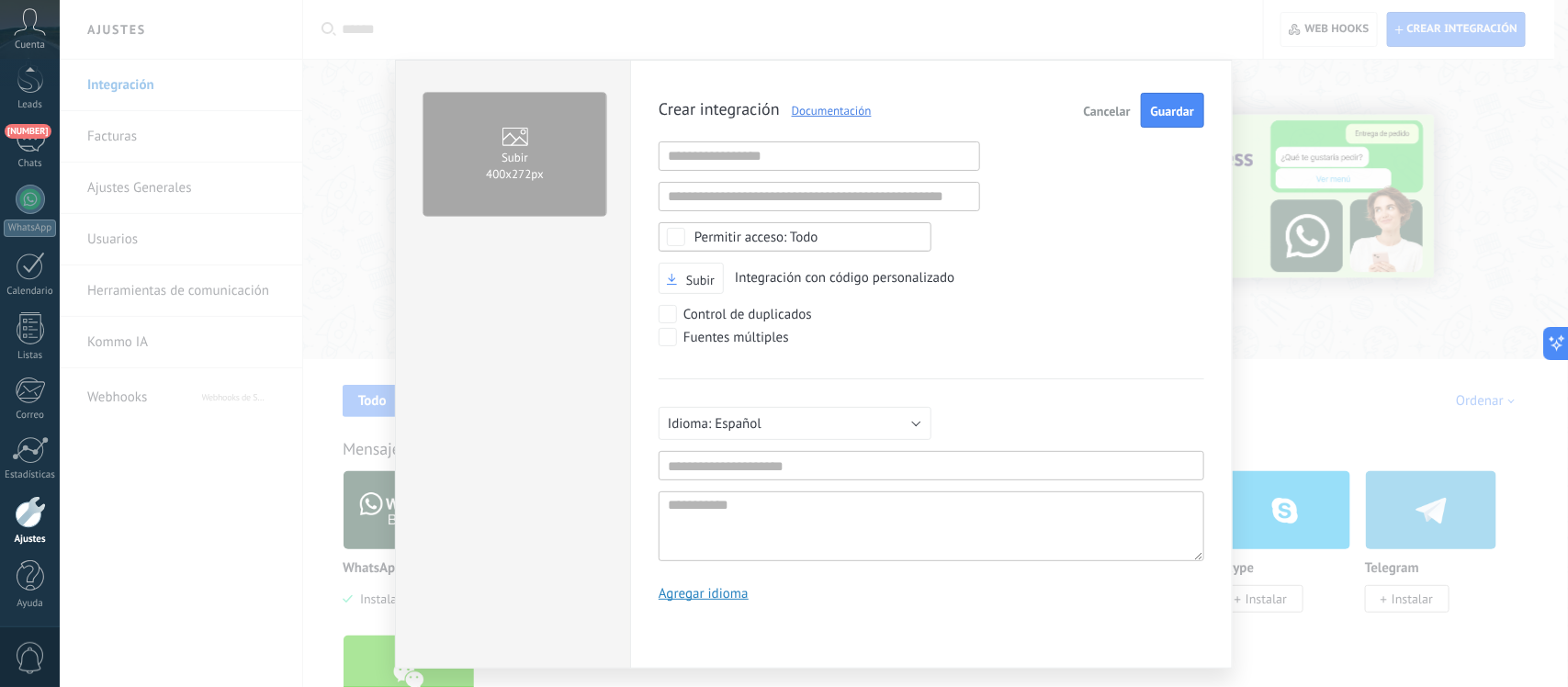 scroll, scrollTop: 17, scrollLeft: 0, axis: vertical 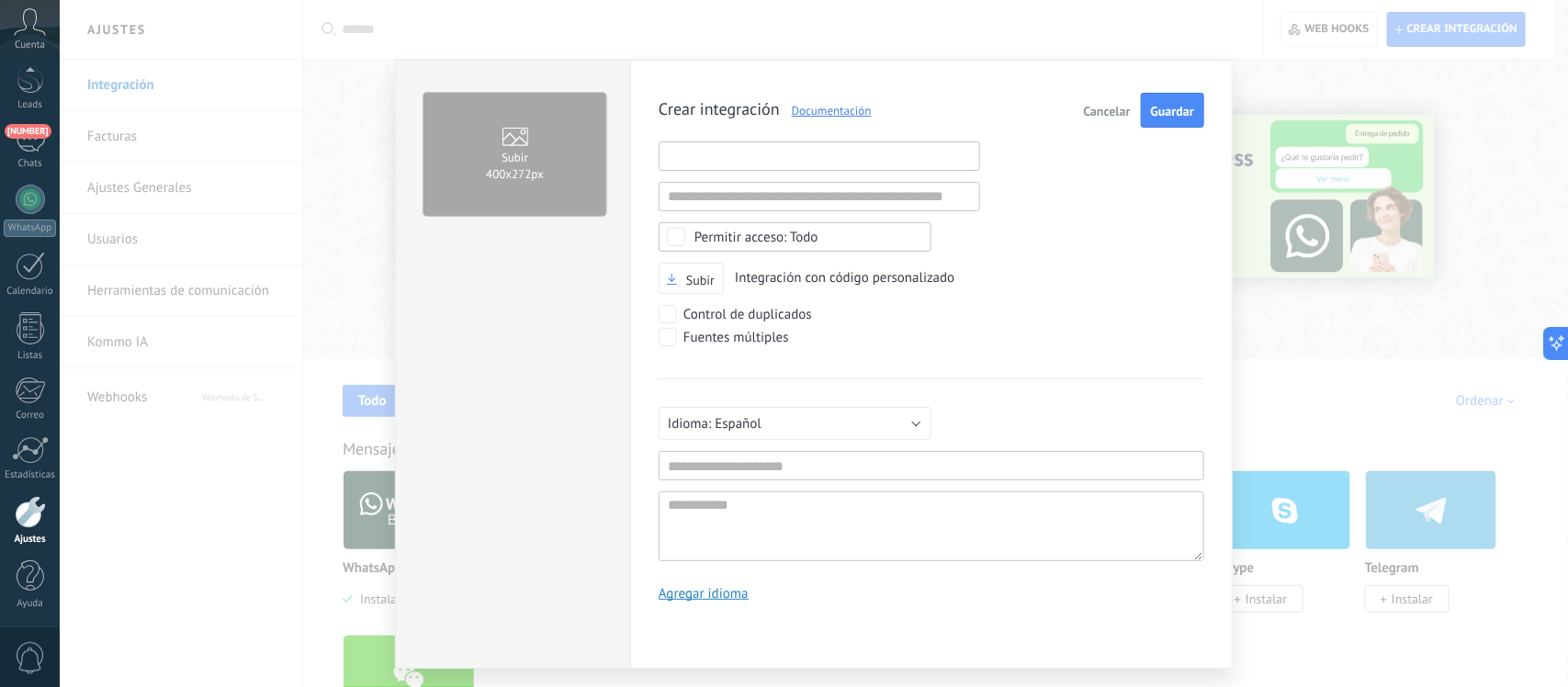 click at bounding box center (819, 156) 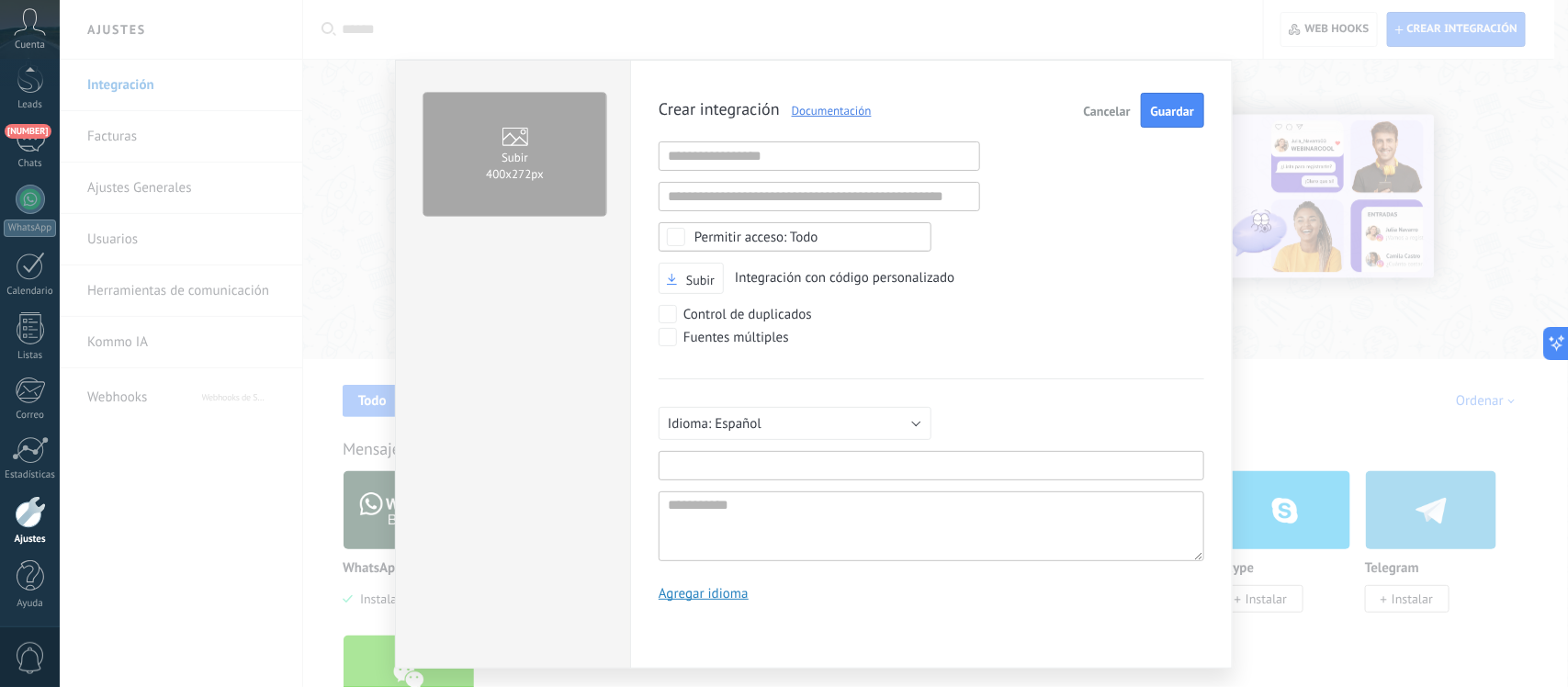 click at bounding box center (931, 466) 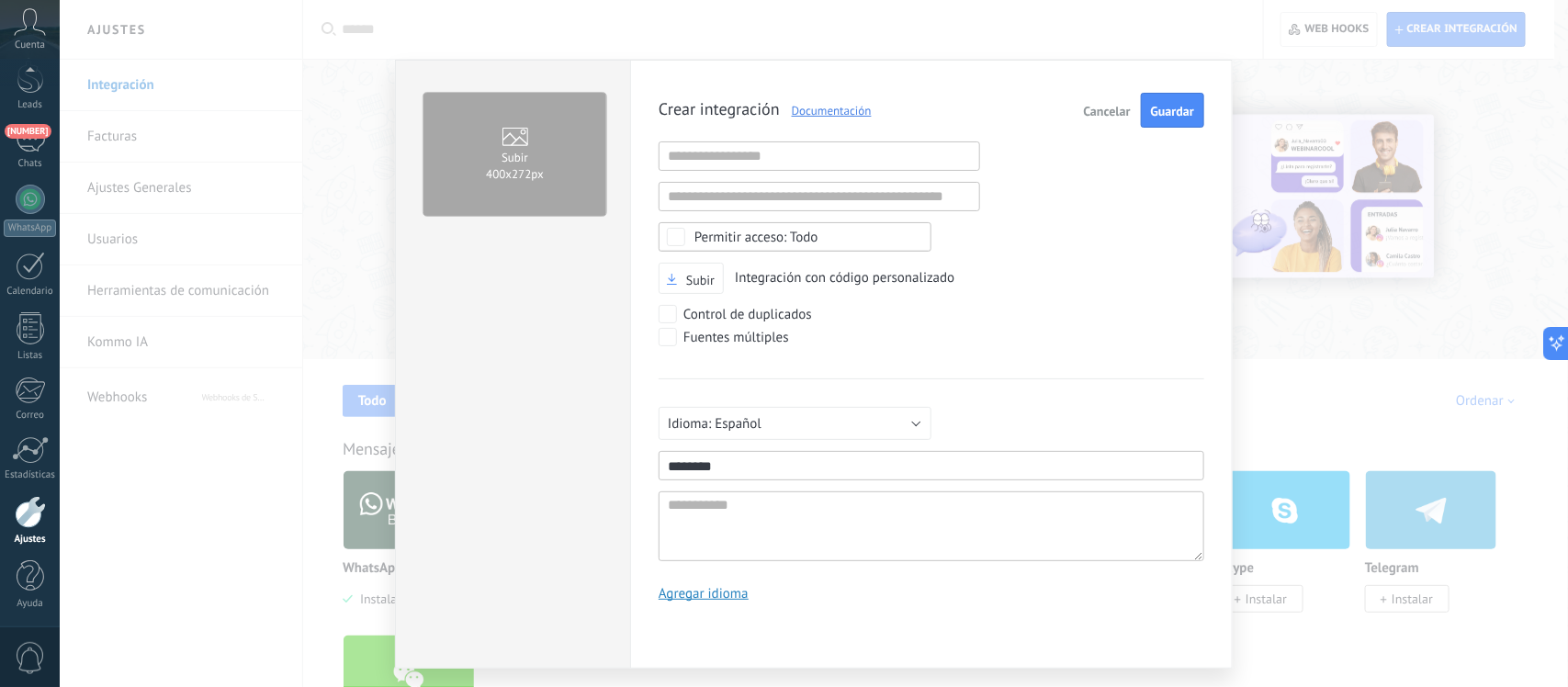 type on "********" 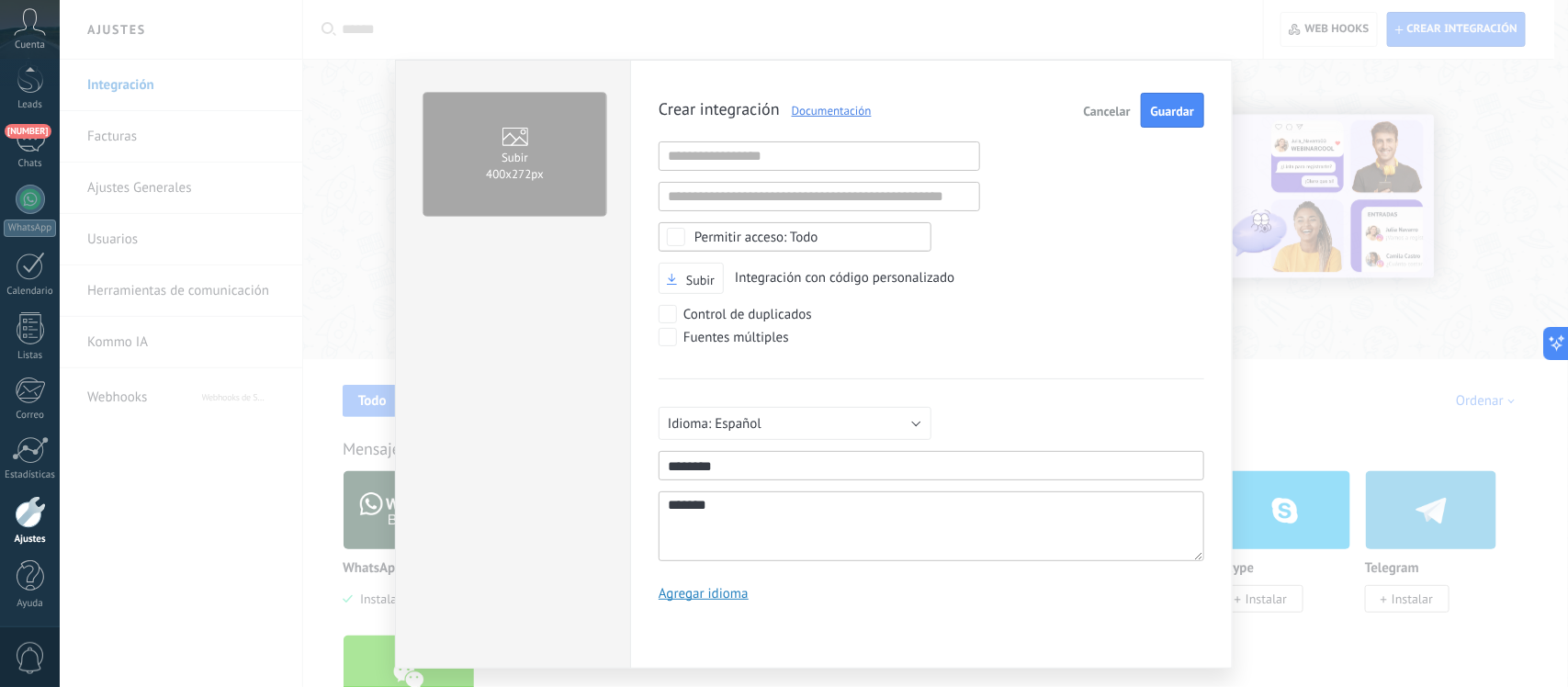 scroll, scrollTop: 17, scrollLeft: 0, axis: vertical 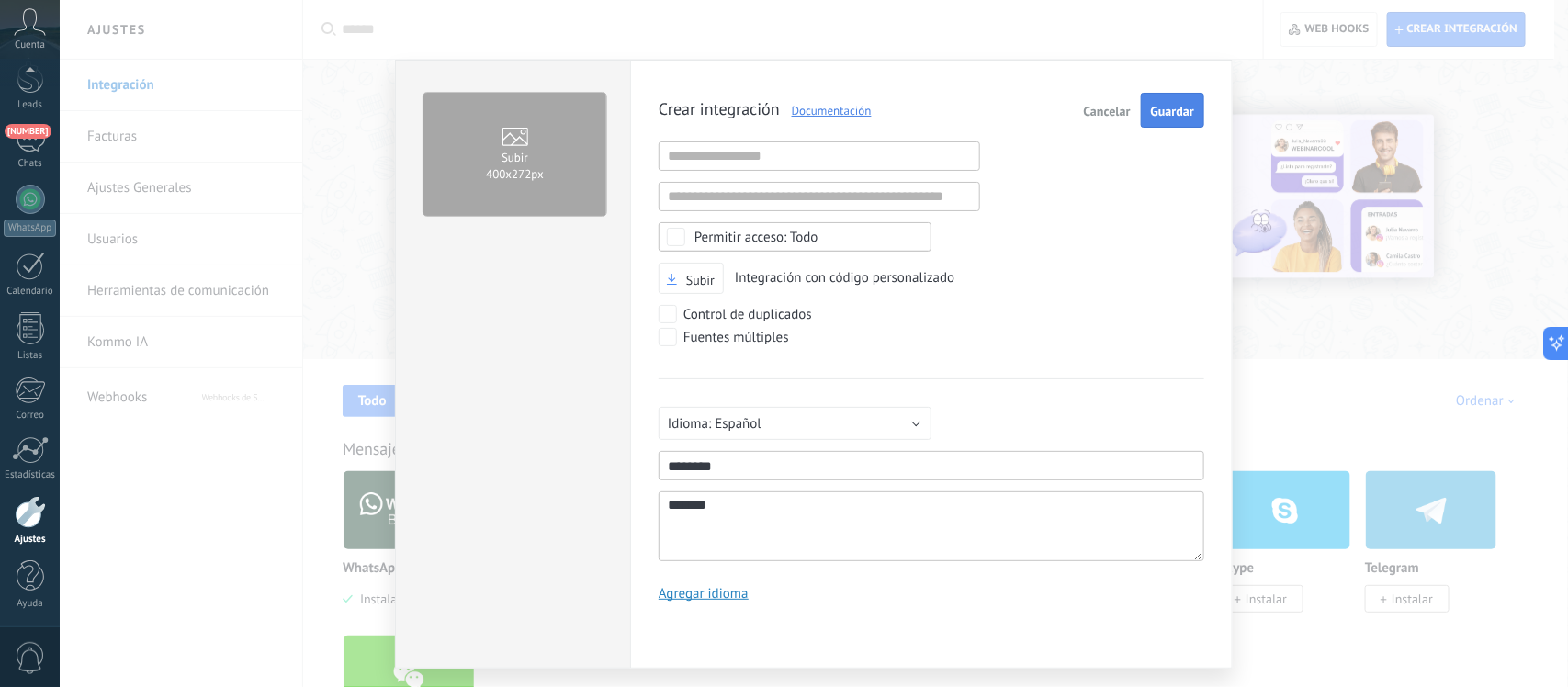 type on "******" 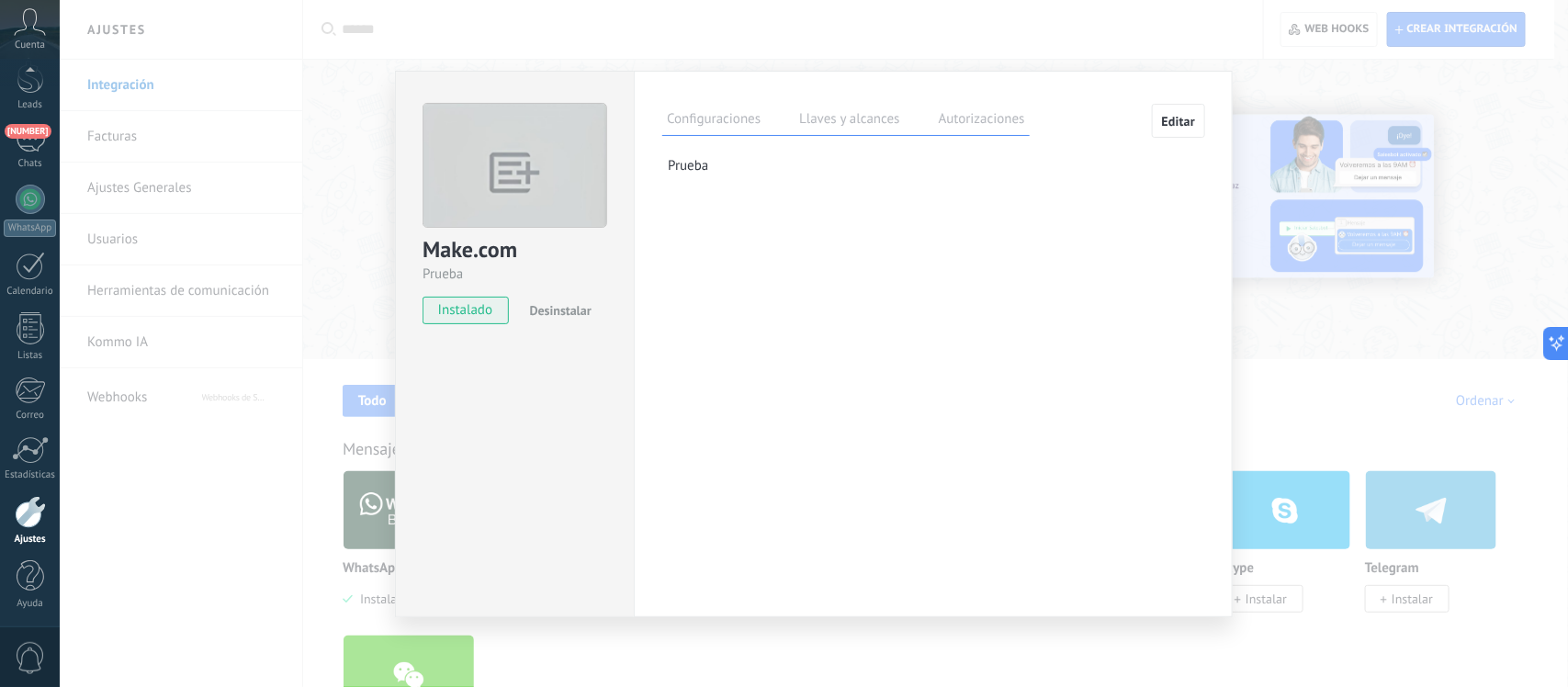 click on "Llaves y alcances" at bounding box center (849, 121) 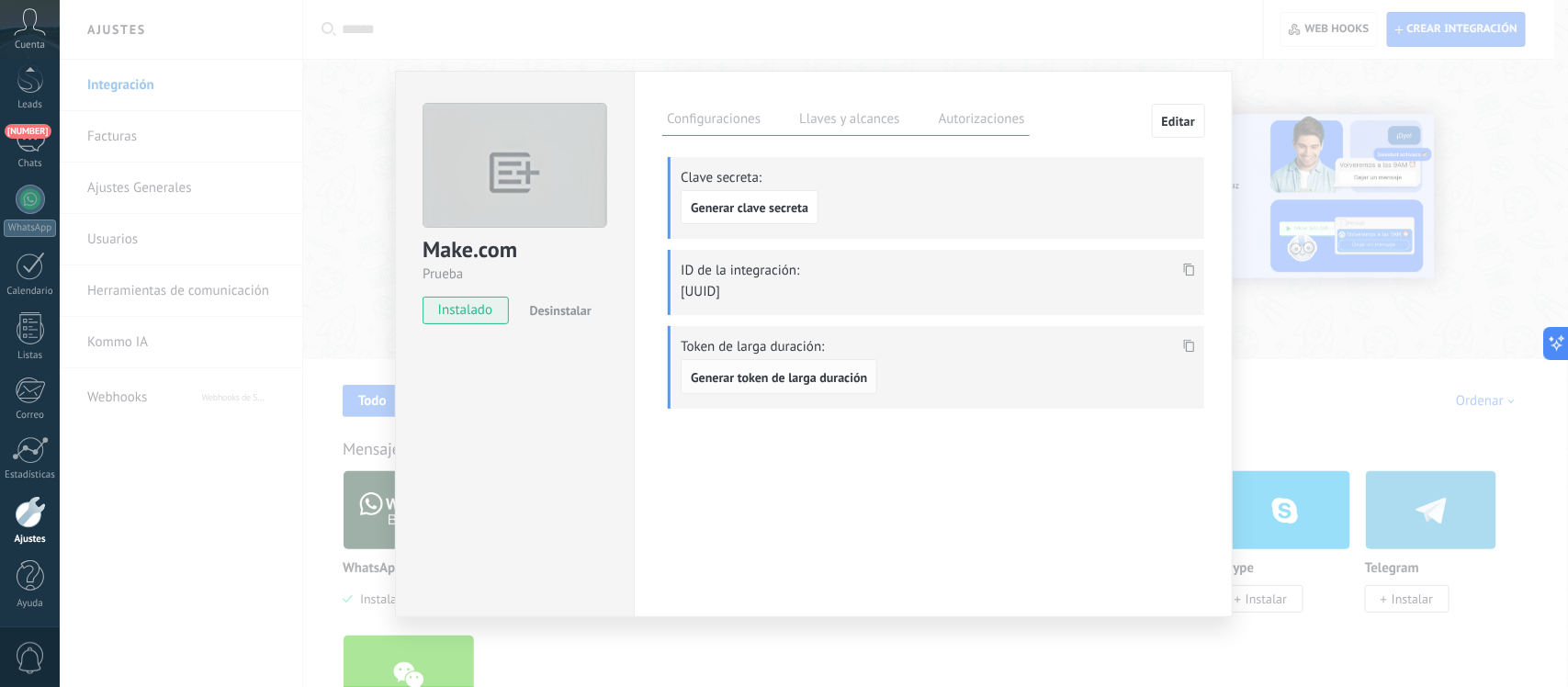 click on "Generar token de larga duración" at bounding box center [779, 377] 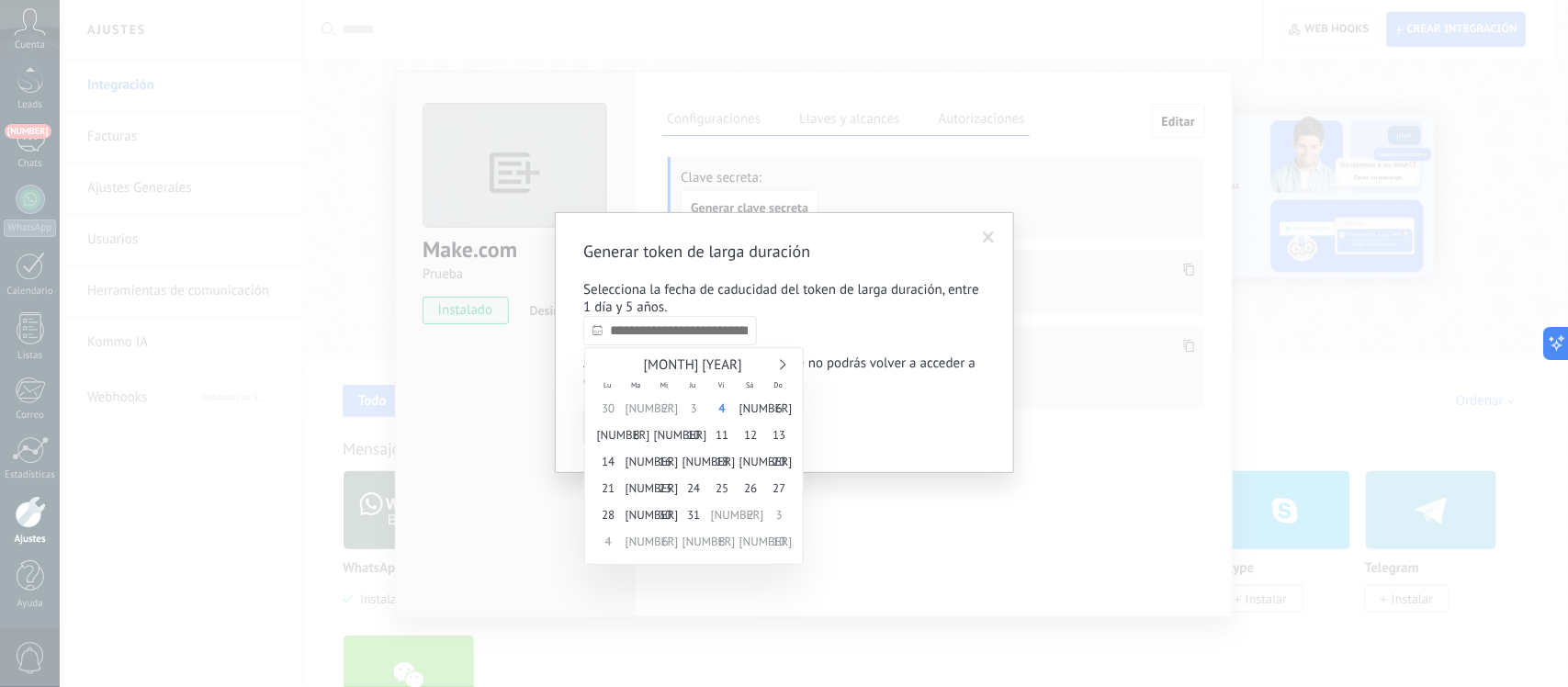 click at bounding box center (670, 331) 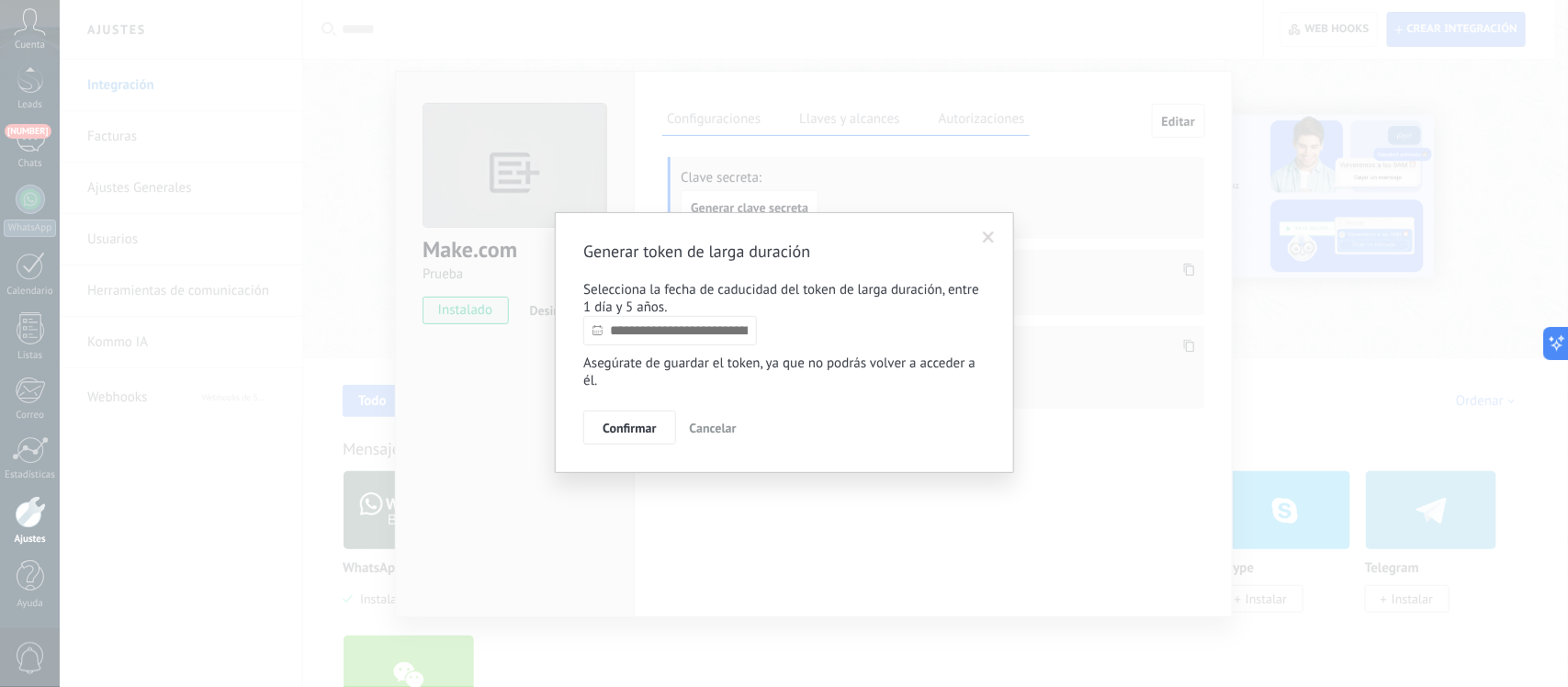 click at bounding box center [670, 331] 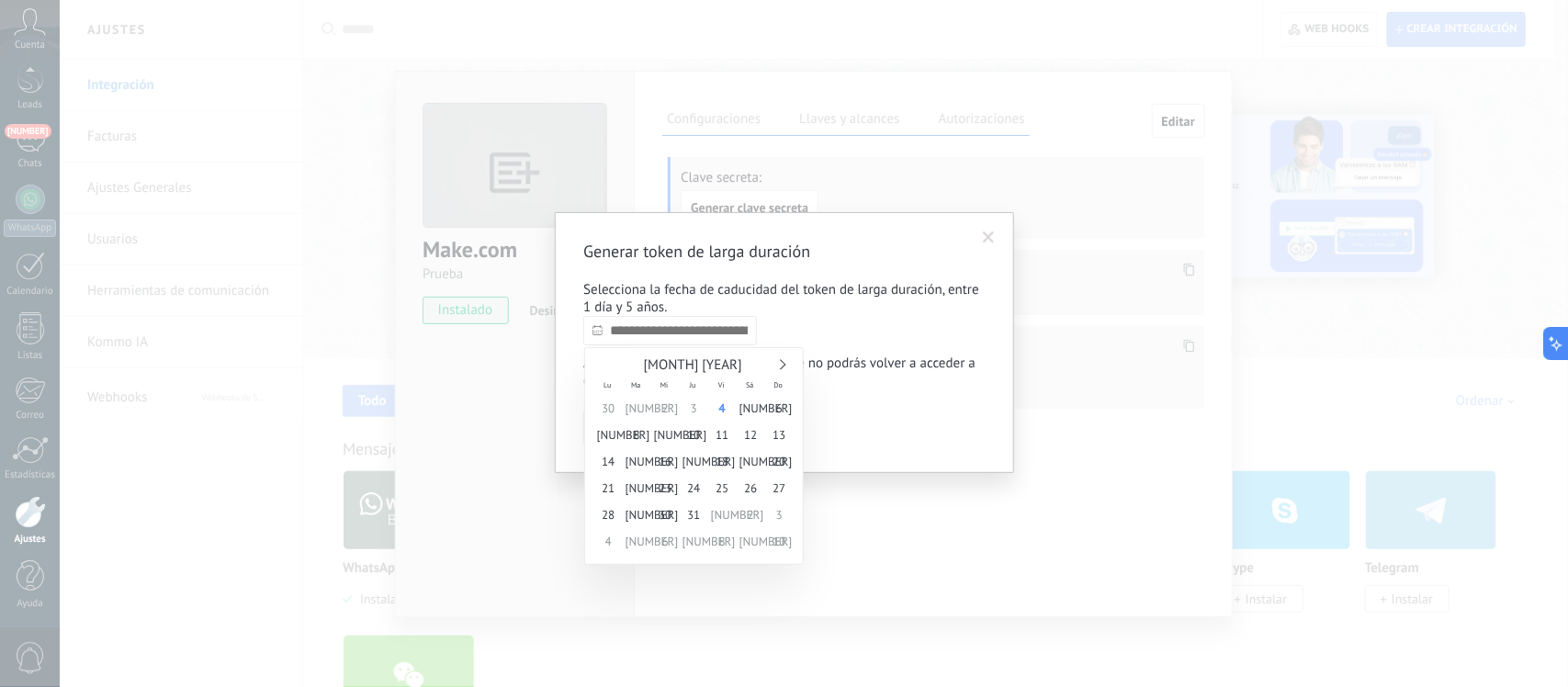 click on "[MONTH] [YEAR]" at bounding box center [694, 366] 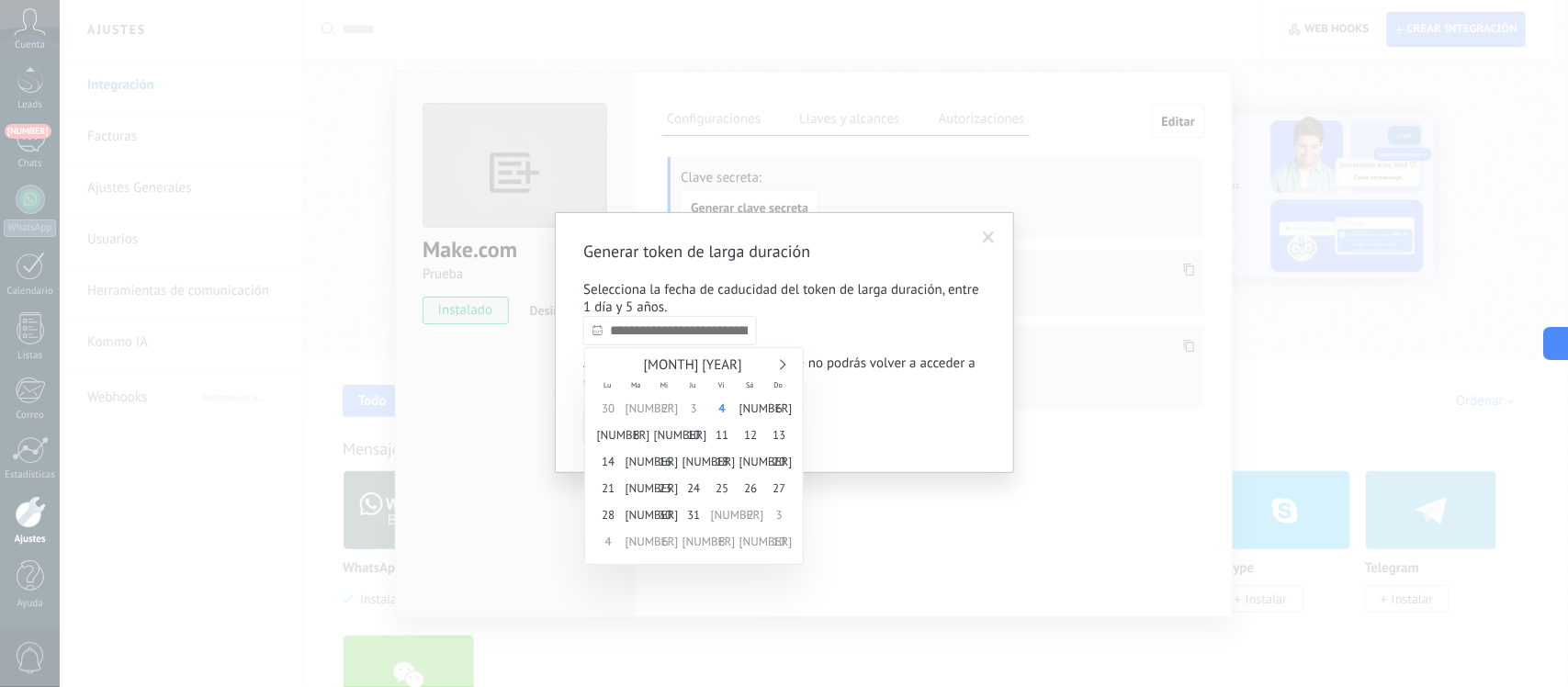 click on "[MONTH] [YEAR]" at bounding box center (694, 366) 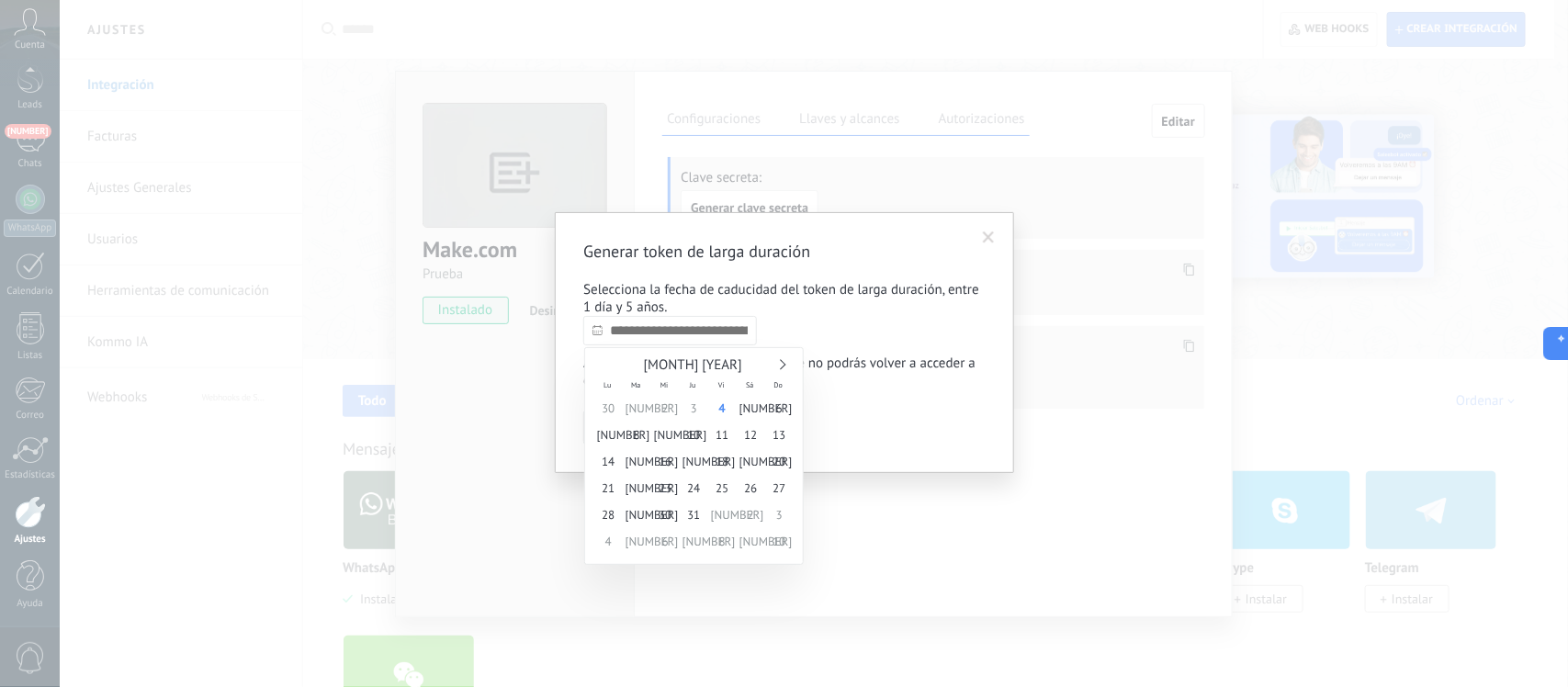 click on "[MONTH] [YEAR]" at bounding box center (694, 366) 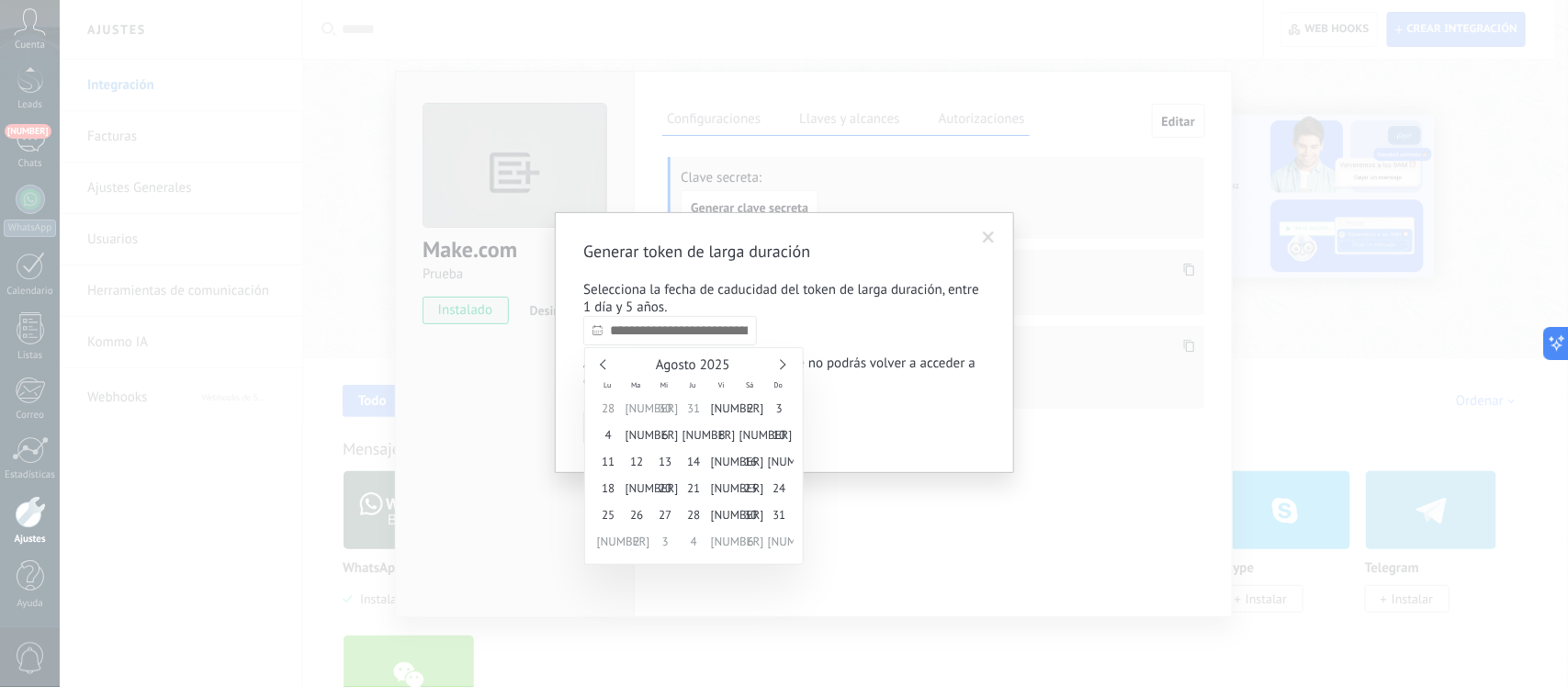 click at bounding box center (780, 365) 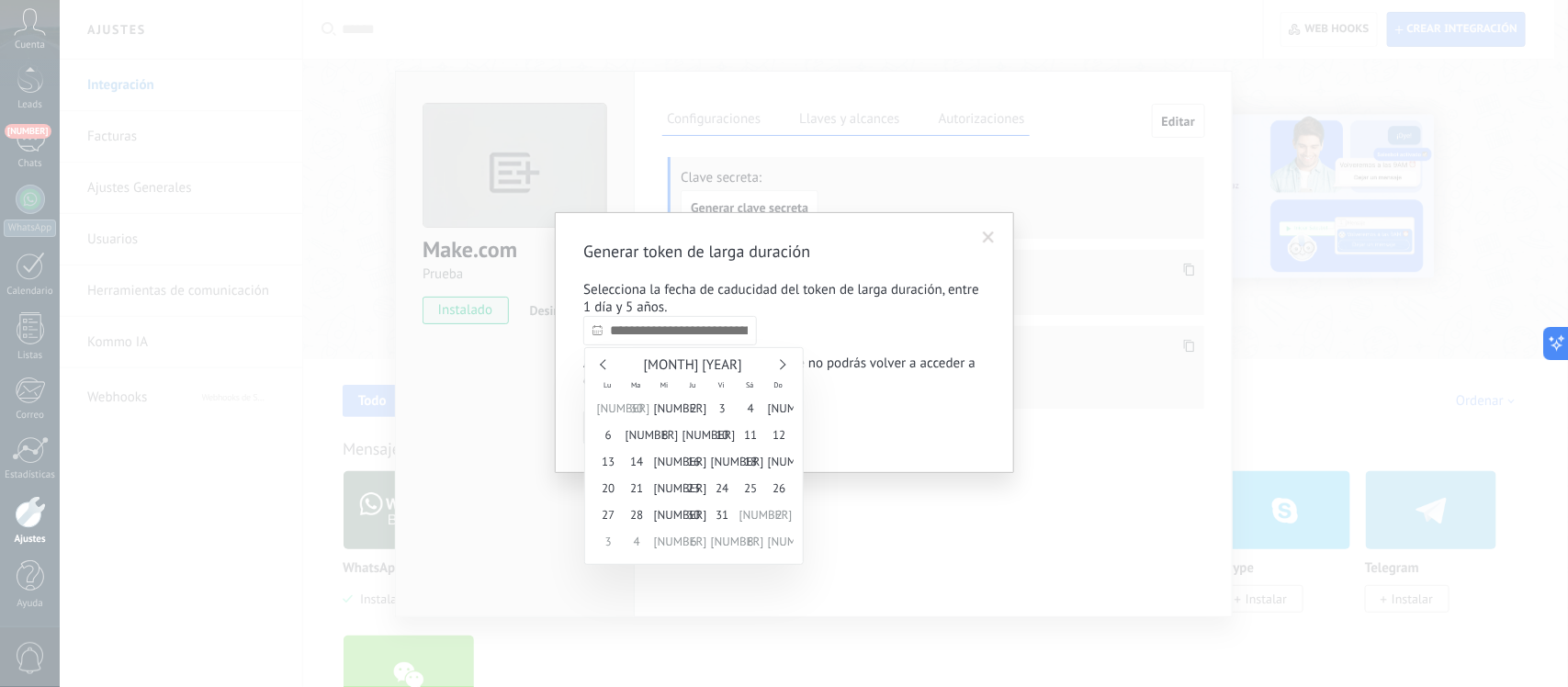 click at bounding box center (780, 365) 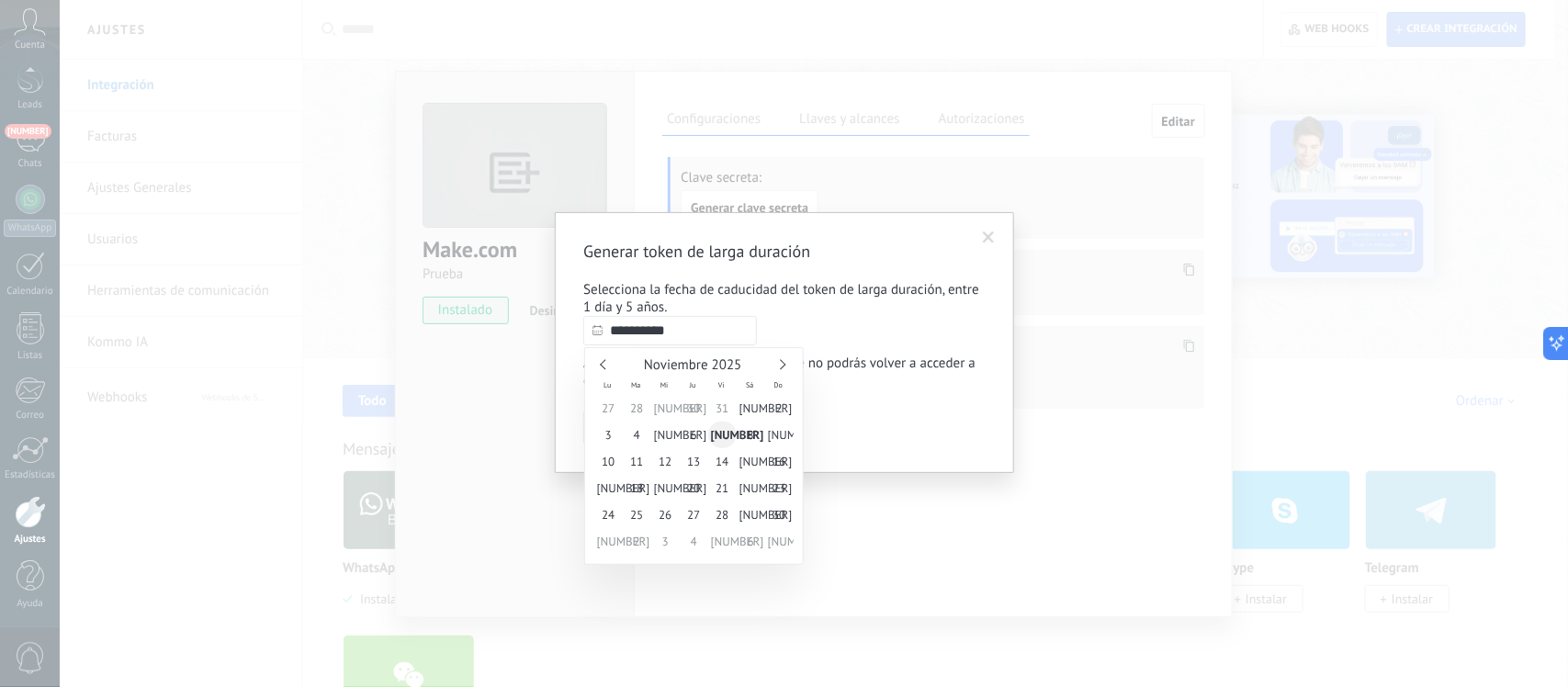 click on "7" at bounding box center [722, 434] 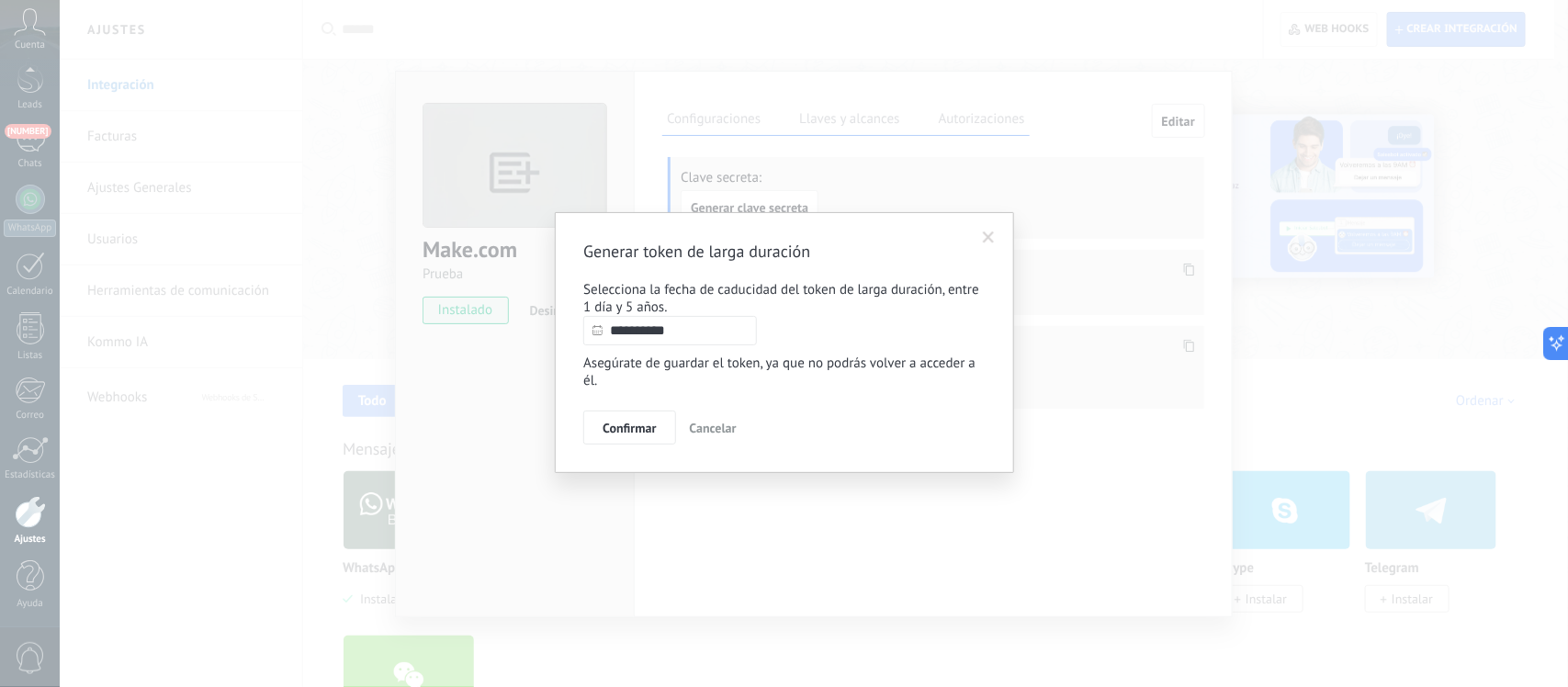 click on "Confirmar" at bounding box center (629, 428) 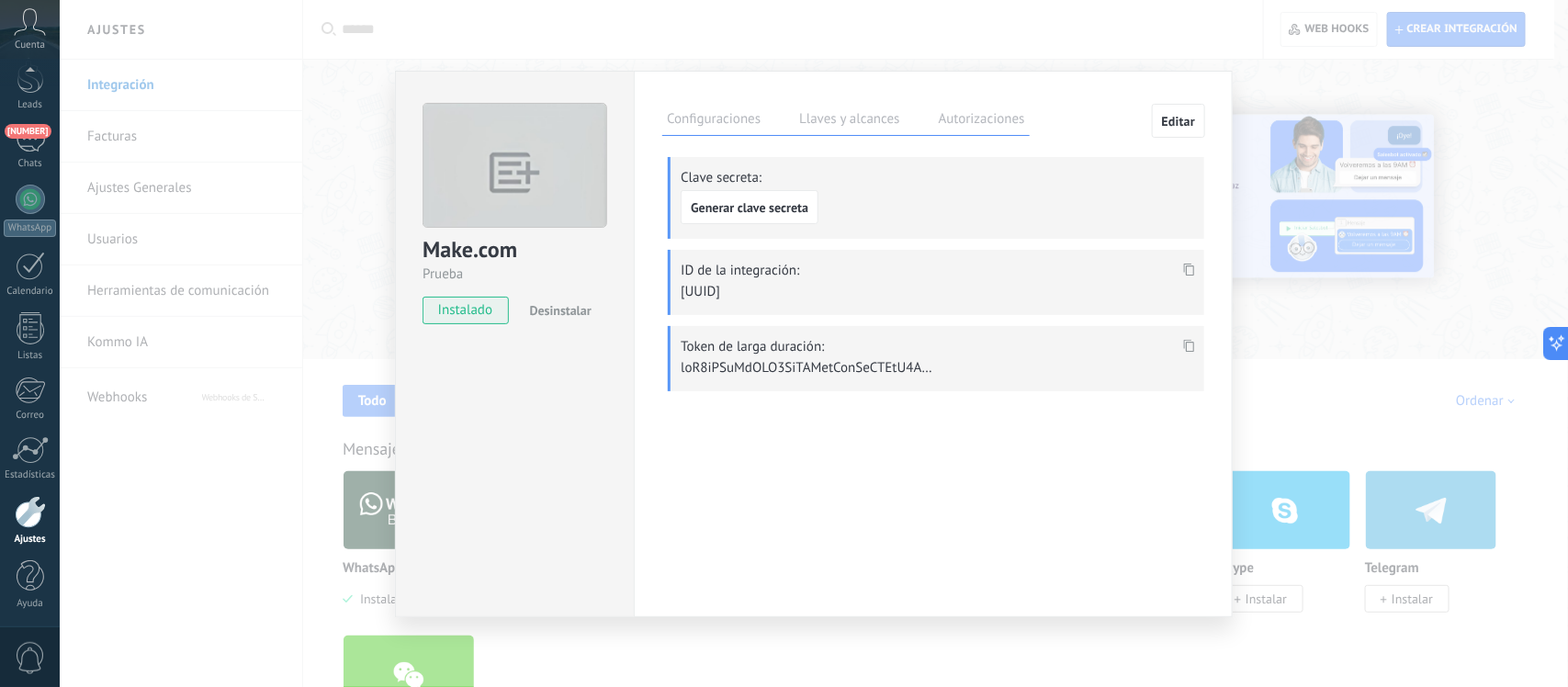 click at bounding box center [1190, 270] 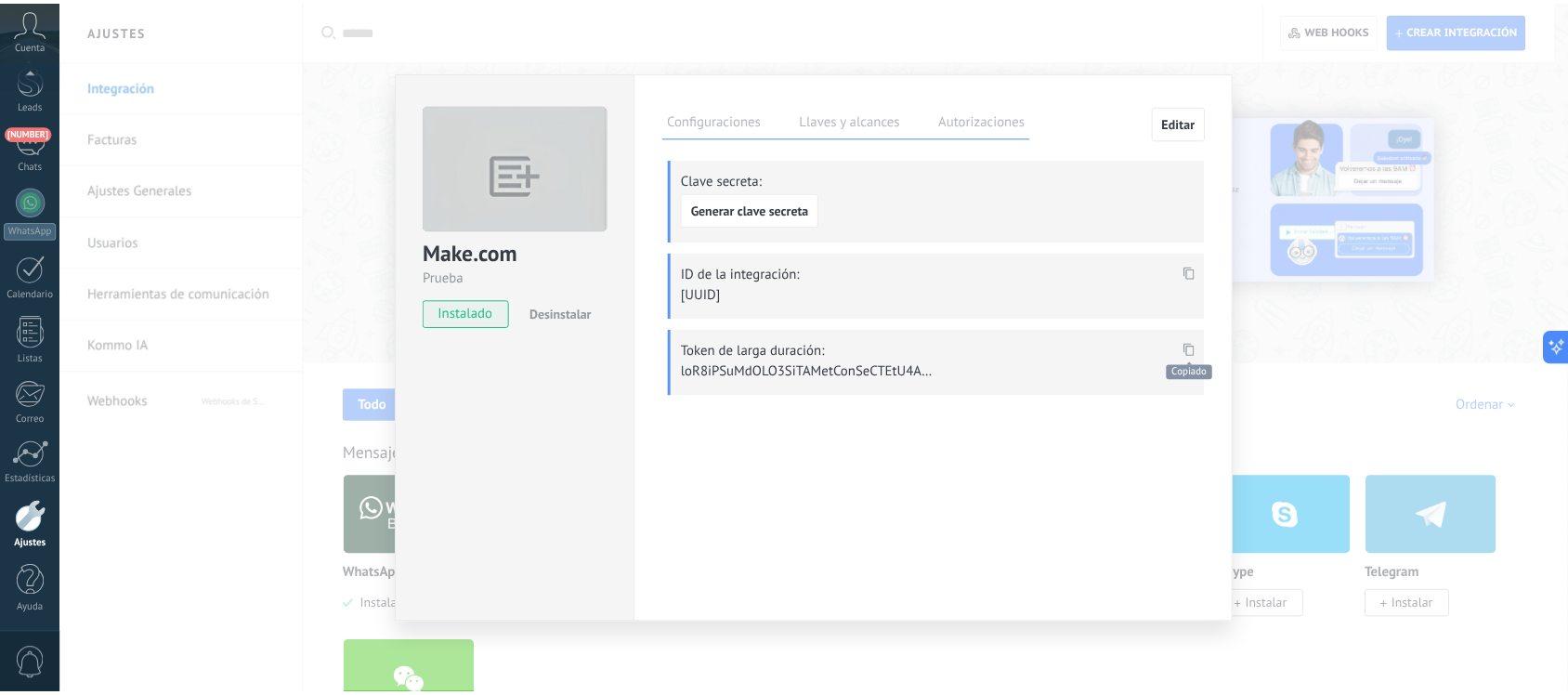 scroll, scrollTop: 1066, scrollLeft: 0, axis: vertical 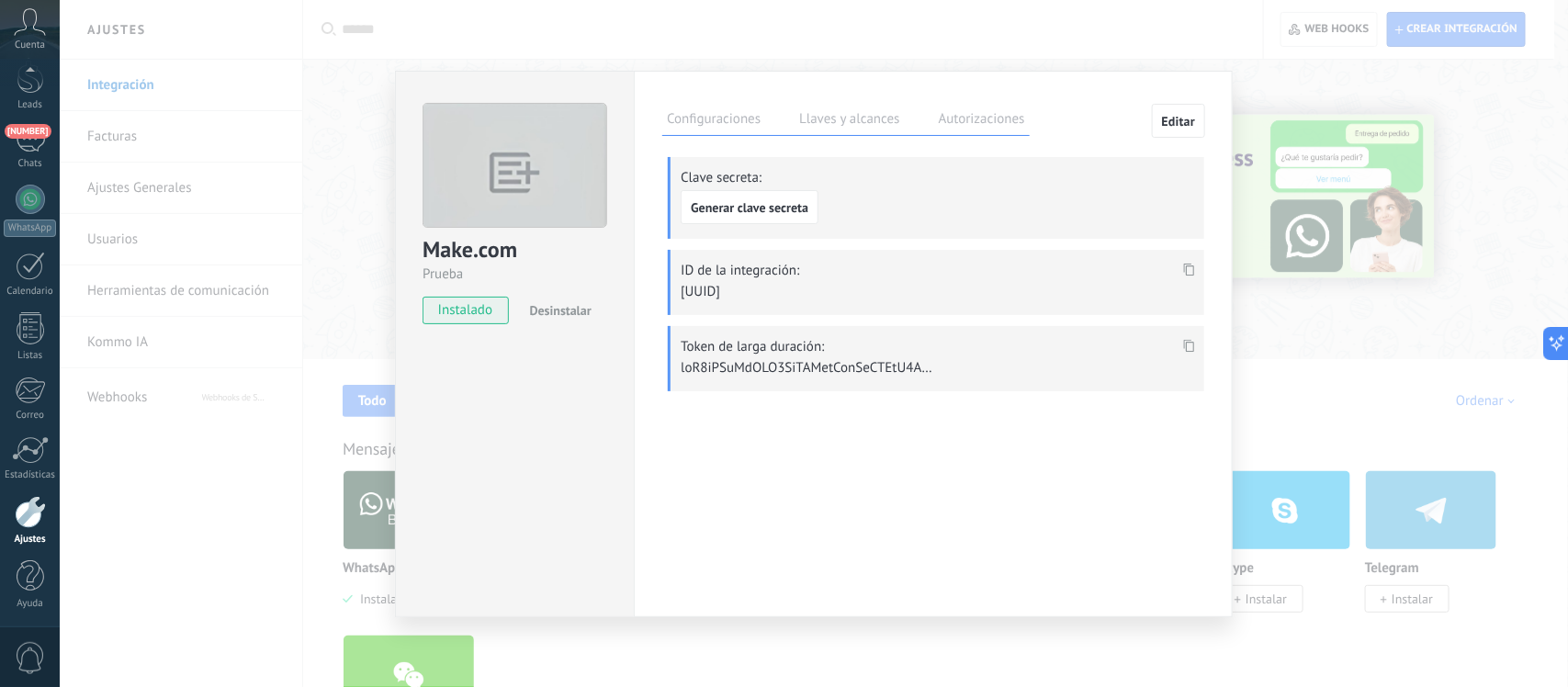 click on "Autorizaciones" at bounding box center (982, 121) 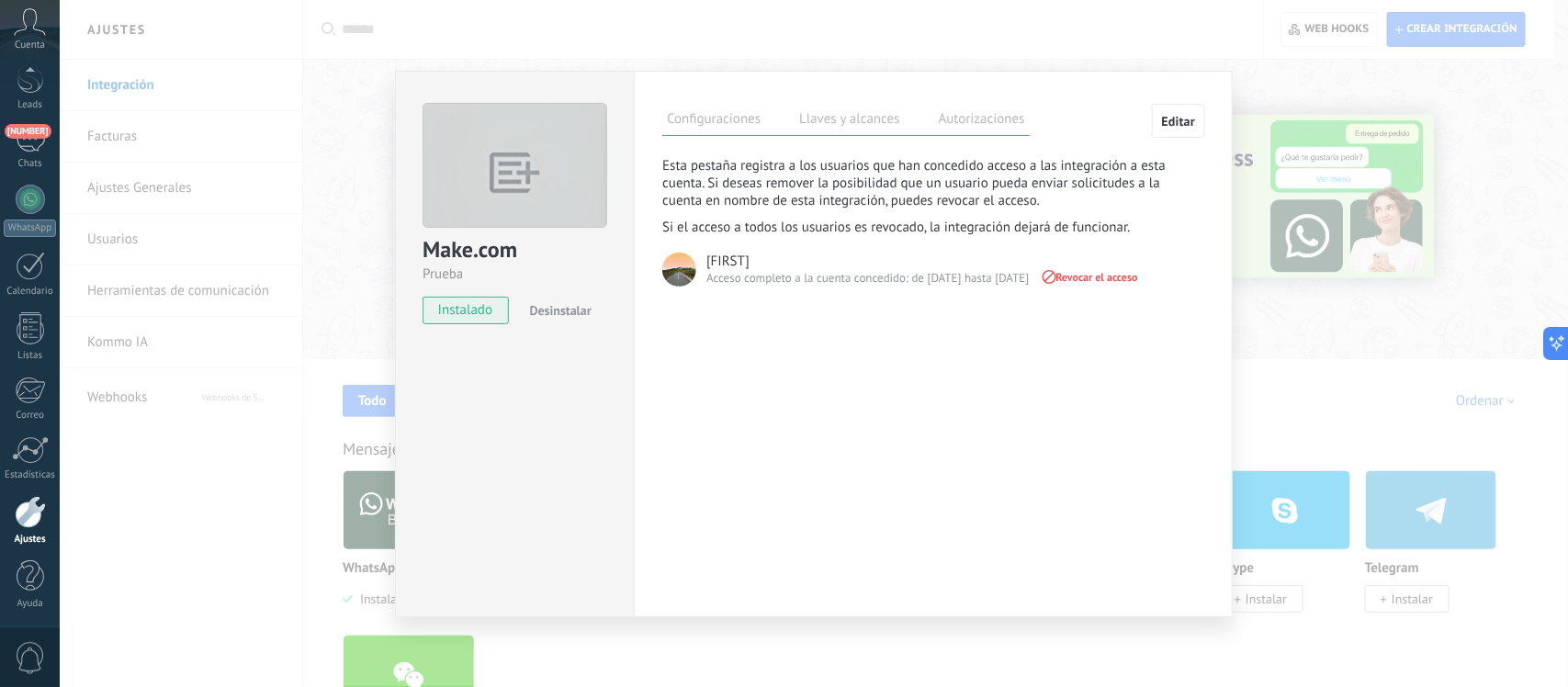 click on "Configuraciones" at bounding box center [714, 121] 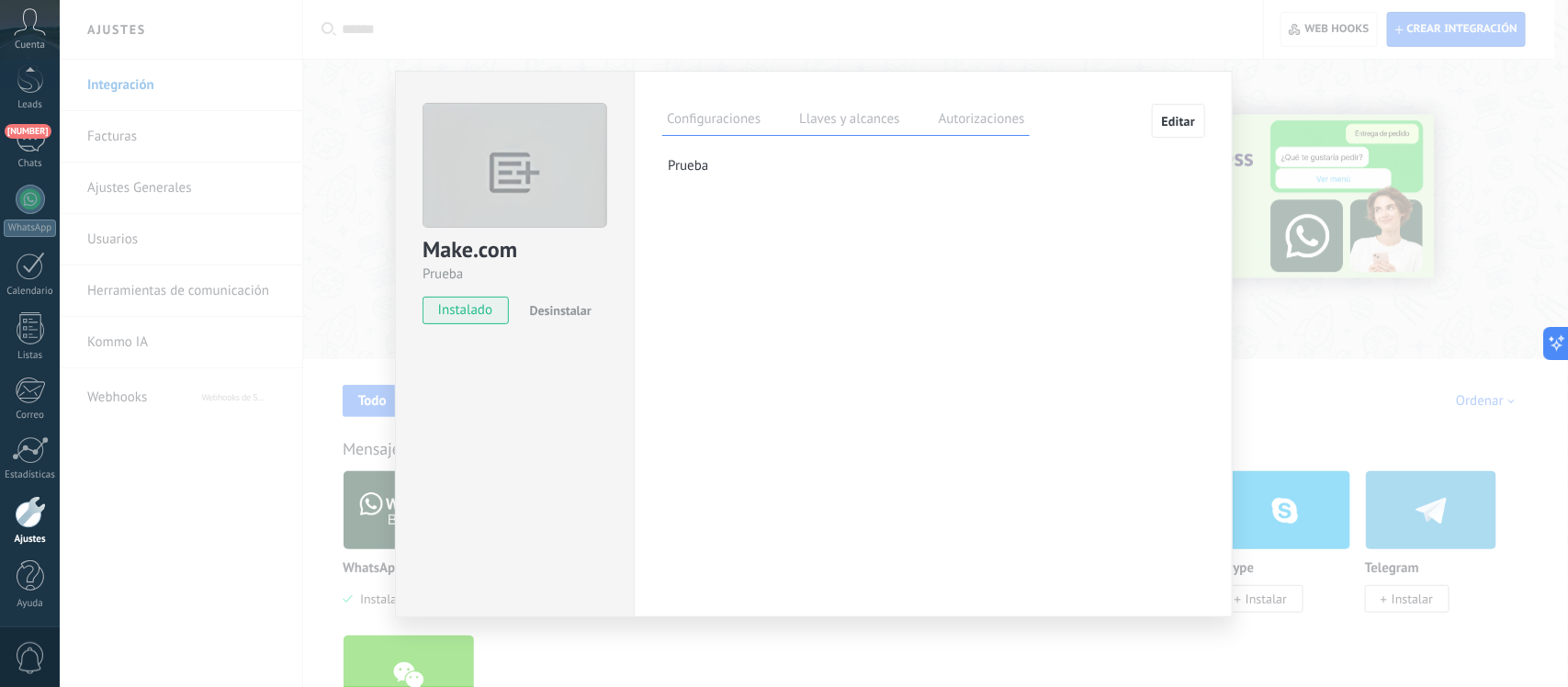 drag, startPoint x: 1333, startPoint y: 254, endPoint x: 1383, endPoint y: 283, distance: 57.801384 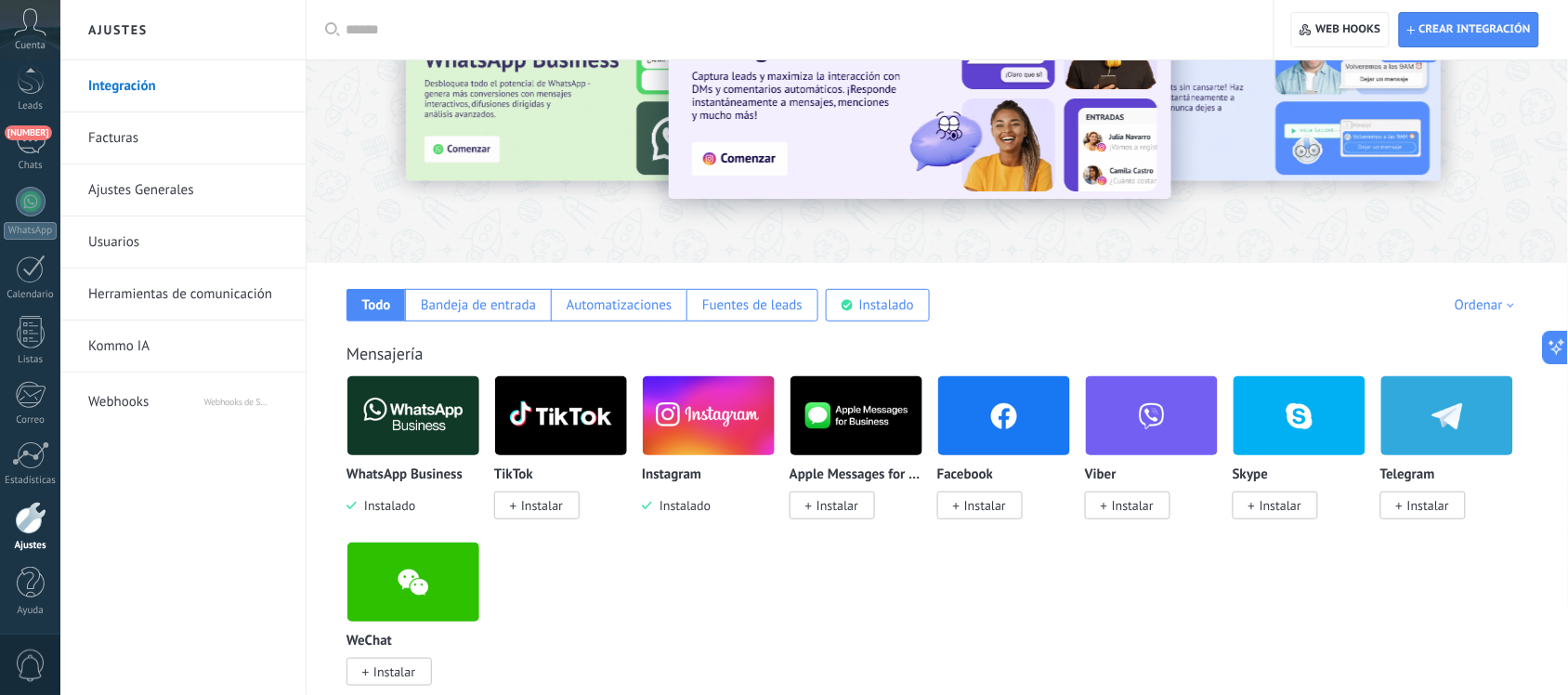 scroll, scrollTop: 232, scrollLeft: 0, axis: vertical 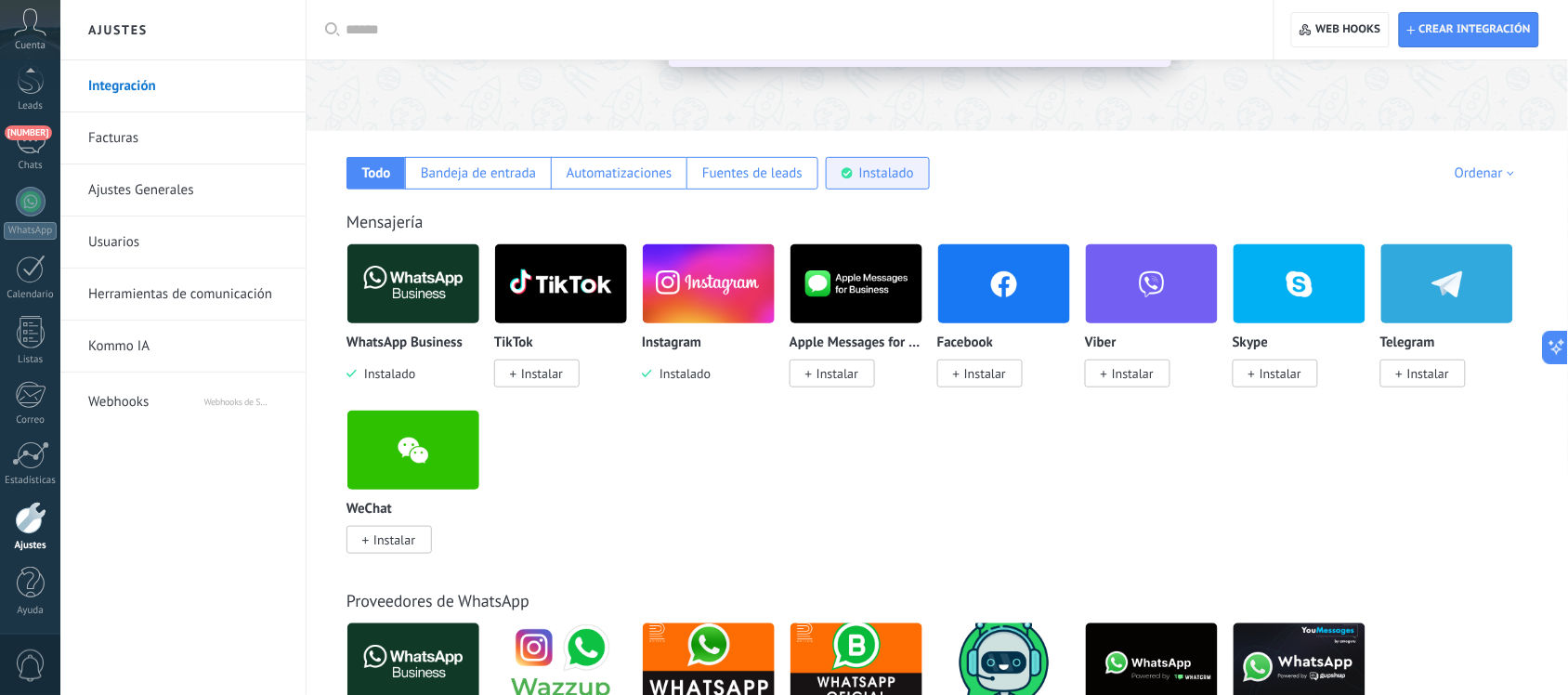 click on "Instalado" at bounding box center [878, 173] 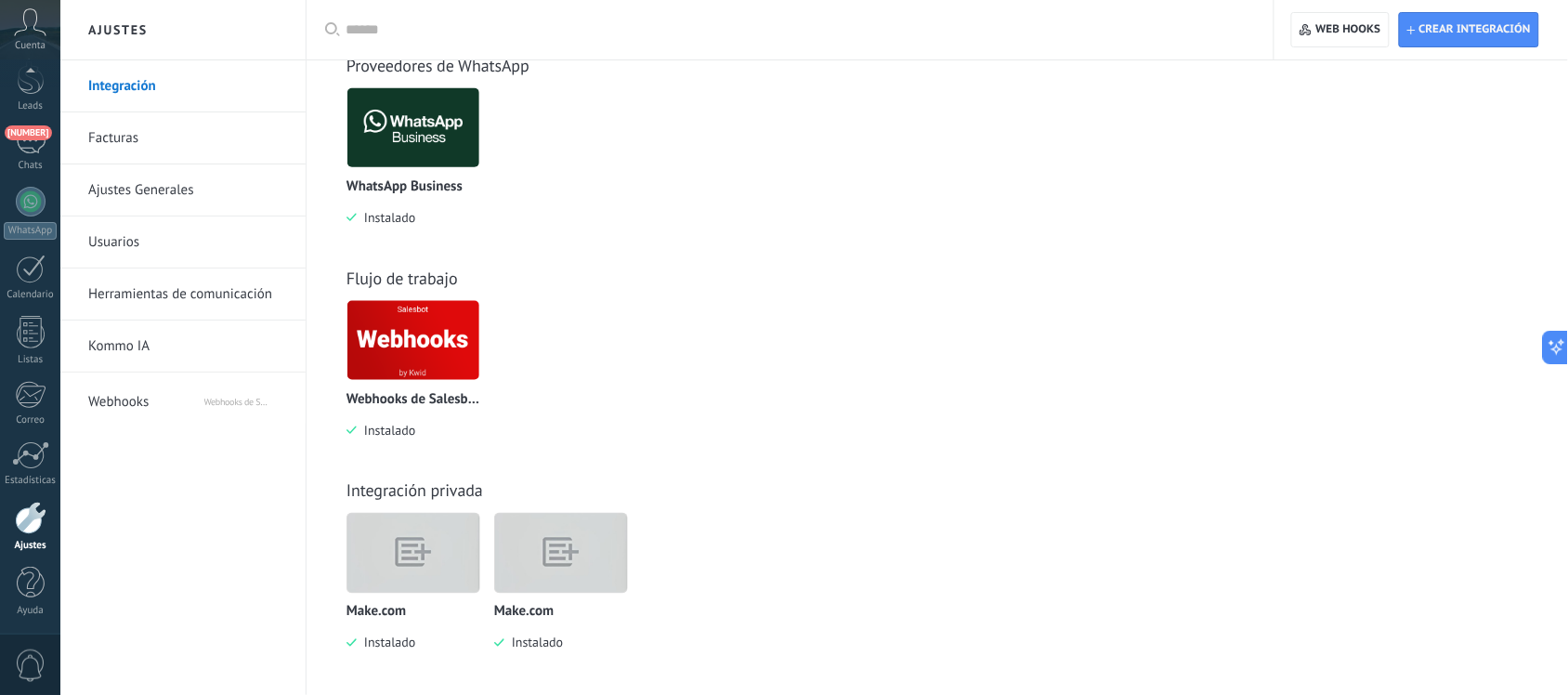 scroll, scrollTop: 611, scrollLeft: 0, axis: vertical 